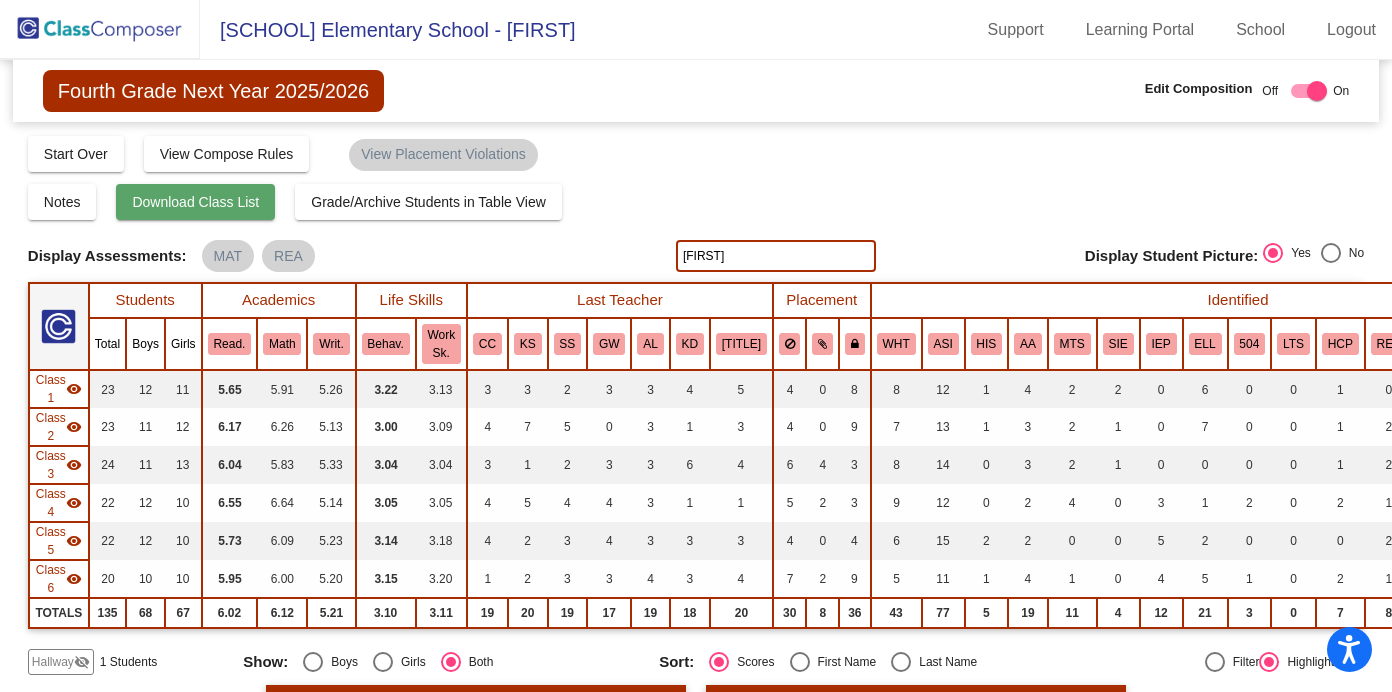 scroll, scrollTop: 0, scrollLeft: 0, axis: both 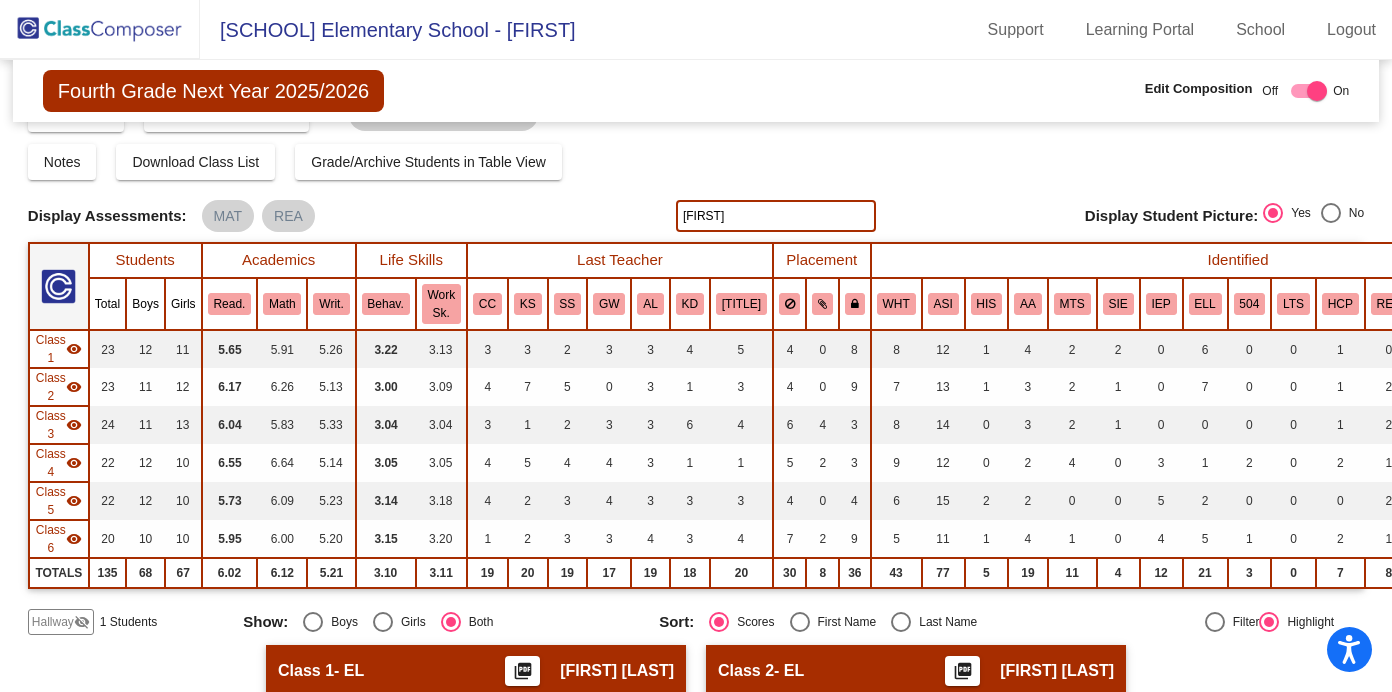 click 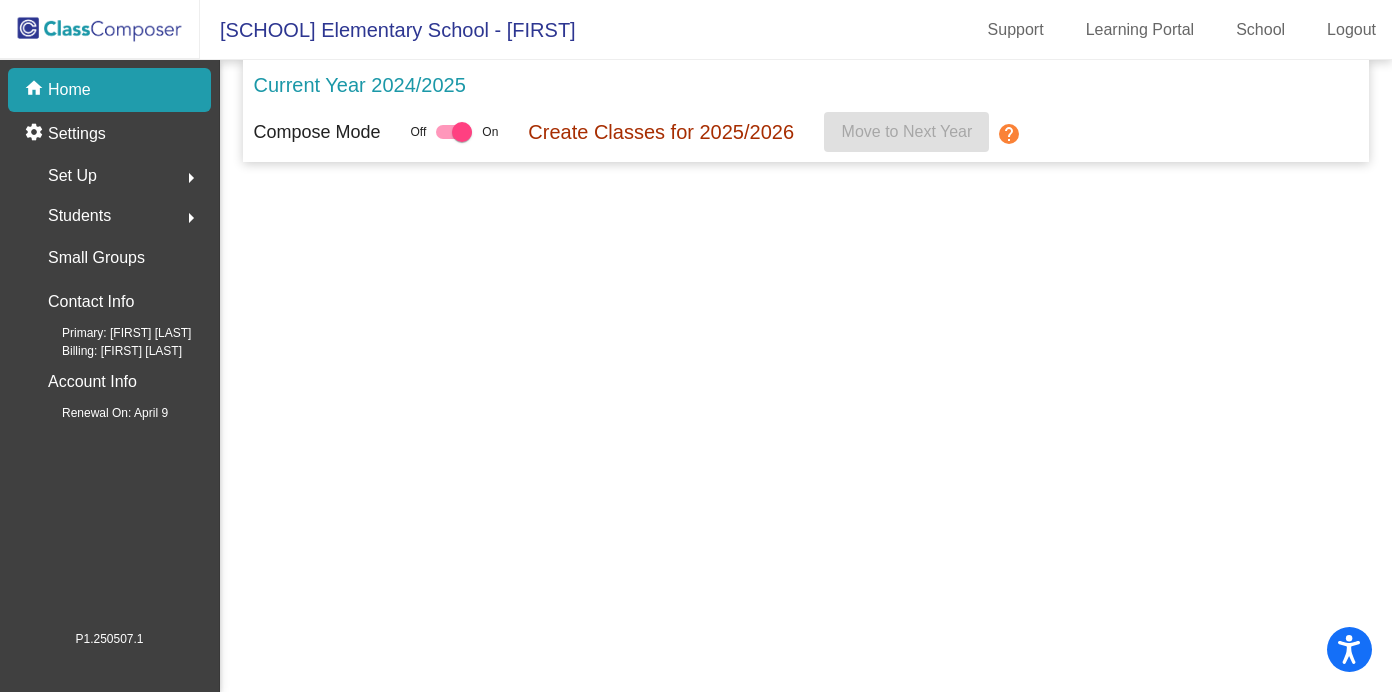 scroll, scrollTop: 0, scrollLeft: 0, axis: both 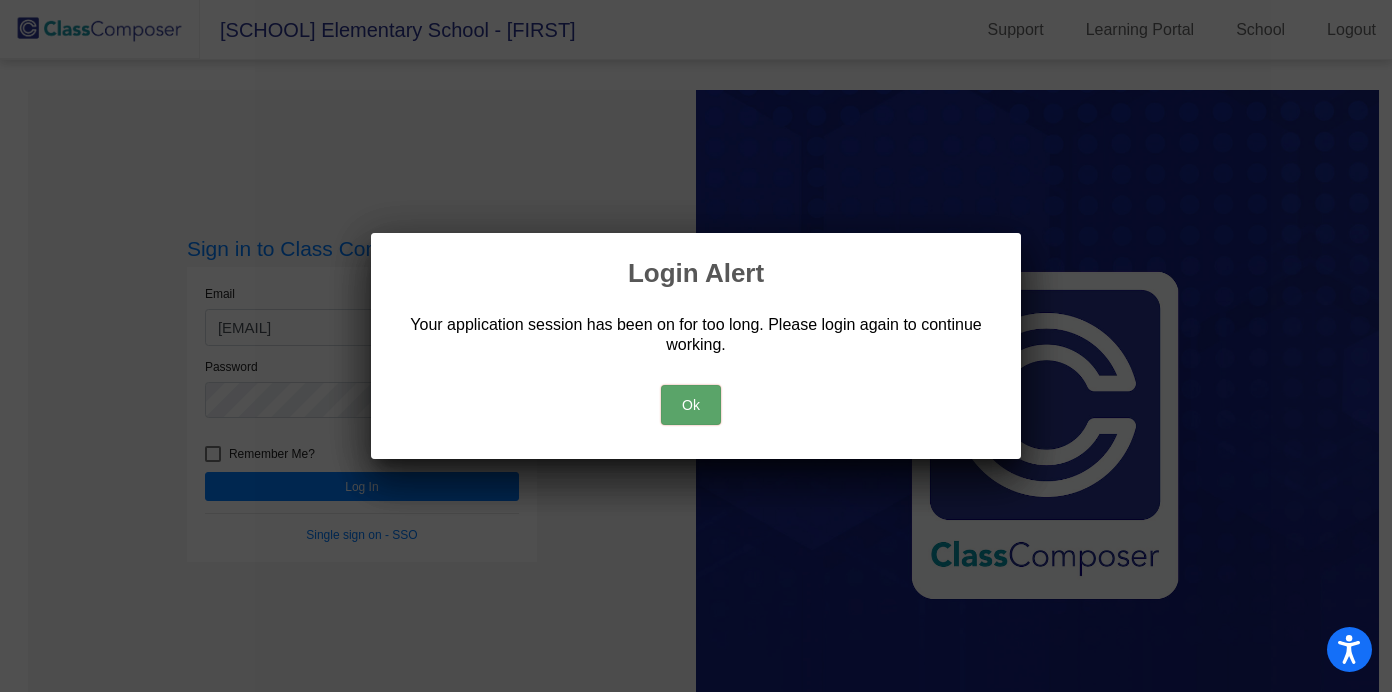 click on "Ok" at bounding box center [691, 405] 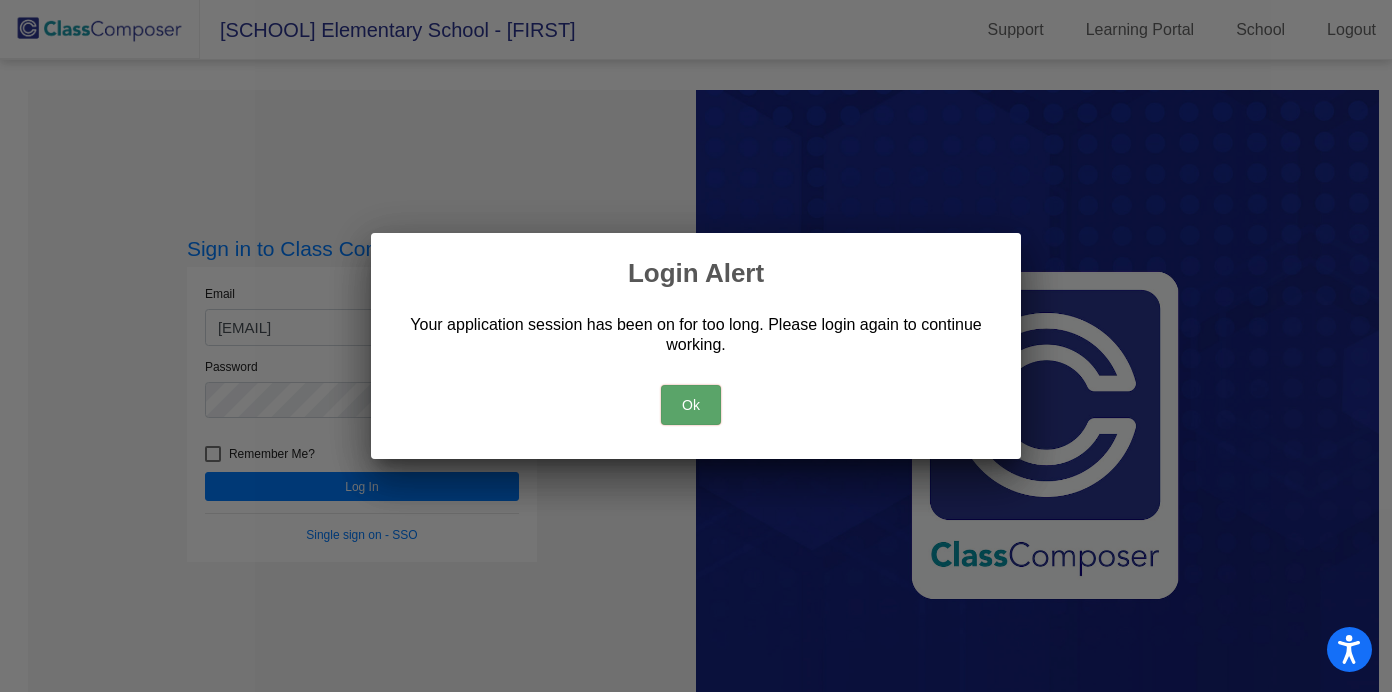 click on "Ok" at bounding box center (691, 405) 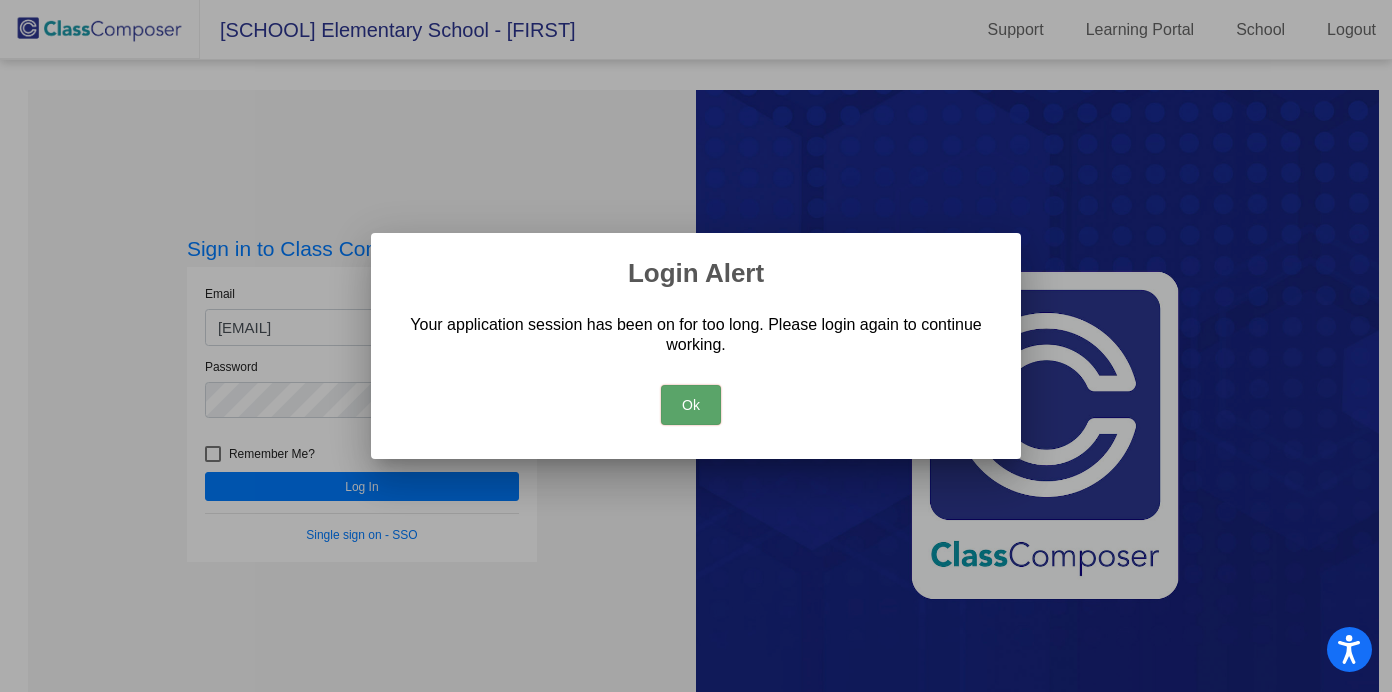 click on "Ok" at bounding box center [691, 405] 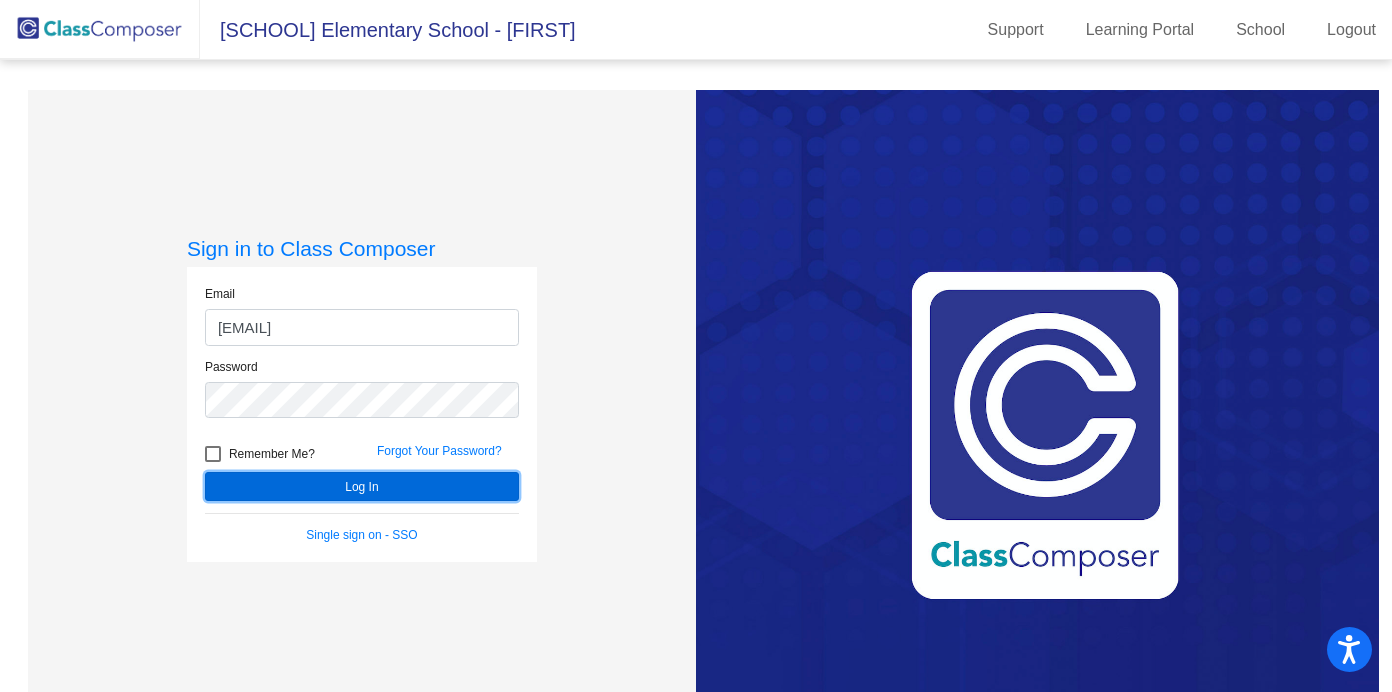 click on "Log In" 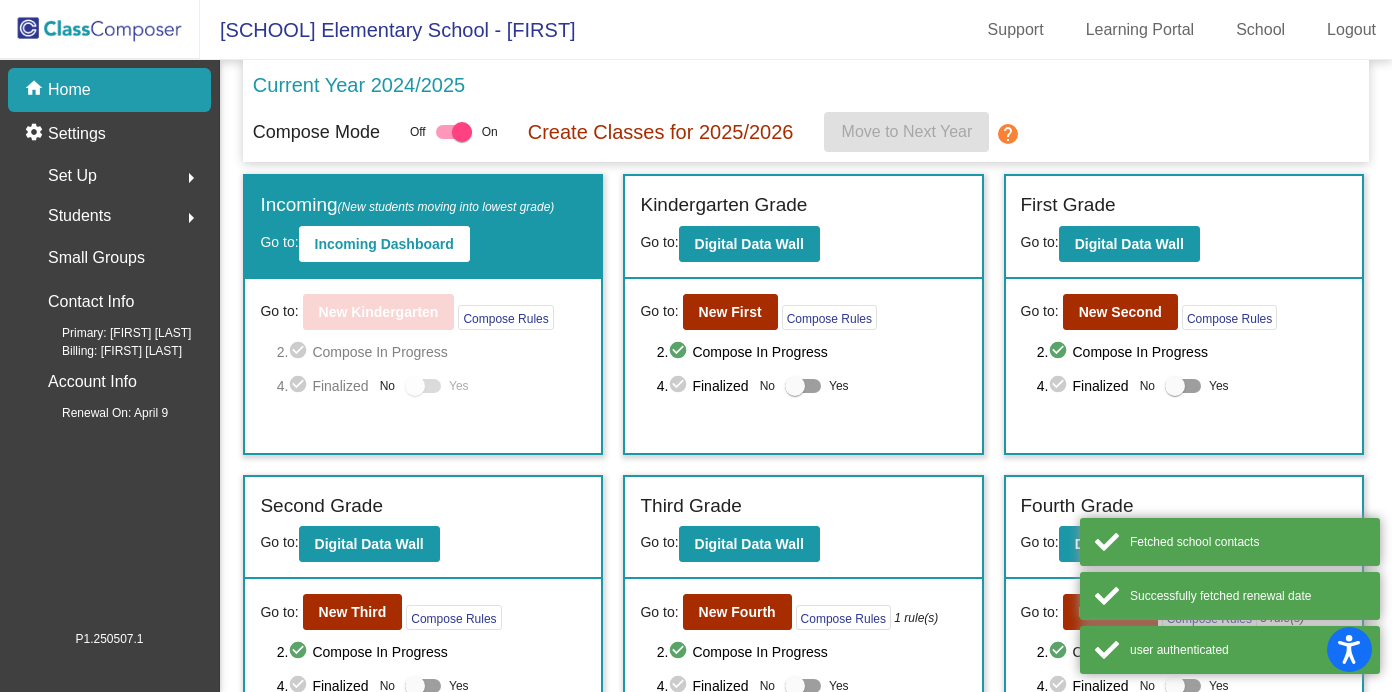 click on "Current Year 2024/2025 Compose Mode Off   On Create Classes for 2025/2026  Move to Next Year  help" 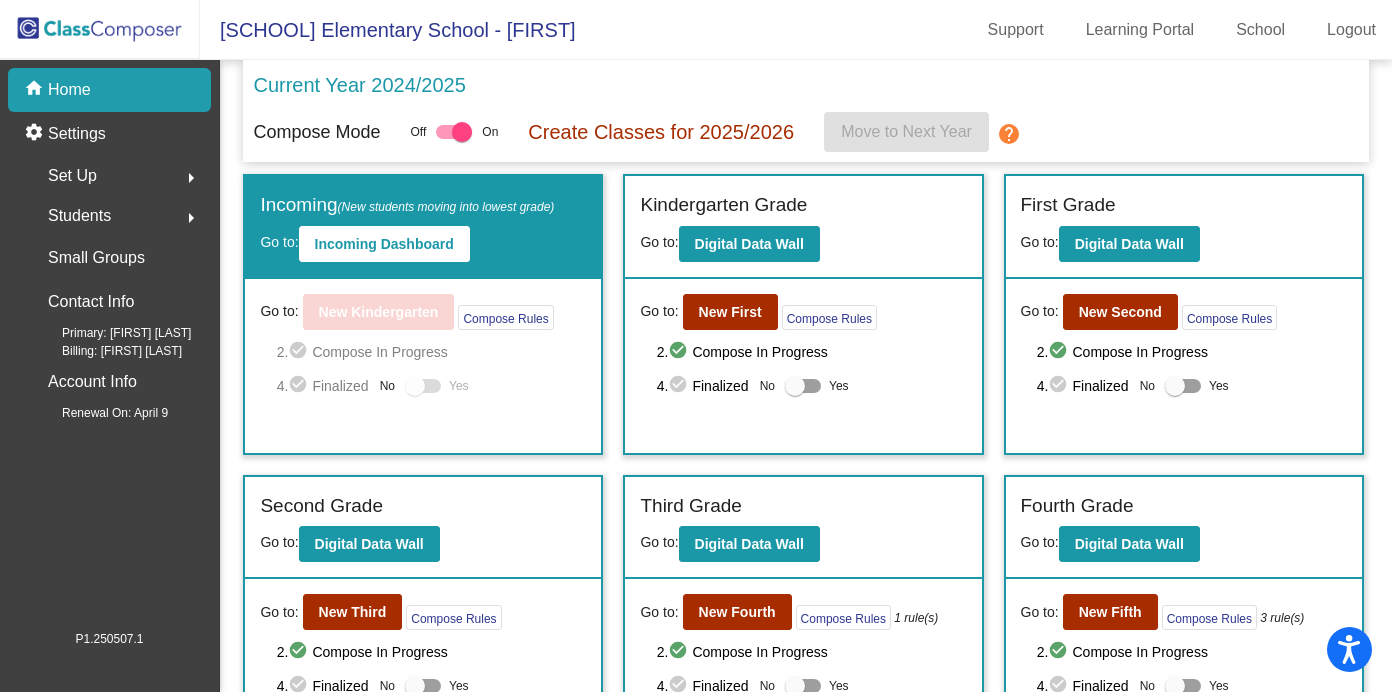 click on "Students" 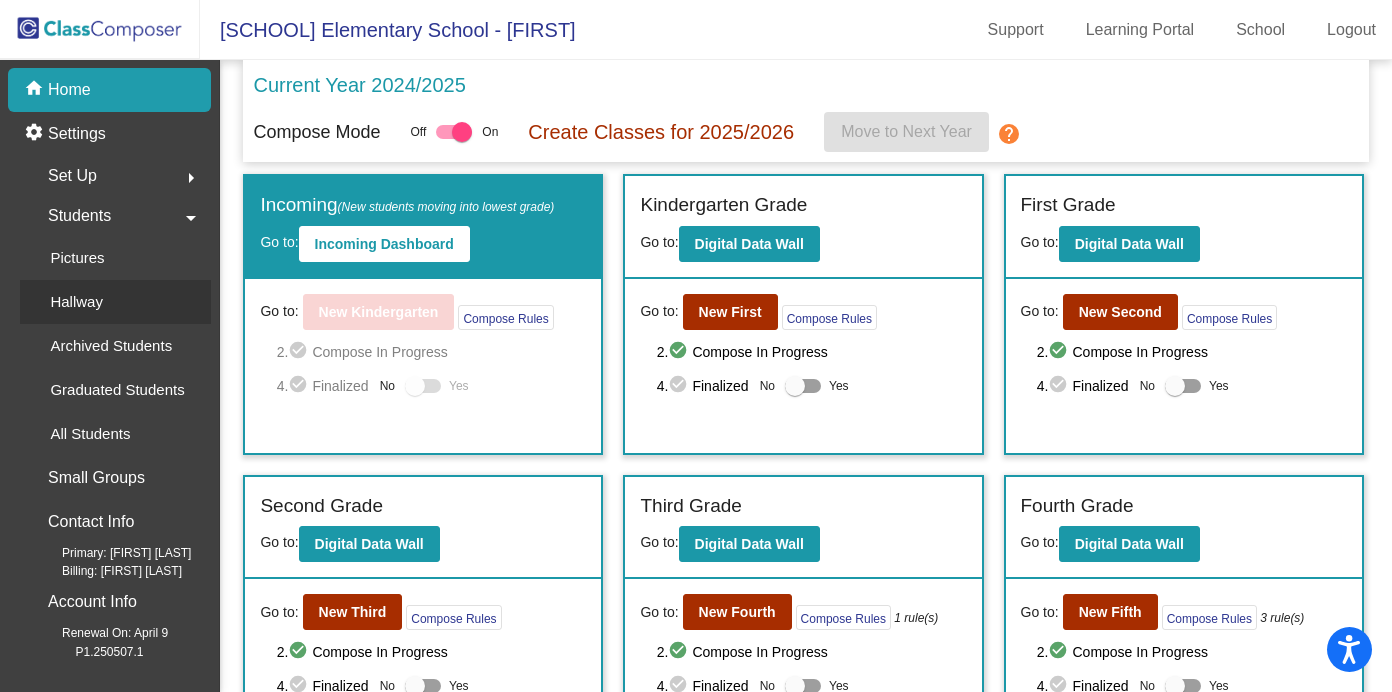 click on "Hallway" 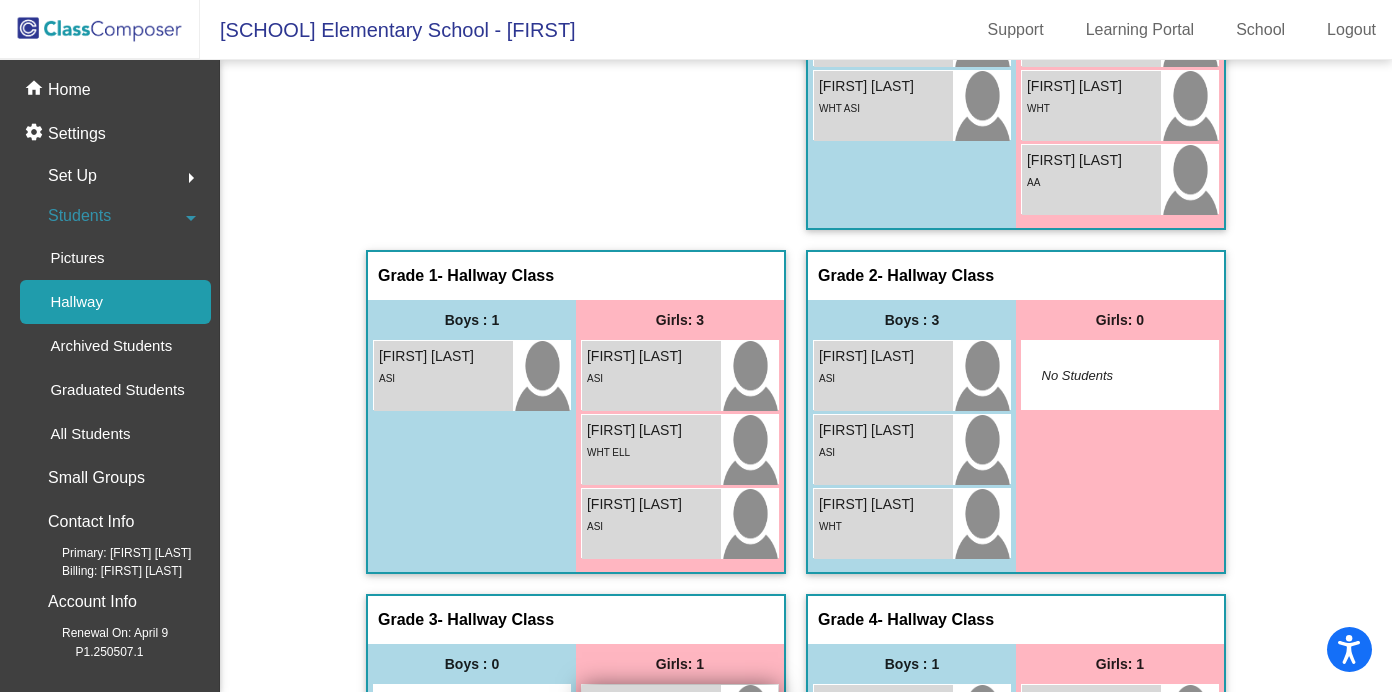 scroll, scrollTop: 0, scrollLeft: 0, axis: both 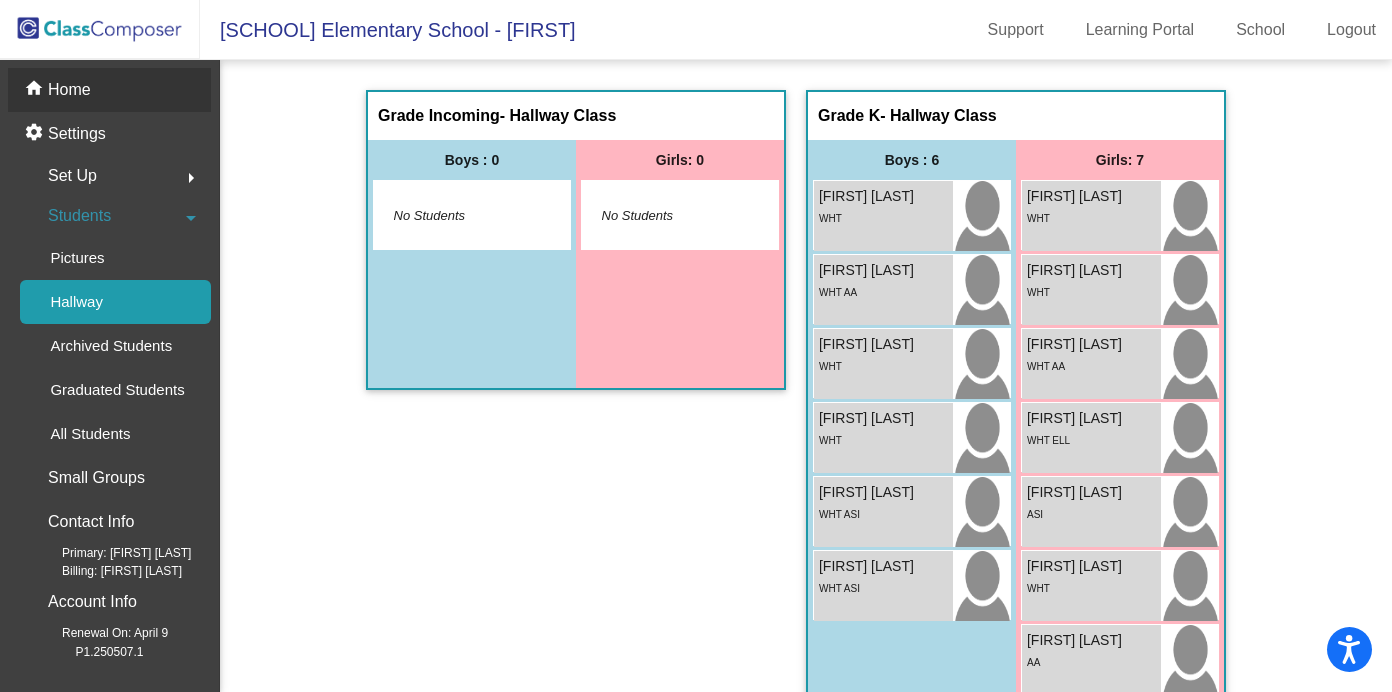 click on "Home" 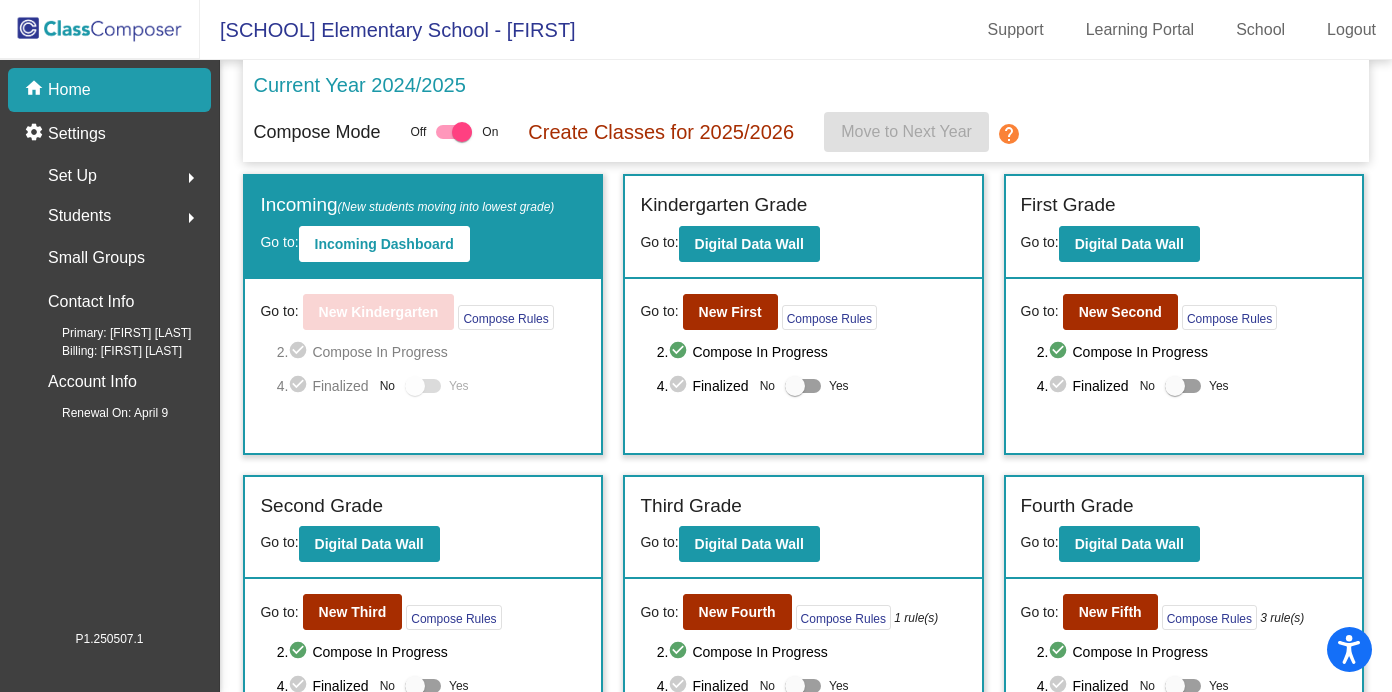 scroll, scrollTop: 190, scrollLeft: 0, axis: vertical 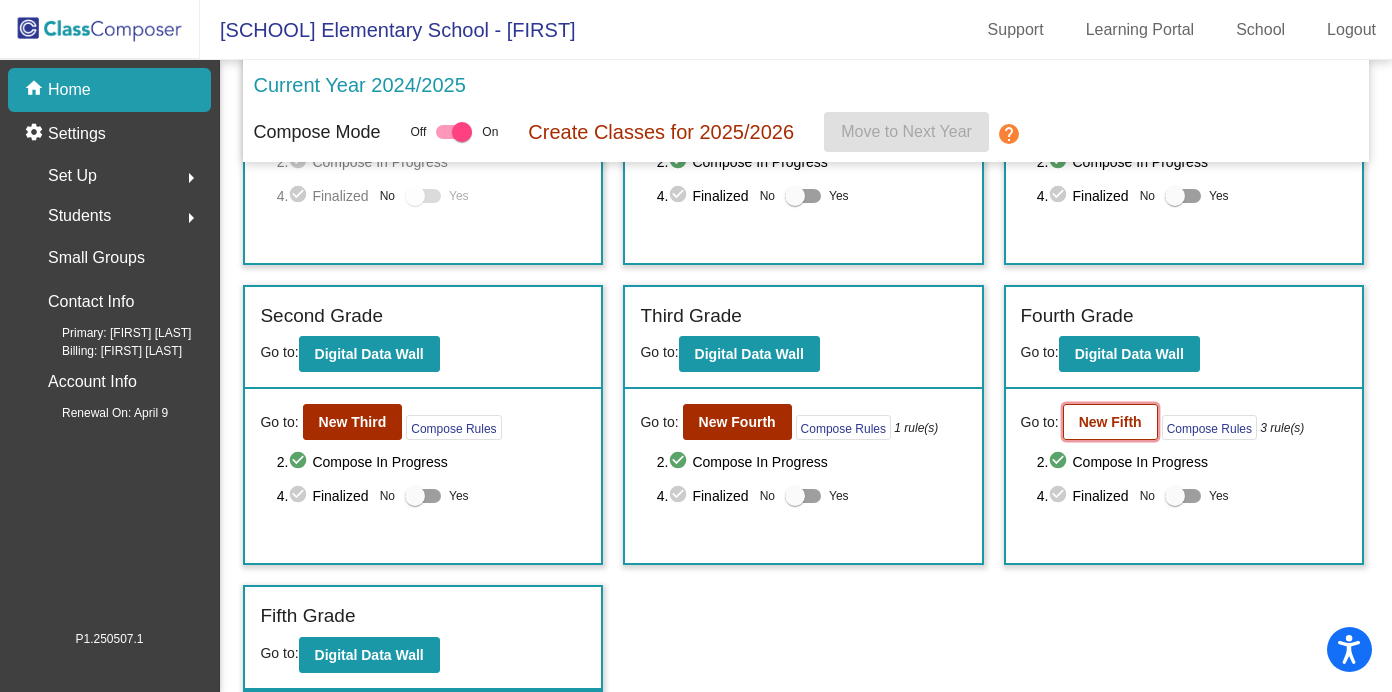 click on "New Fifth" 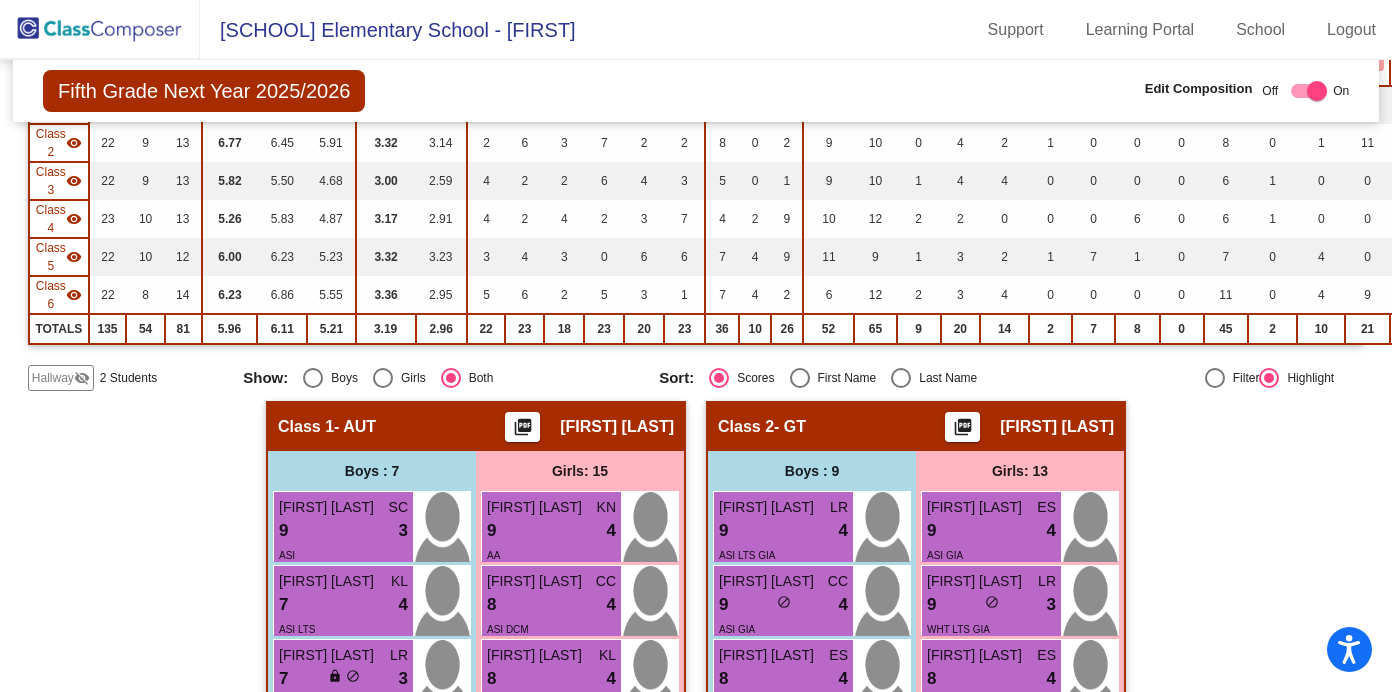 scroll, scrollTop: 291, scrollLeft: 0, axis: vertical 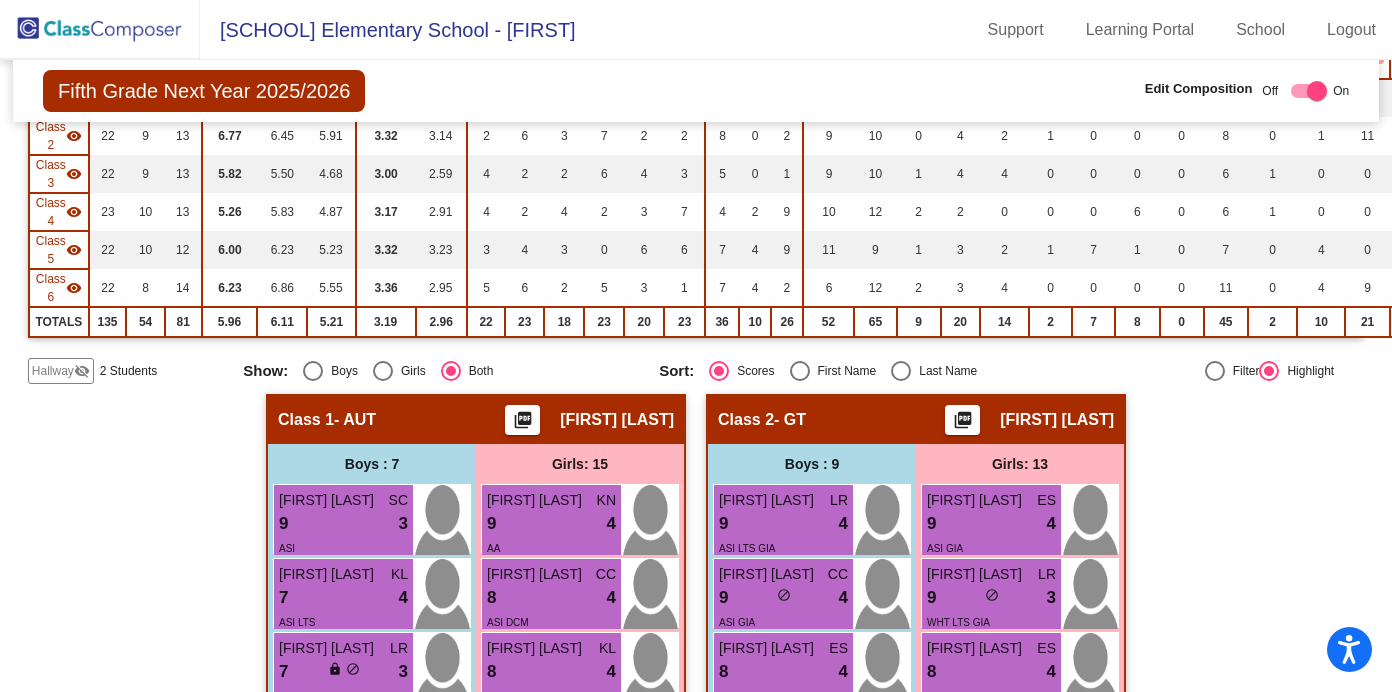 click on "visibility_off" 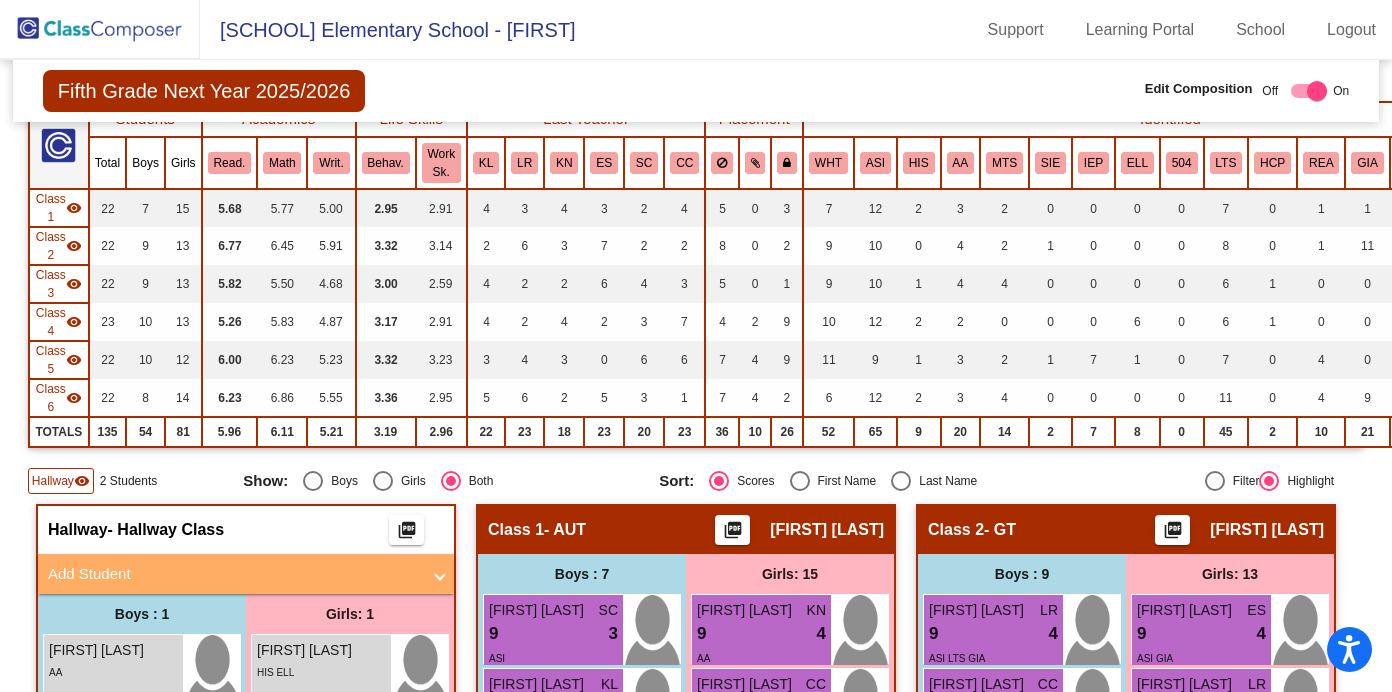 scroll, scrollTop: 138, scrollLeft: 0, axis: vertical 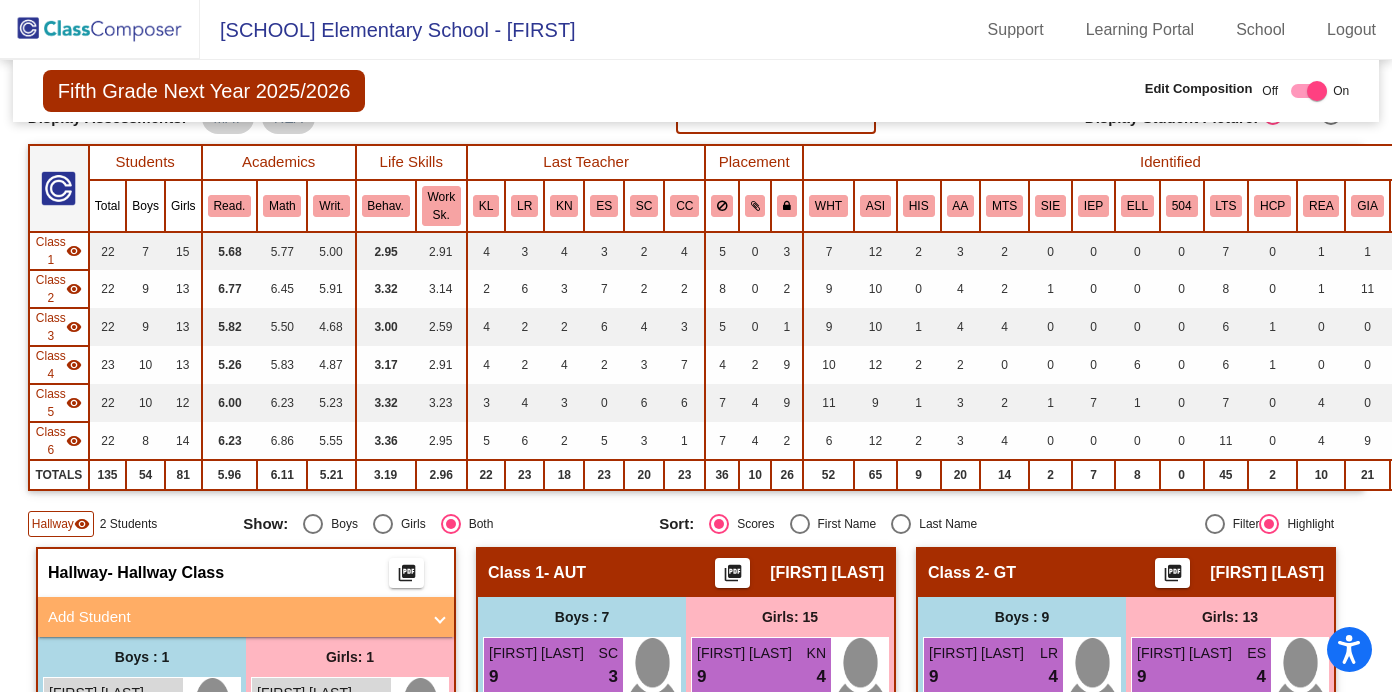 click on "visibility" 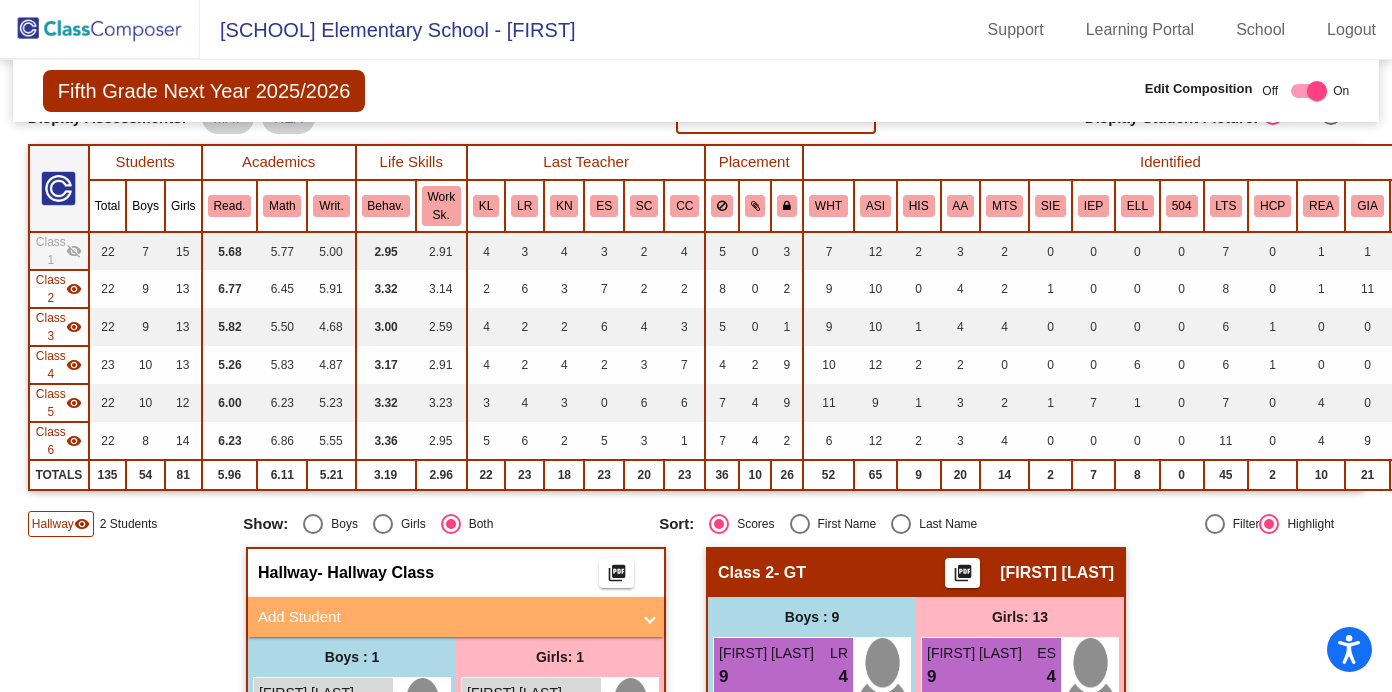click on "visibility" 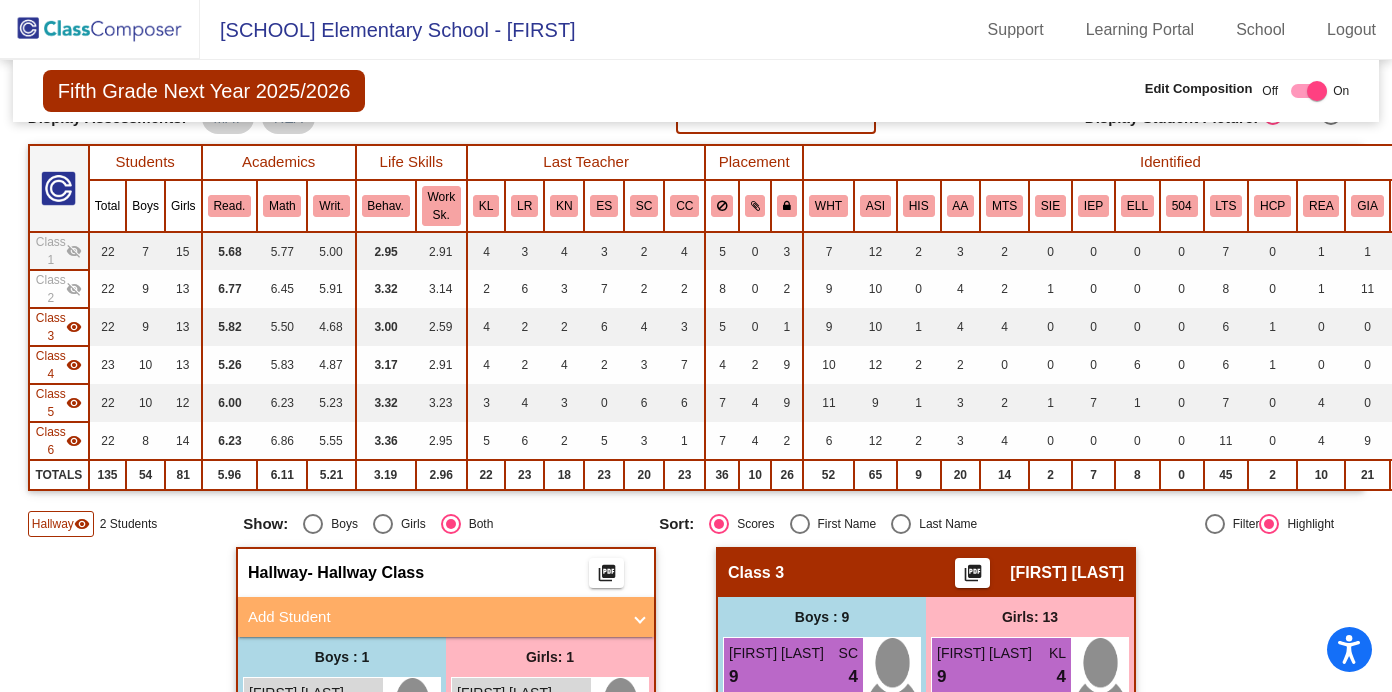 click on "visibility" 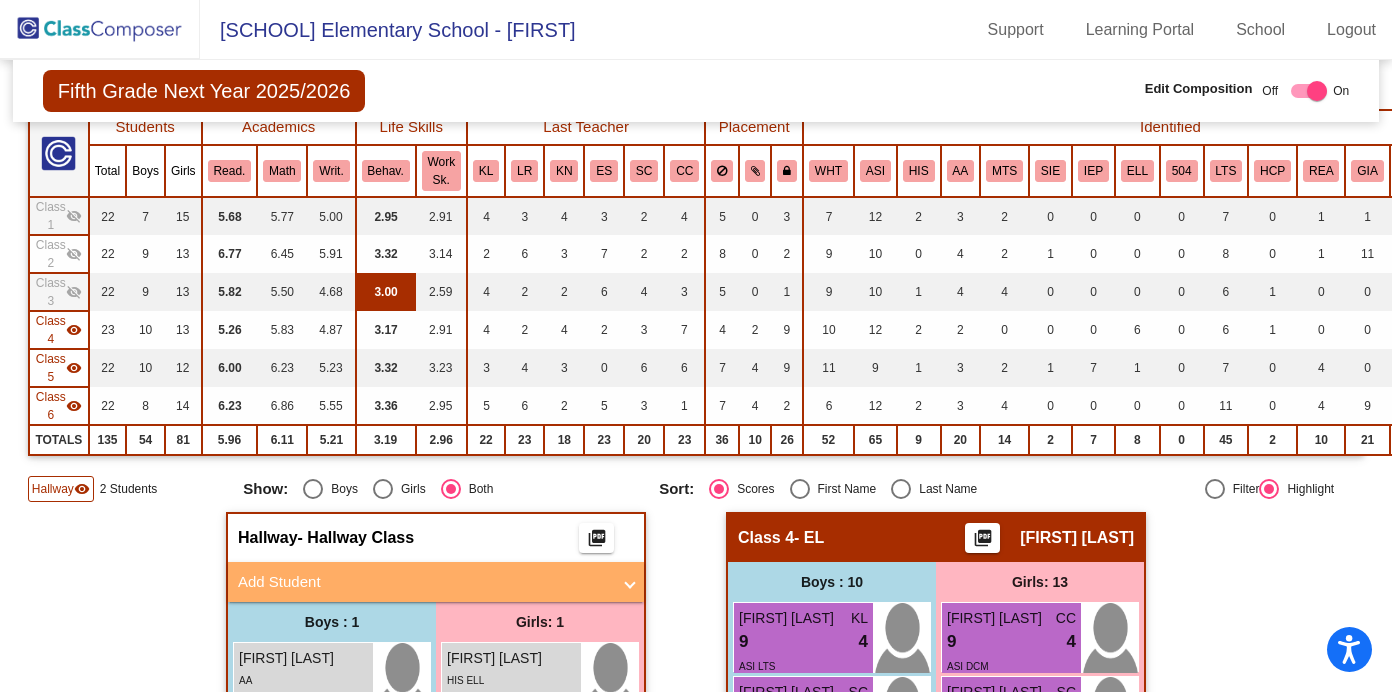 scroll, scrollTop: 190, scrollLeft: 0, axis: vertical 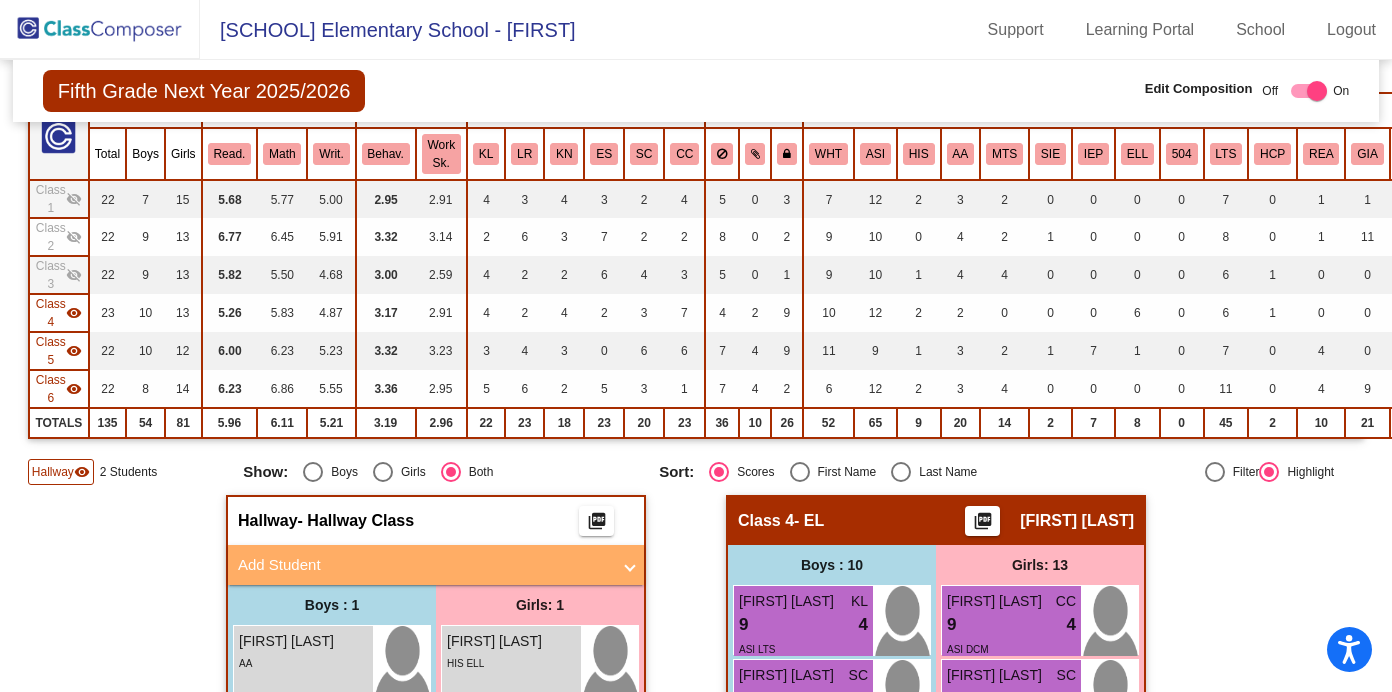click on "visibility" 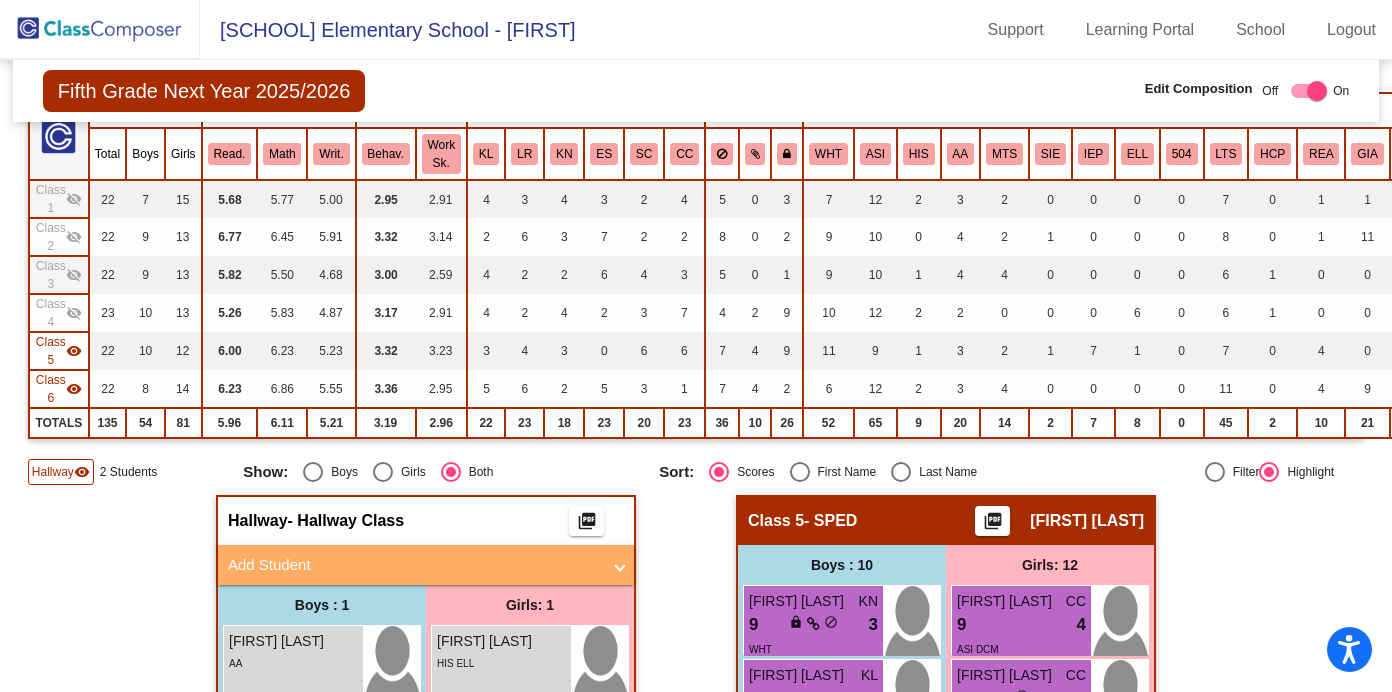 click on "visibility" 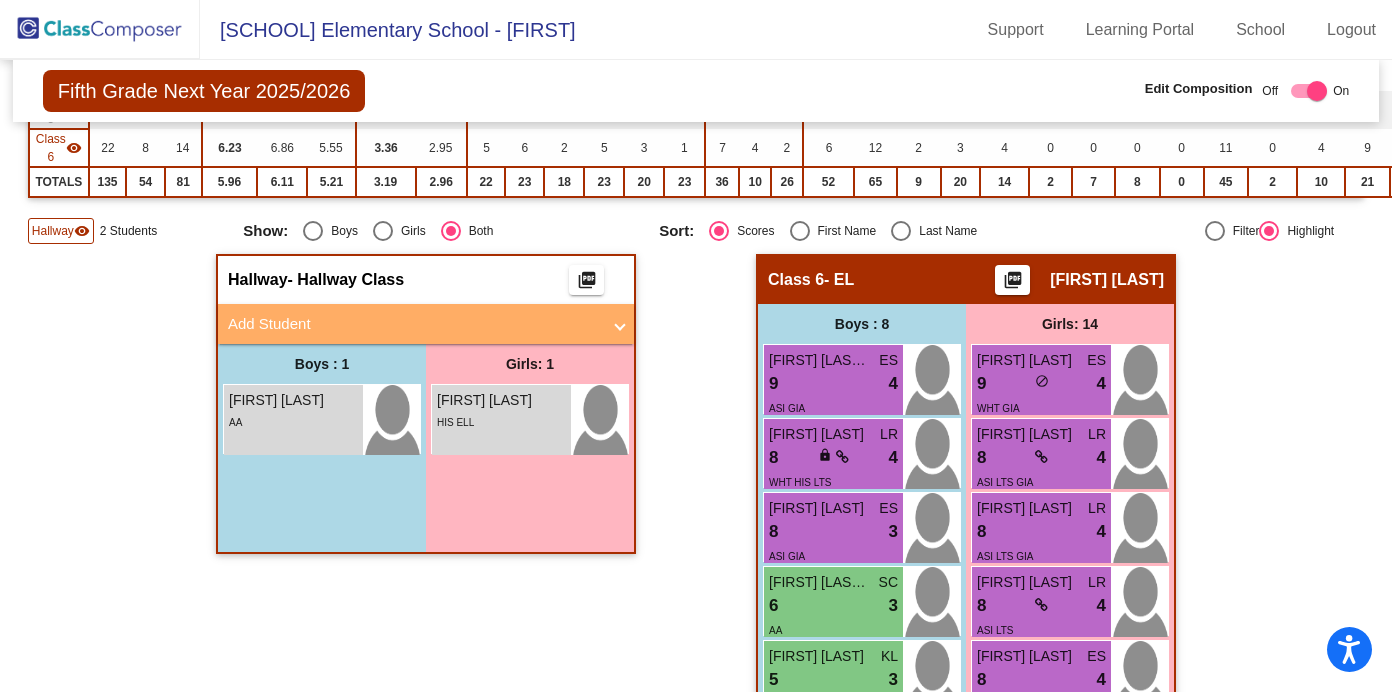 scroll, scrollTop: 430, scrollLeft: 0, axis: vertical 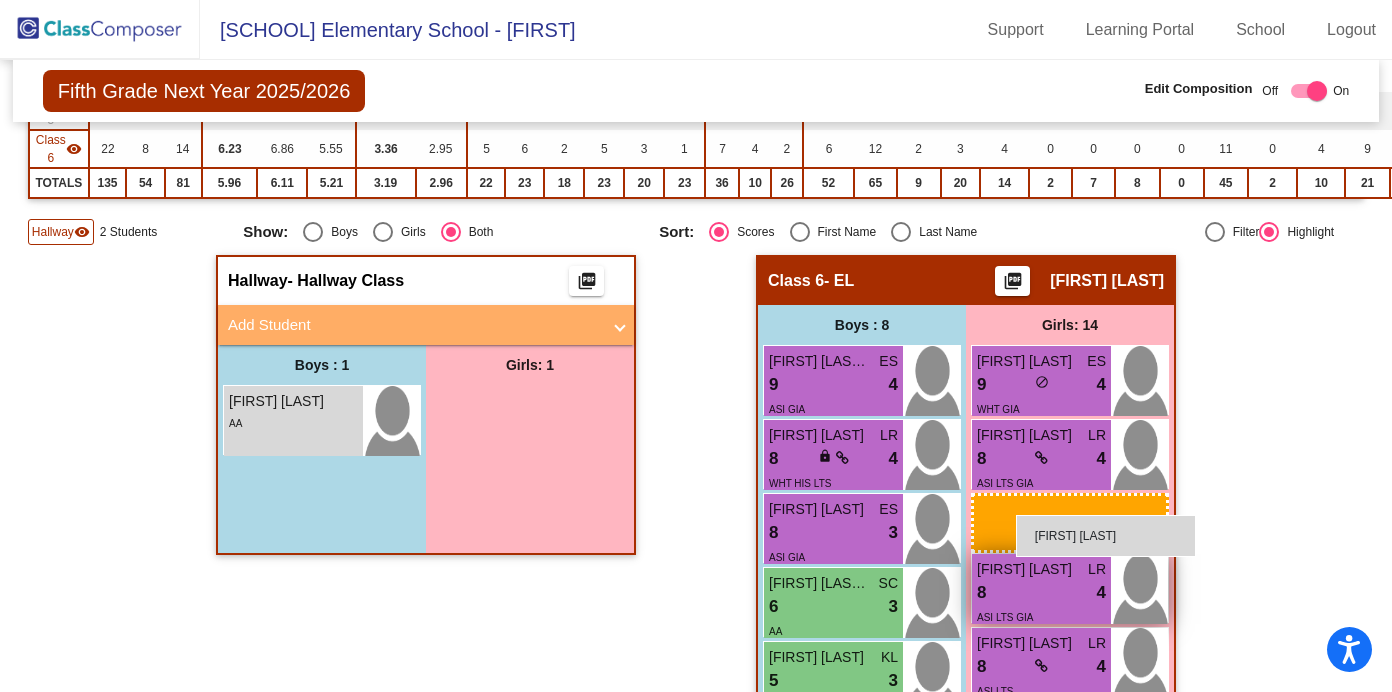 drag, startPoint x: 516, startPoint y: 412, endPoint x: 1013, endPoint y: 515, distance: 507.56082 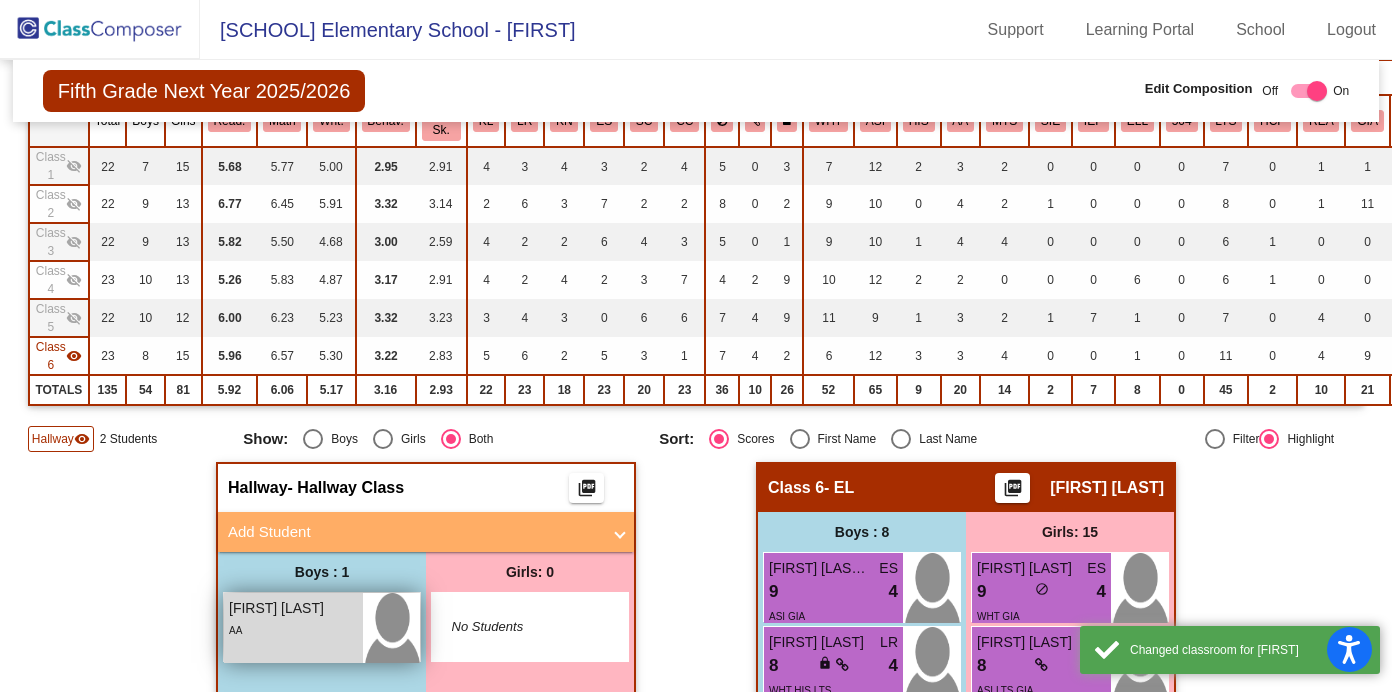 scroll, scrollTop: 222, scrollLeft: 0, axis: vertical 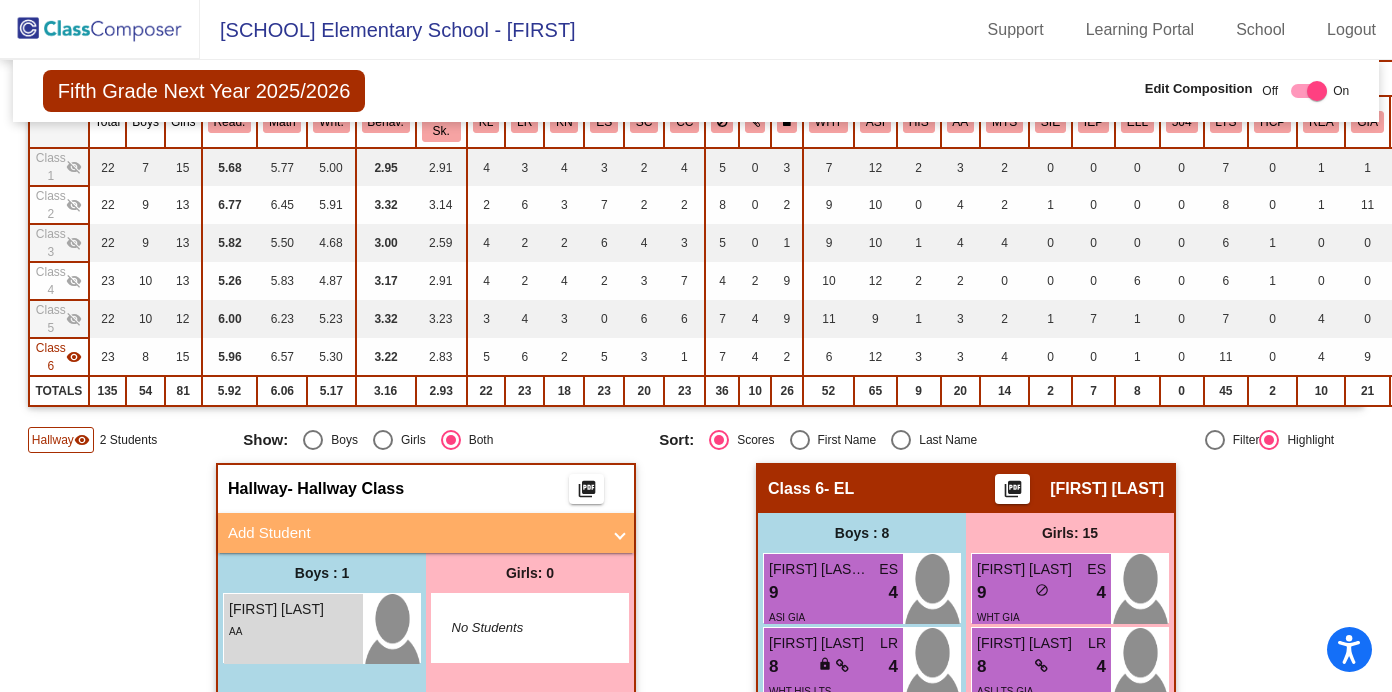 click on "visibility" 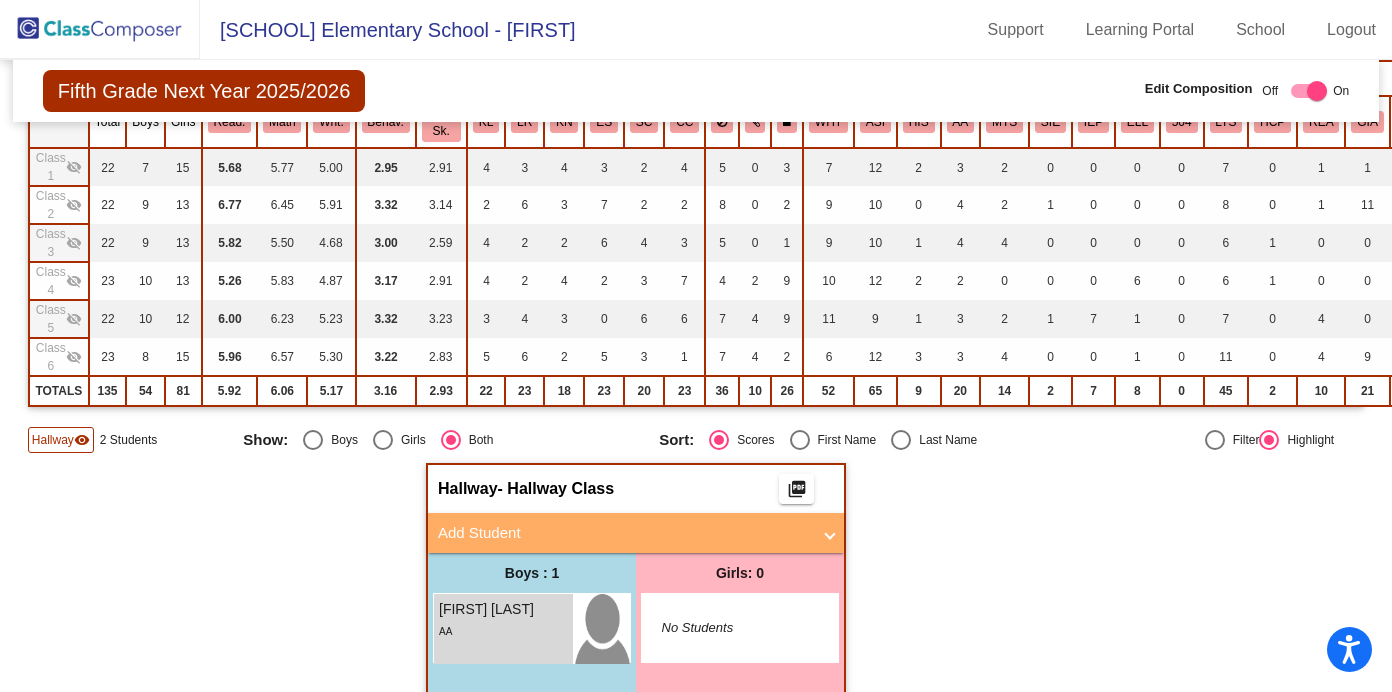 click on "visibility_off" 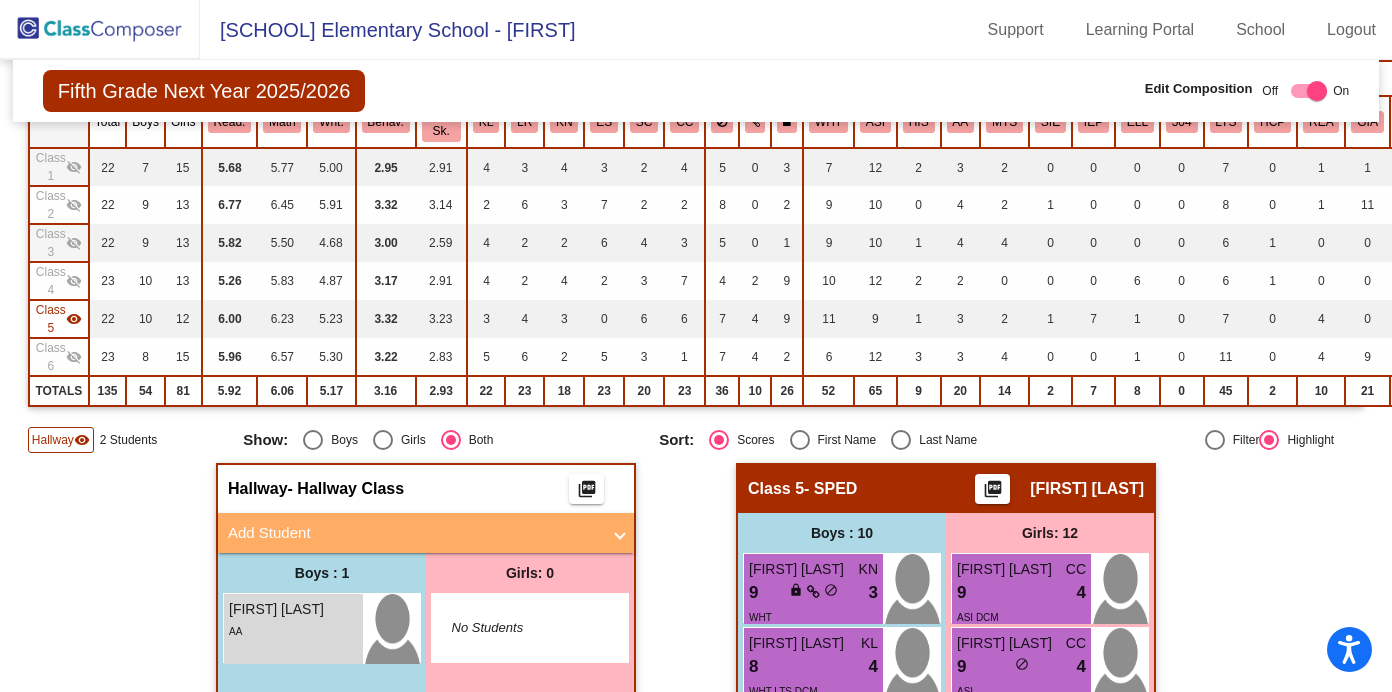 click on "visibility_off" 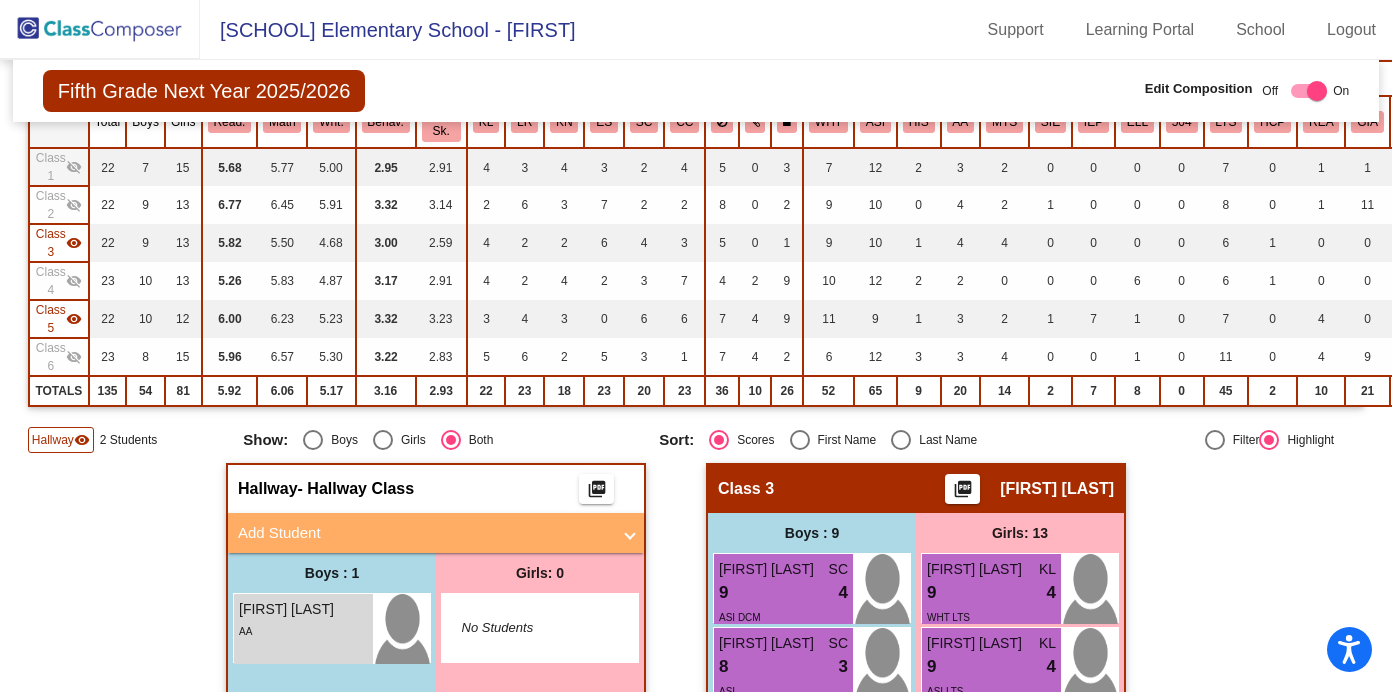 click on "visibility_off" 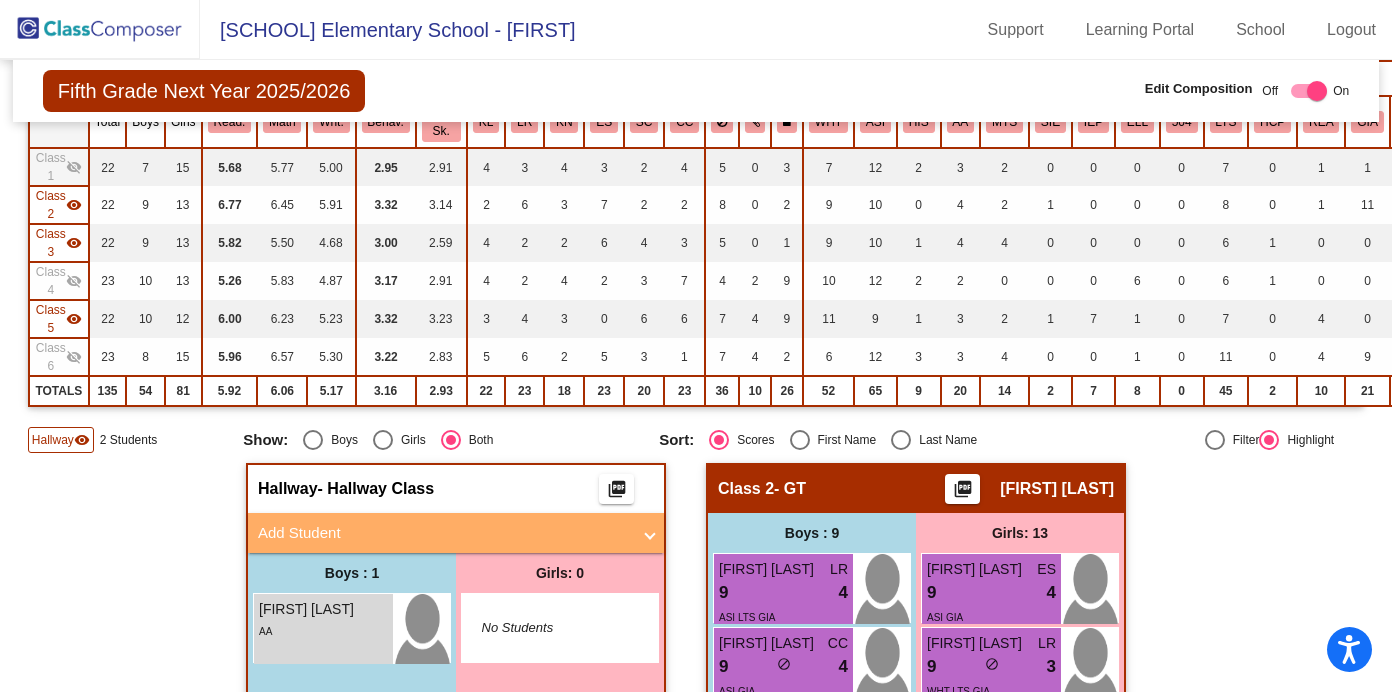 click on "visibility_off" 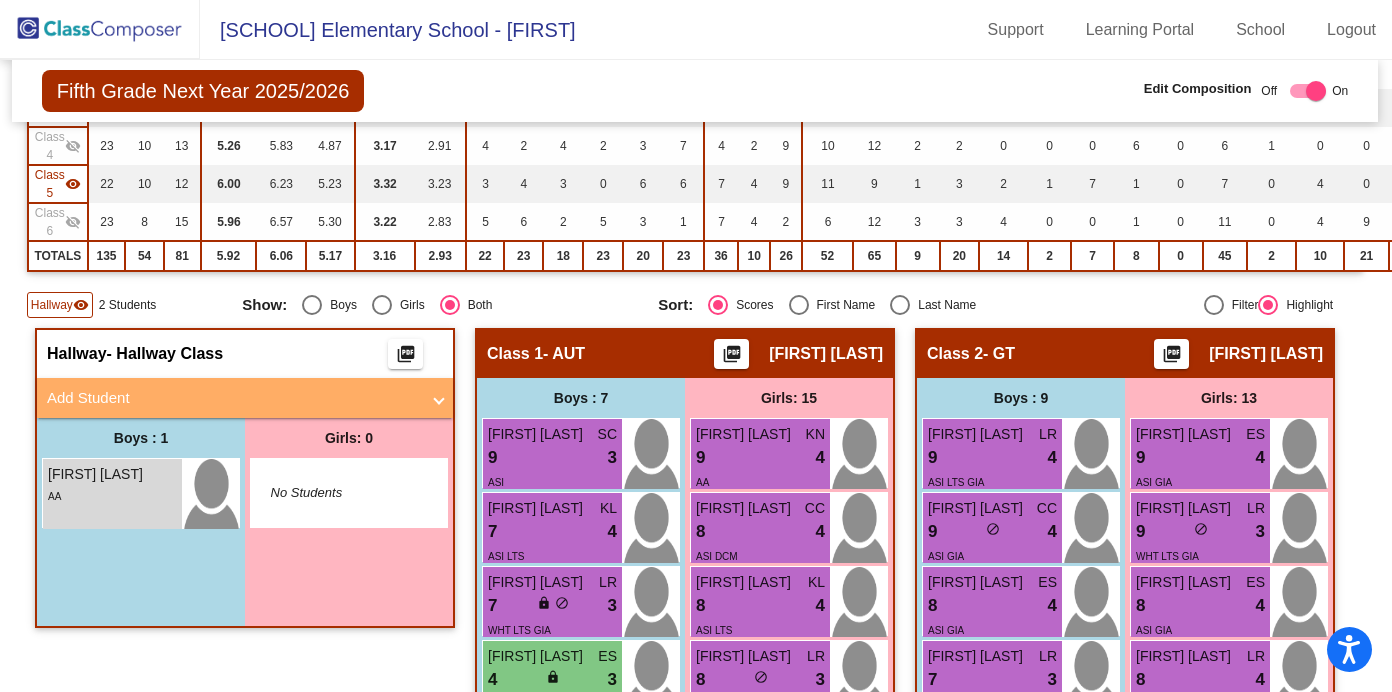 scroll, scrollTop: 392, scrollLeft: 1, axis: both 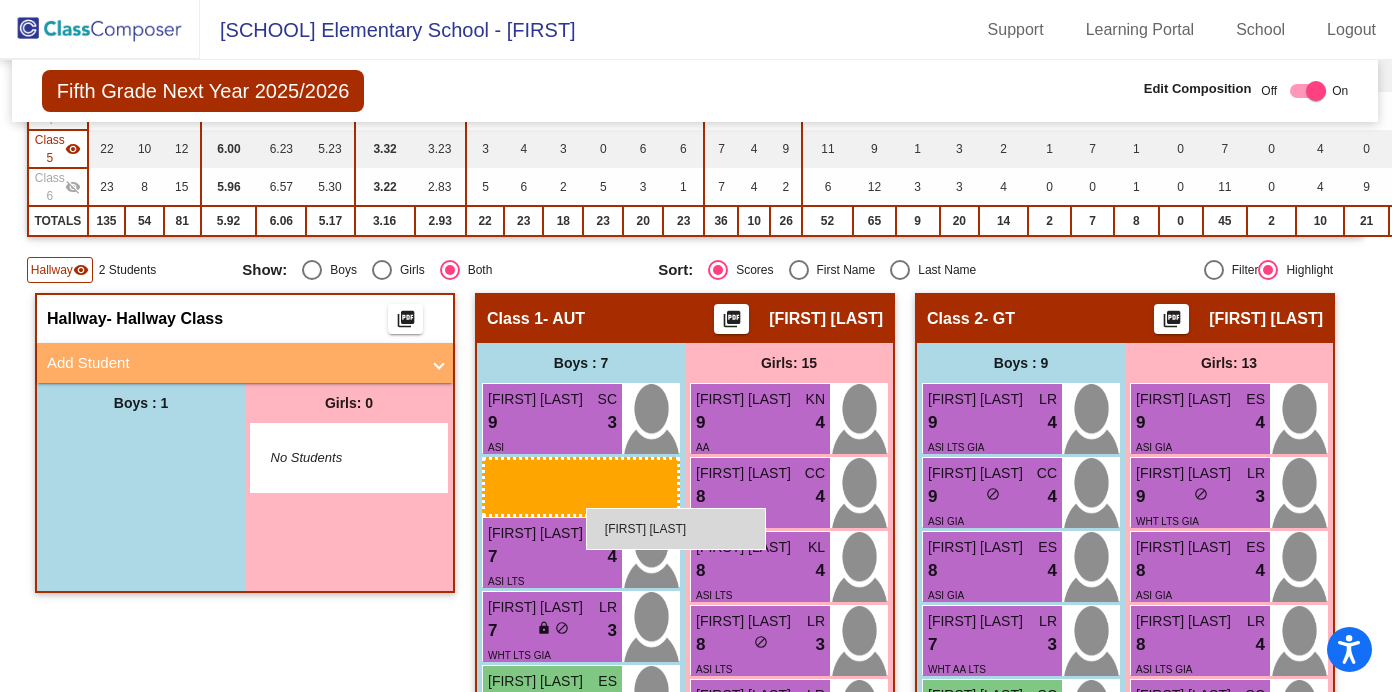 drag, startPoint x: 131, startPoint y: 455, endPoint x: 581, endPoint y: 504, distance: 452.6599 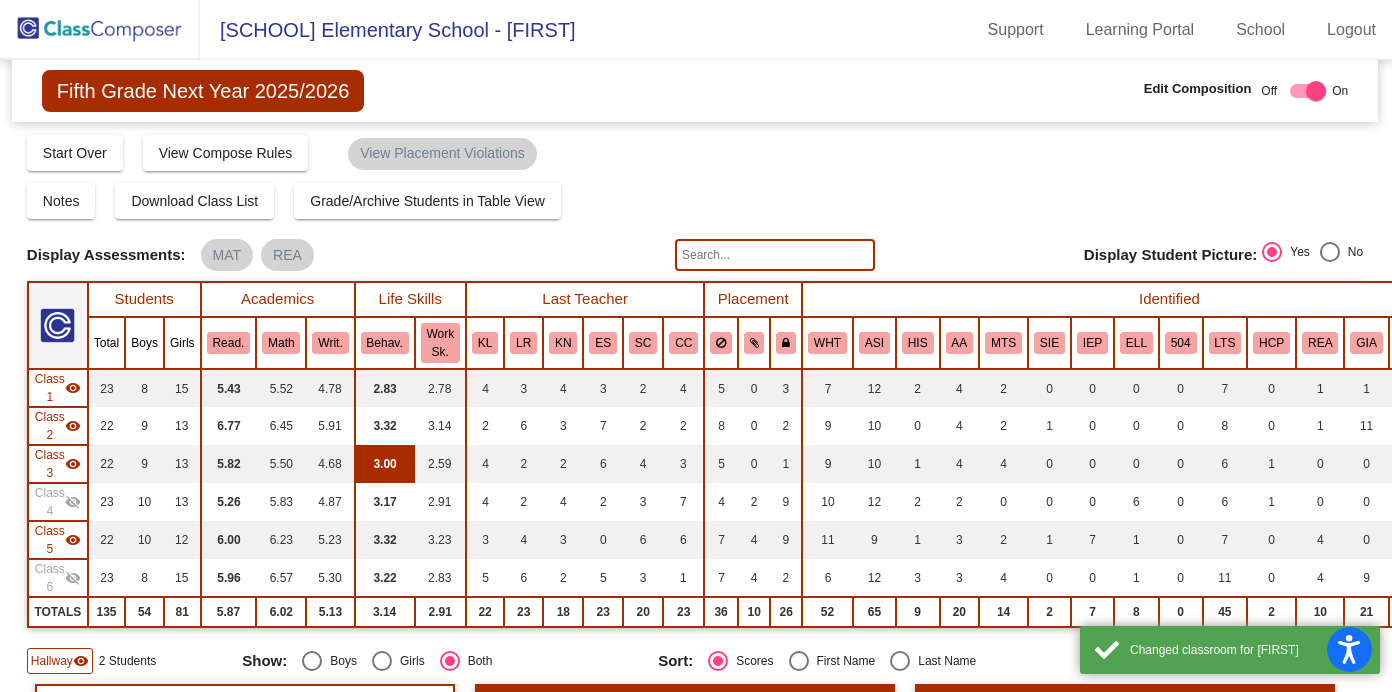 scroll, scrollTop: 0, scrollLeft: 1, axis: horizontal 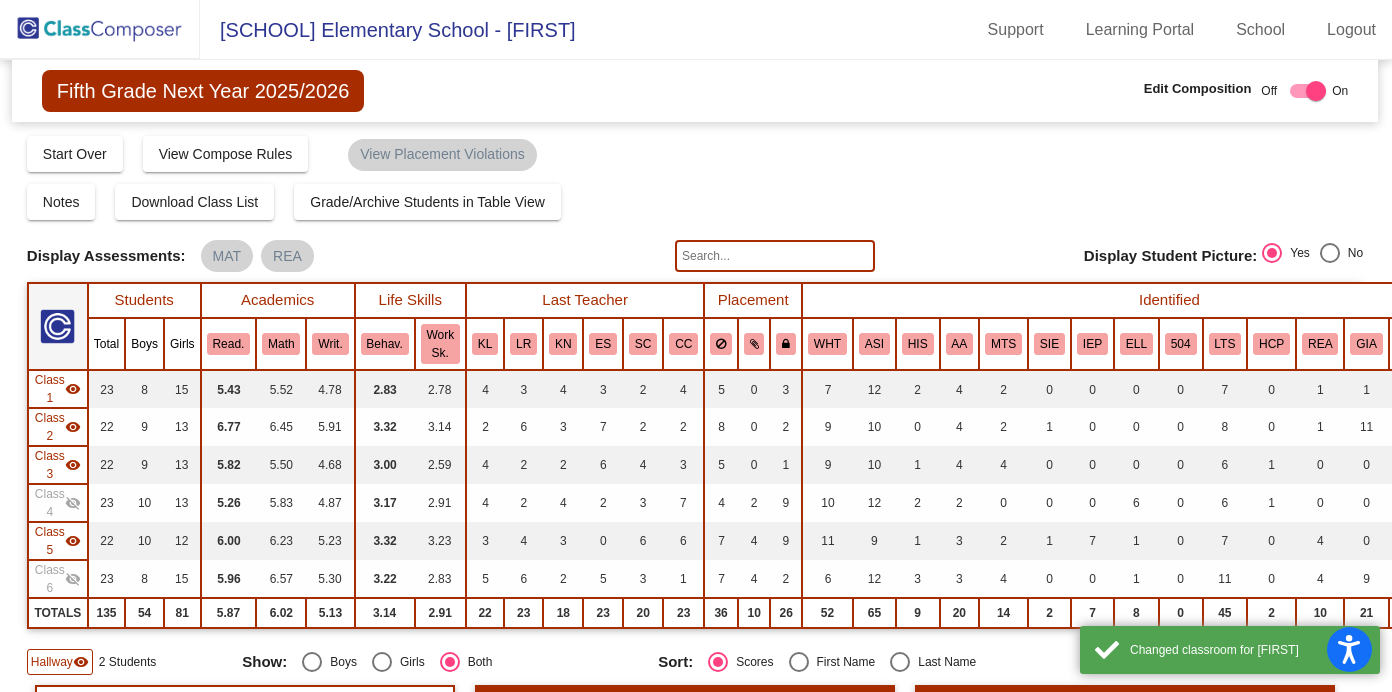 click 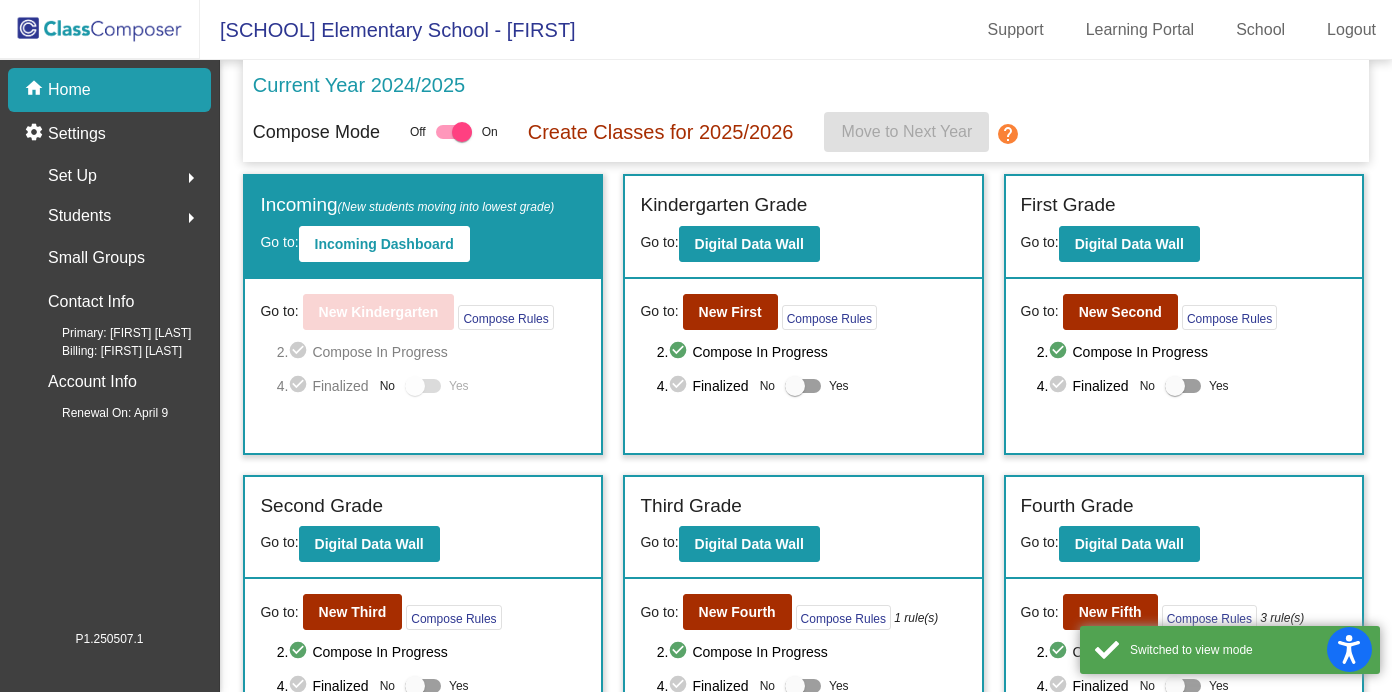 scroll, scrollTop: 190, scrollLeft: 0, axis: vertical 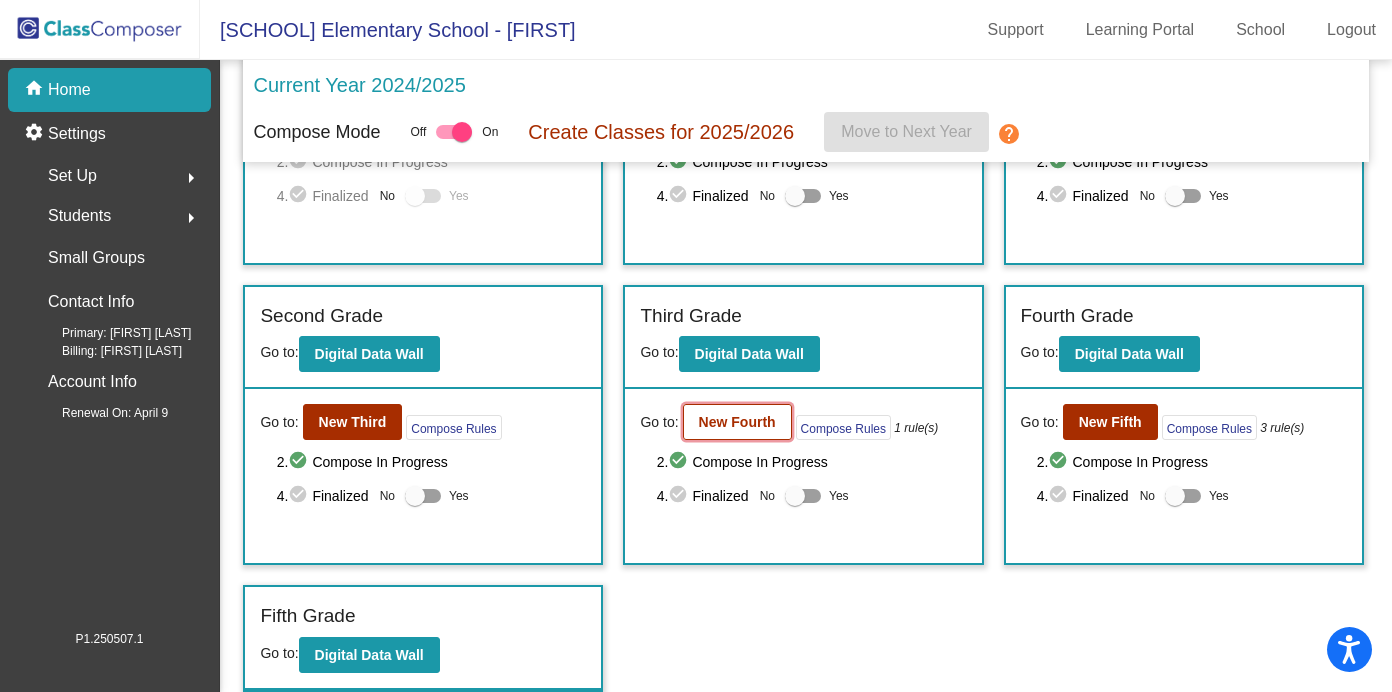 click on "New Fourth" 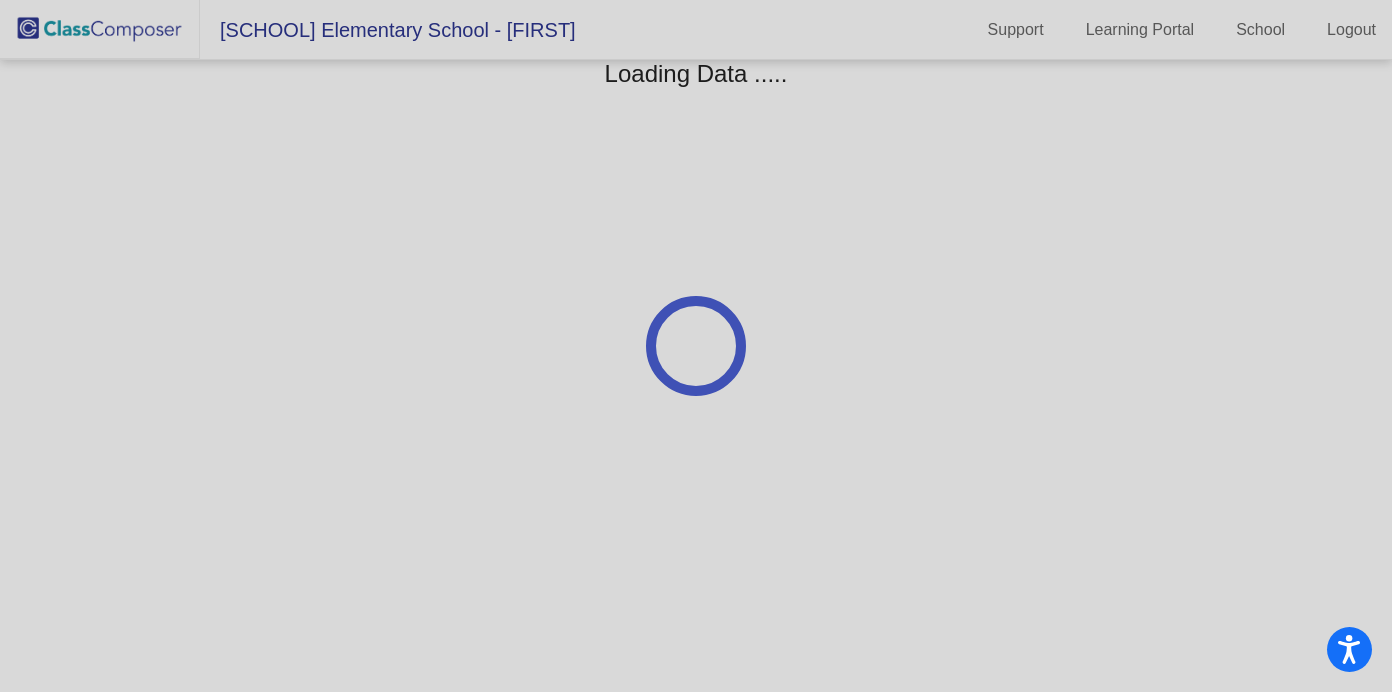 scroll, scrollTop: 0, scrollLeft: 0, axis: both 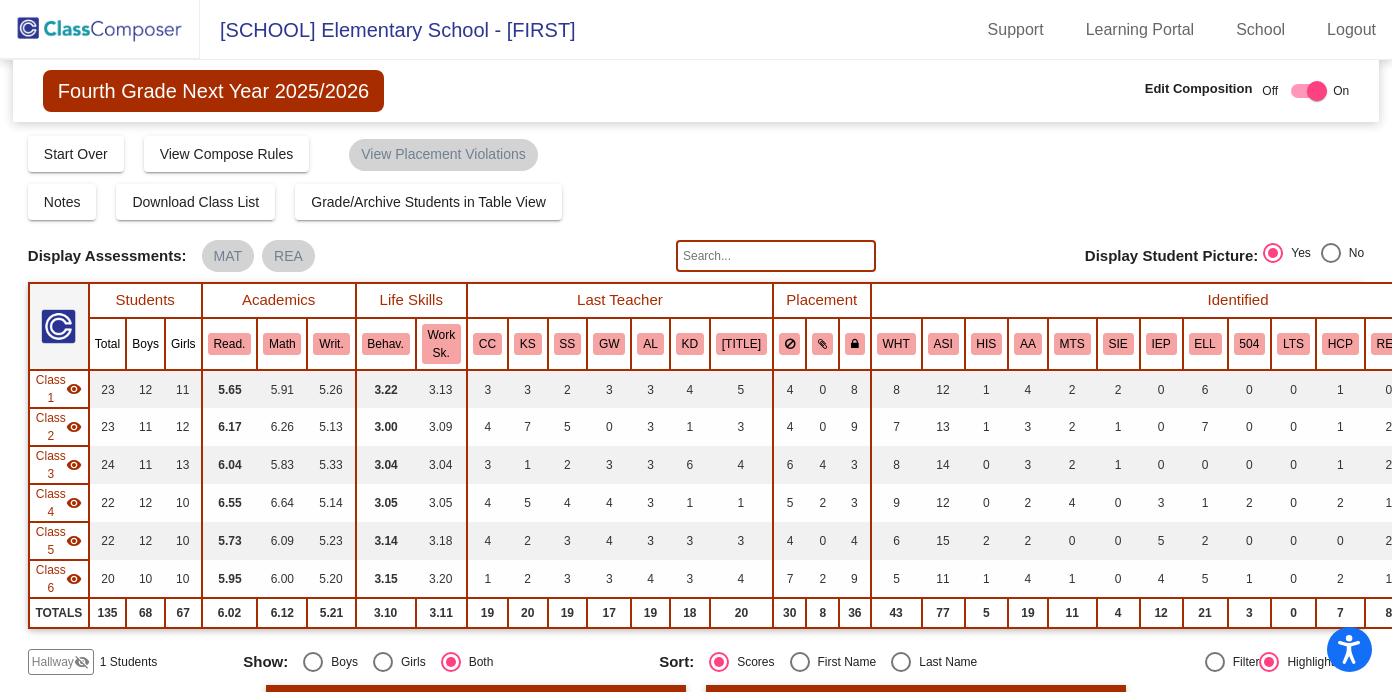 click on "visibility_off" 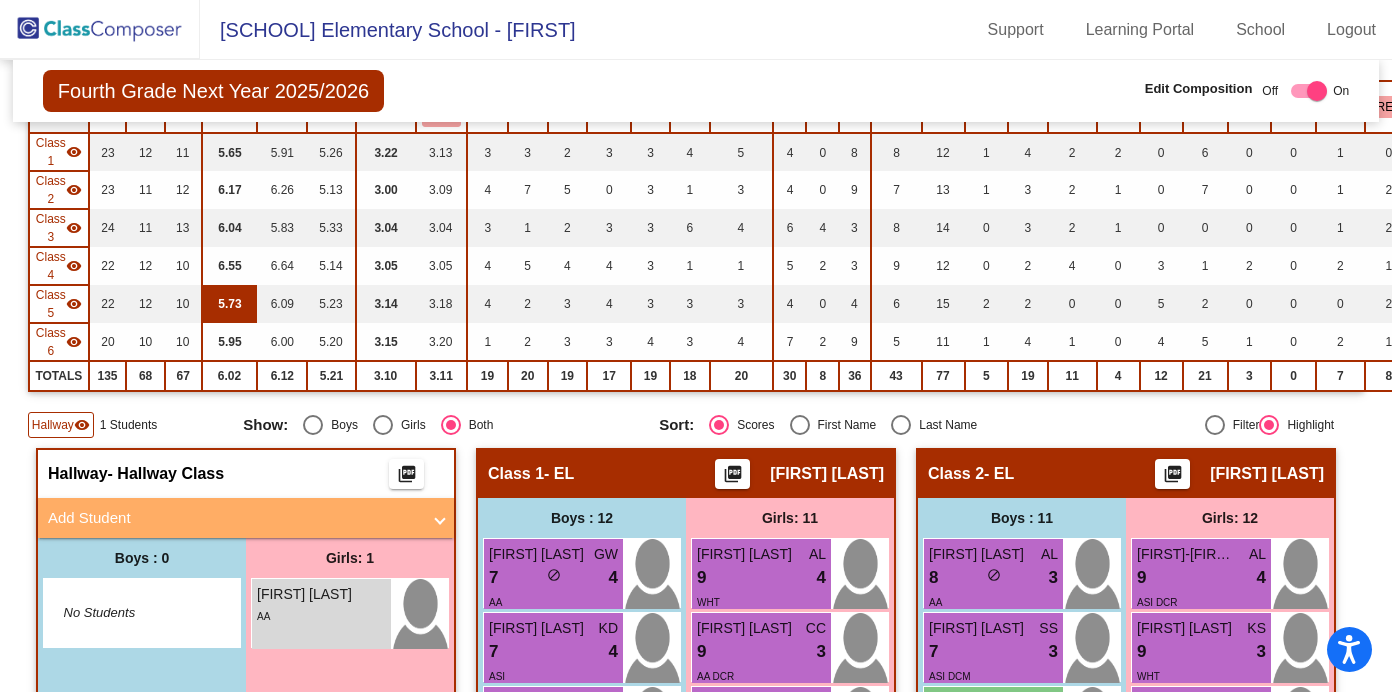 scroll, scrollTop: 191, scrollLeft: 0, axis: vertical 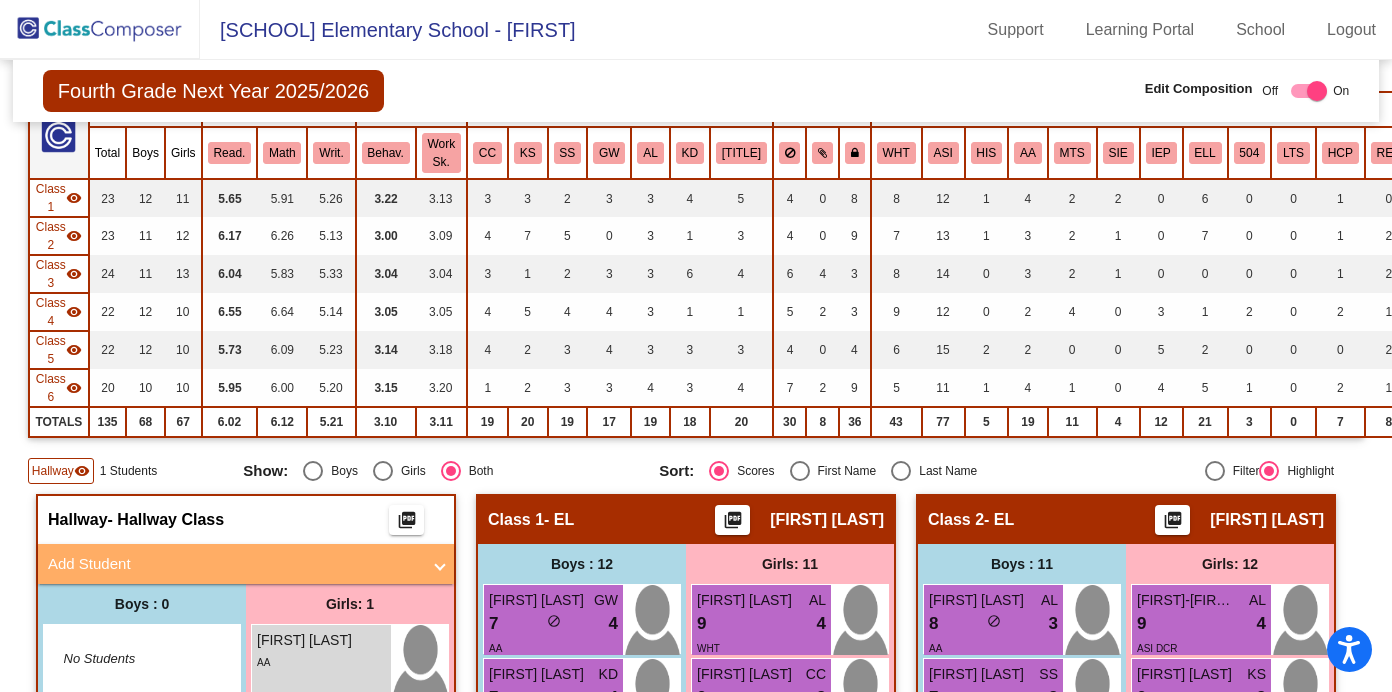 click on "visibility" 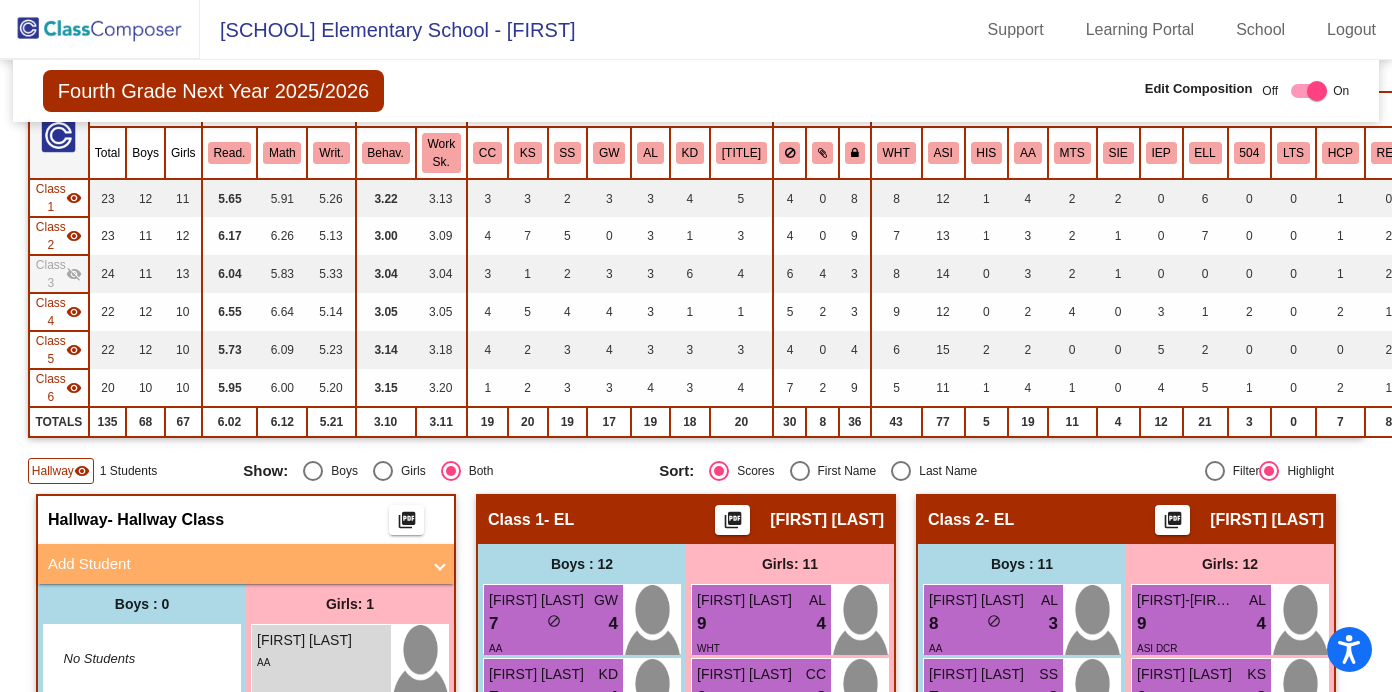 click on "visibility" 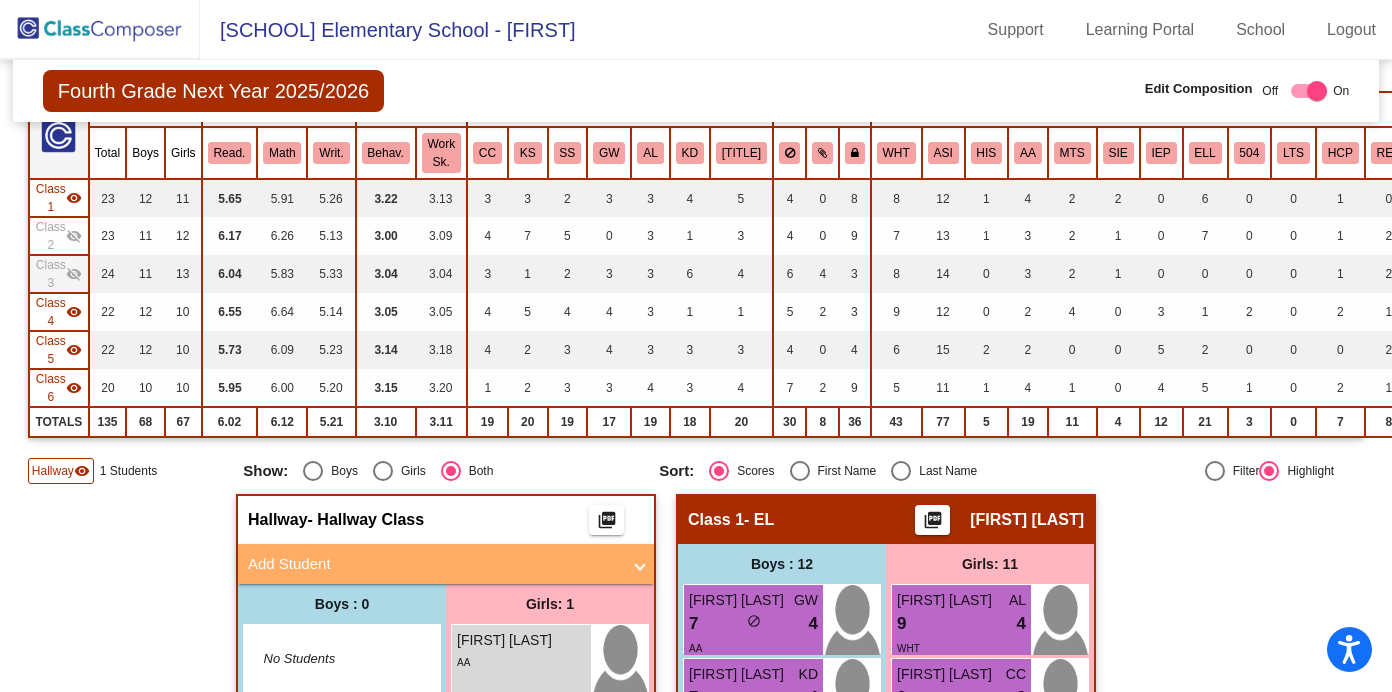 click on "visibility" 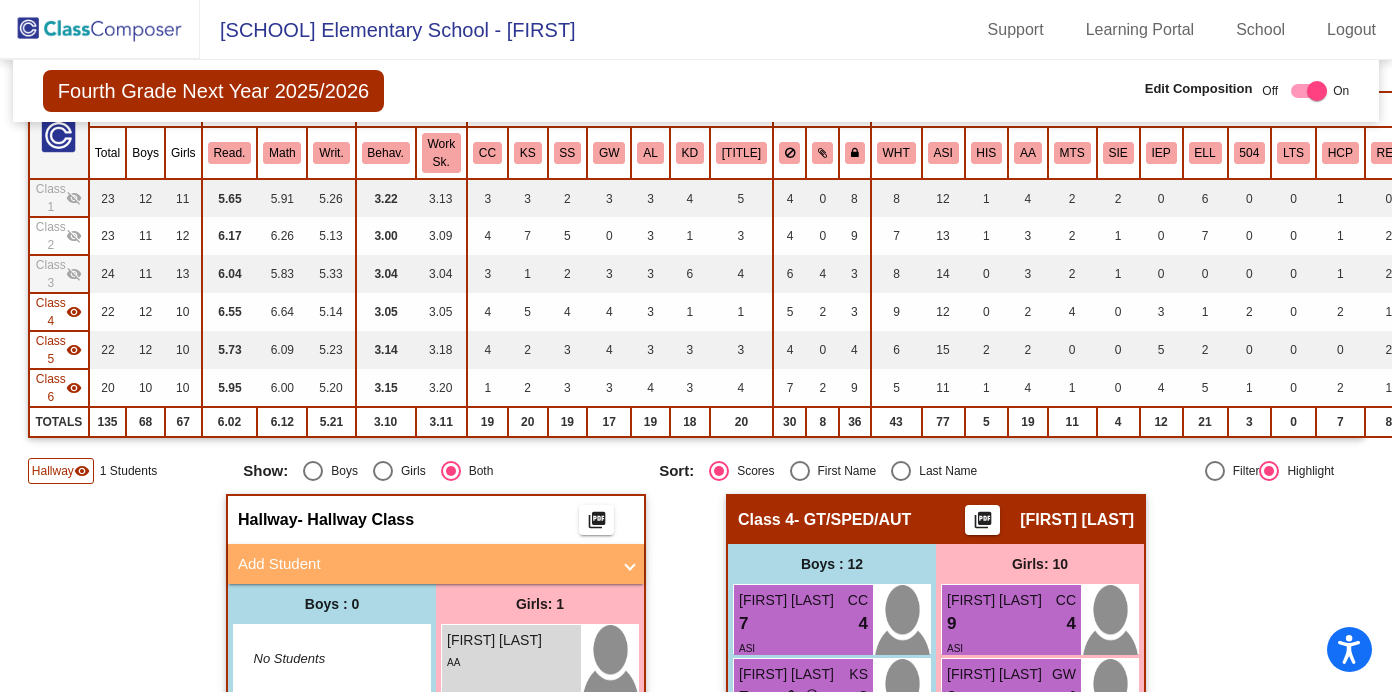 click on "visibility" 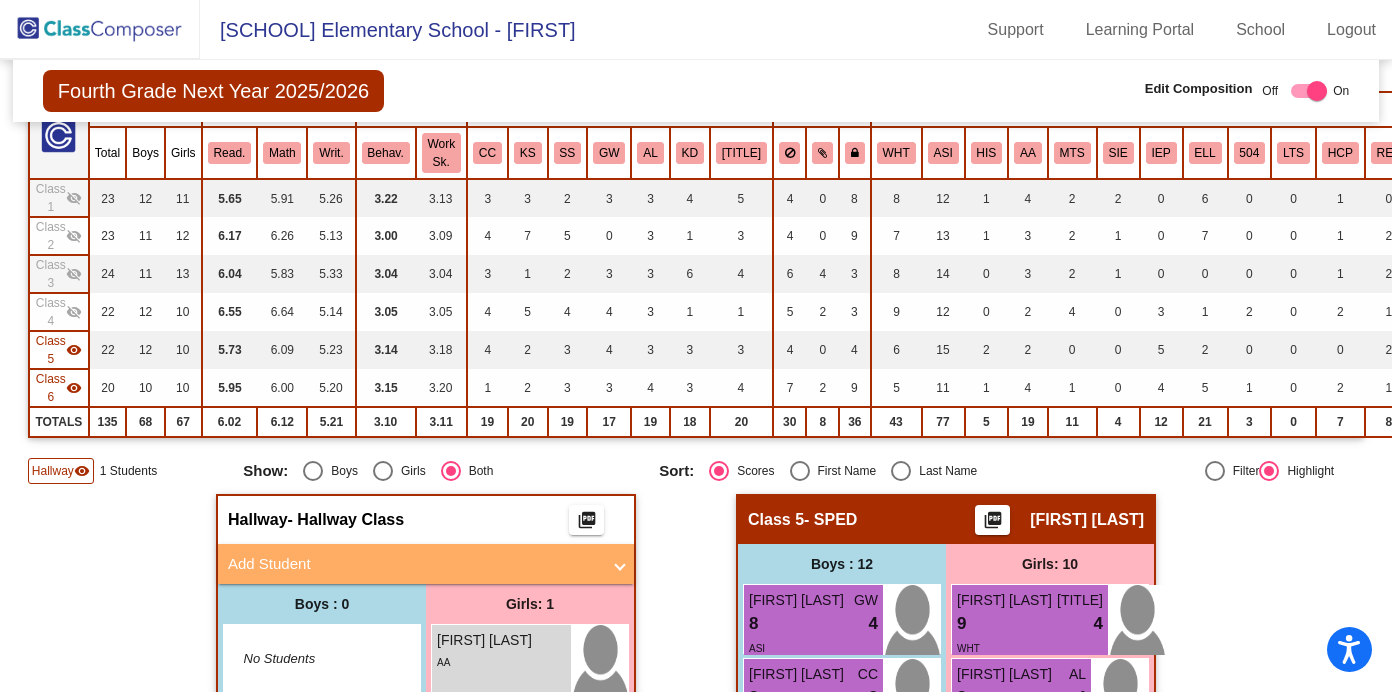 click on "visibility" 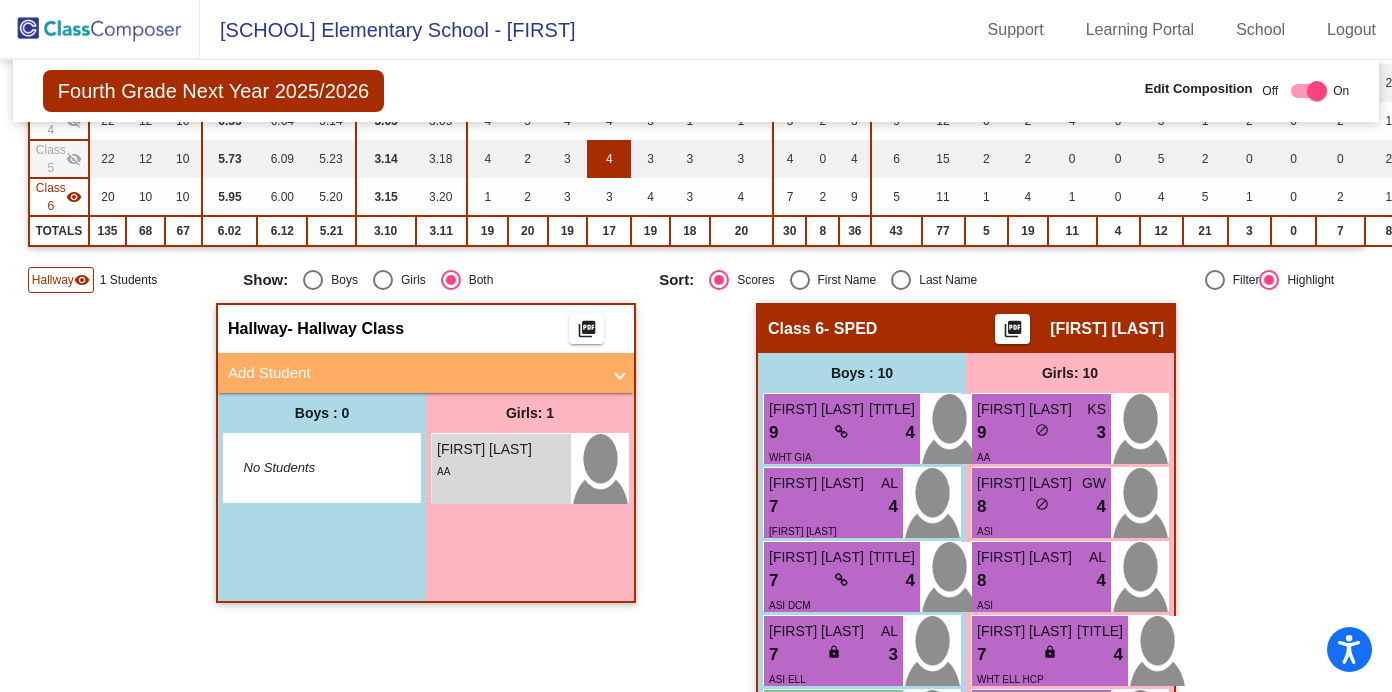 scroll, scrollTop: 391, scrollLeft: 0, axis: vertical 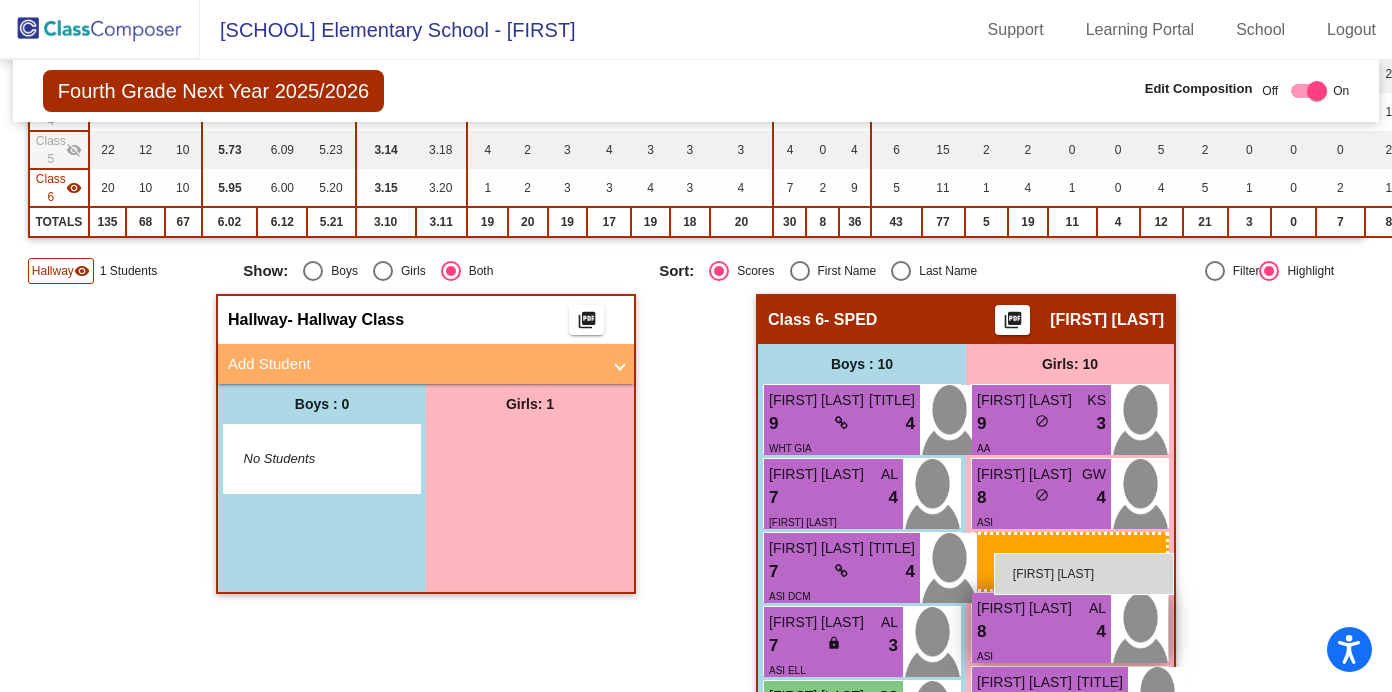 drag, startPoint x: 516, startPoint y: 480, endPoint x: 992, endPoint y: 552, distance: 481.41458 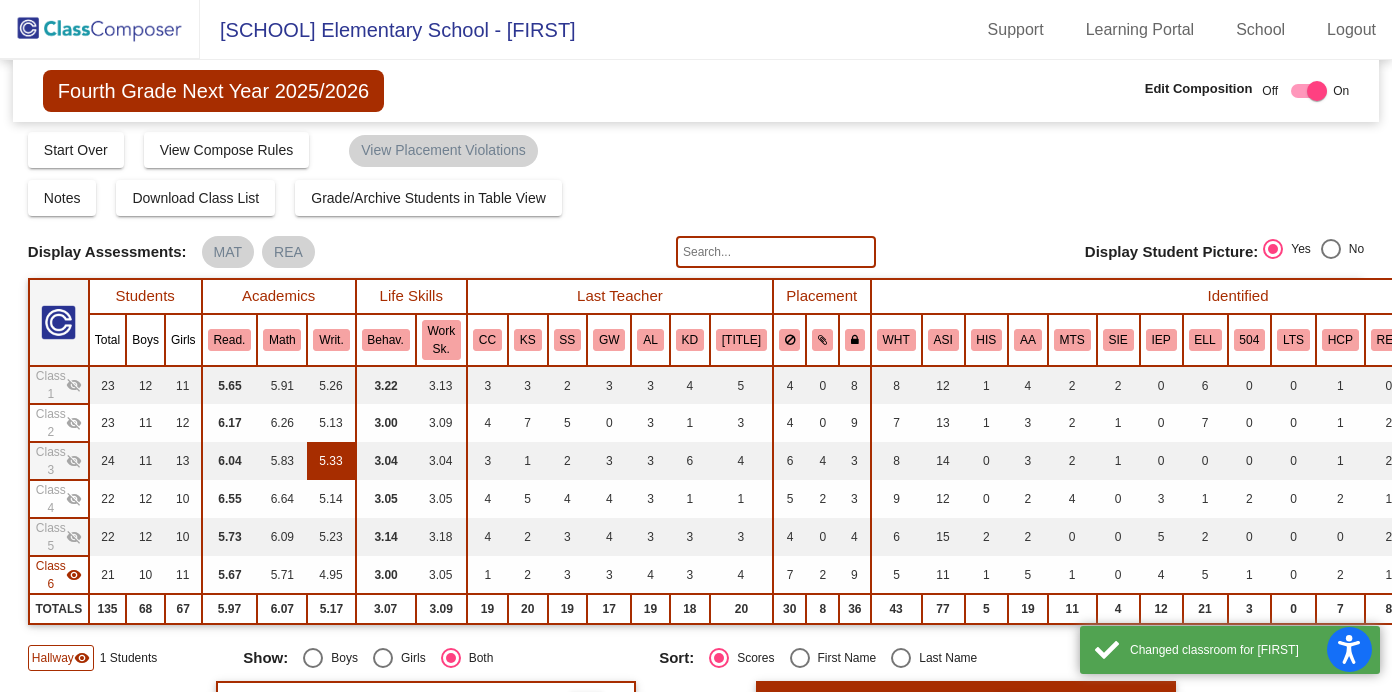 scroll, scrollTop: 0, scrollLeft: 0, axis: both 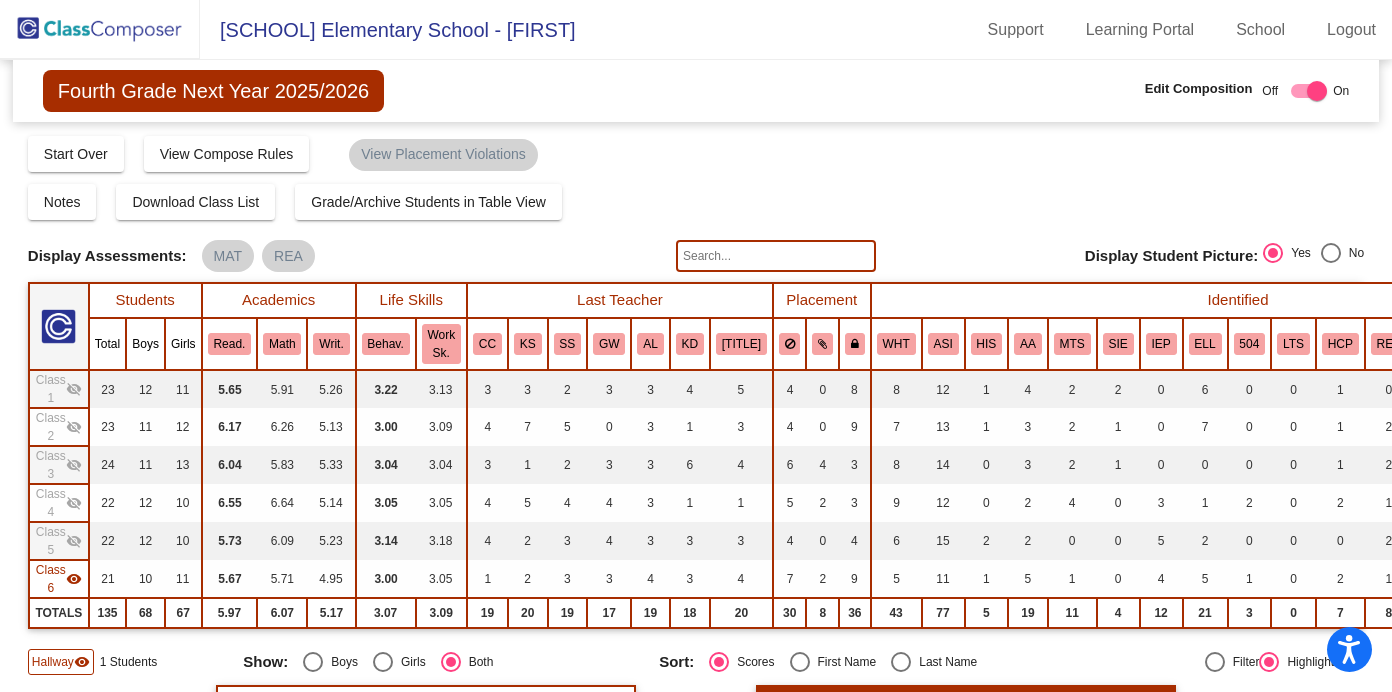 click 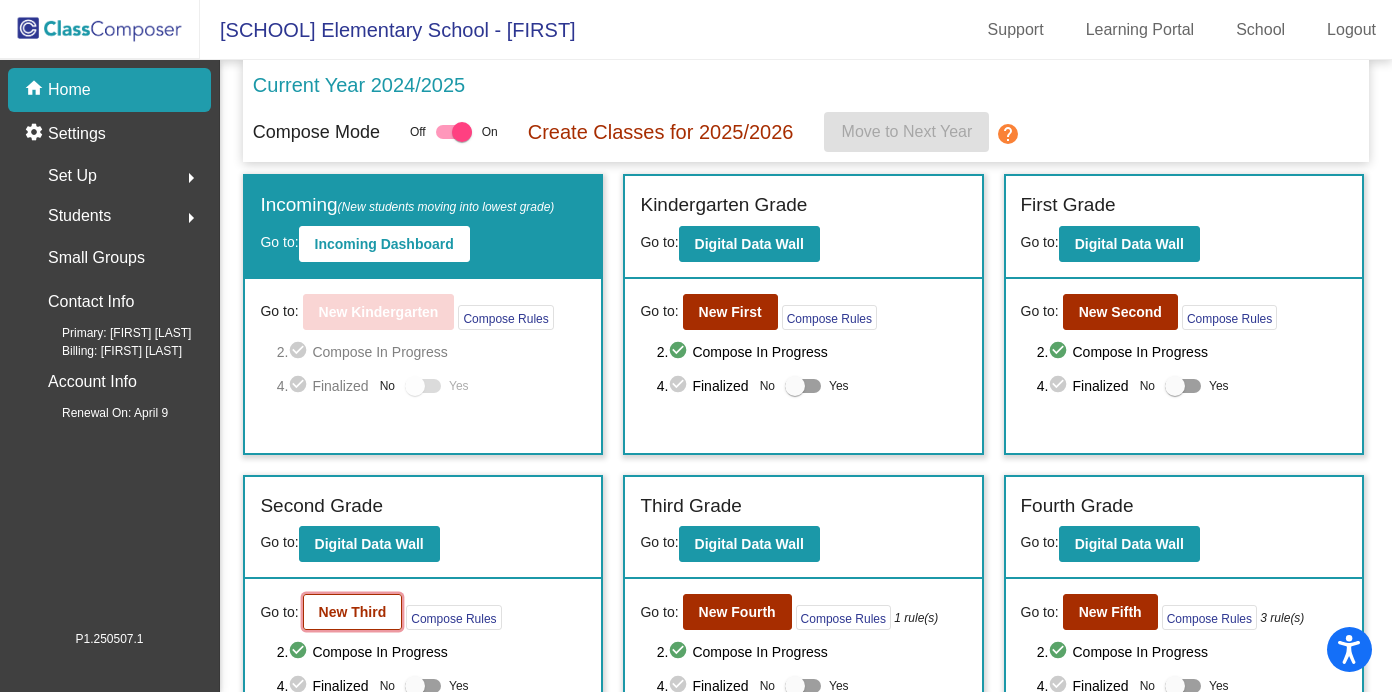 click on "New Third" 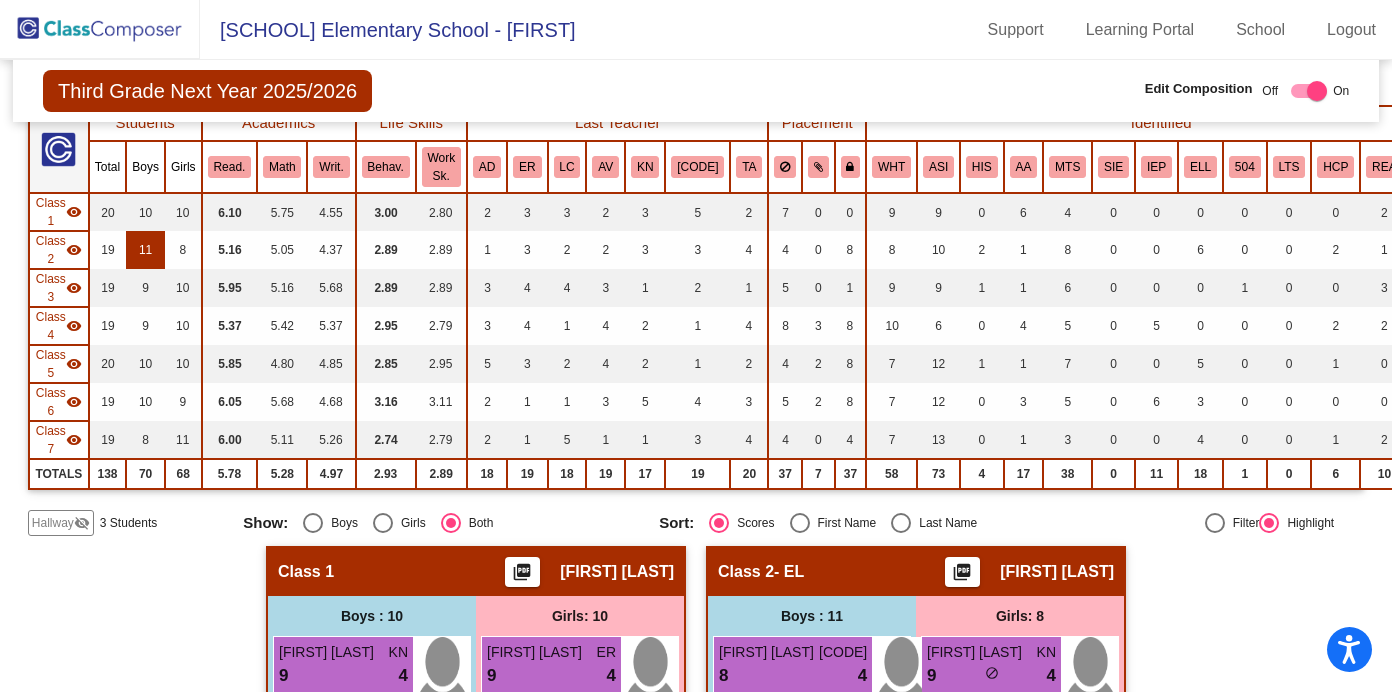 scroll, scrollTop: 178, scrollLeft: 0, axis: vertical 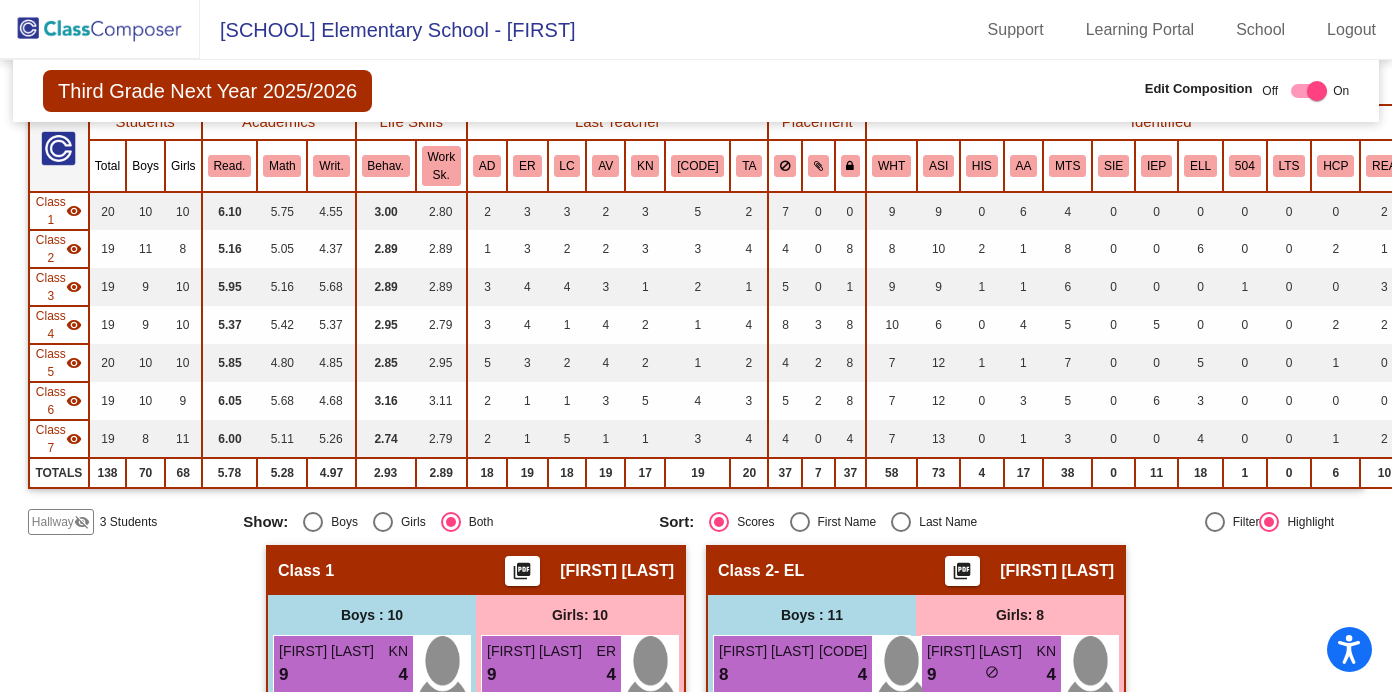 click on "visibility_off" 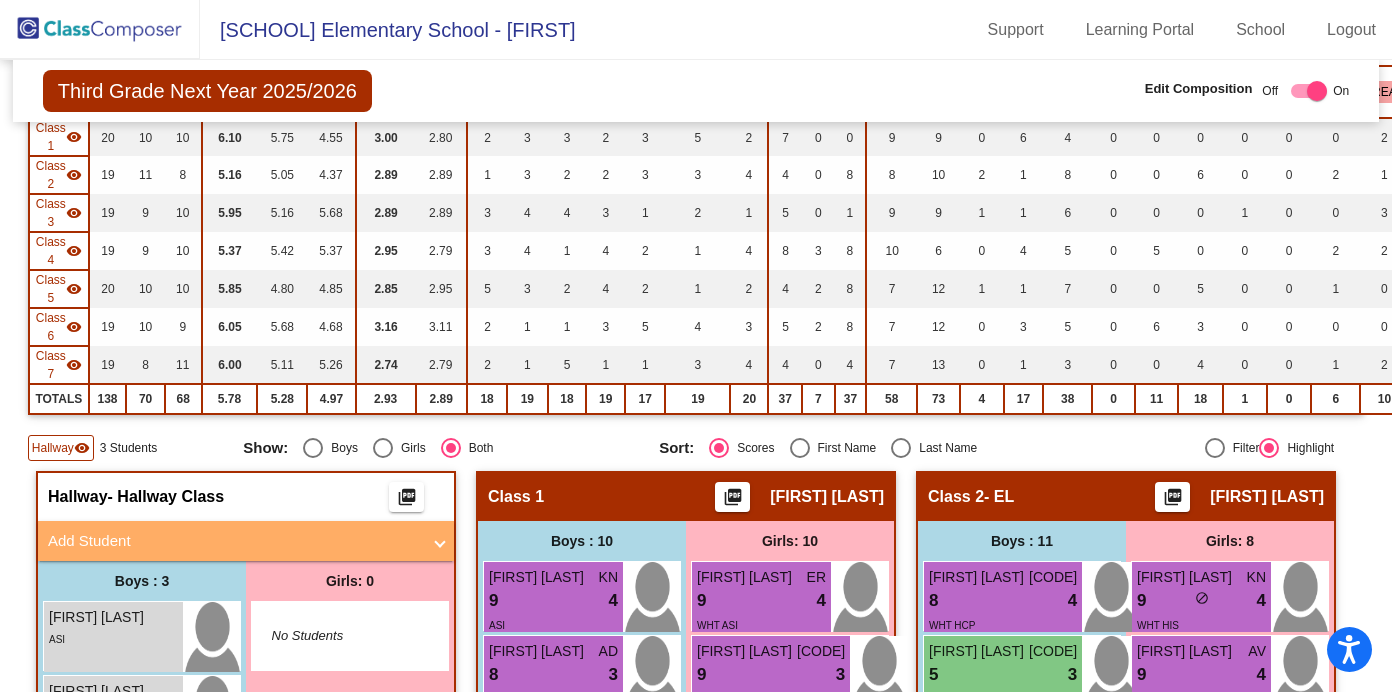 scroll, scrollTop: 211, scrollLeft: 0, axis: vertical 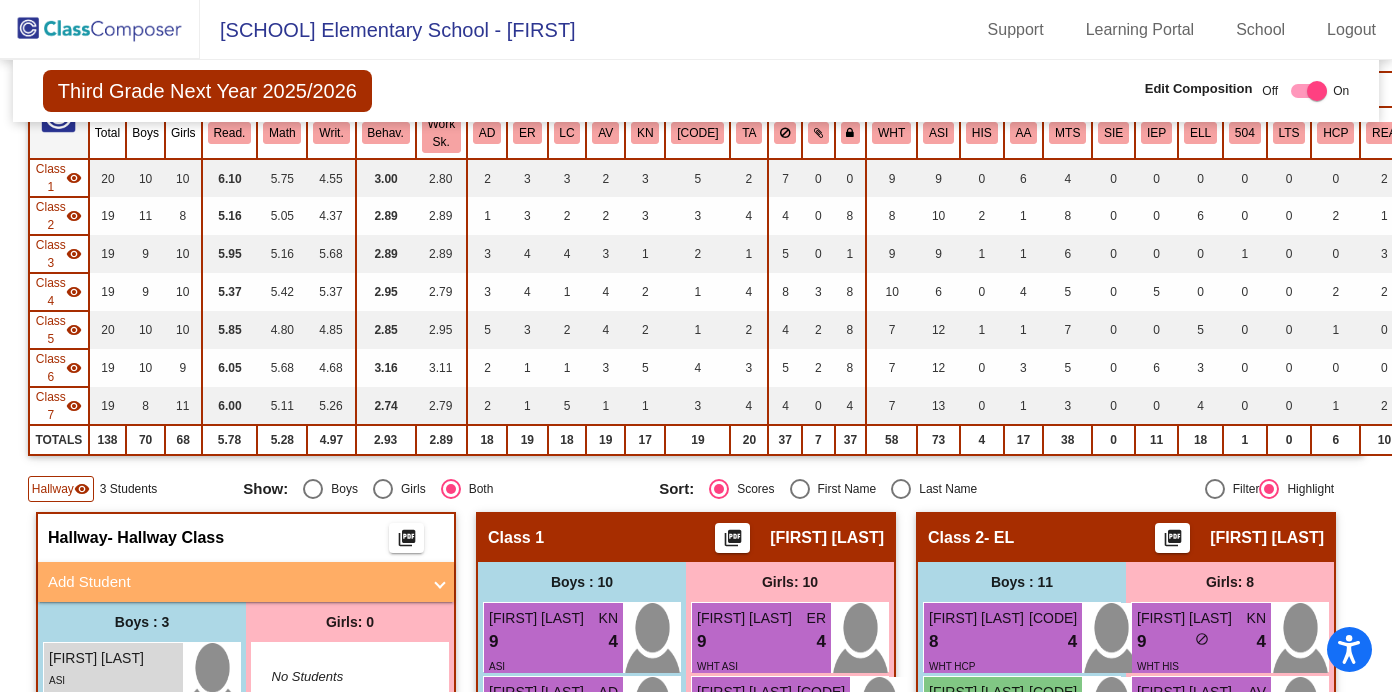 click on "visibility" 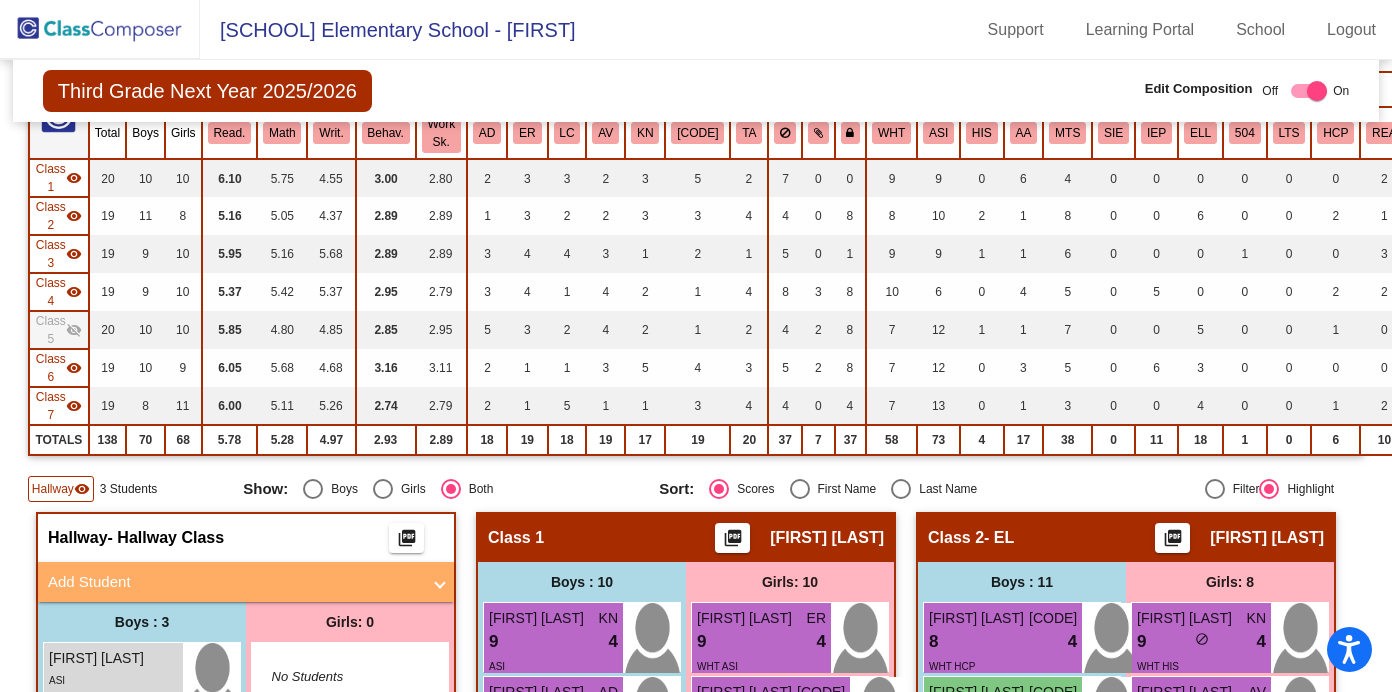 click on "visibility" 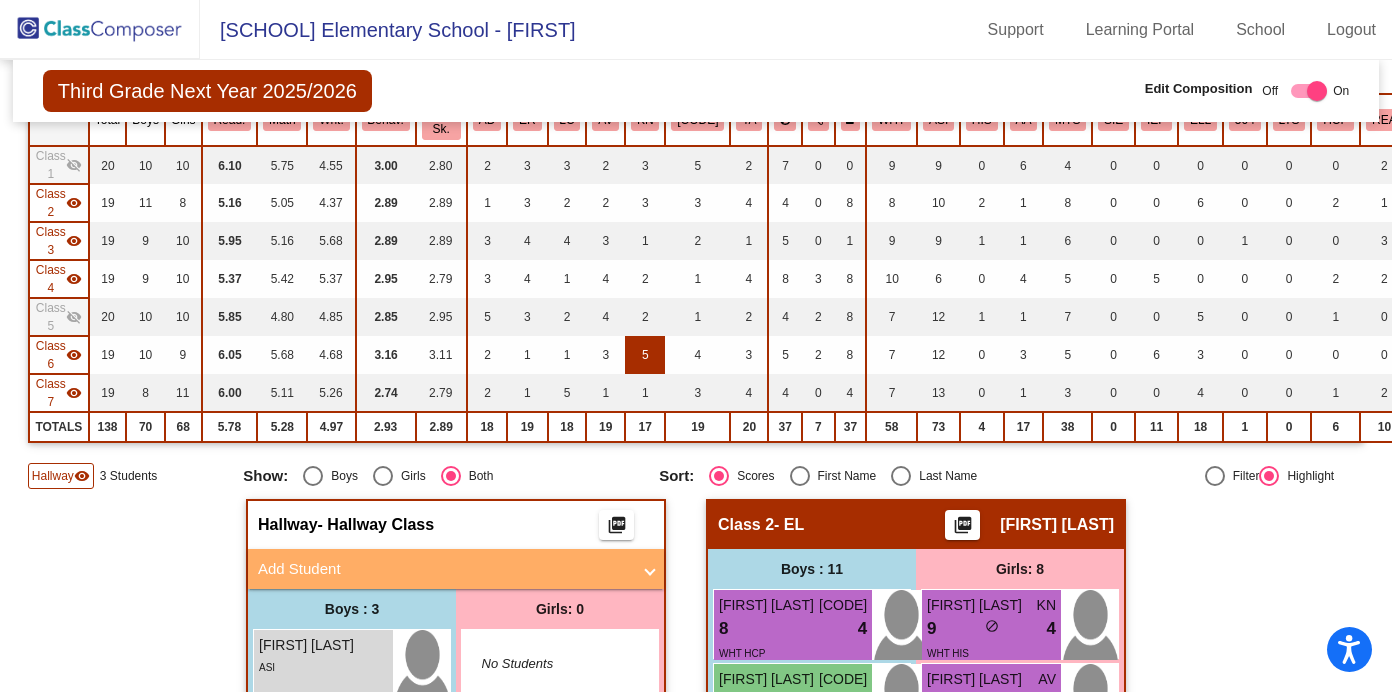 scroll, scrollTop: 227, scrollLeft: 0, axis: vertical 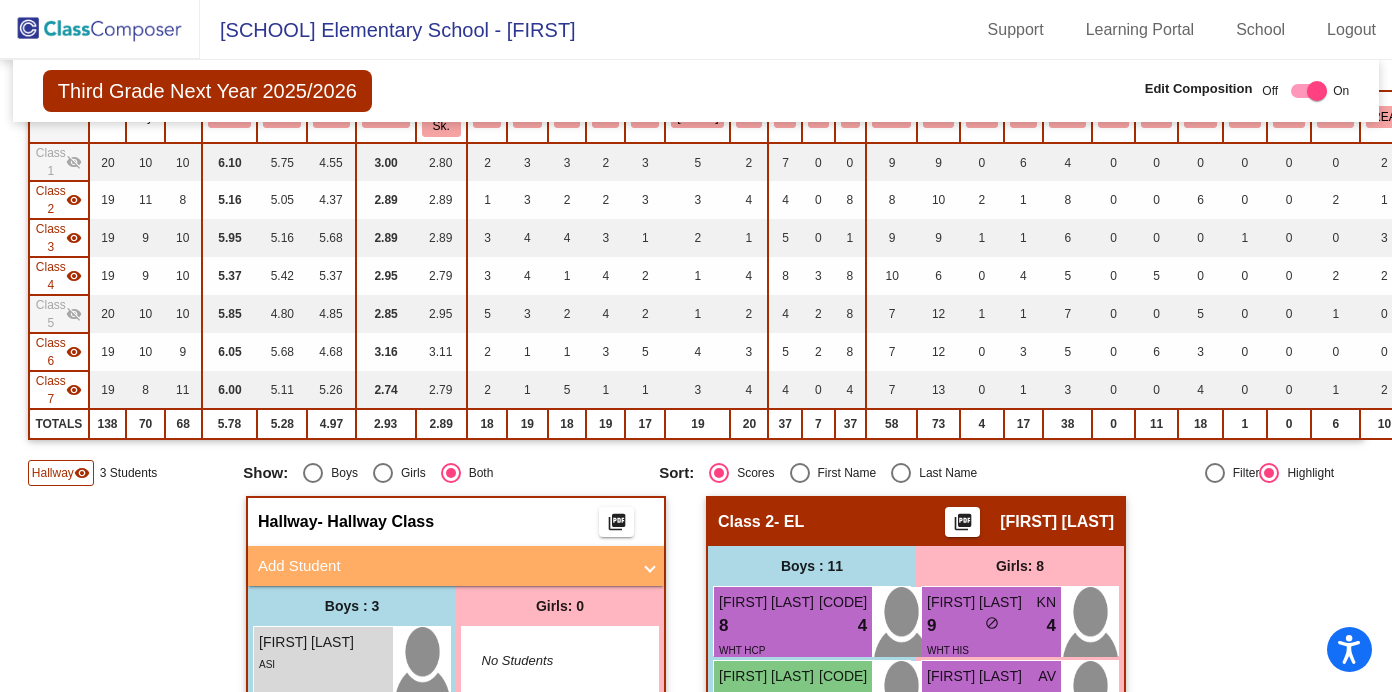 click on "visibility" 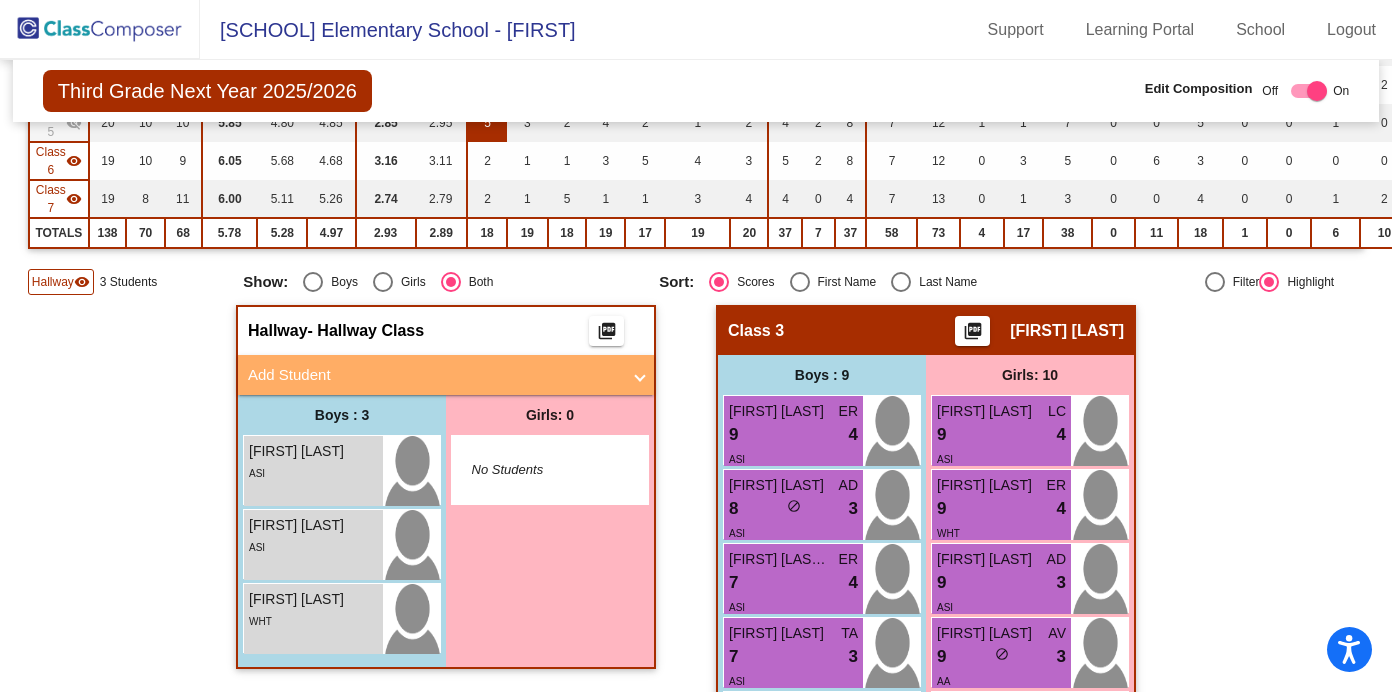 scroll, scrollTop: 419, scrollLeft: 0, axis: vertical 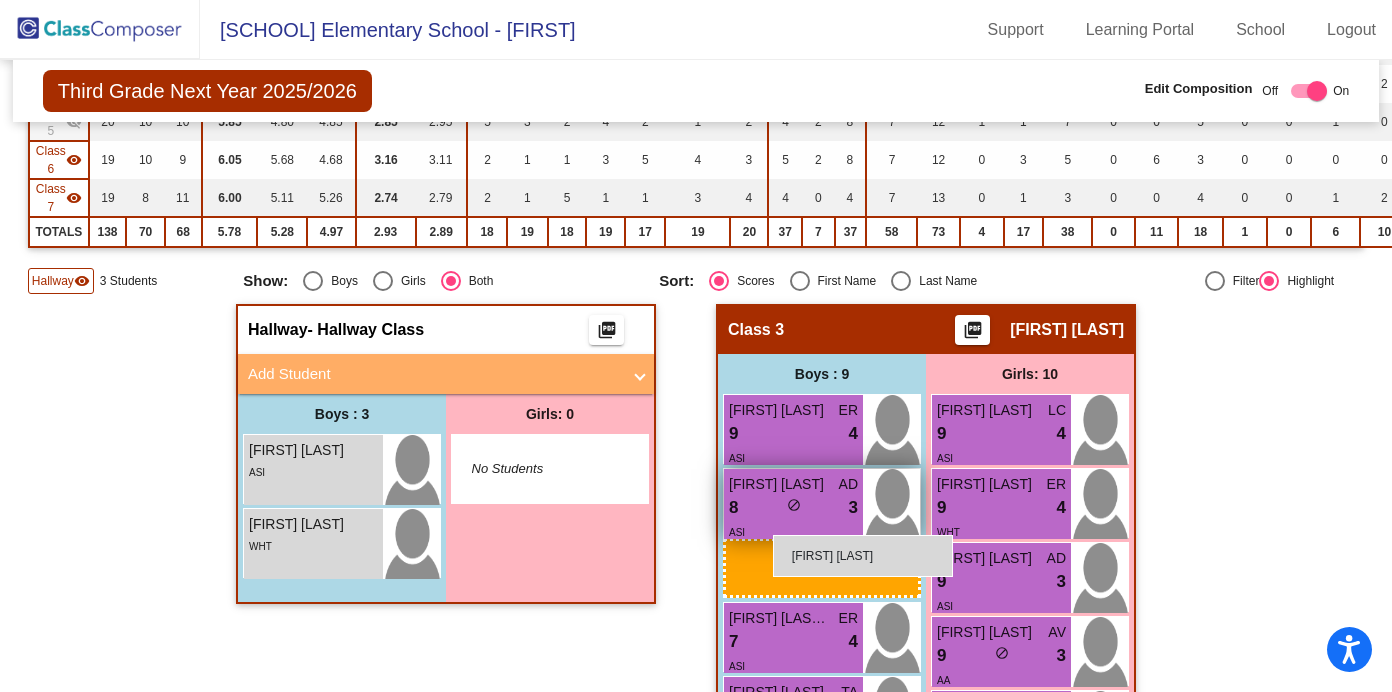 drag, startPoint x: 332, startPoint y: 487, endPoint x: 770, endPoint y: 532, distance: 440.30557 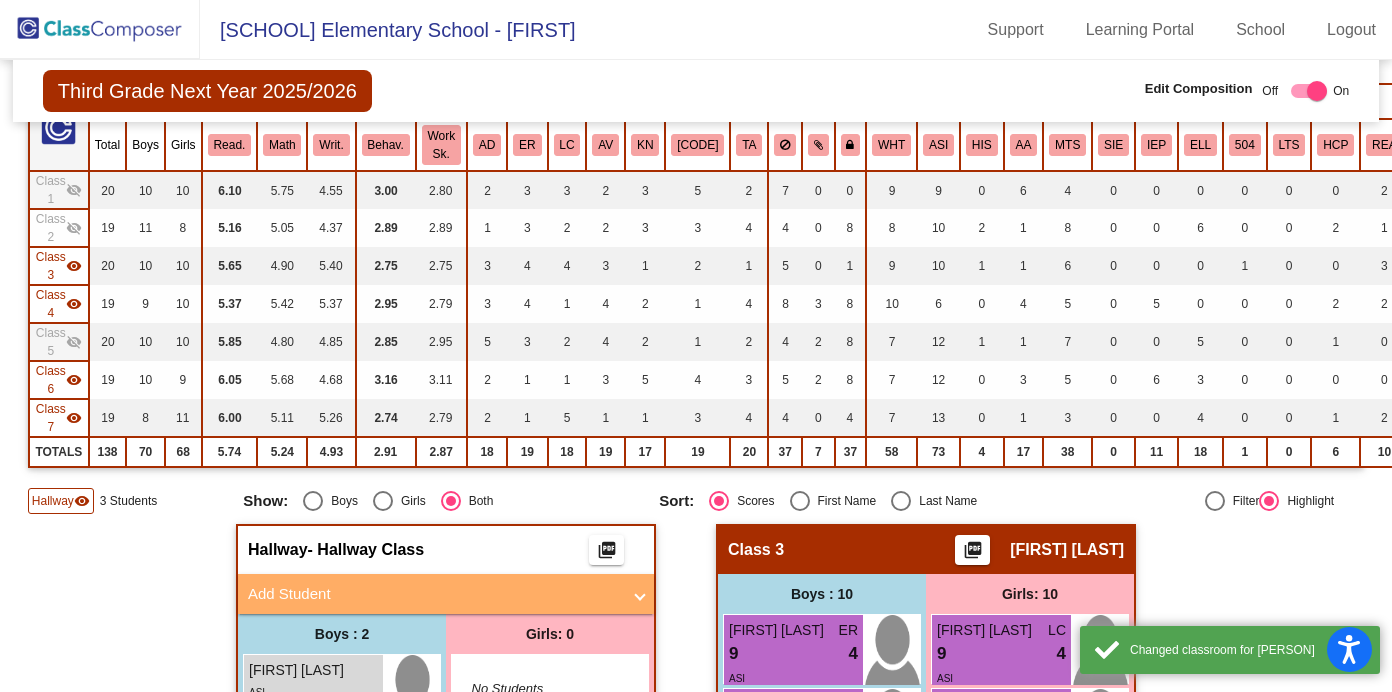 scroll, scrollTop: 198, scrollLeft: 0, axis: vertical 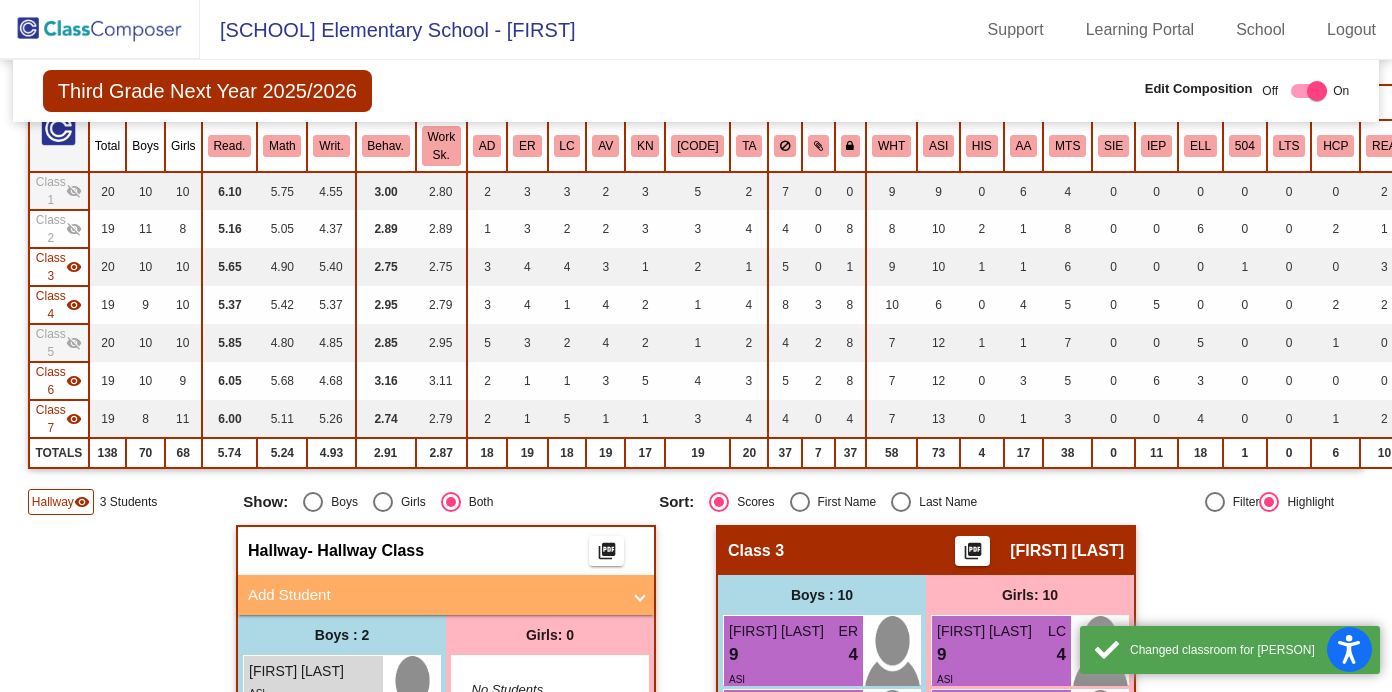 click on "visibility" 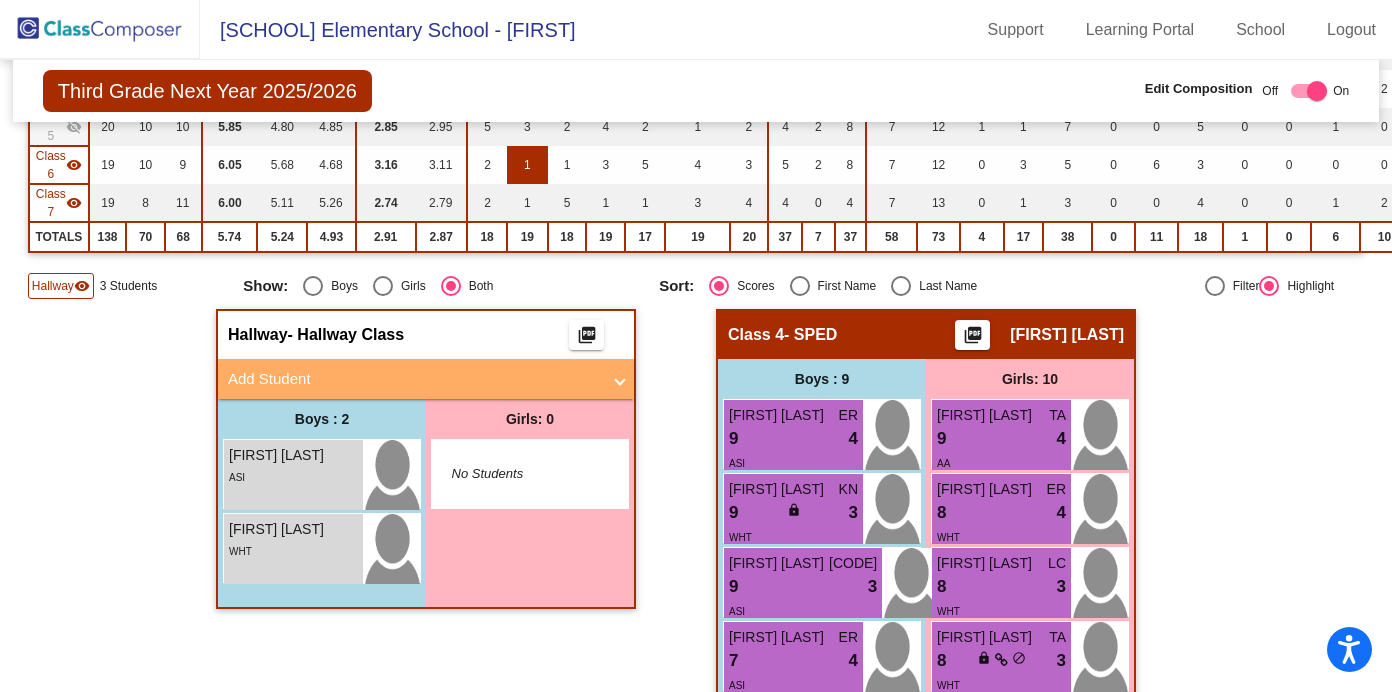 scroll, scrollTop: 461, scrollLeft: 0, axis: vertical 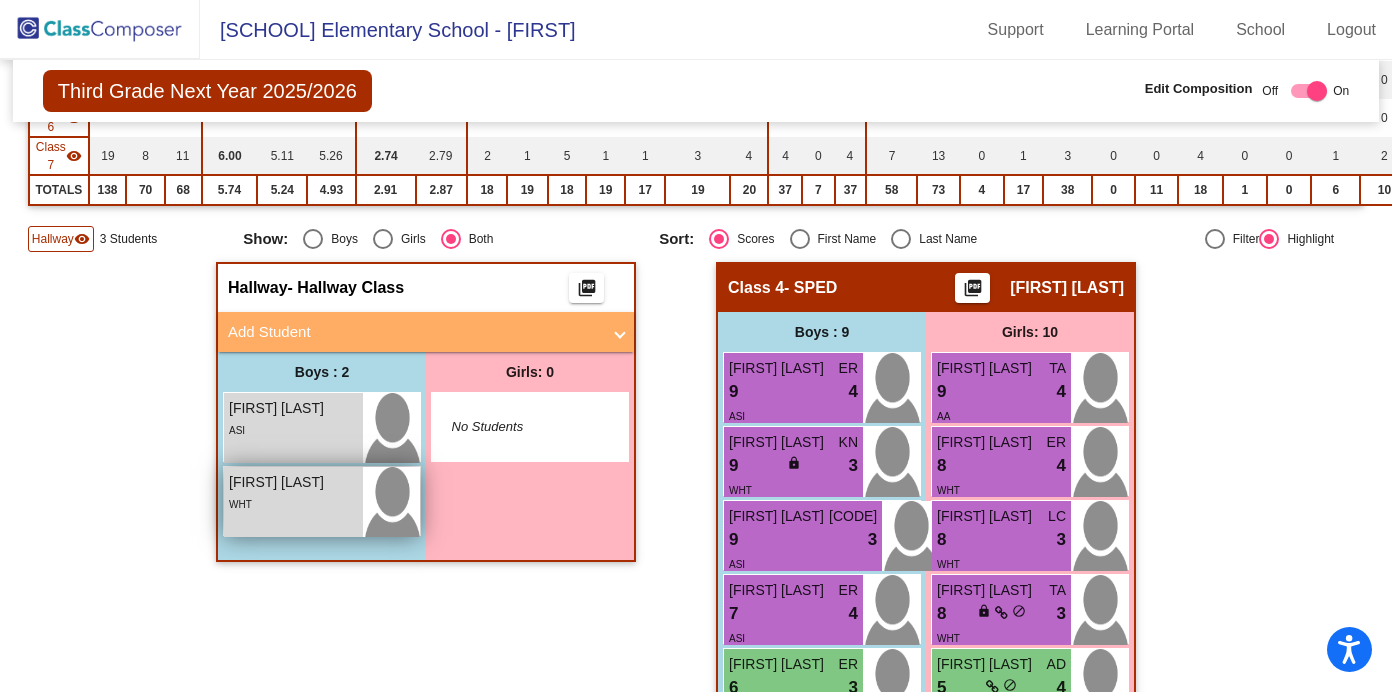 click on "[FIRST] [LAST] lock do_not_disturb_alt WHT" at bounding box center (293, 502) 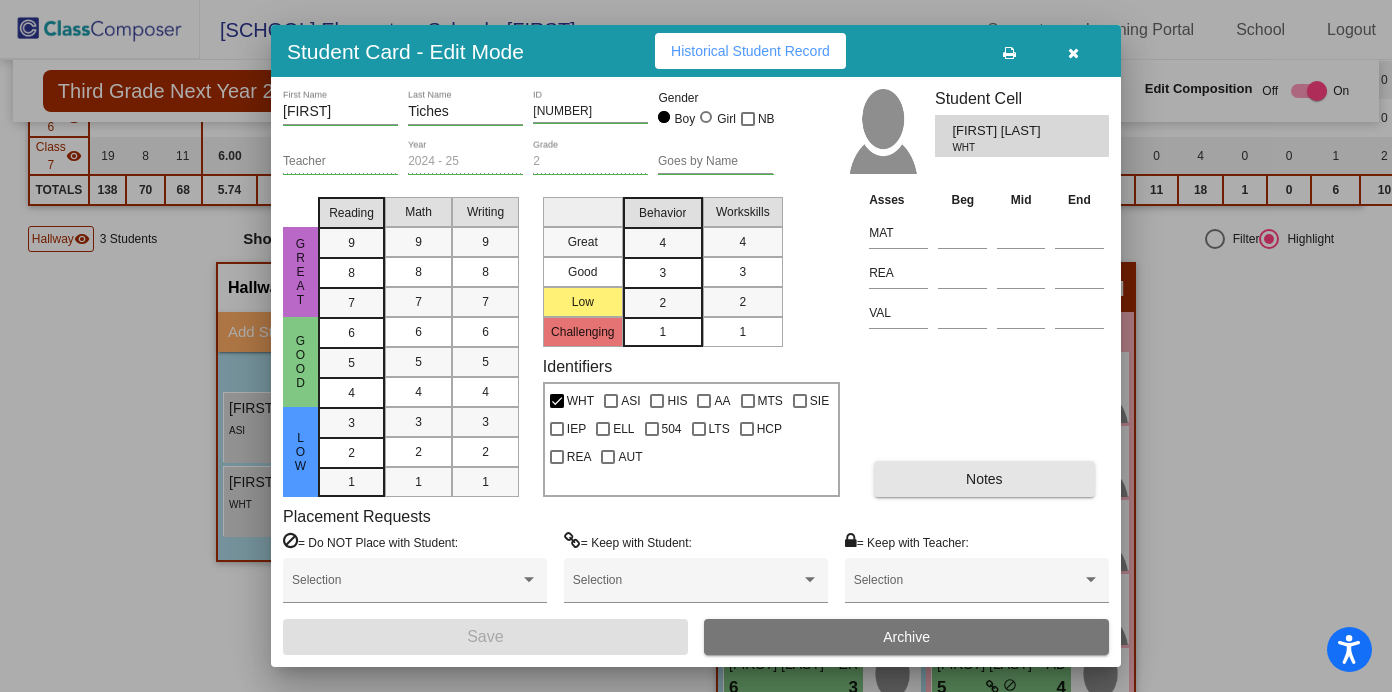 click on "Notes" at bounding box center [984, 479] 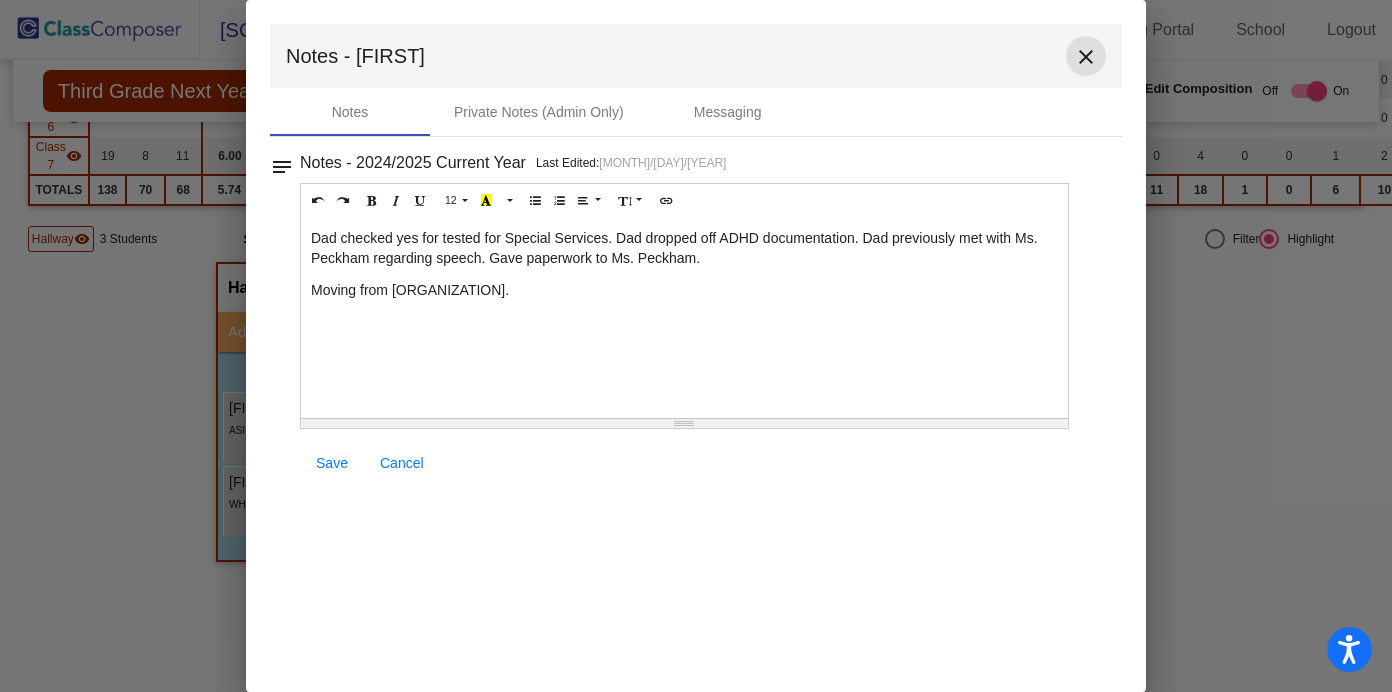 click on "close" at bounding box center [1086, 57] 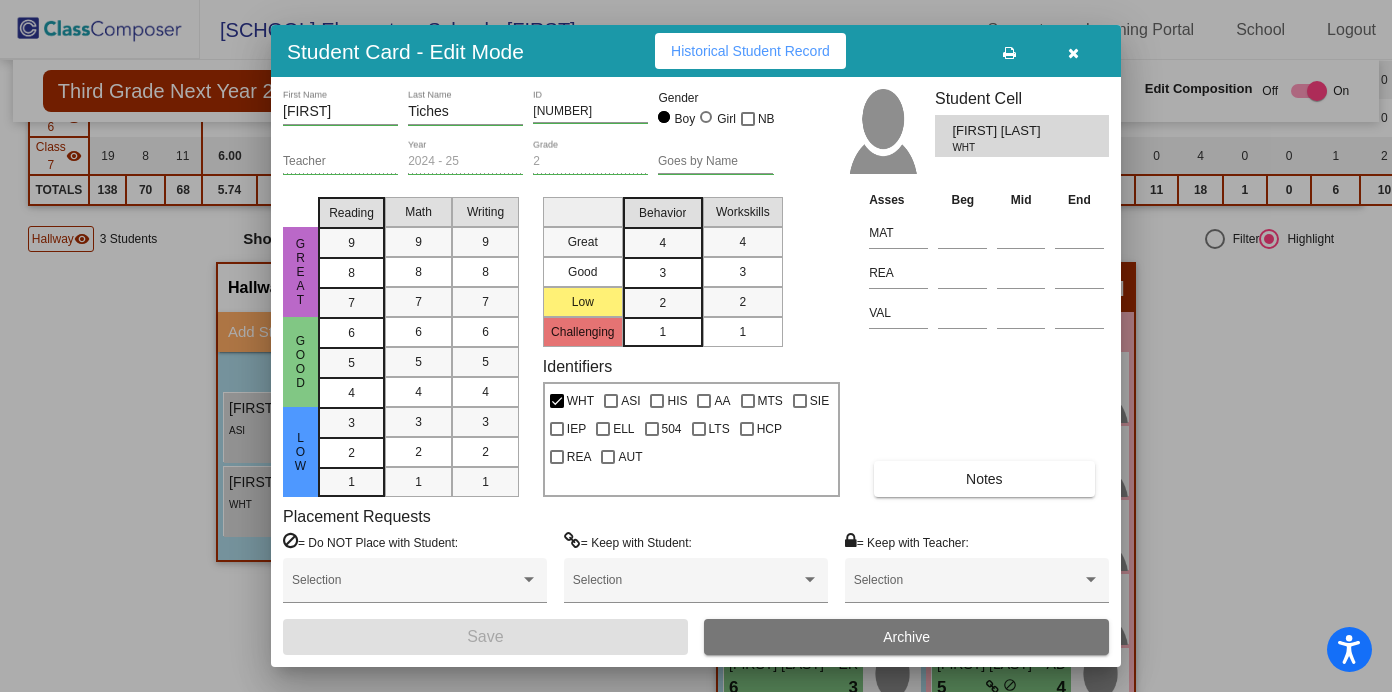 click at bounding box center (1073, 51) 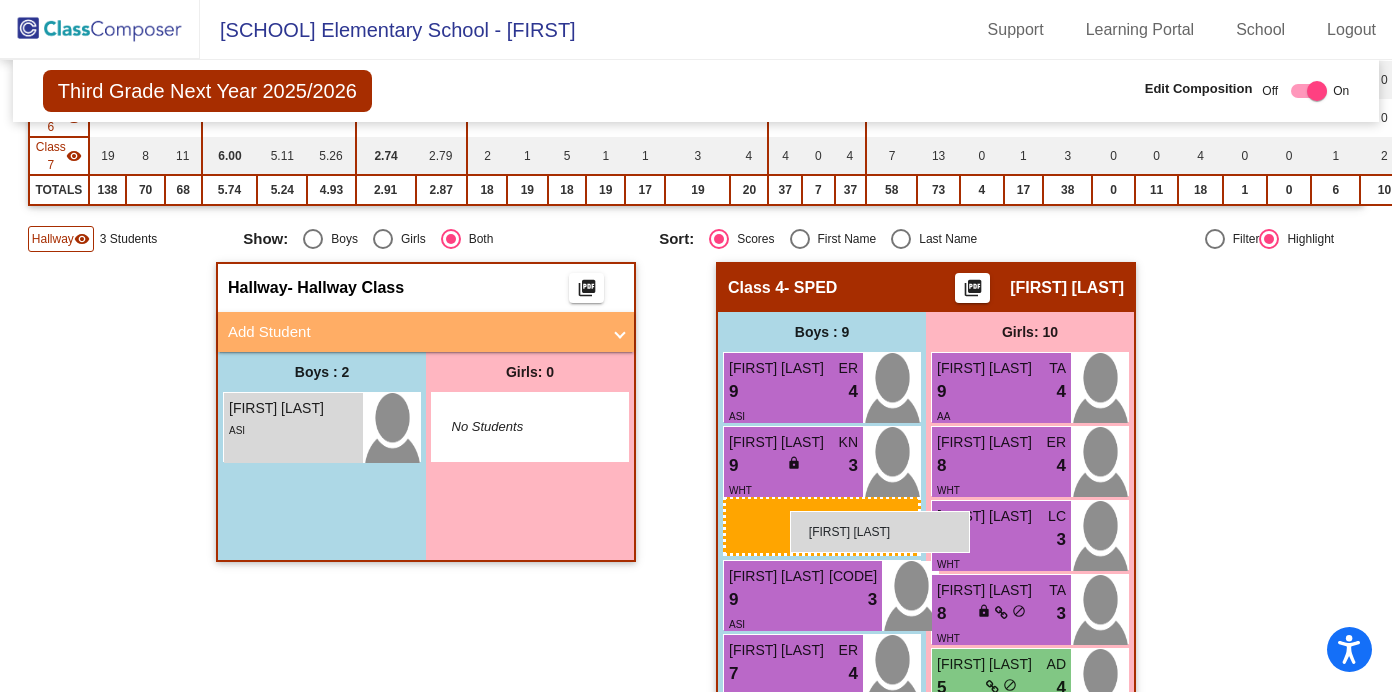 drag, startPoint x: 281, startPoint y: 495, endPoint x: 790, endPoint y: 511, distance: 509.2514 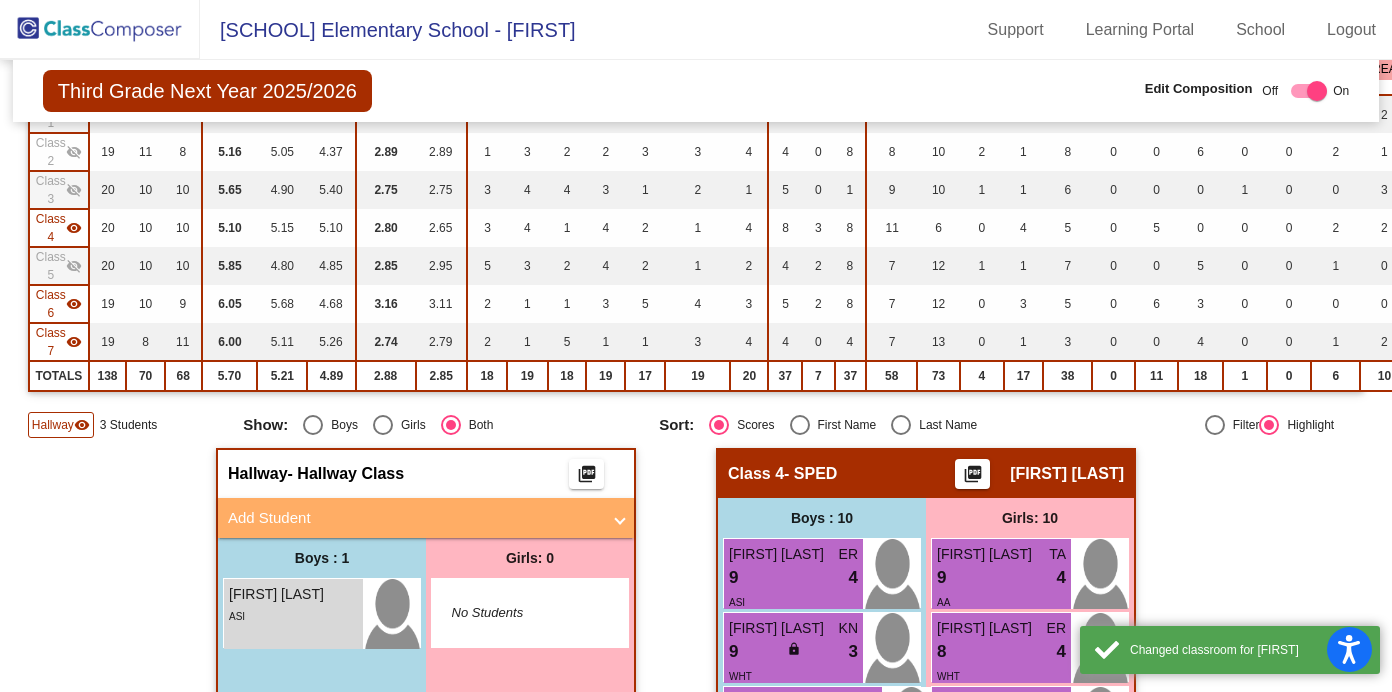 scroll, scrollTop: 236, scrollLeft: 0, axis: vertical 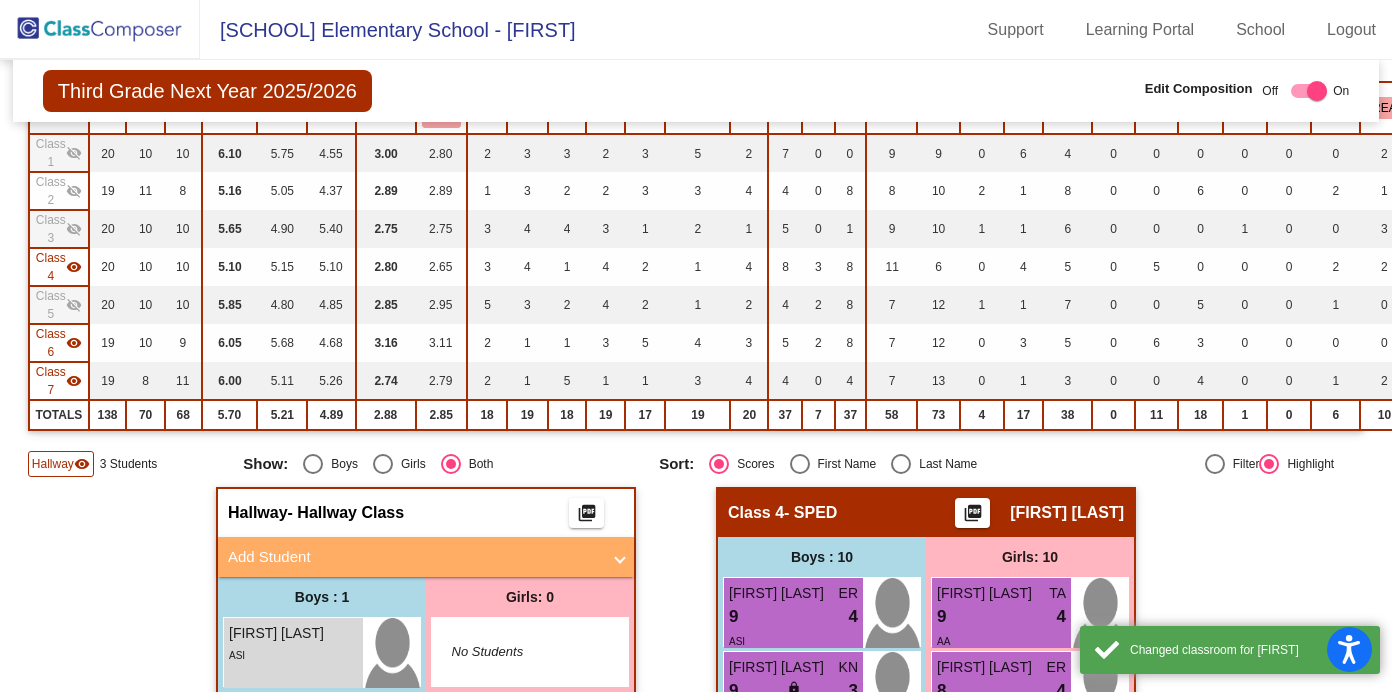 click on "visibility" 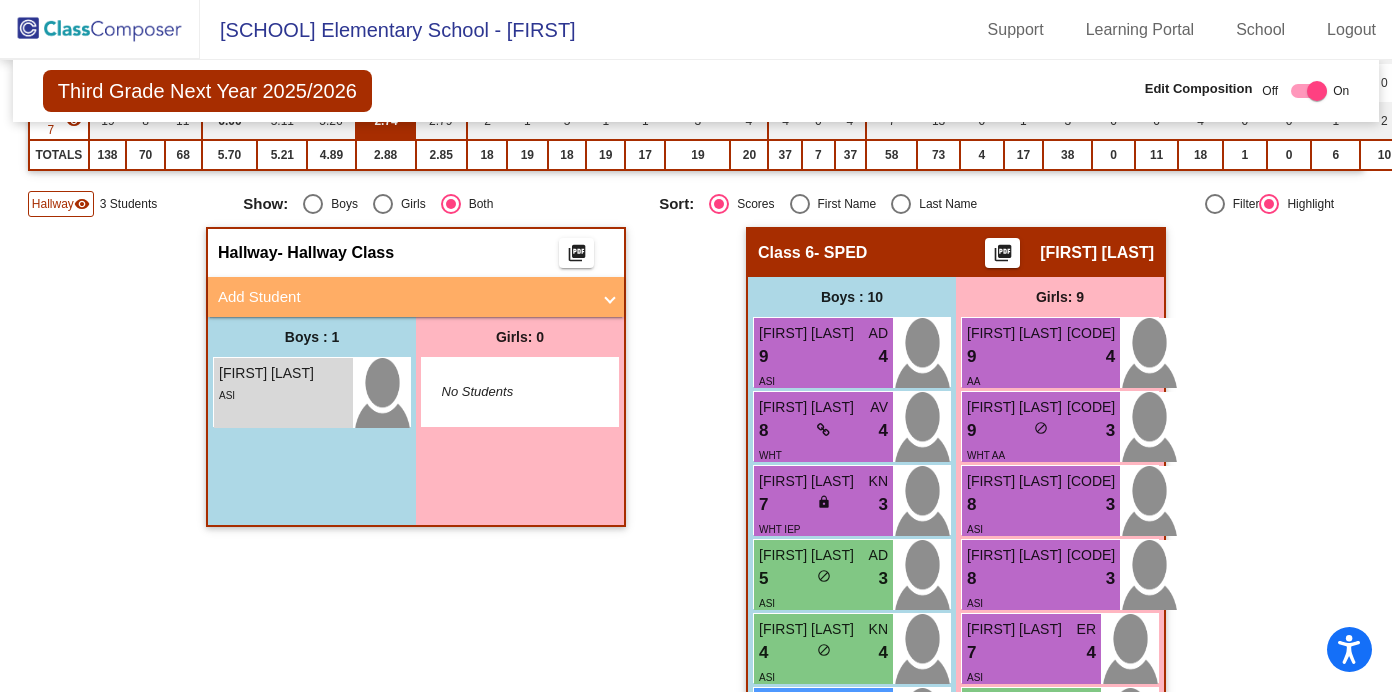 scroll, scrollTop: 500, scrollLeft: 0, axis: vertical 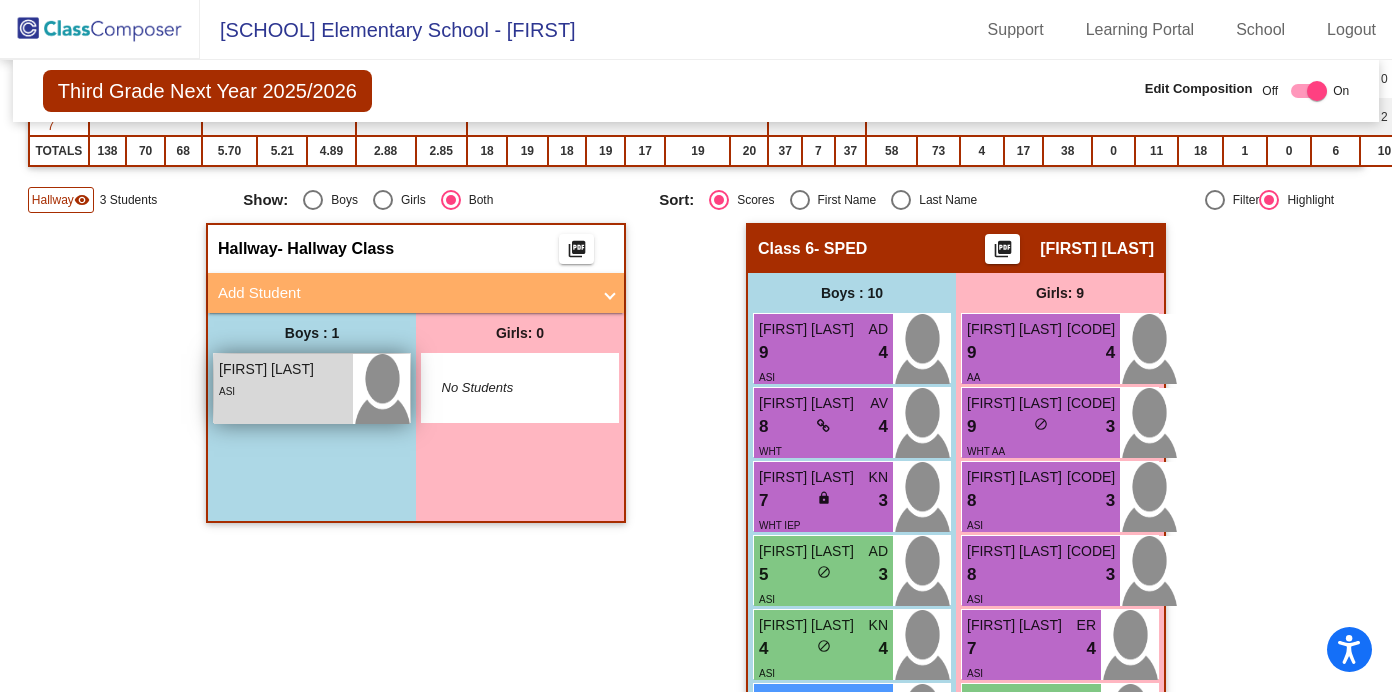 click on "ASI" at bounding box center [283, 390] 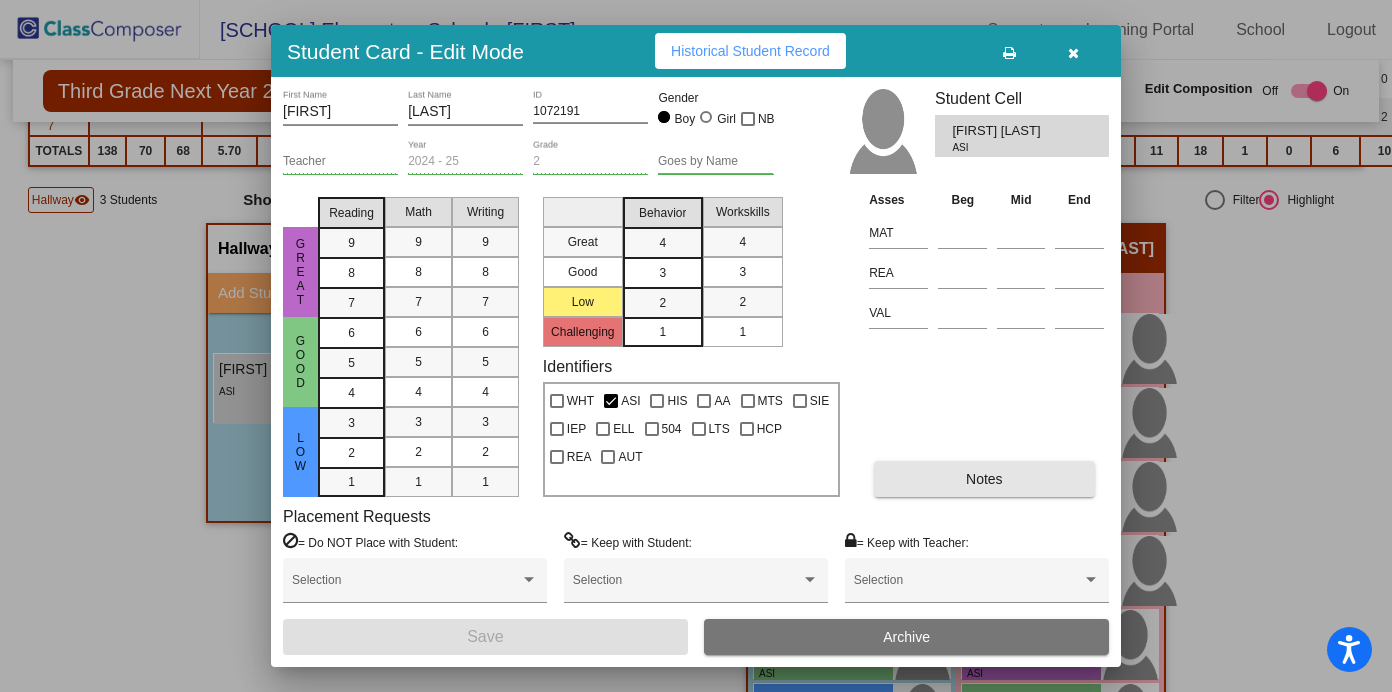 click on "Notes" at bounding box center [984, 479] 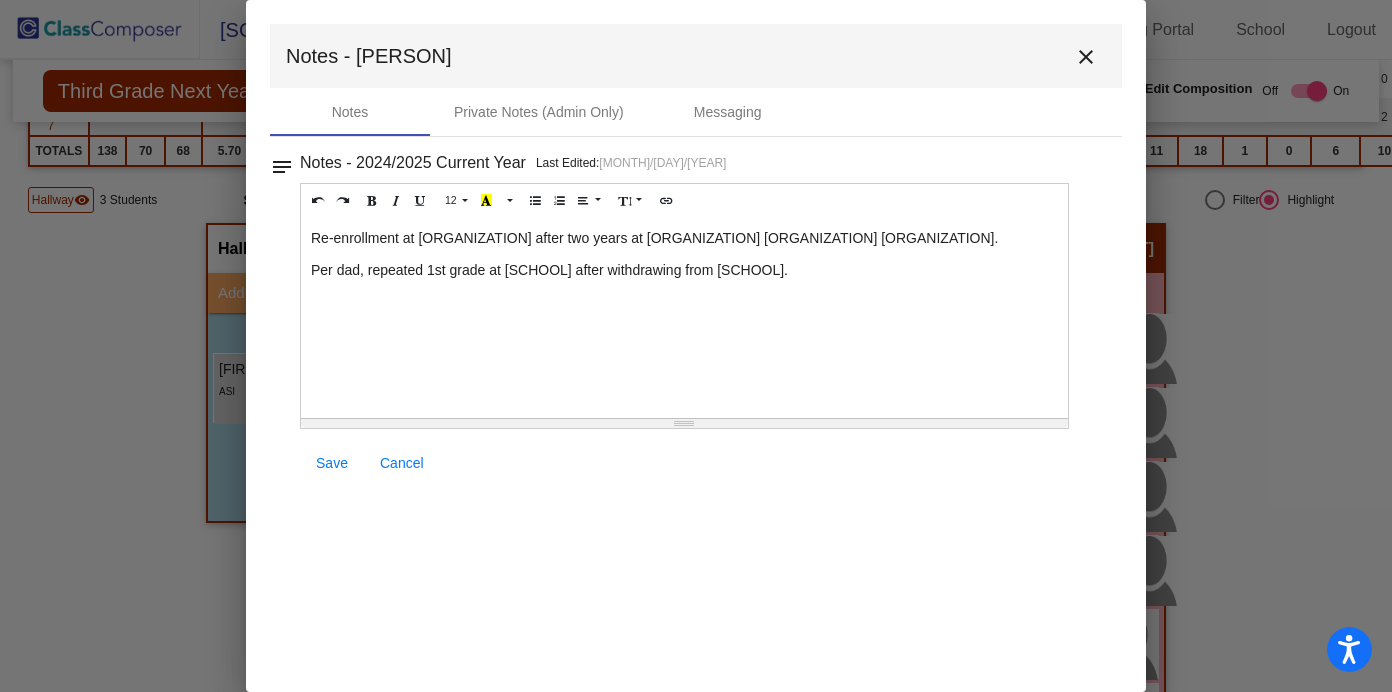 click on "close" at bounding box center [1086, 57] 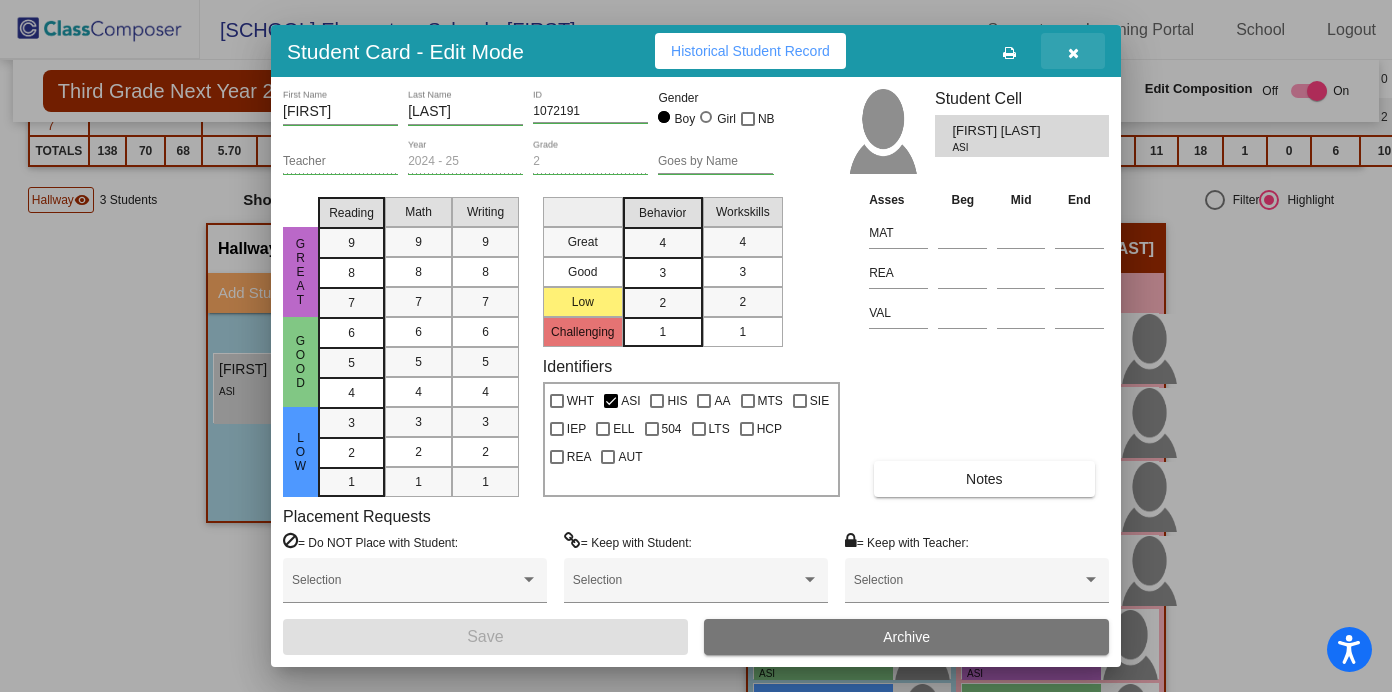 click at bounding box center (1073, 53) 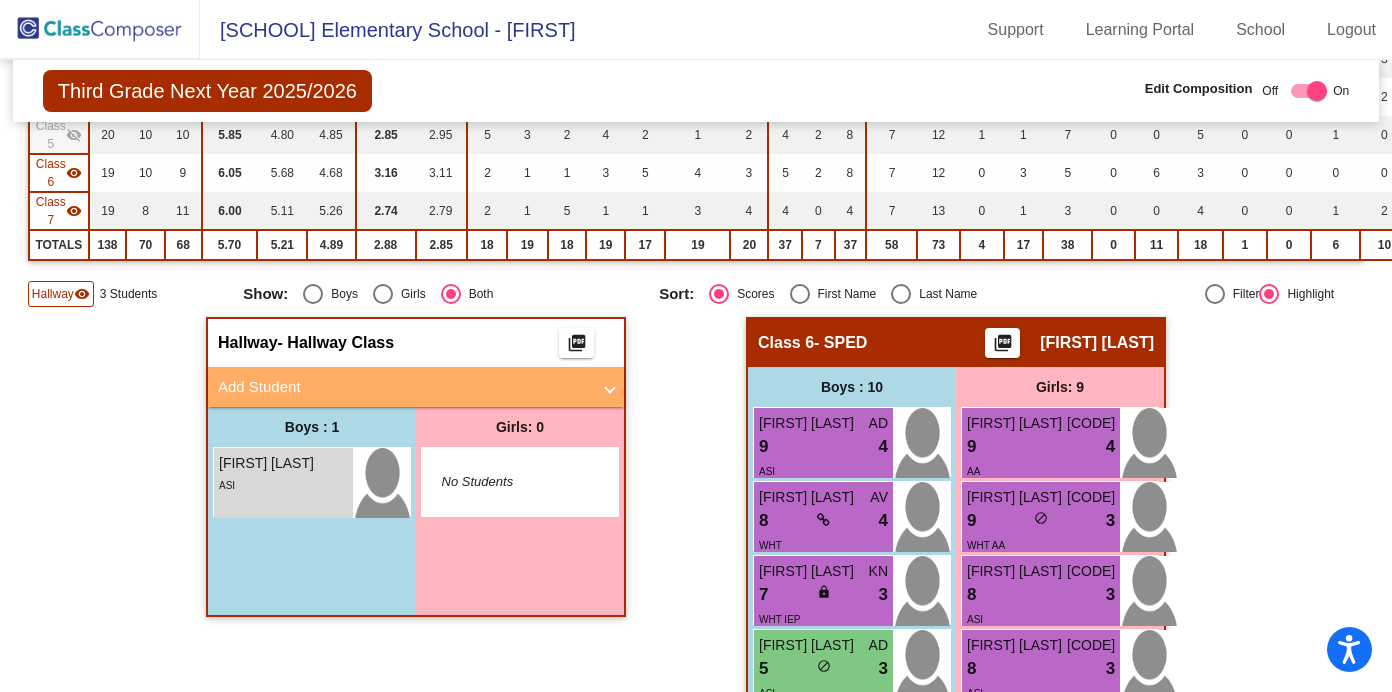 scroll, scrollTop: 325, scrollLeft: 0, axis: vertical 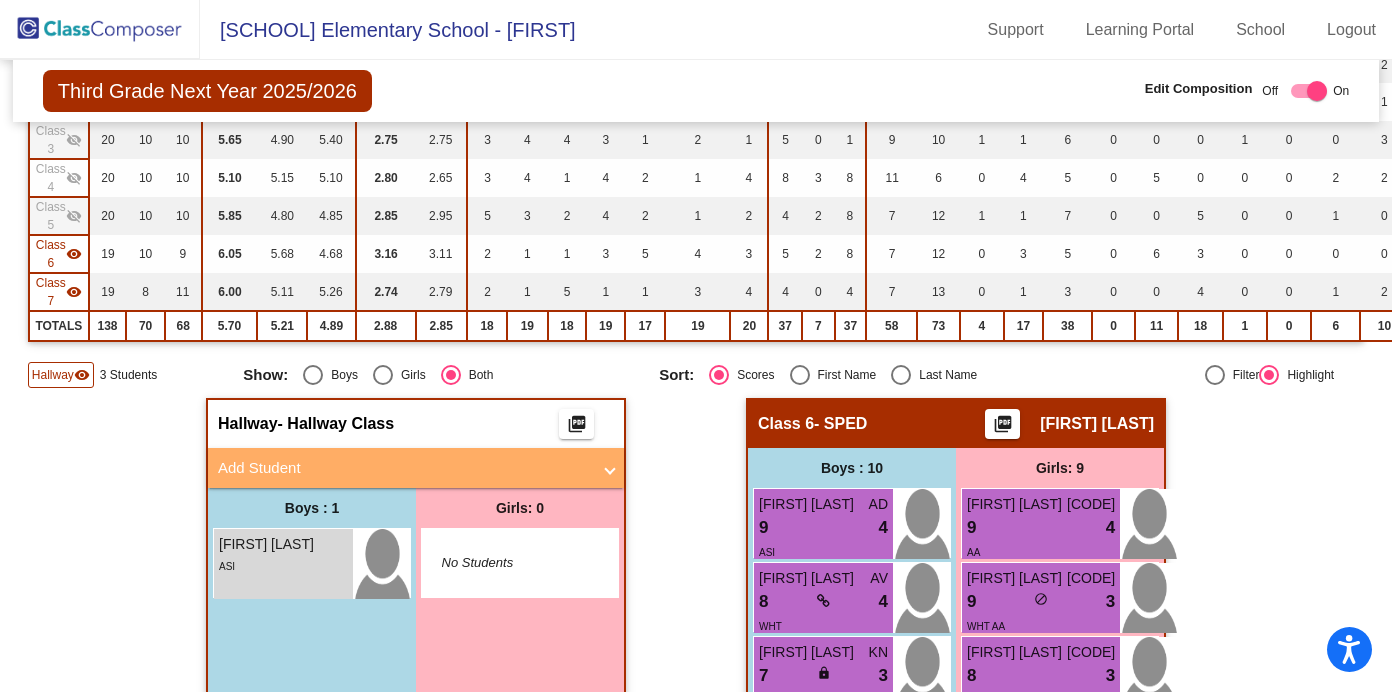 click on "visibility" 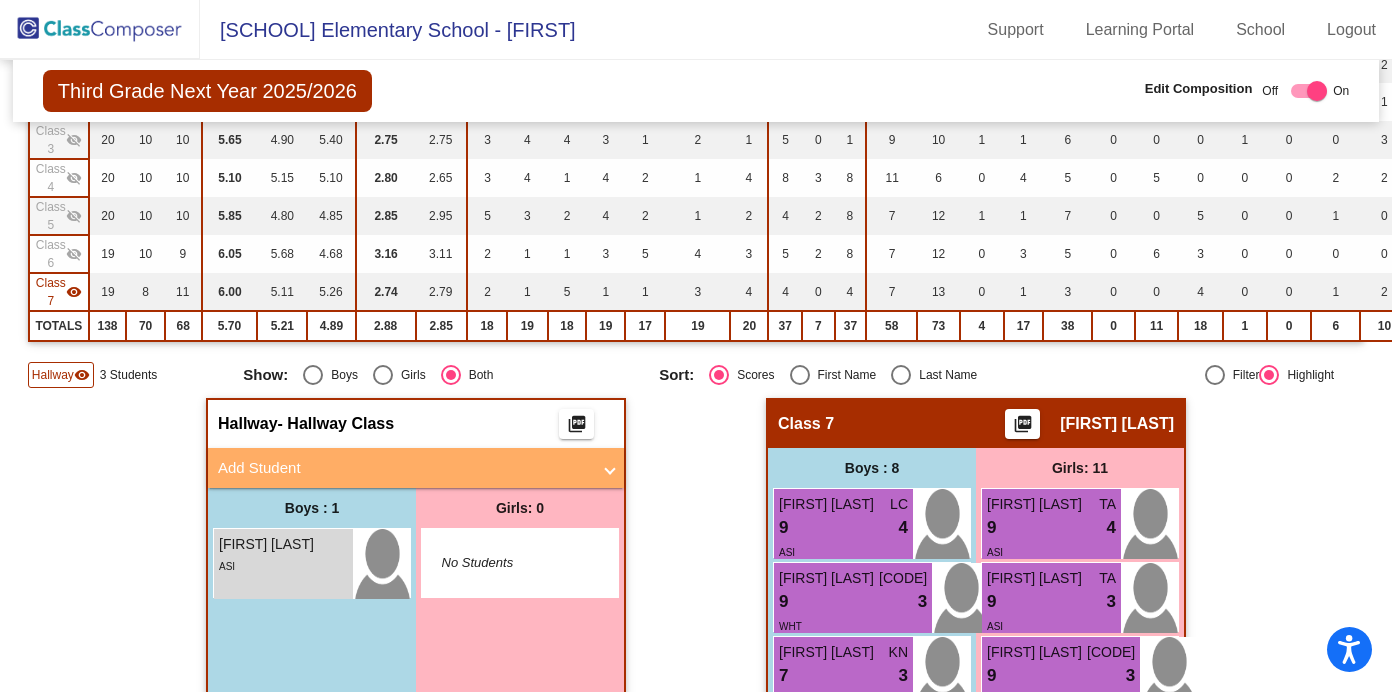 scroll, scrollTop: 509, scrollLeft: 0, axis: vertical 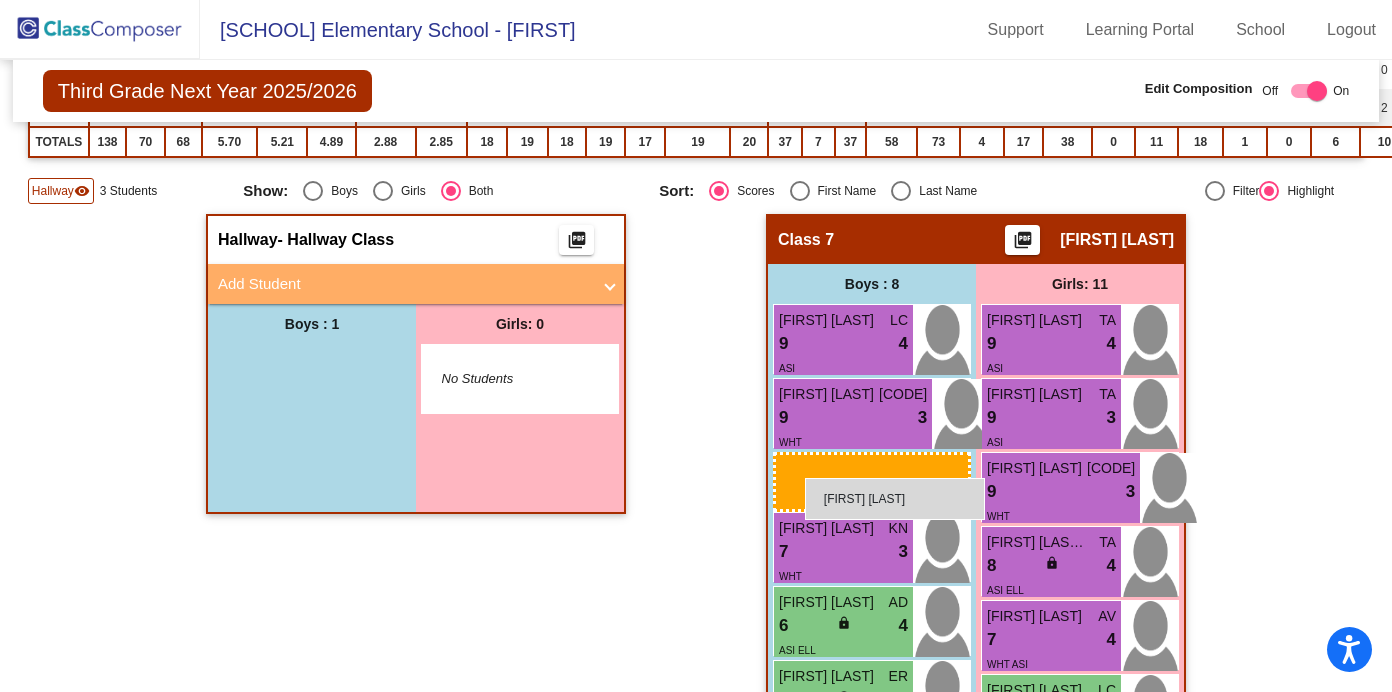 drag, startPoint x: 265, startPoint y: 364, endPoint x: 820, endPoint y: 482, distance: 567.4055 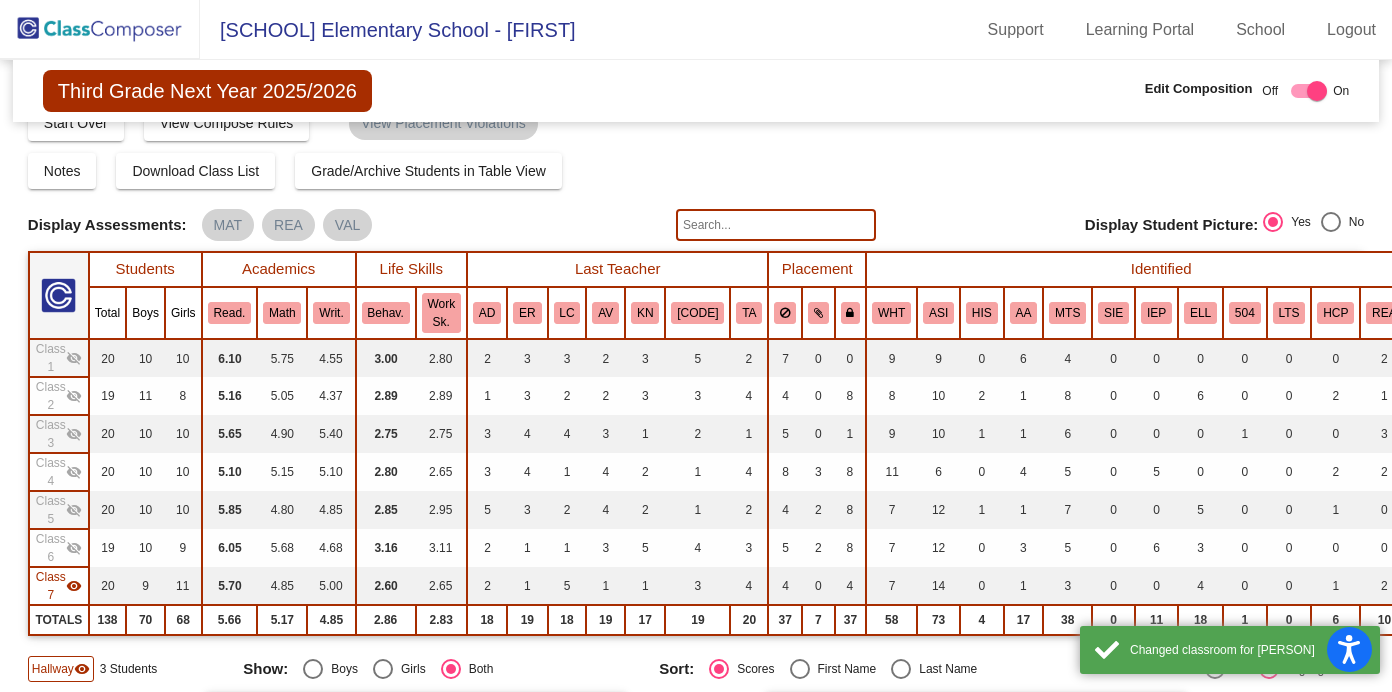 scroll, scrollTop: 0, scrollLeft: 0, axis: both 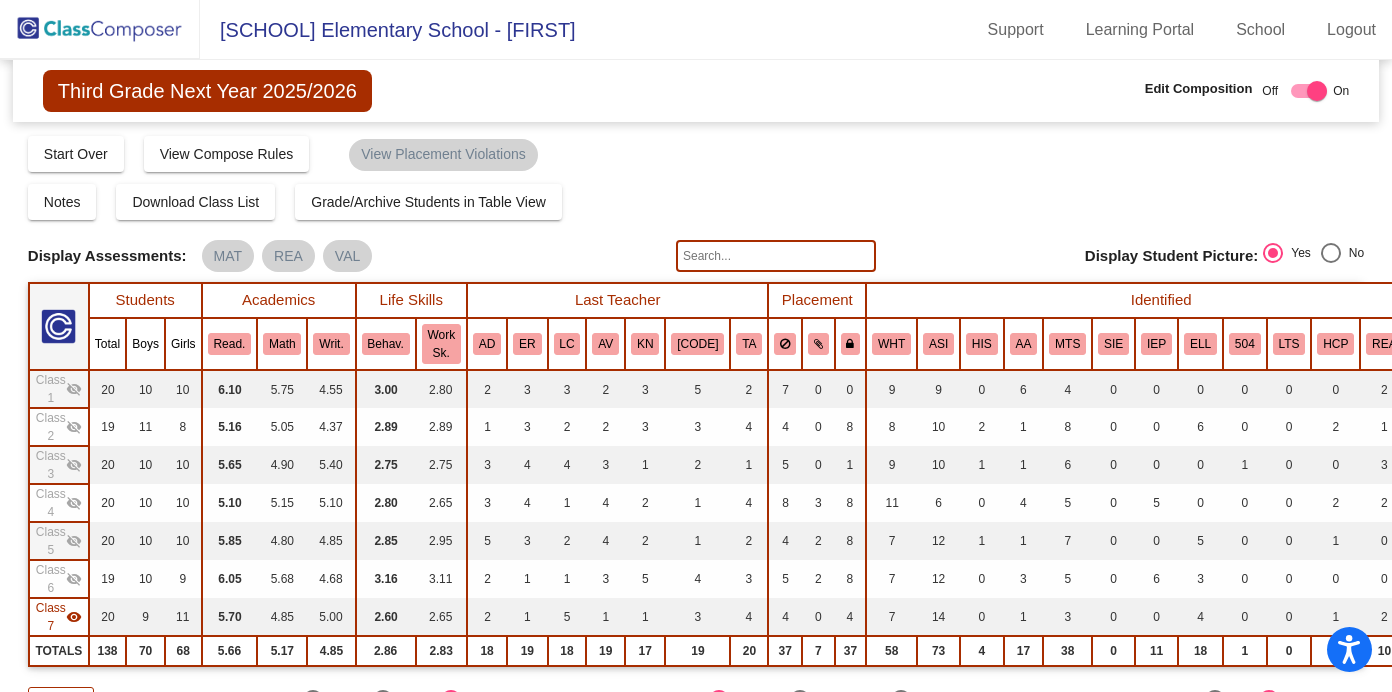 click 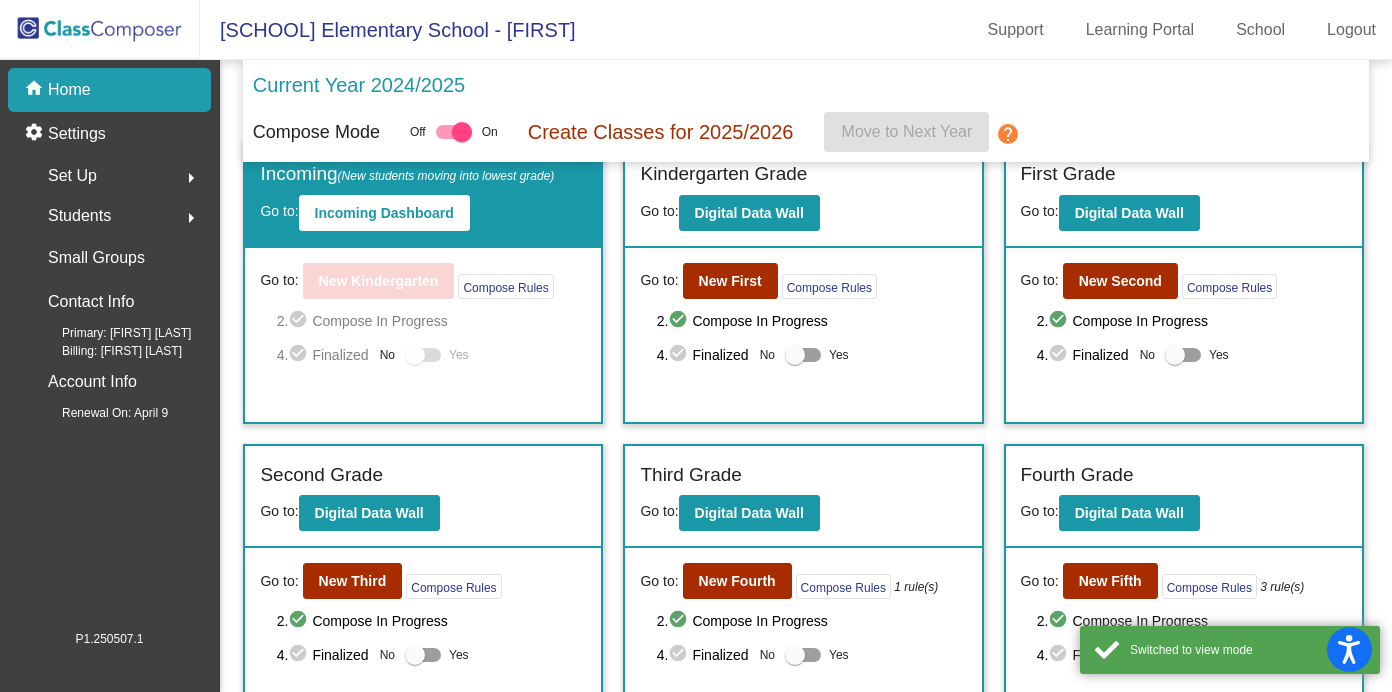 scroll, scrollTop: 39, scrollLeft: 0, axis: vertical 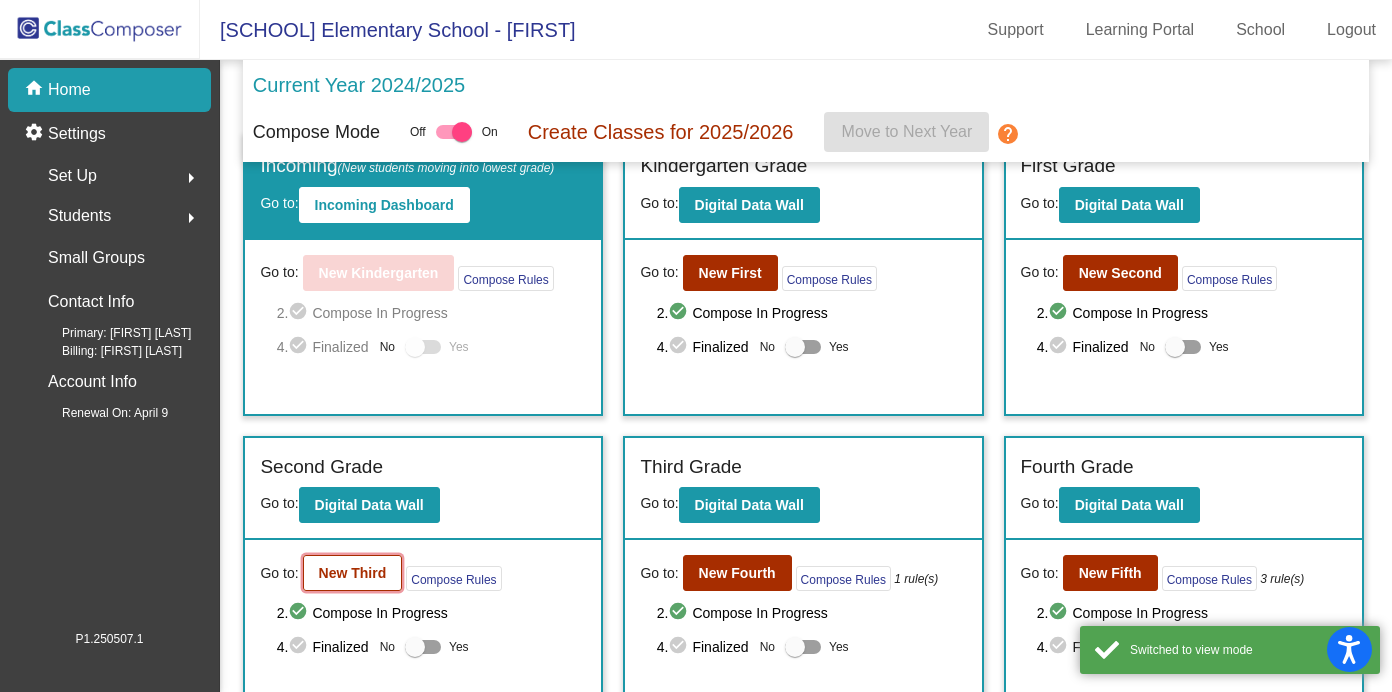 click on "New Third" 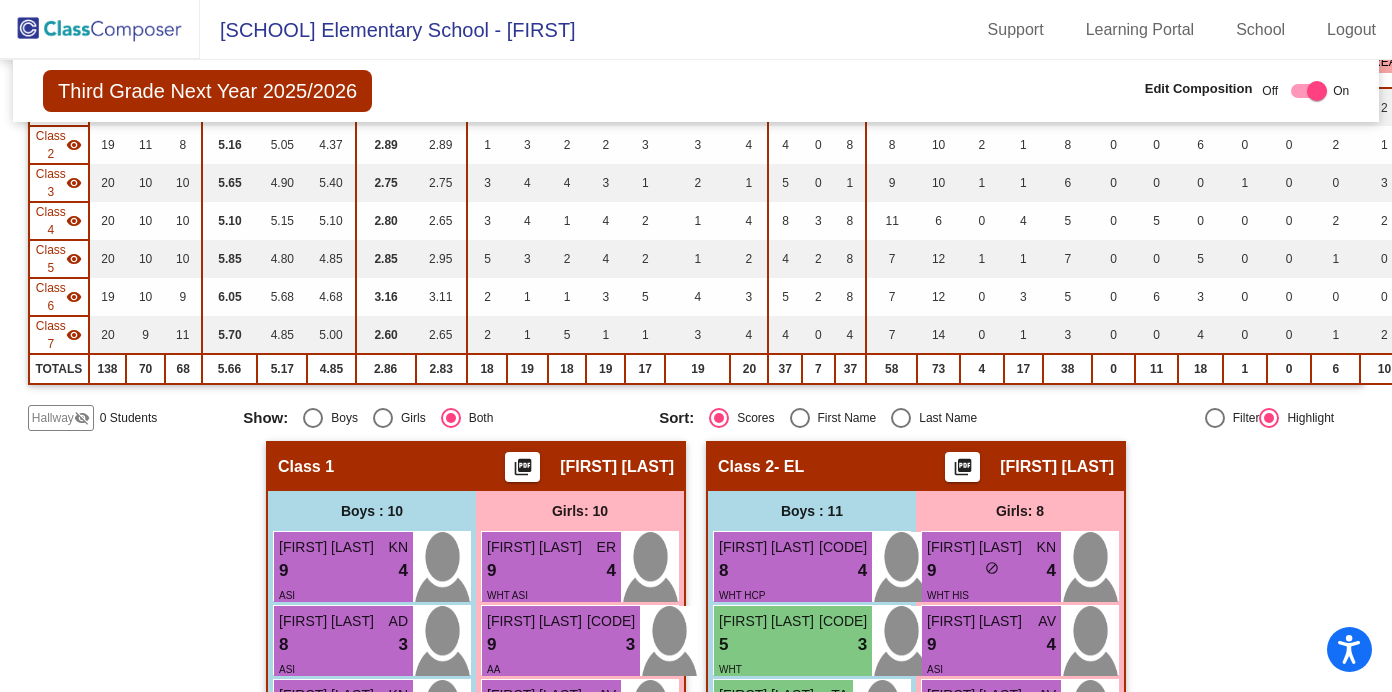 scroll, scrollTop: 0, scrollLeft: 0, axis: both 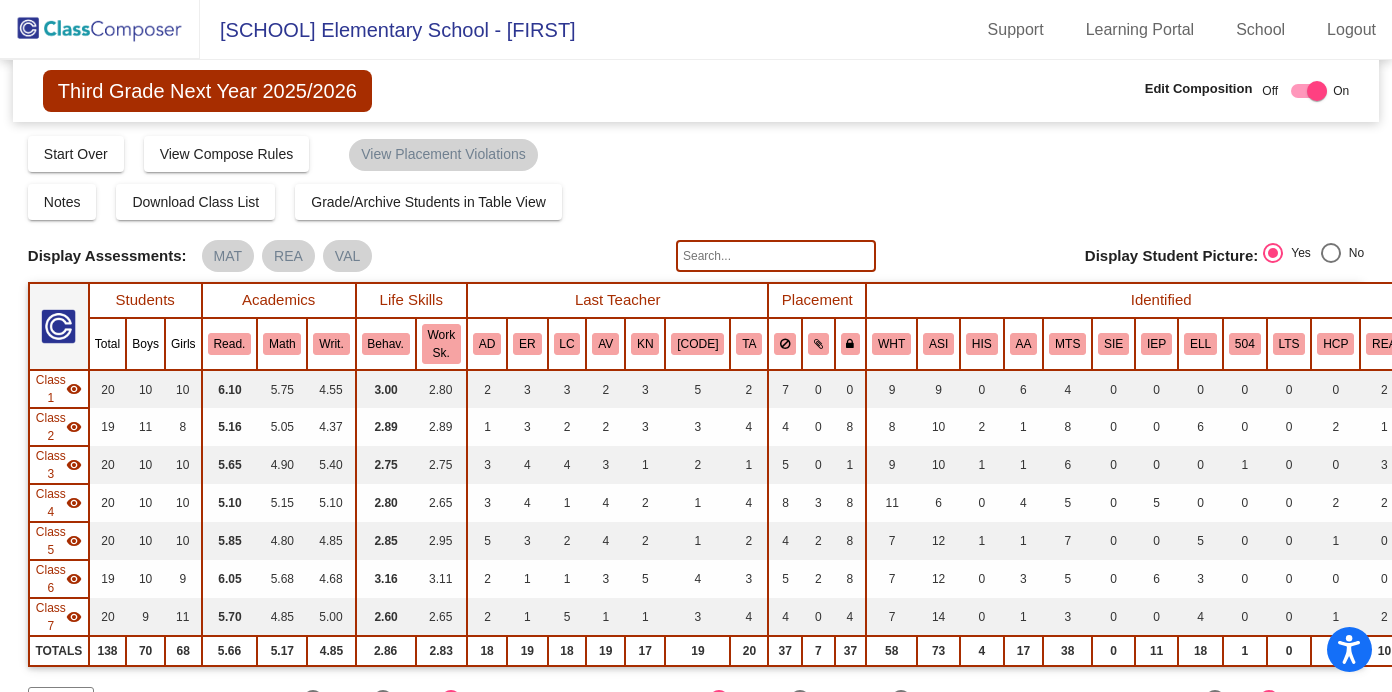 click 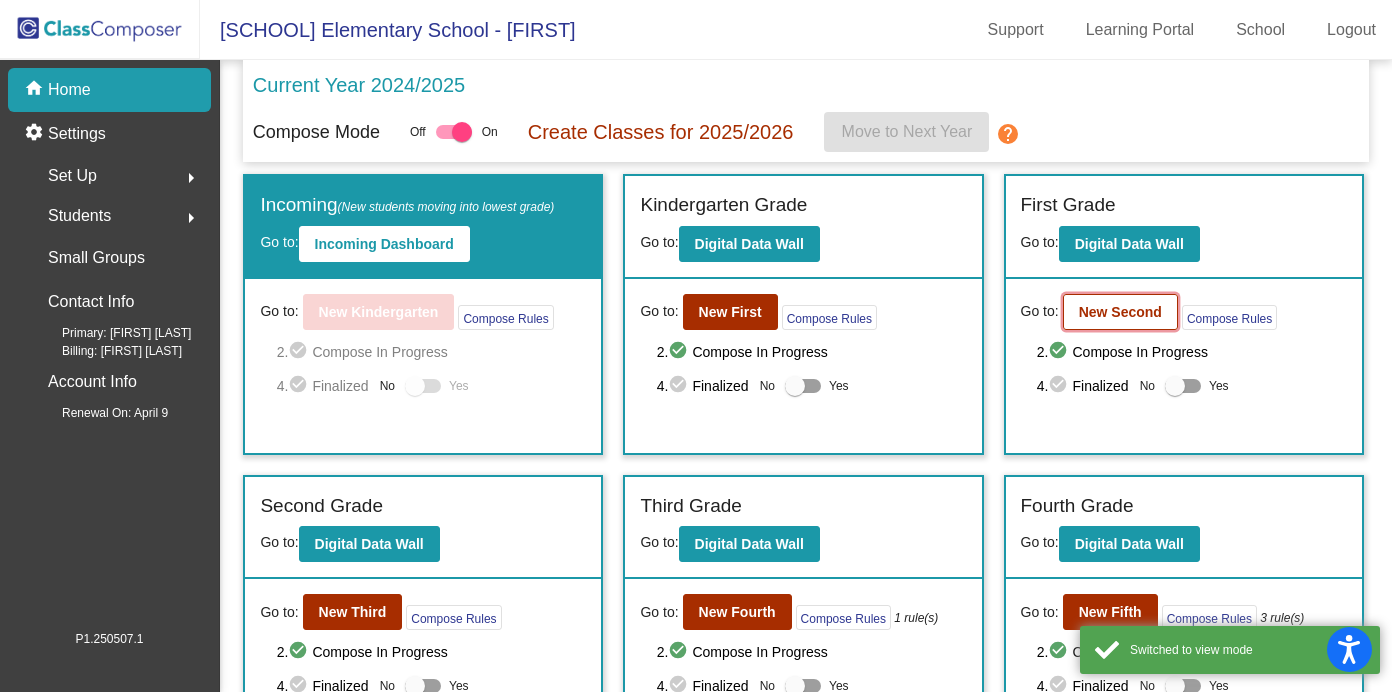 click on "New Second" 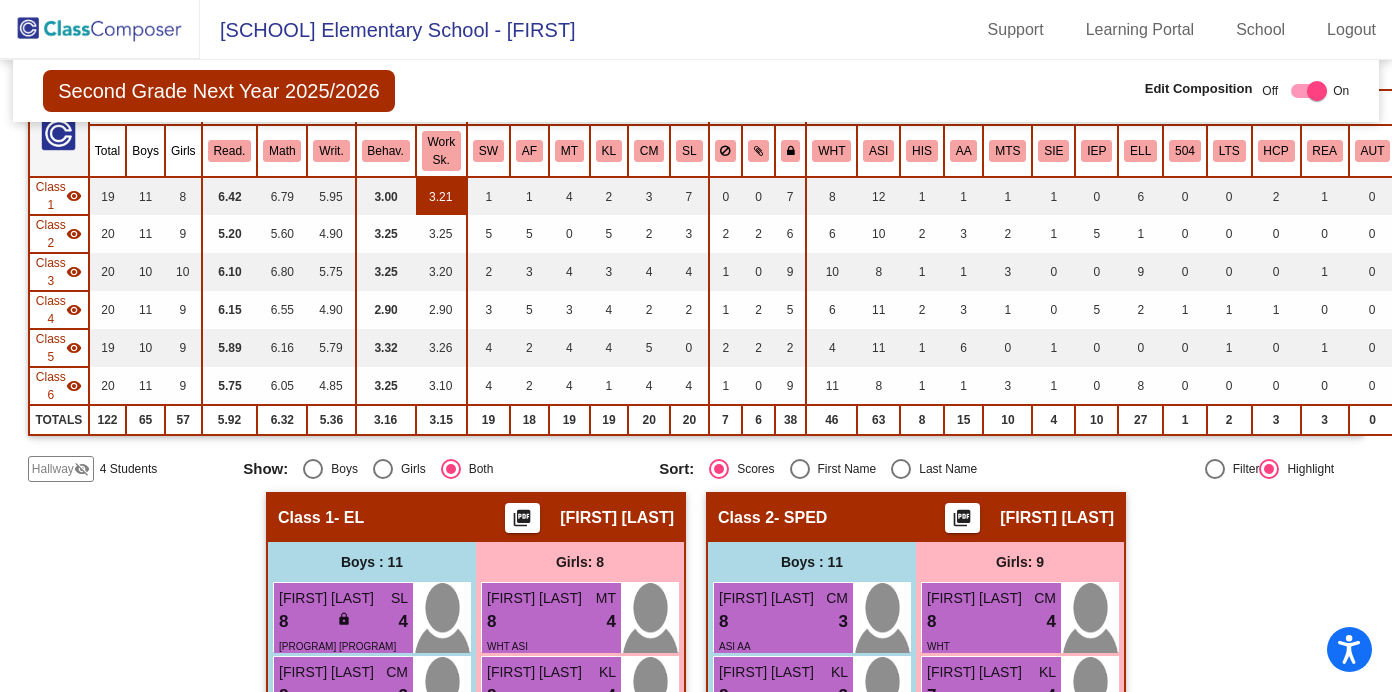 scroll, scrollTop: 194, scrollLeft: 0, axis: vertical 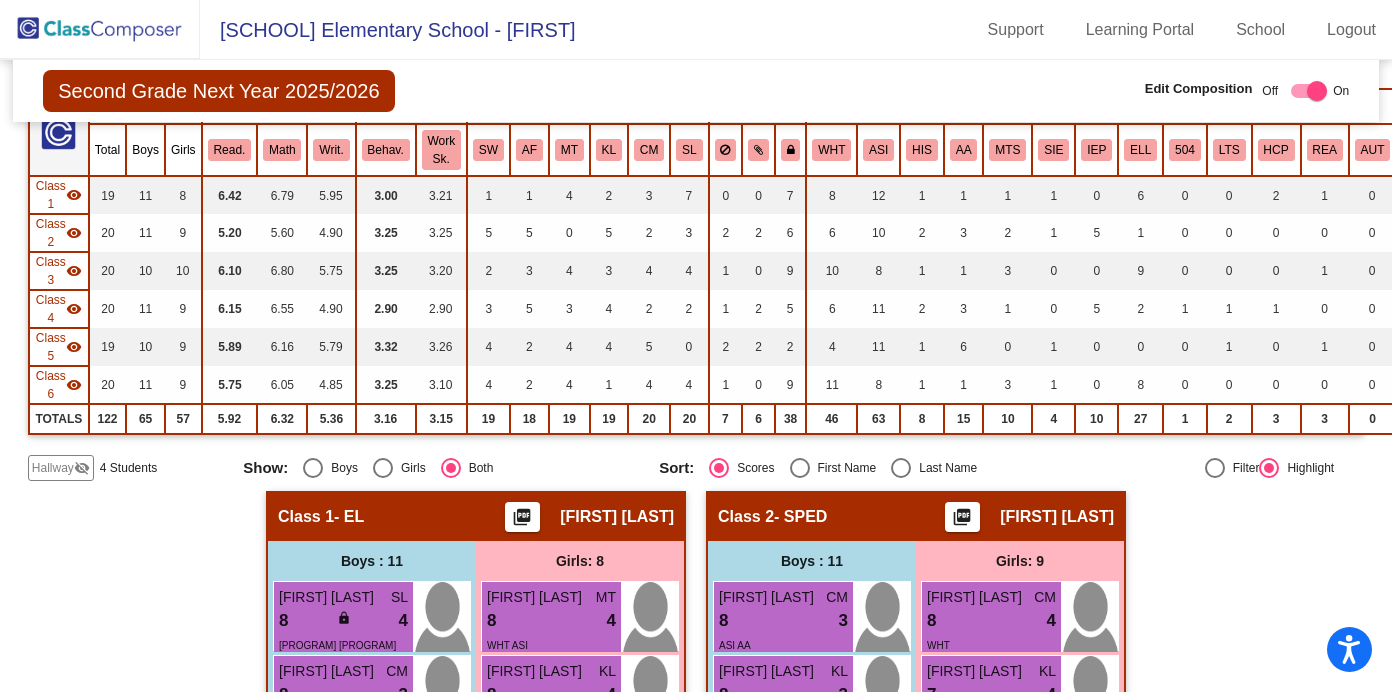 click on "visibility_off" 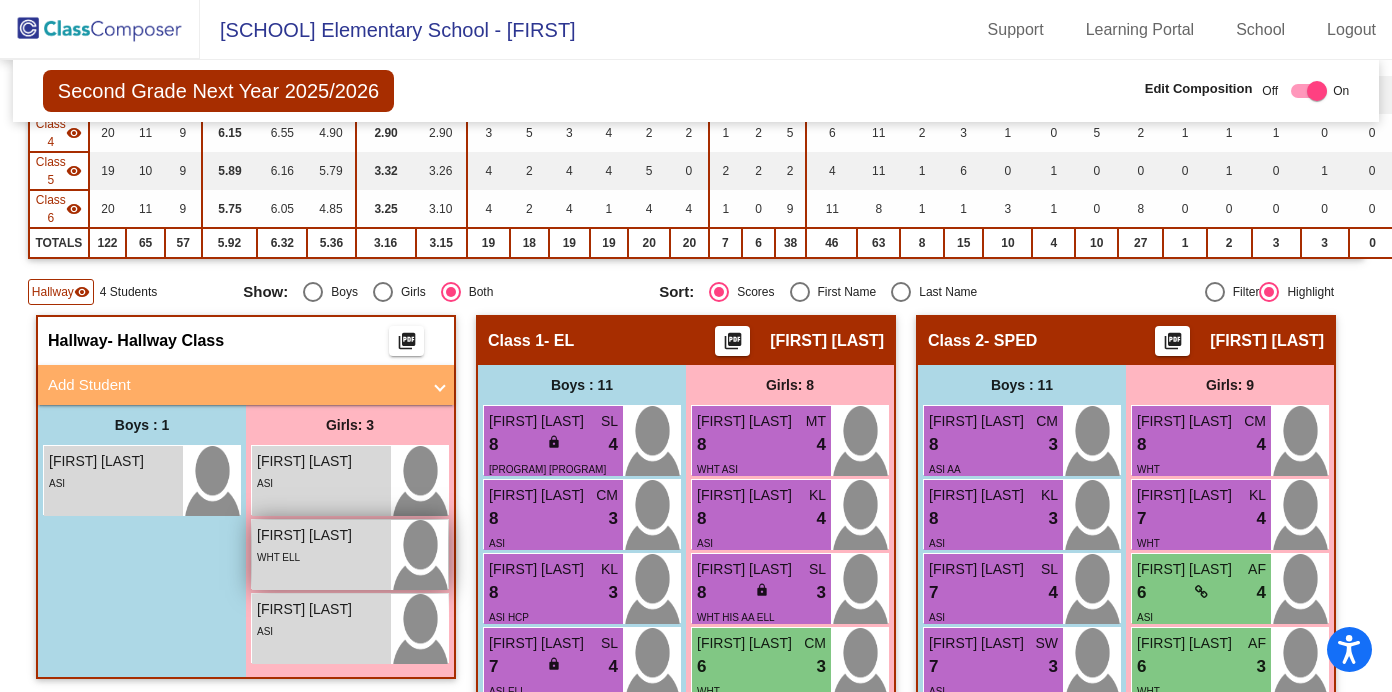 scroll, scrollTop: 389, scrollLeft: 0, axis: vertical 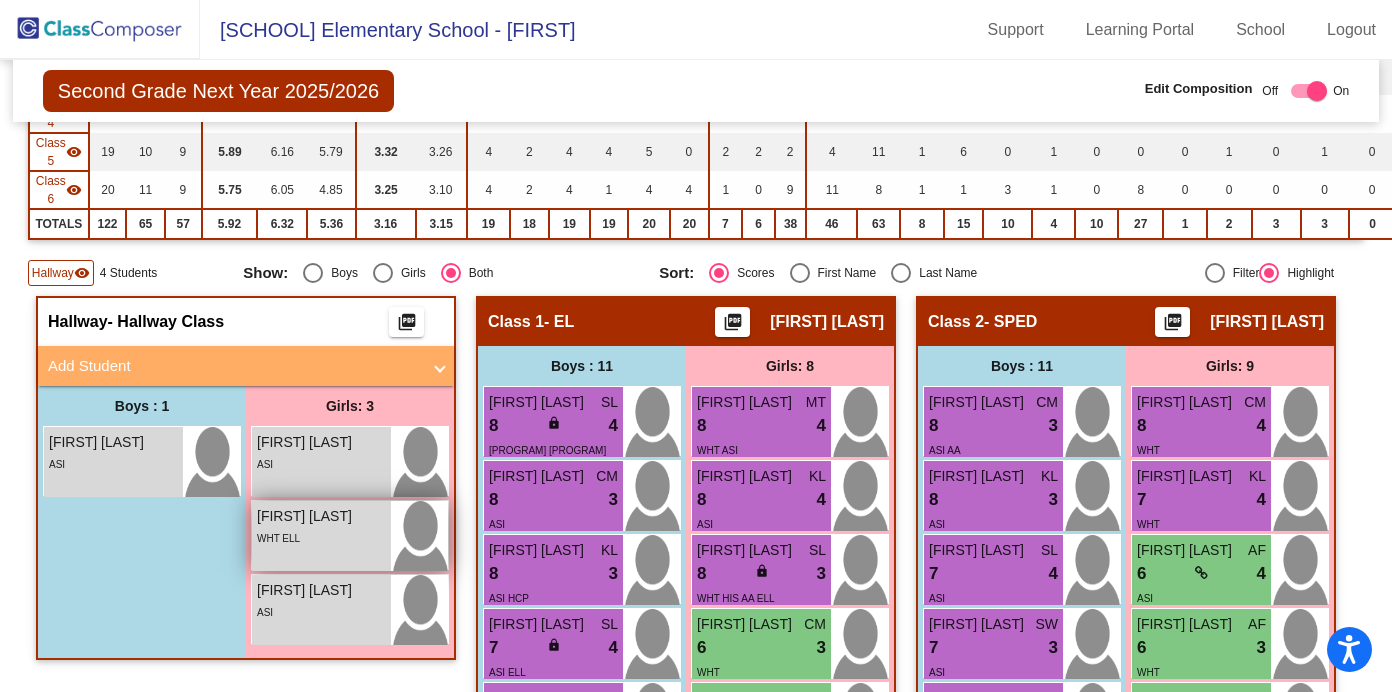 click on "WHT ELL" at bounding box center [321, 537] 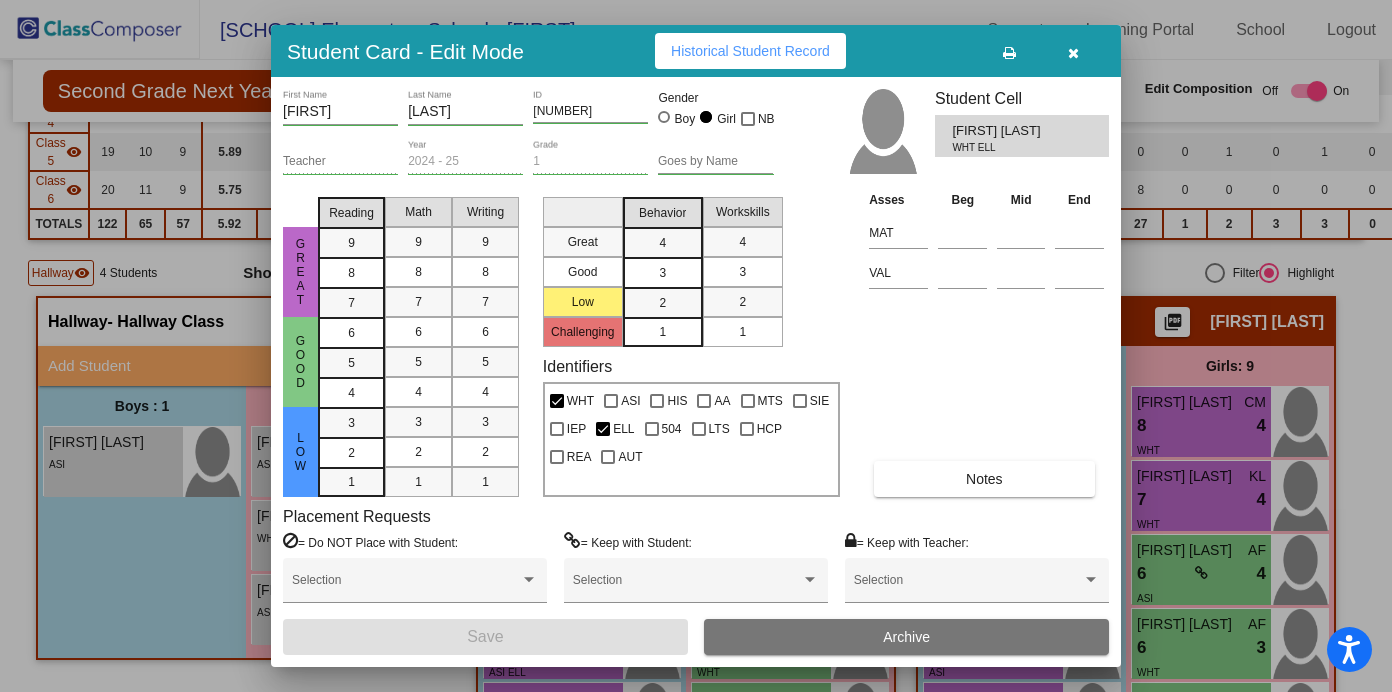 click on "Notes" at bounding box center [984, 479] 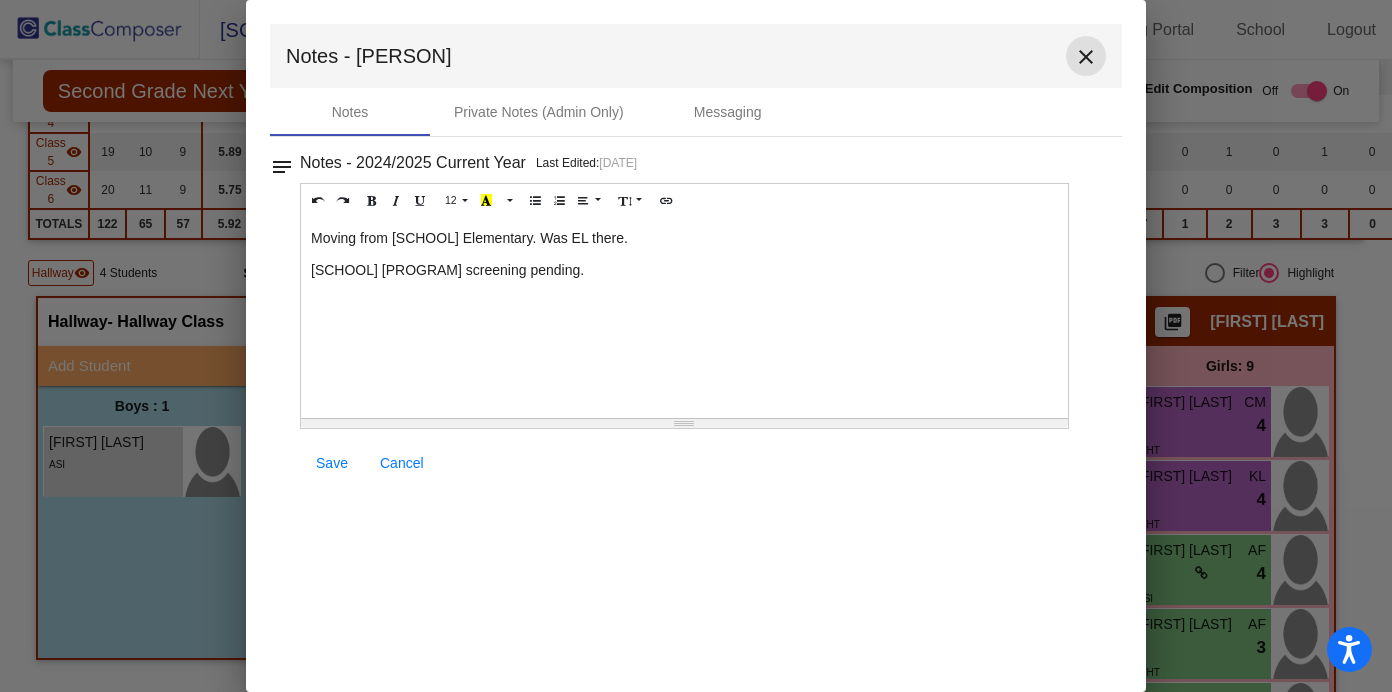 click on "close" at bounding box center [1086, 57] 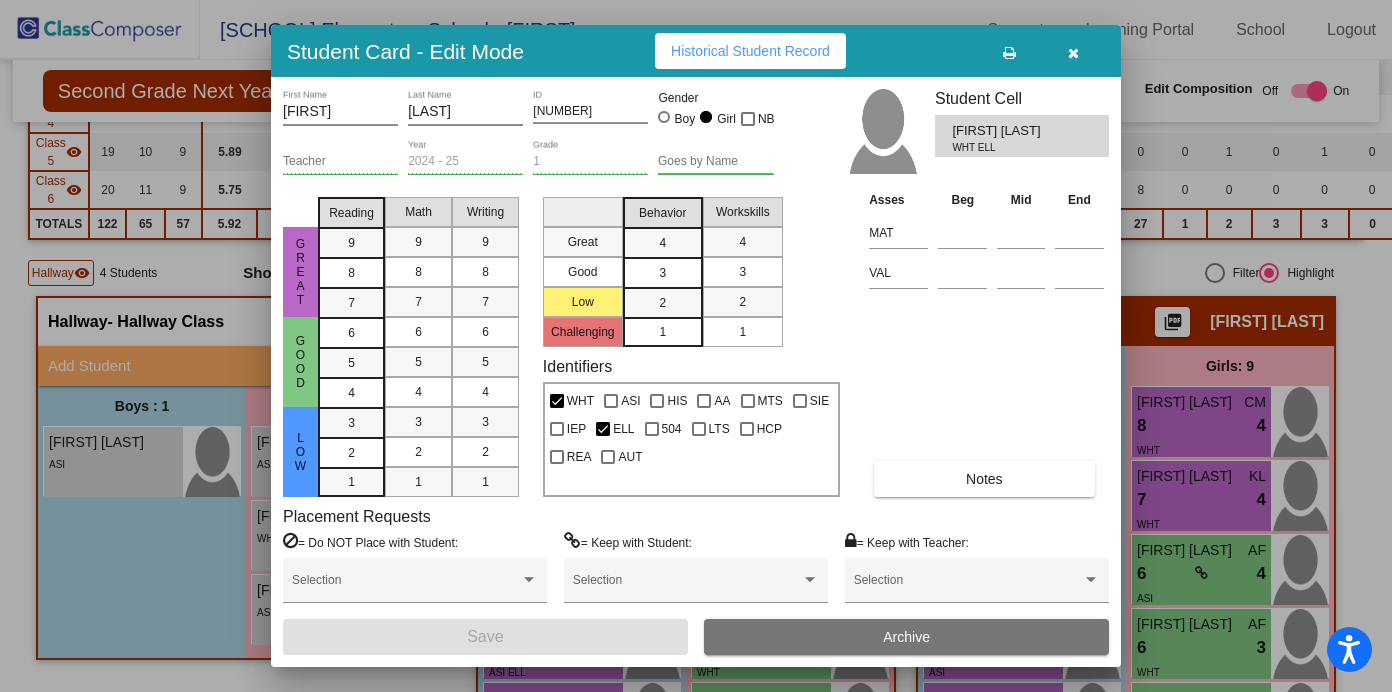 click at bounding box center (1073, 51) 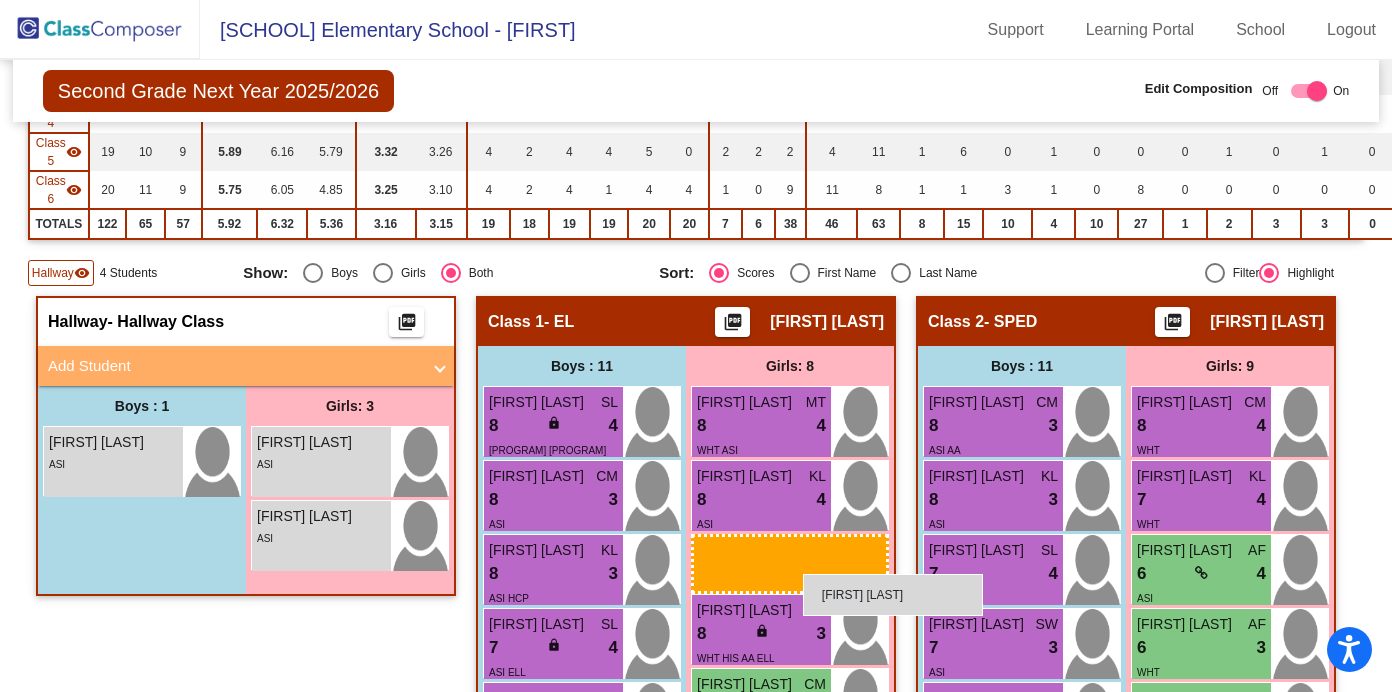 drag, startPoint x: 350, startPoint y: 535, endPoint x: 803, endPoint y: 574, distance: 454.67572 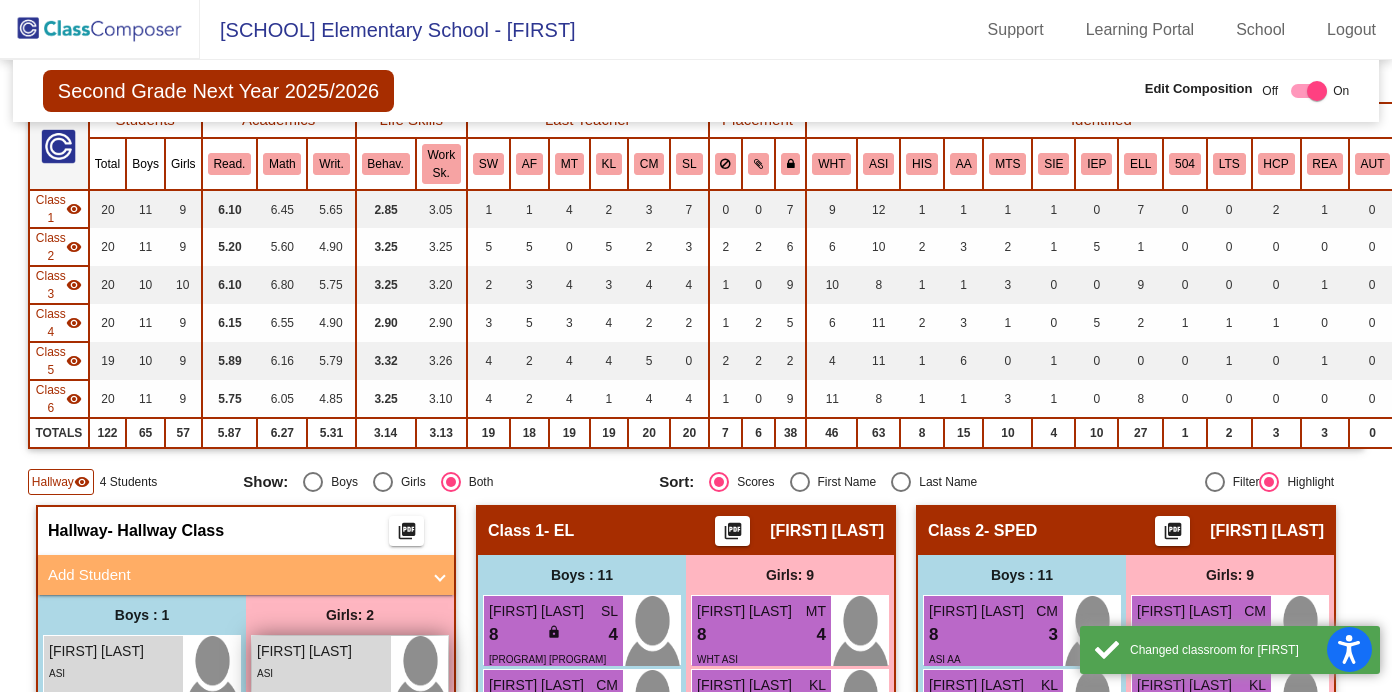 scroll, scrollTop: 178, scrollLeft: 0, axis: vertical 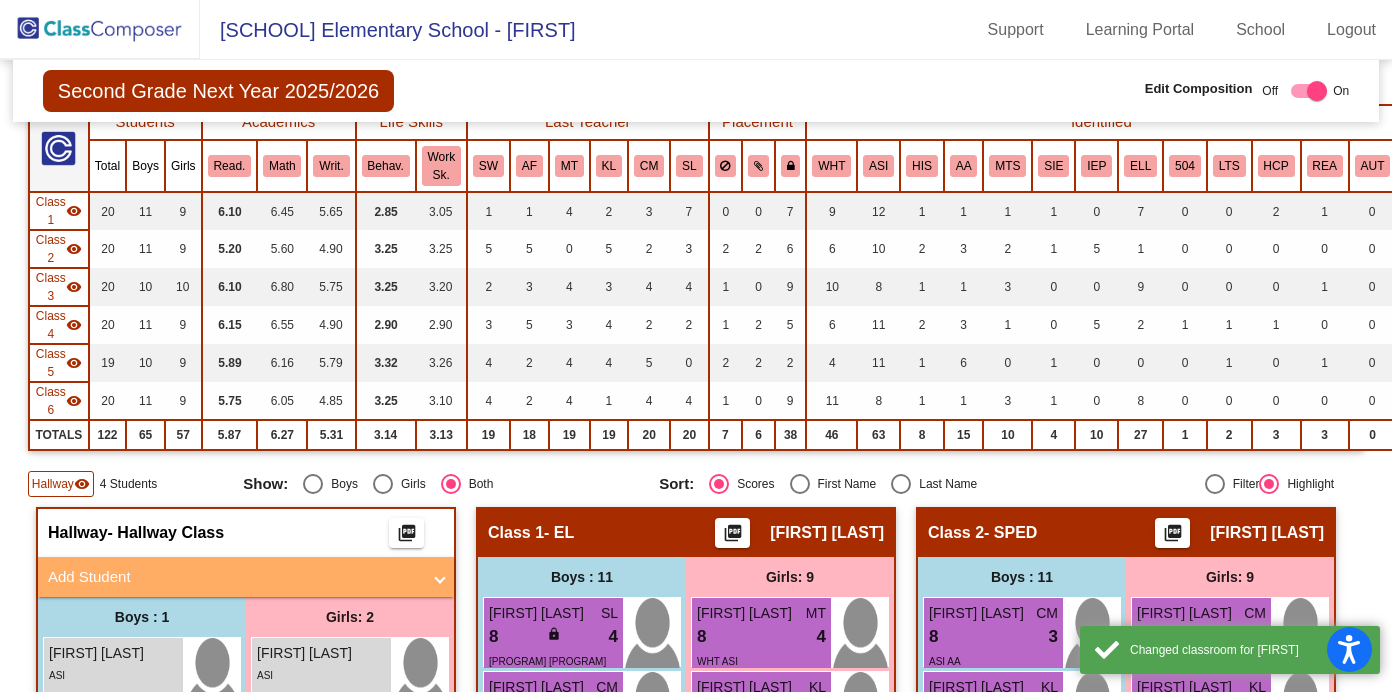 click on "visibility" 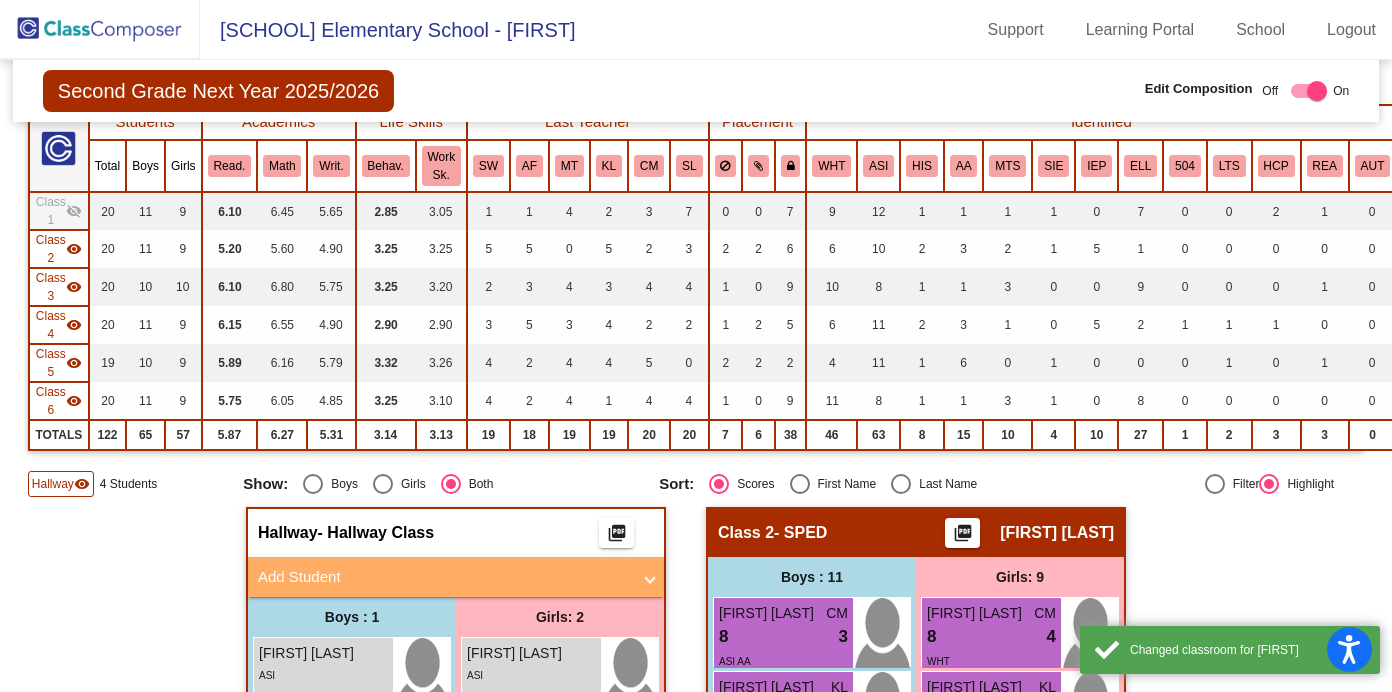 click on "visibility" 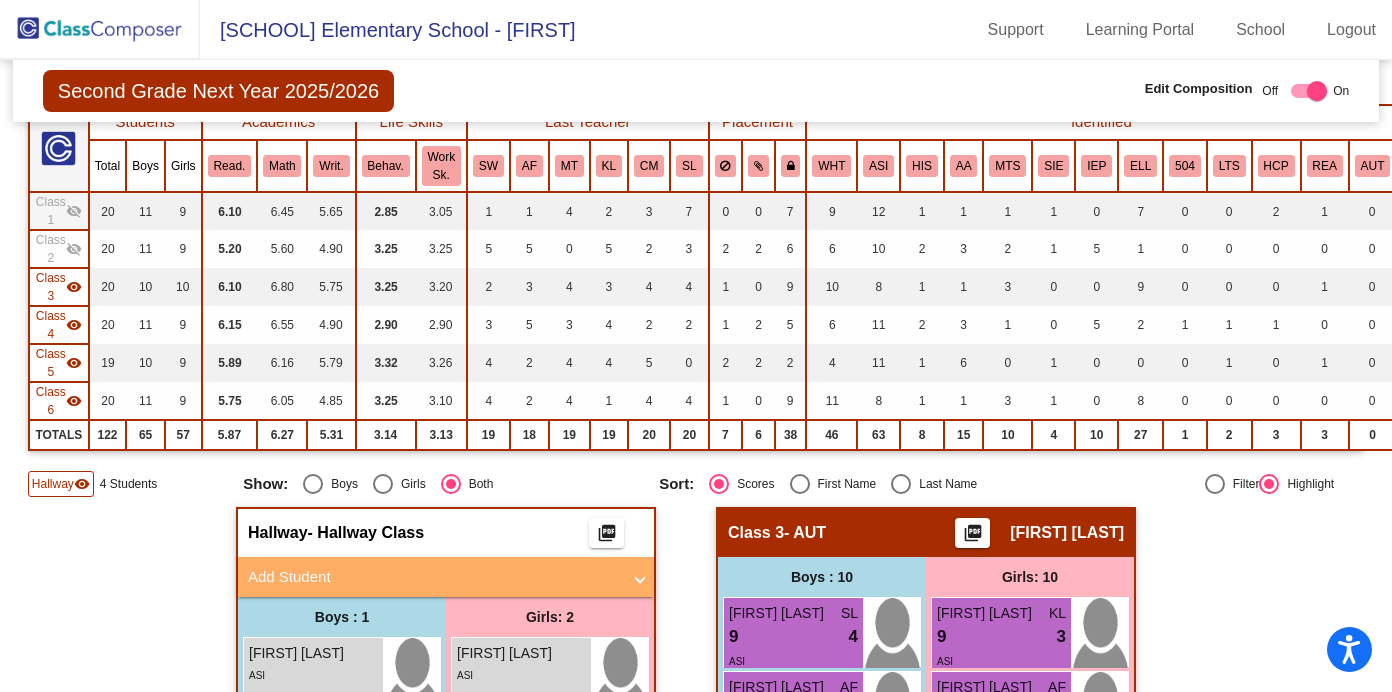 click on "visibility" 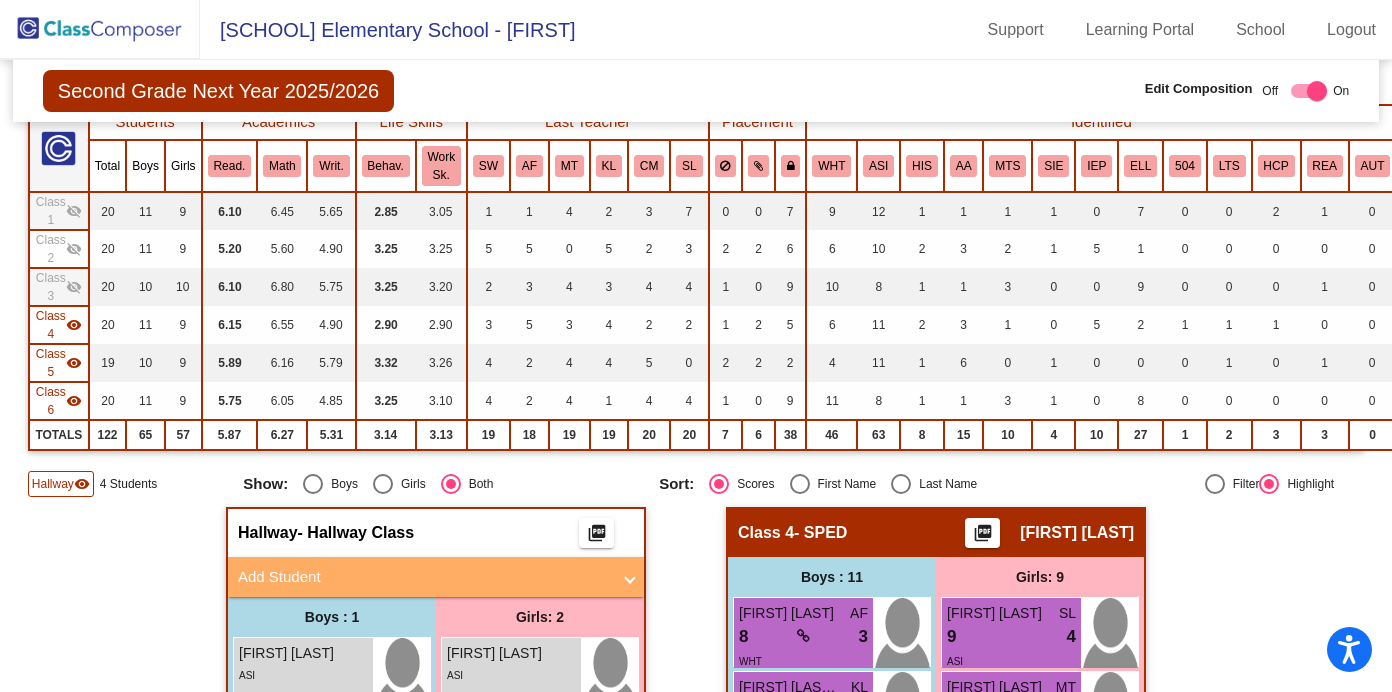 click on "visibility" 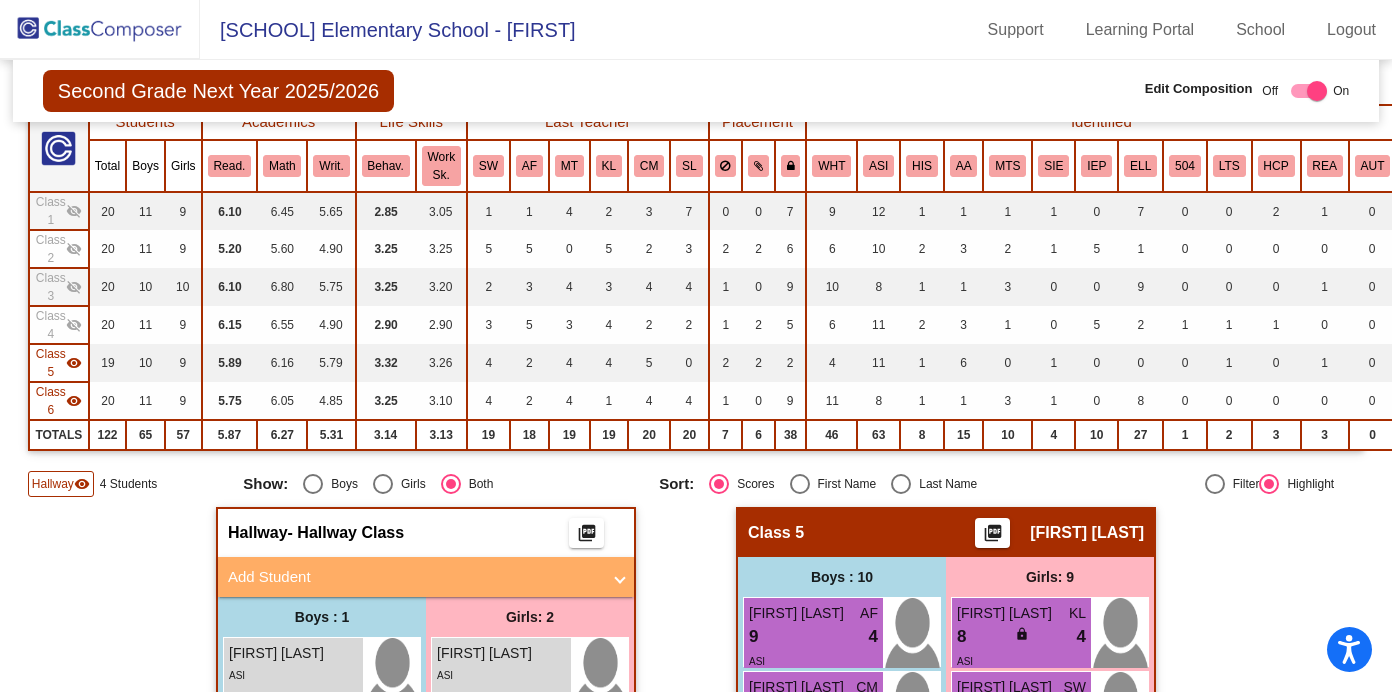 click on "visibility" 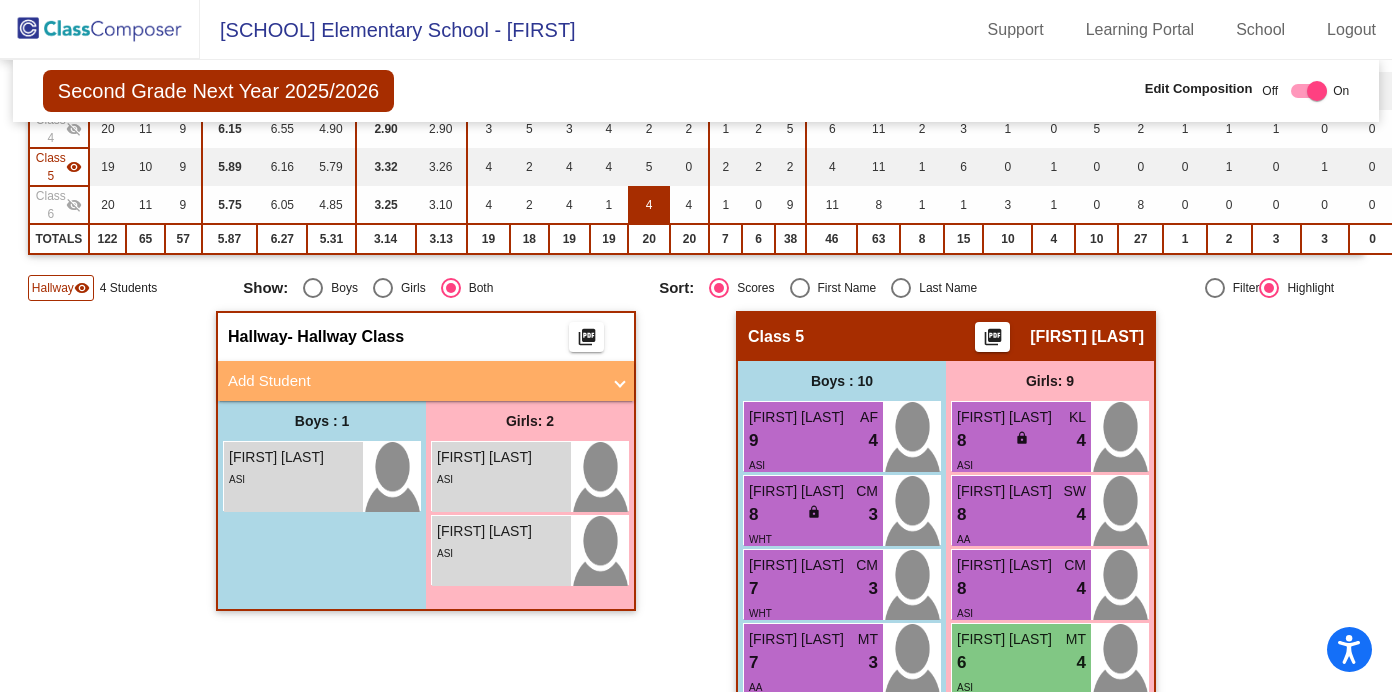 scroll, scrollTop: 379, scrollLeft: 0, axis: vertical 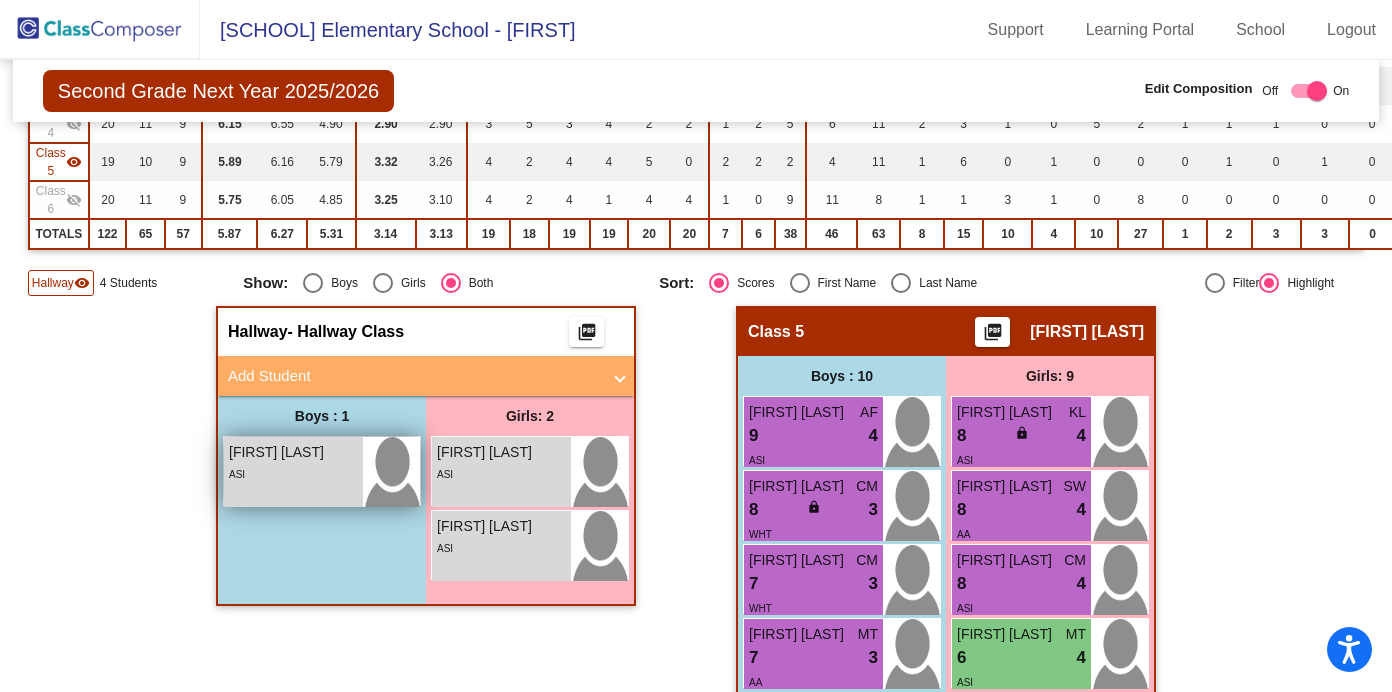 click on "ASI" at bounding box center (293, 473) 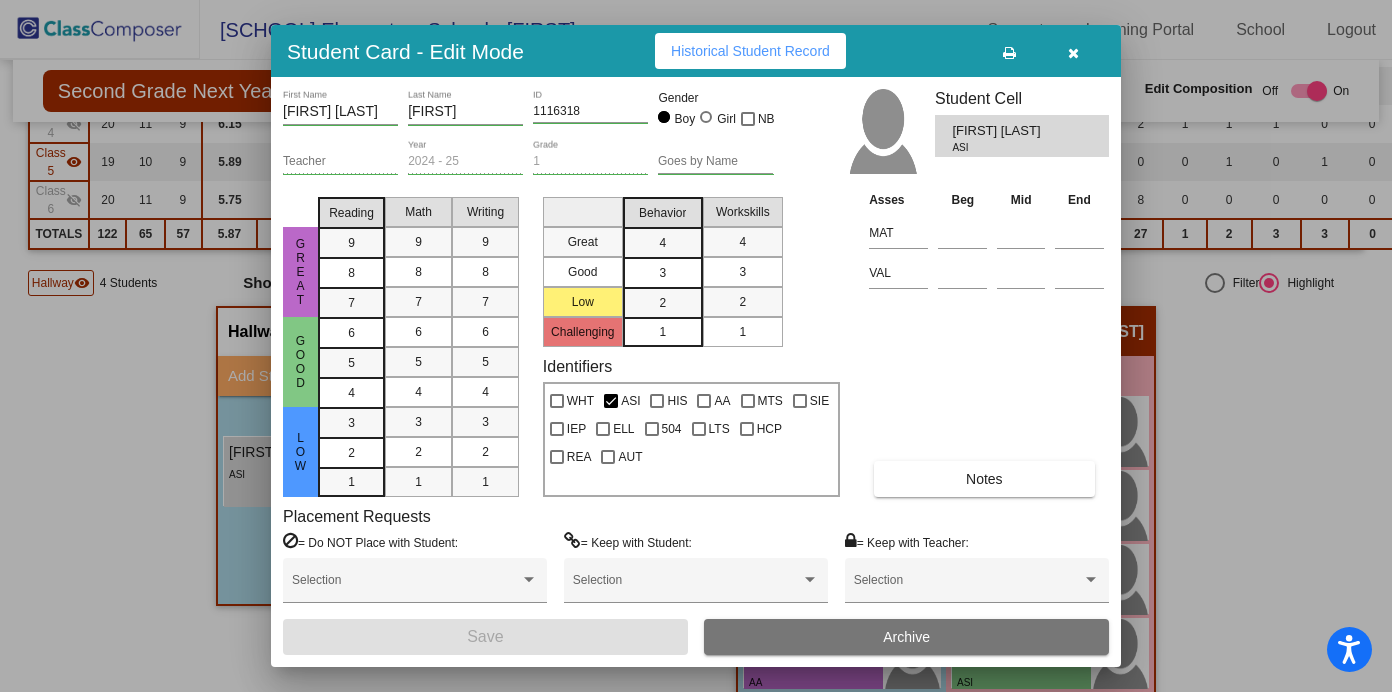 click on "Notes" at bounding box center (984, 479) 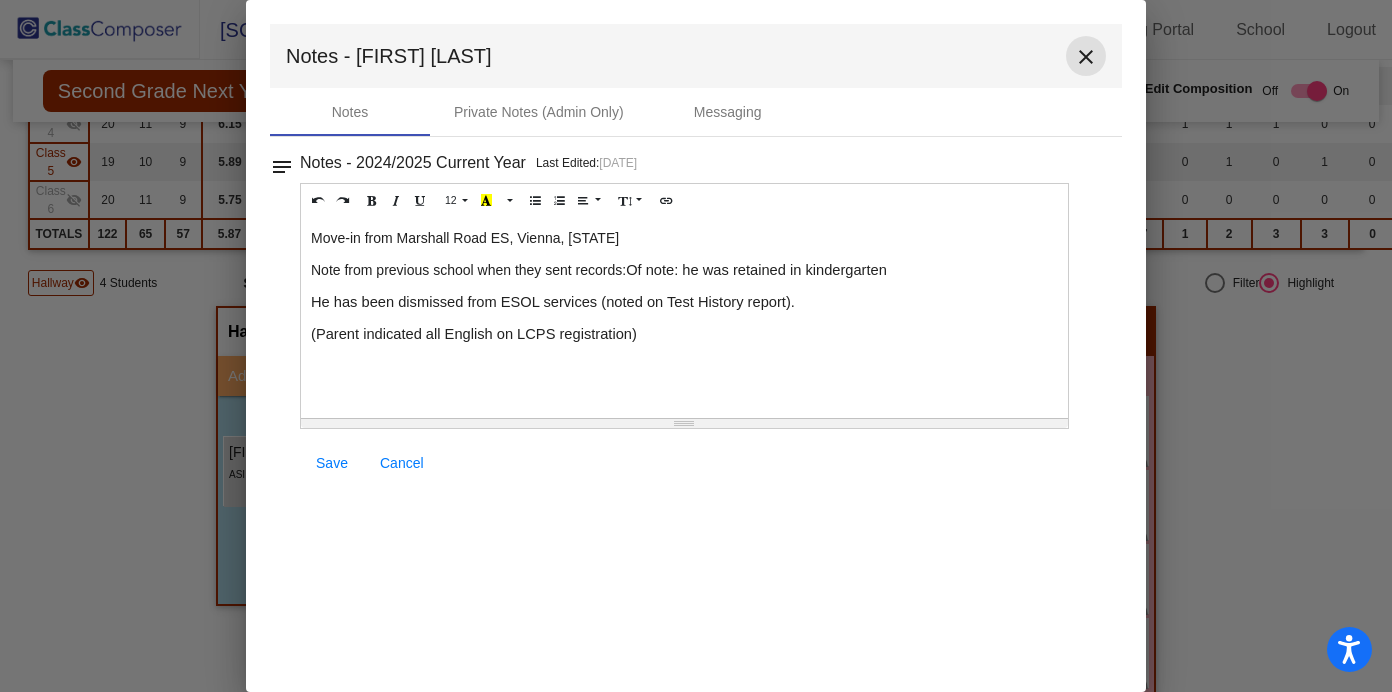 click on "close" at bounding box center [1086, 57] 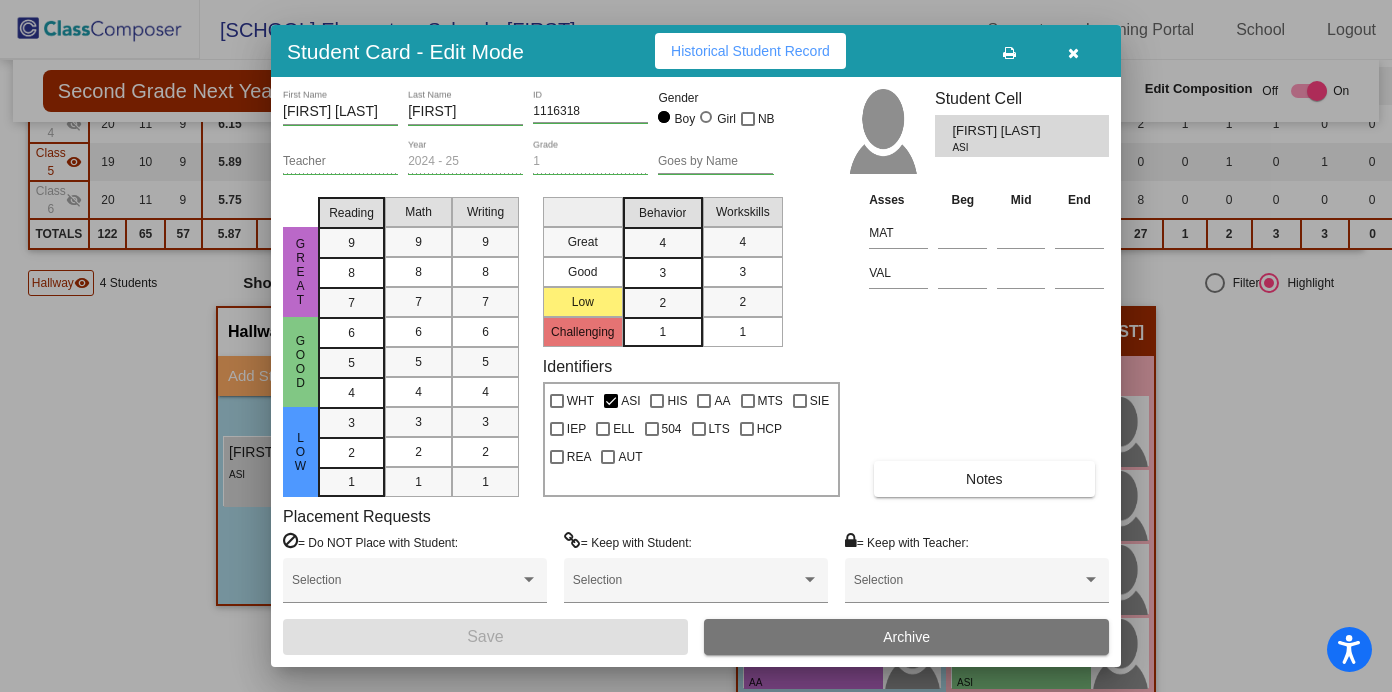 click at bounding box center (1073, 51) 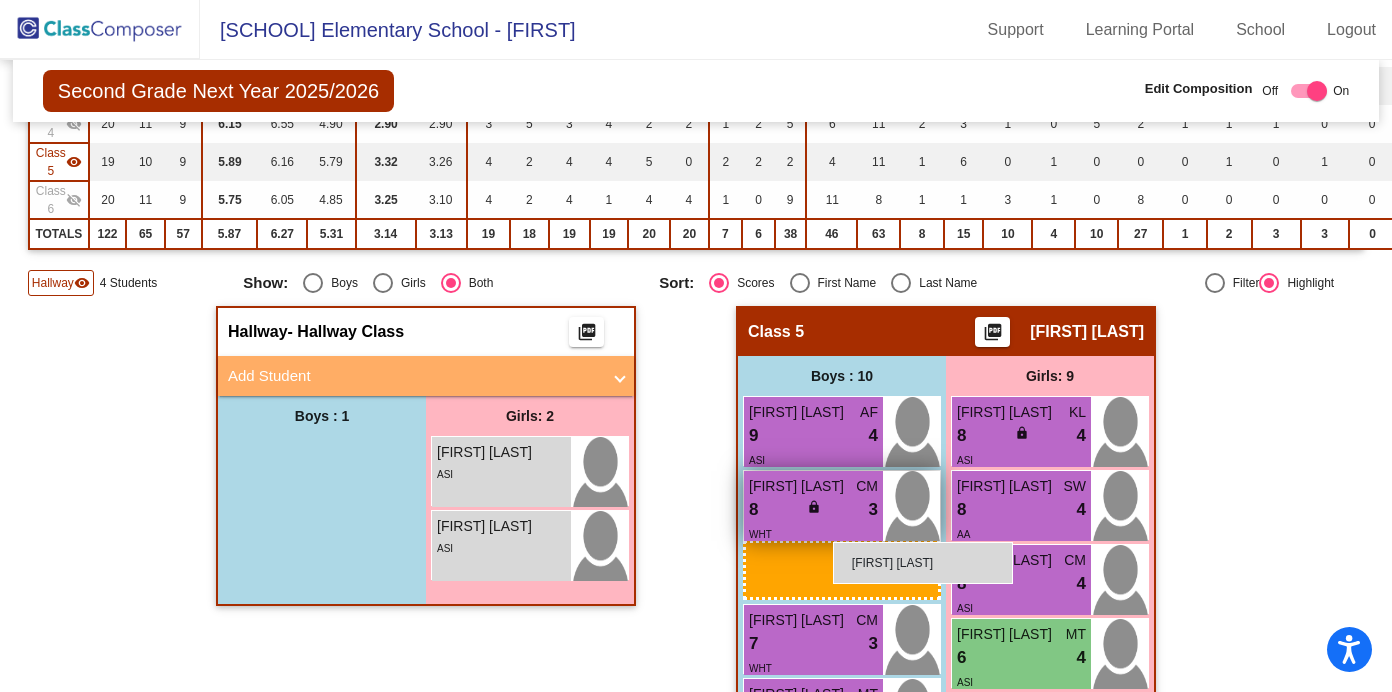 drag, startPoint x: 304, startPoint y: 475, endPoint x: 809, endPoint y: 532, distance: 508.20667 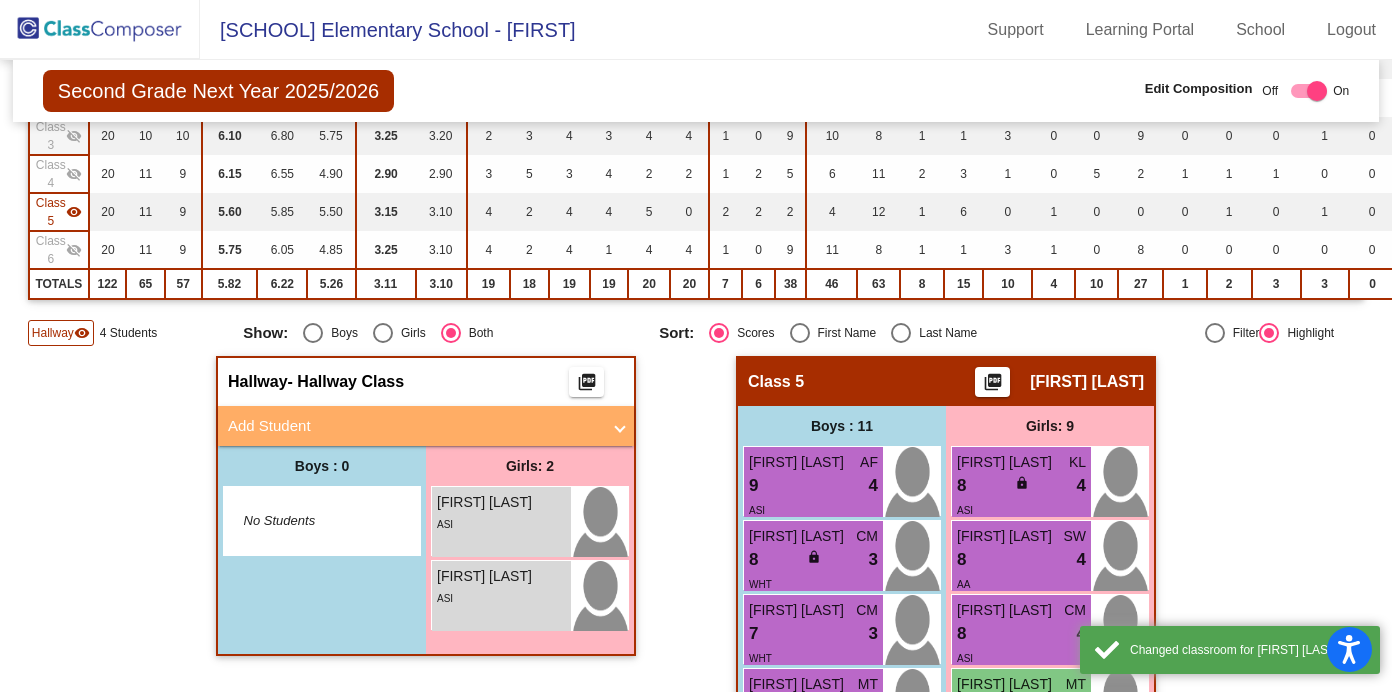 scroll, scrollTop: 355, scrollLeft: 0, axis: vertical 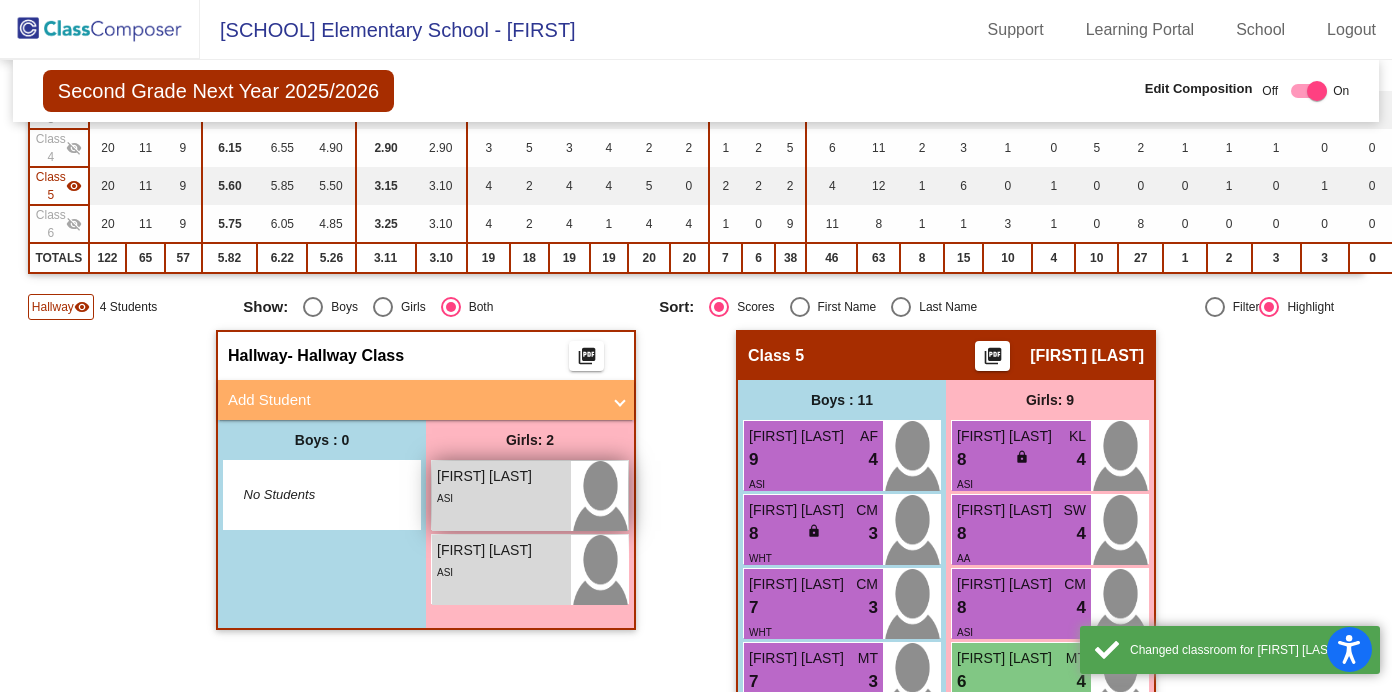 click on "ASI" at bounding box center (501, 497) 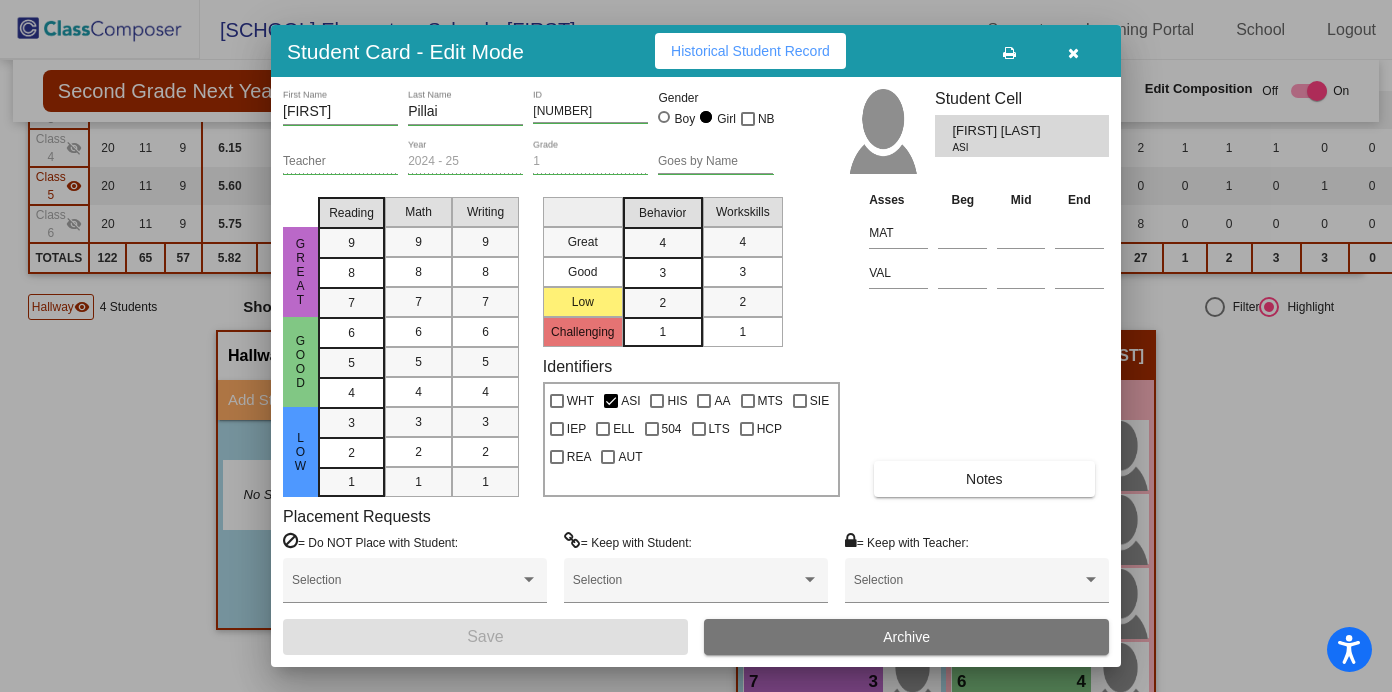 click on "Notes" at bounding box center (984, 479) 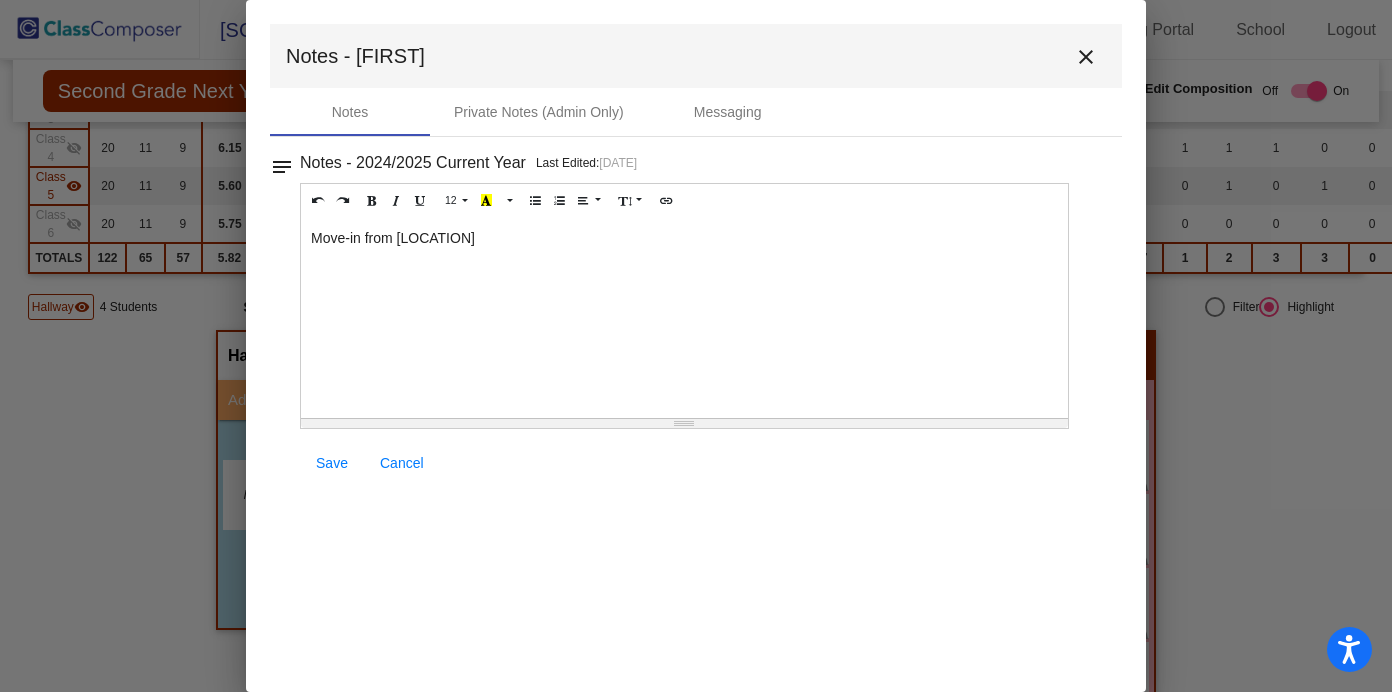 click on "close" at bounding box center [1086, 57] 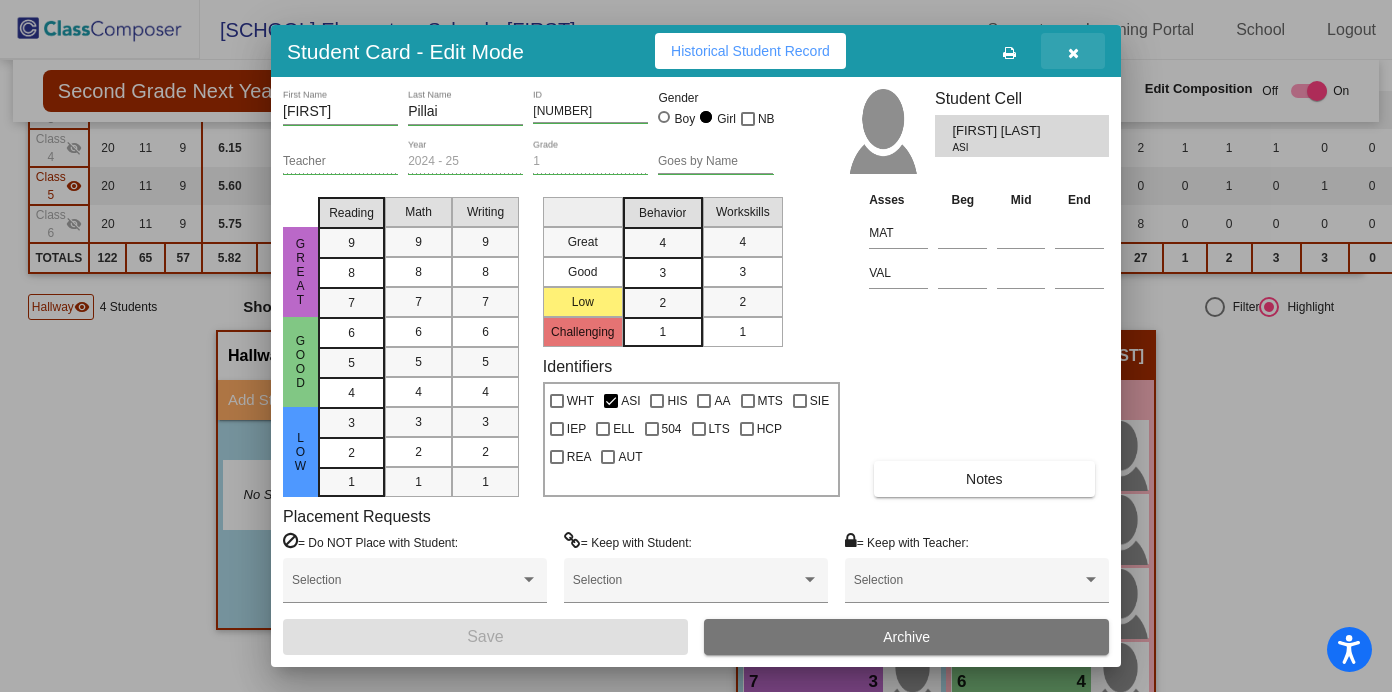 click at bounding box center (1073, 51) 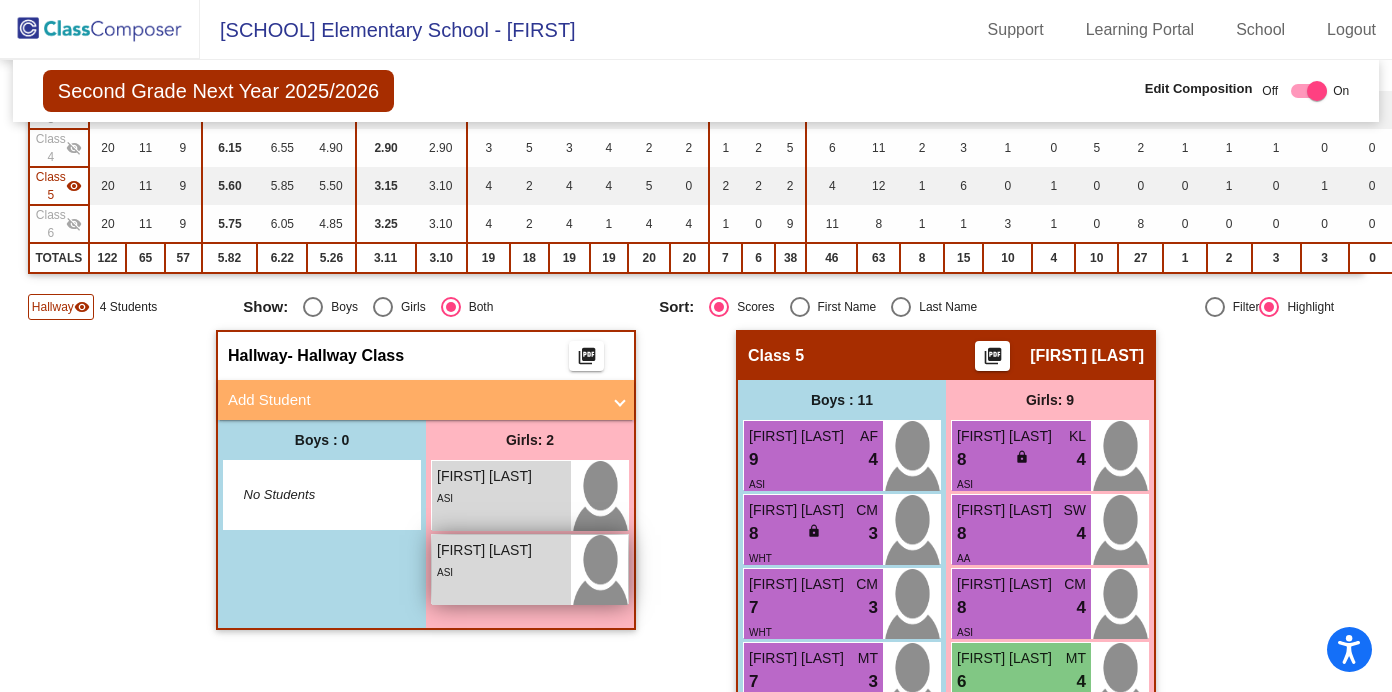 click on "[FIRST] [LAST] lock do_not_disturb_alt ASI" at bounding box center [501, 570] 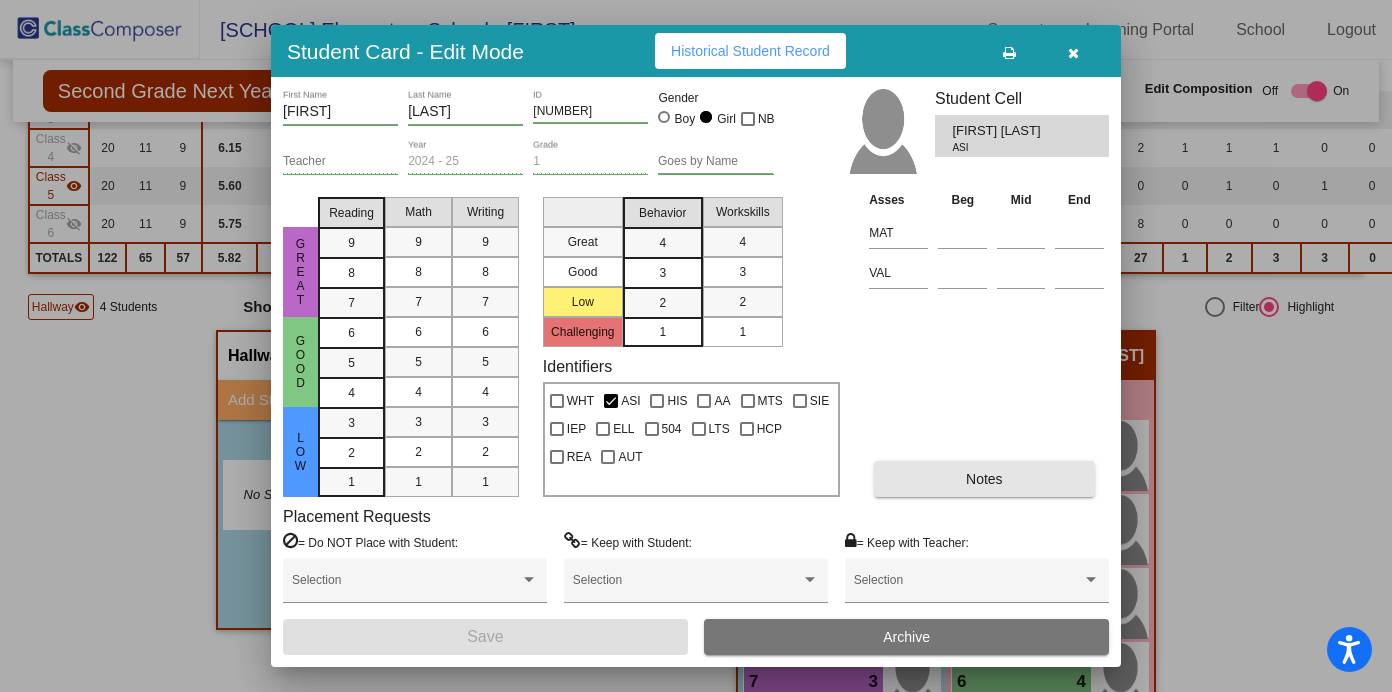 click on "Notes" at bounding box center (984, 479) 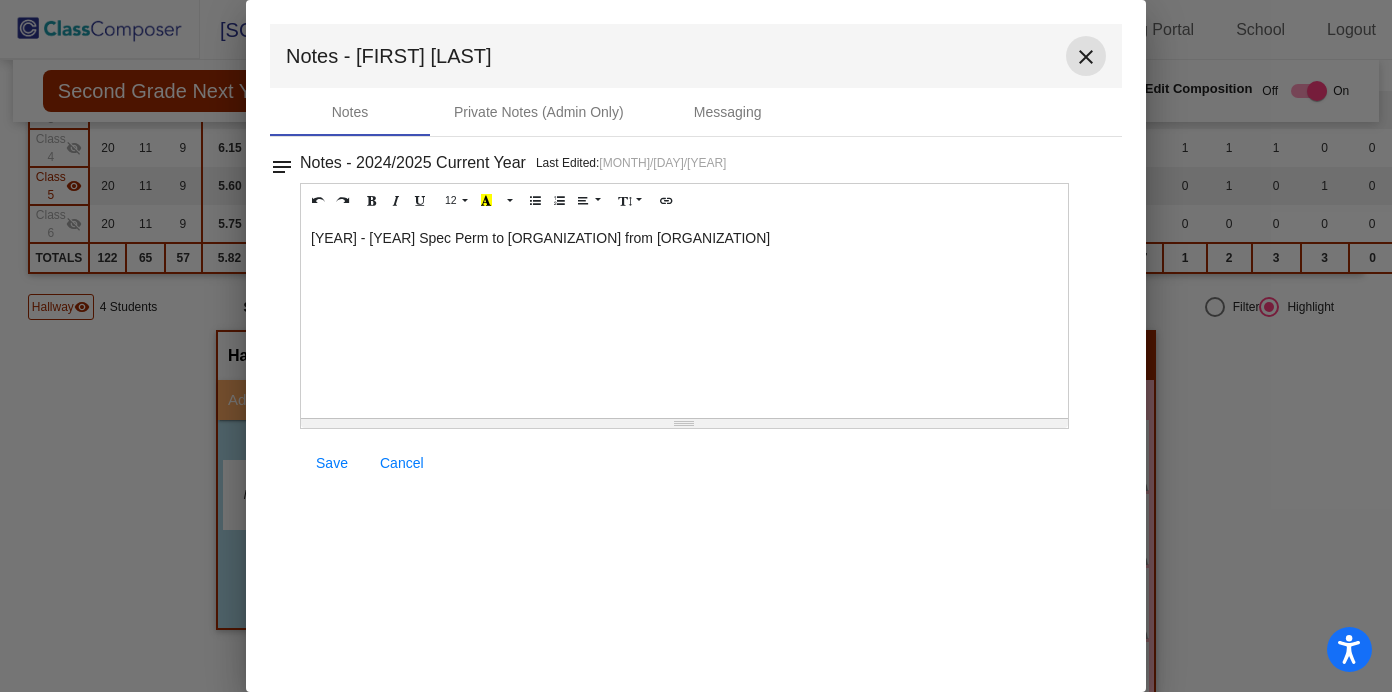 click on "close" at bounding box center (1086, 57) 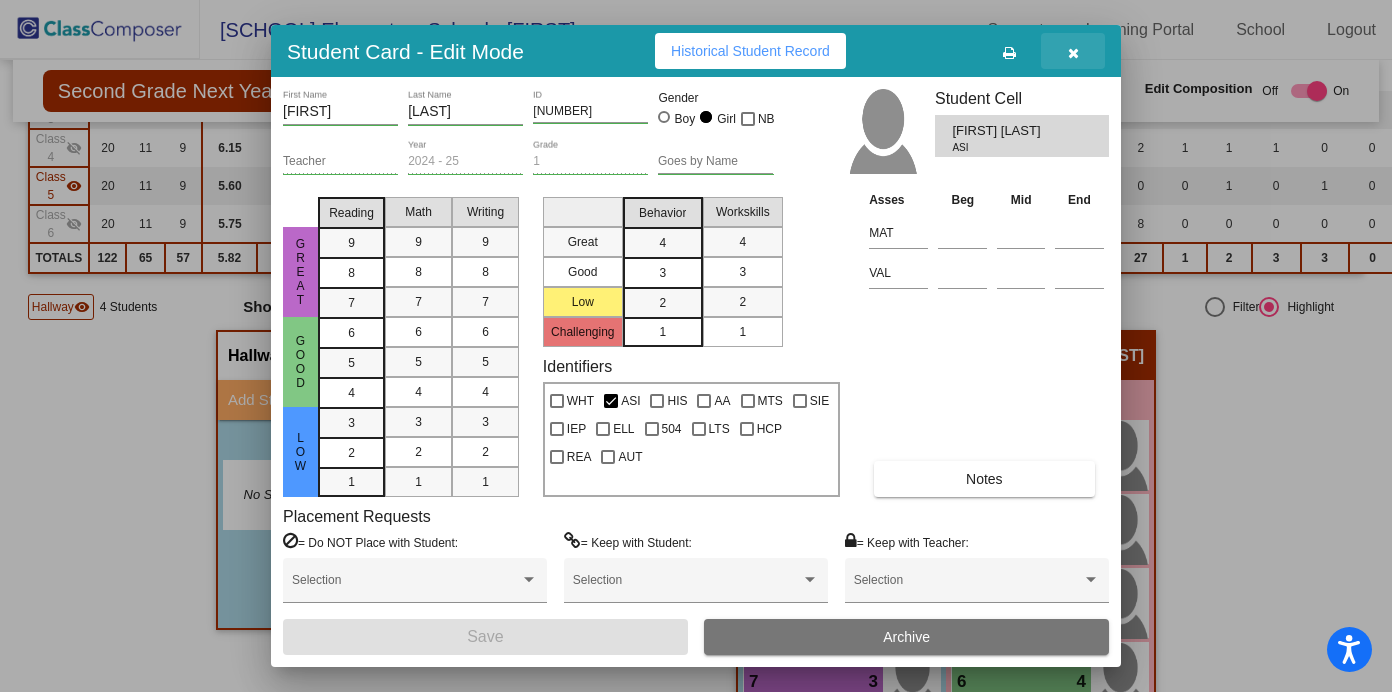click at bounding box center [1073, 51] 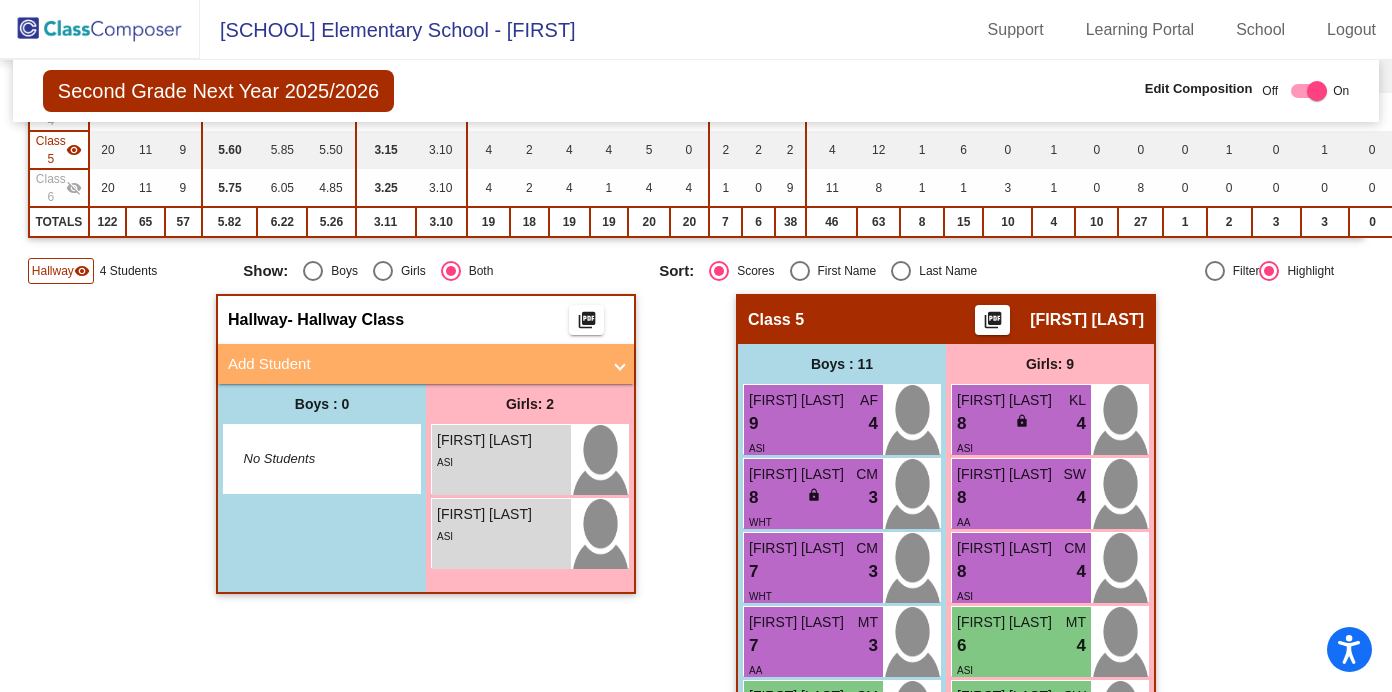 scroll, scrollTop: 394, scrollLeft: 0, axis: vertical 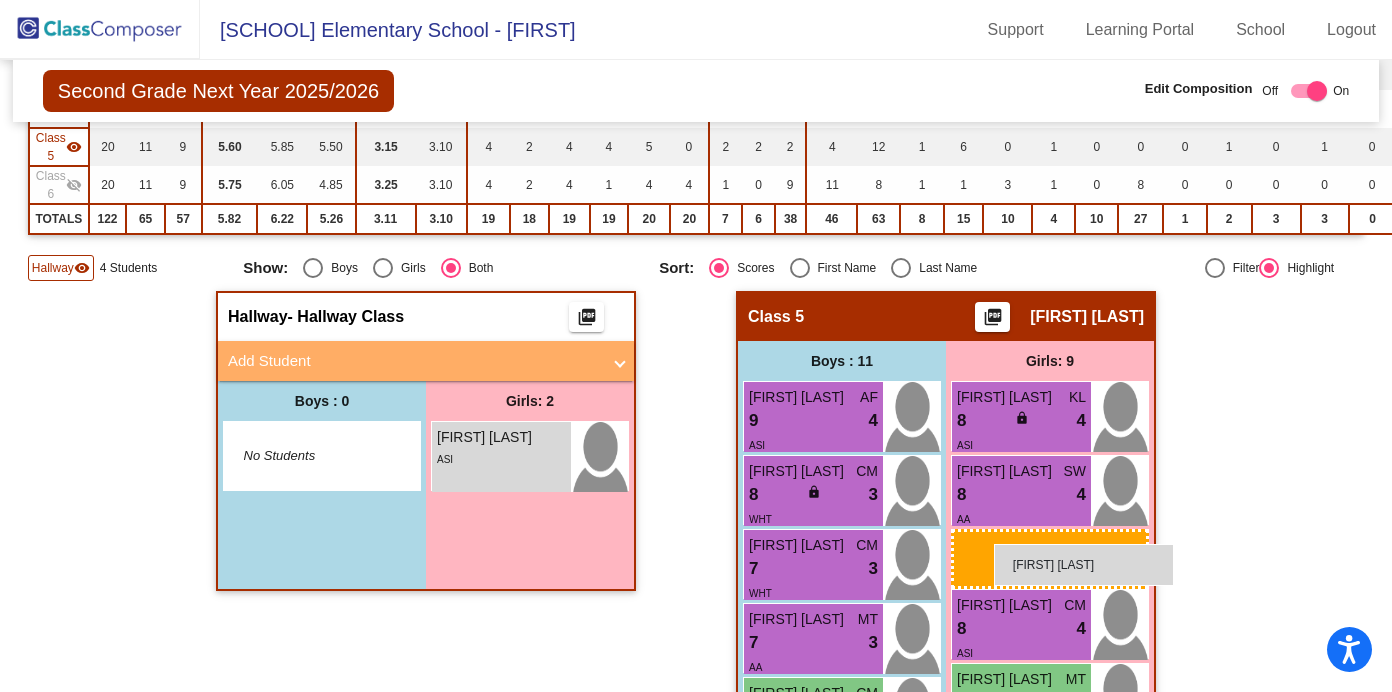 drag, startPoint x: 494, startPoint y: 476, endPoint x: 994, endPoint y: 544, distance: 504.6028 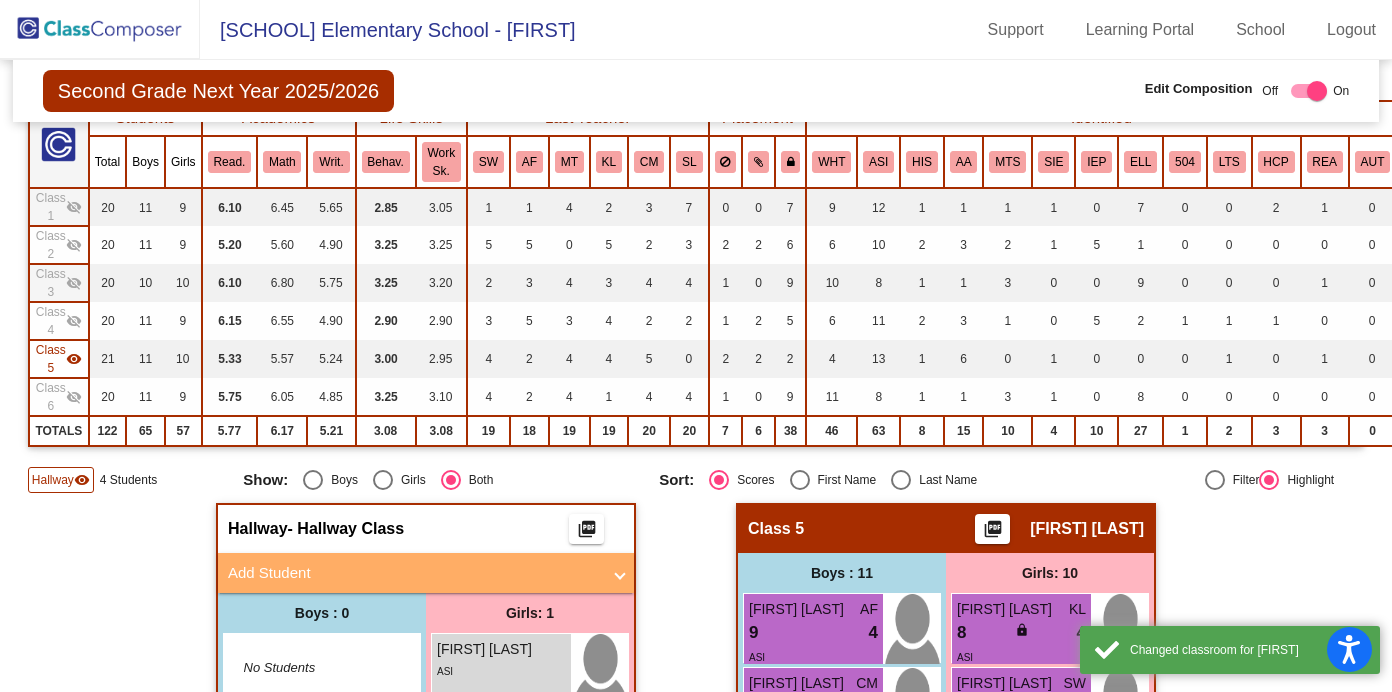 scroll, scrollTop: 181, scrollLeft: 0, axis: vertical 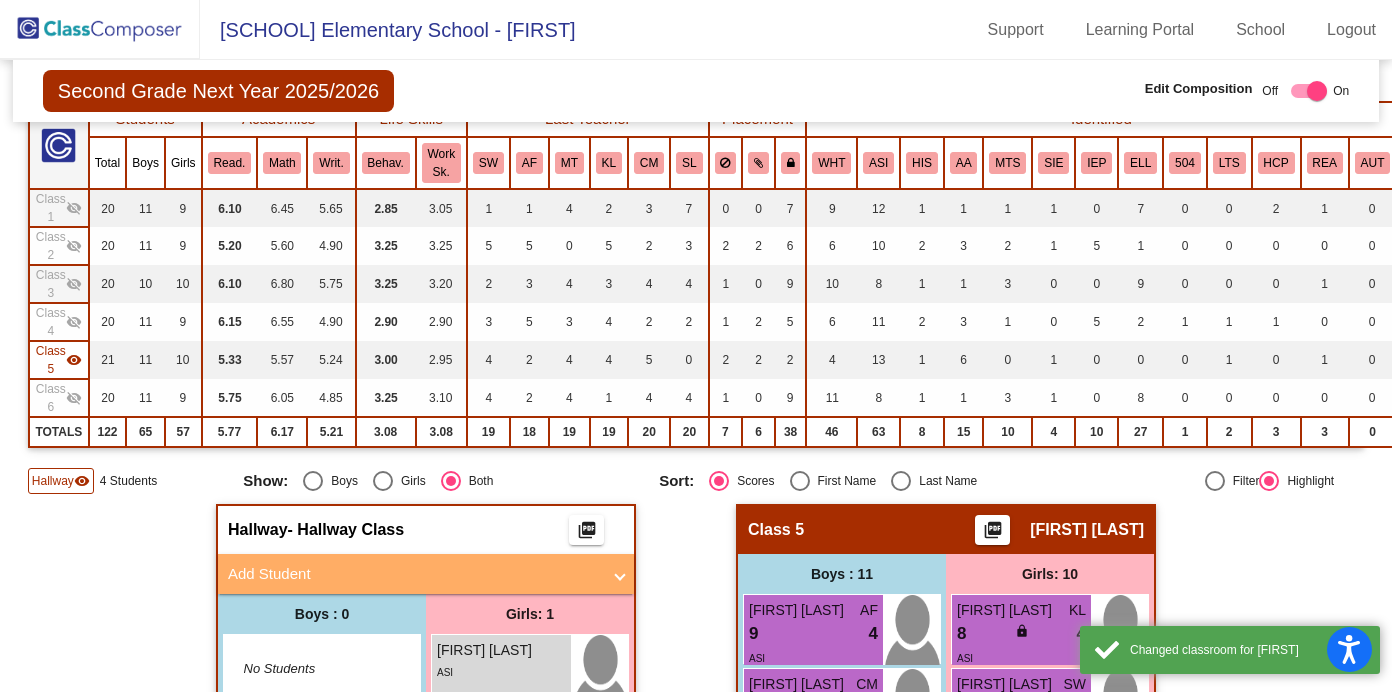 click on "visibility" 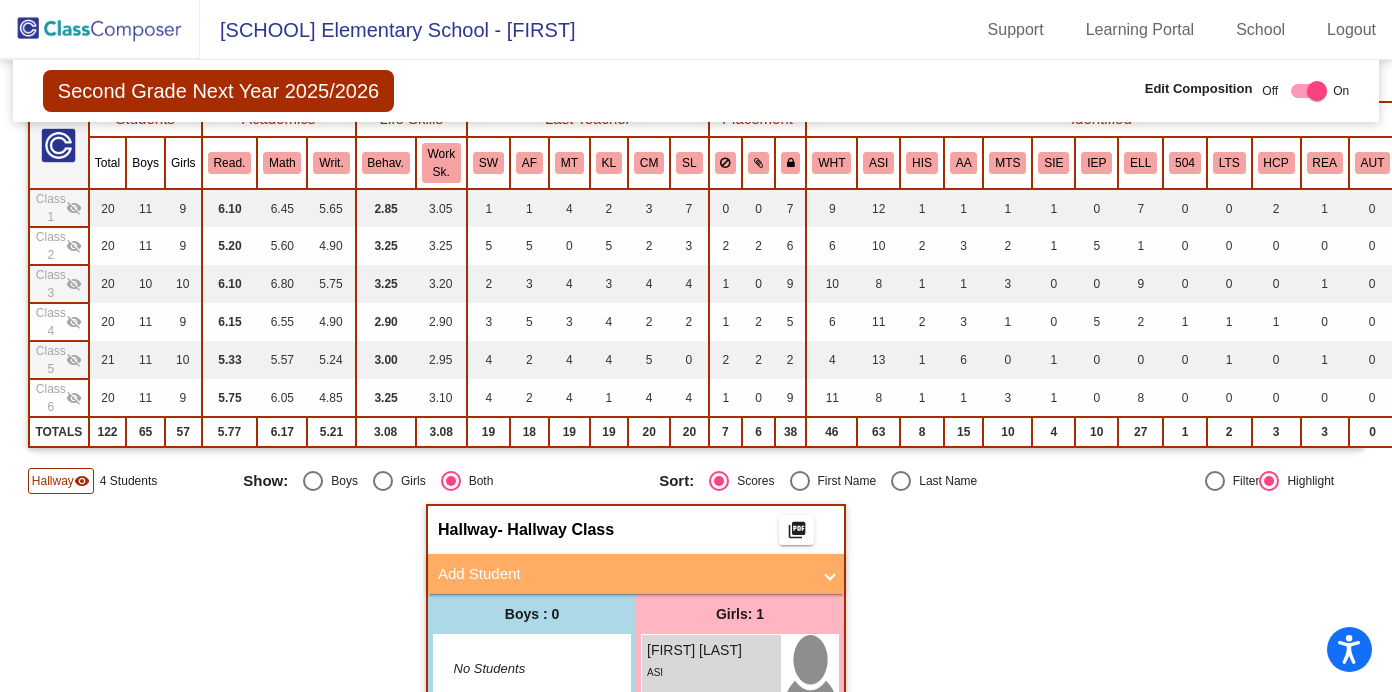 click on "visibility_off" 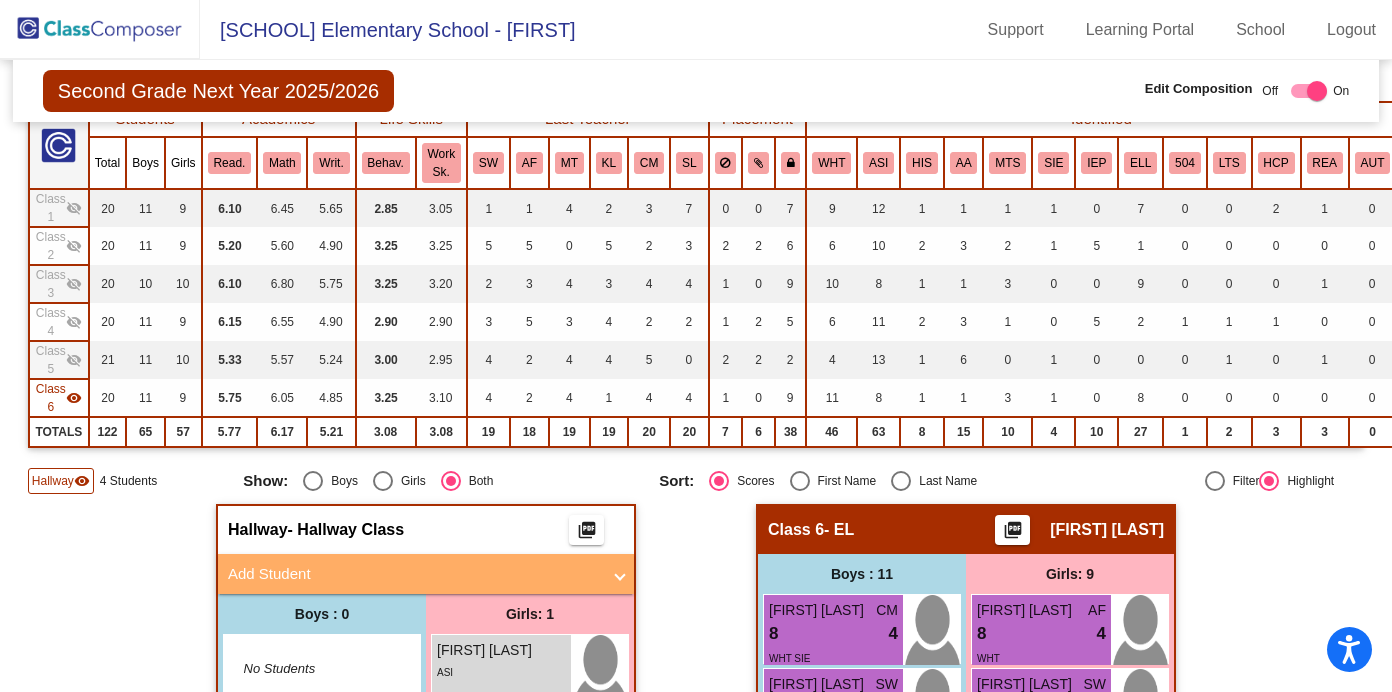 click on "visibility" 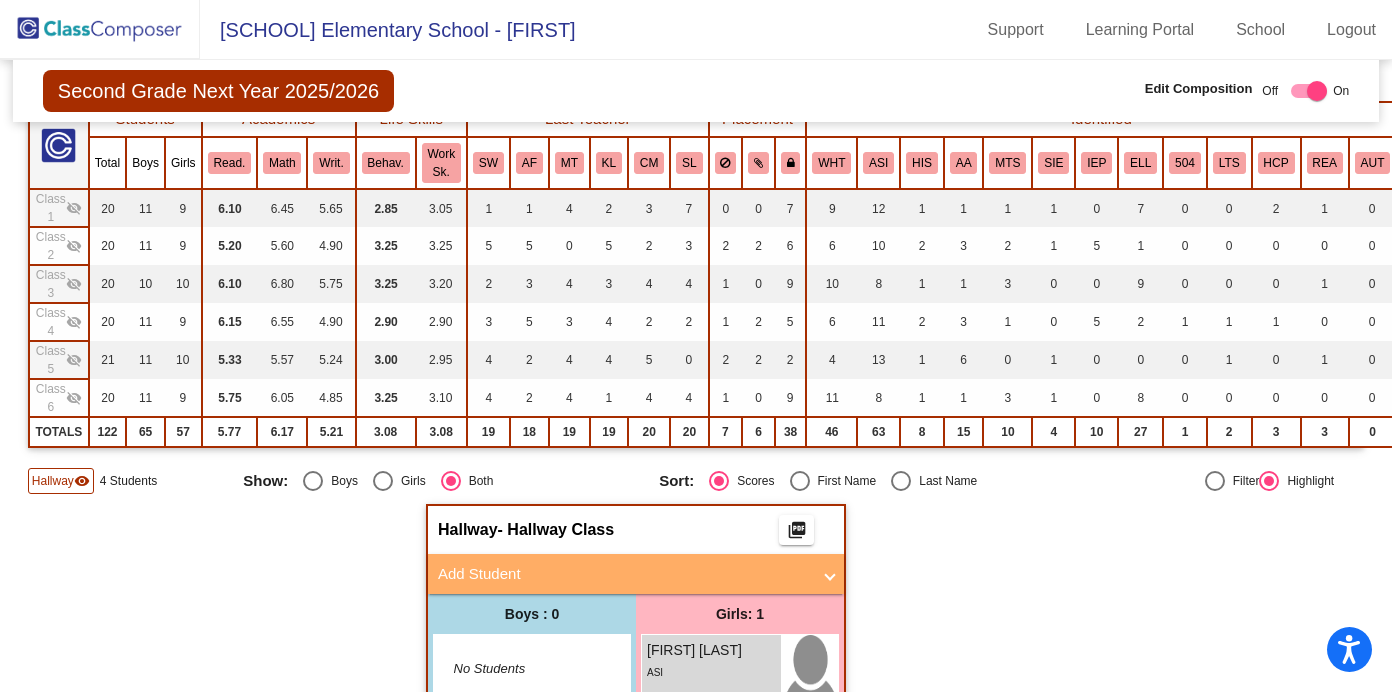 click on "visibility_off" 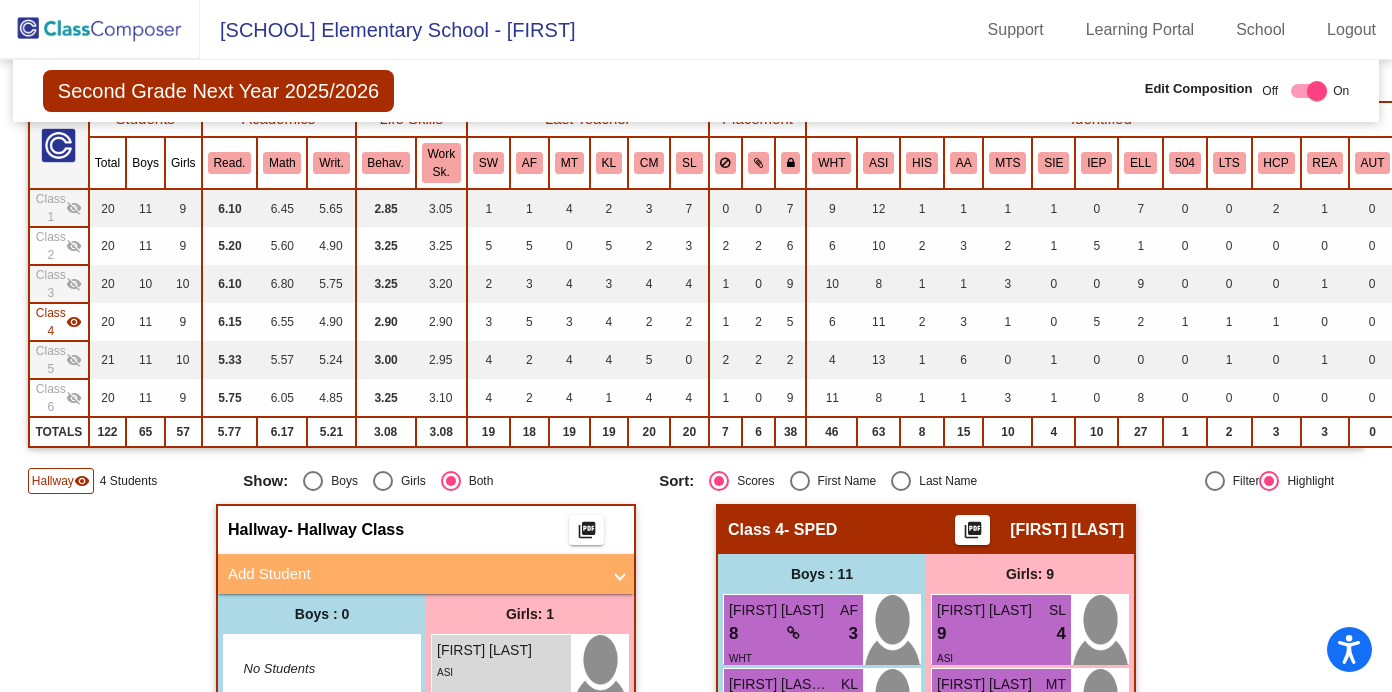 click on "visibility" 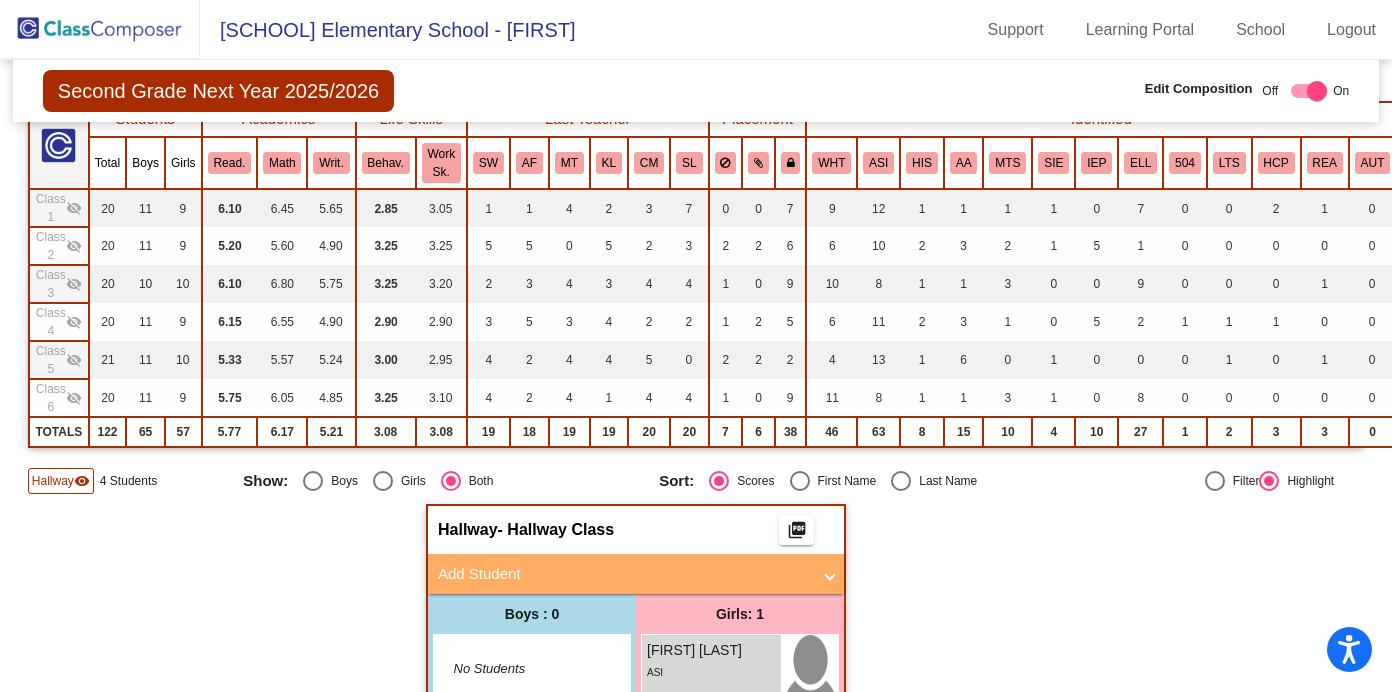 click on "Class 3  visibility_off" 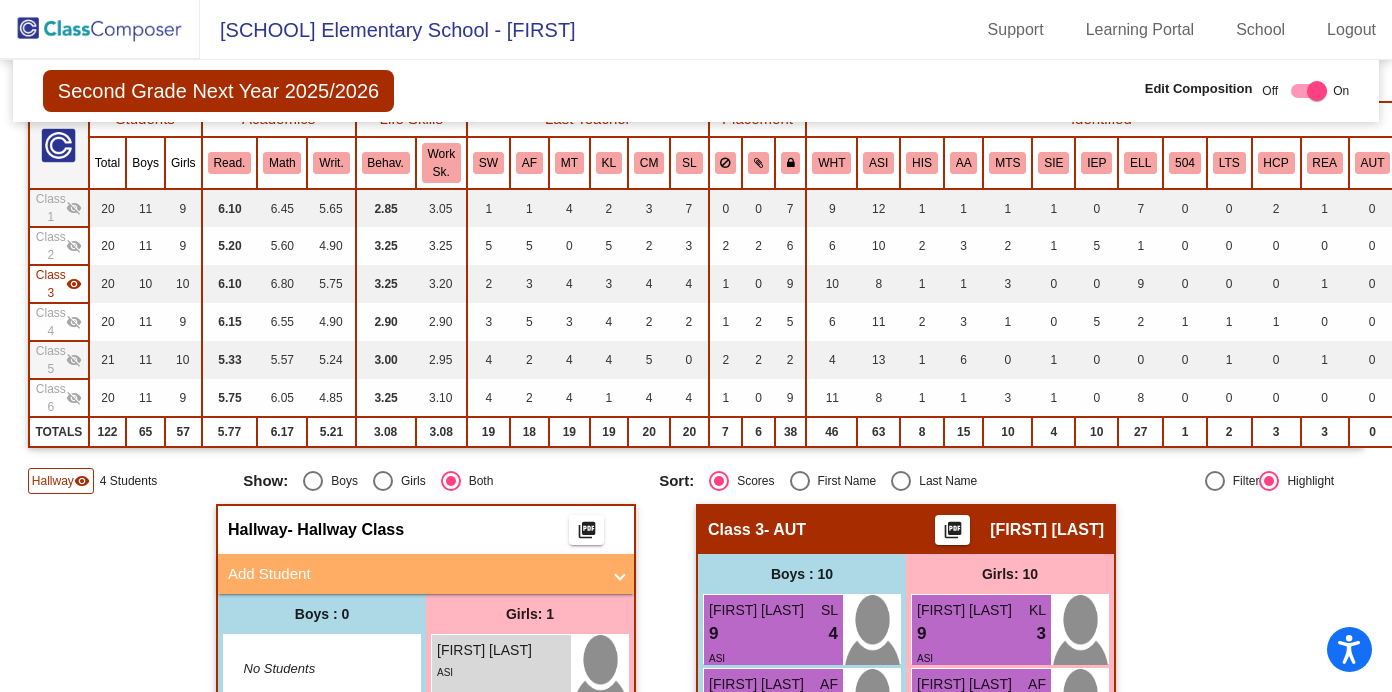 click on "visibility" 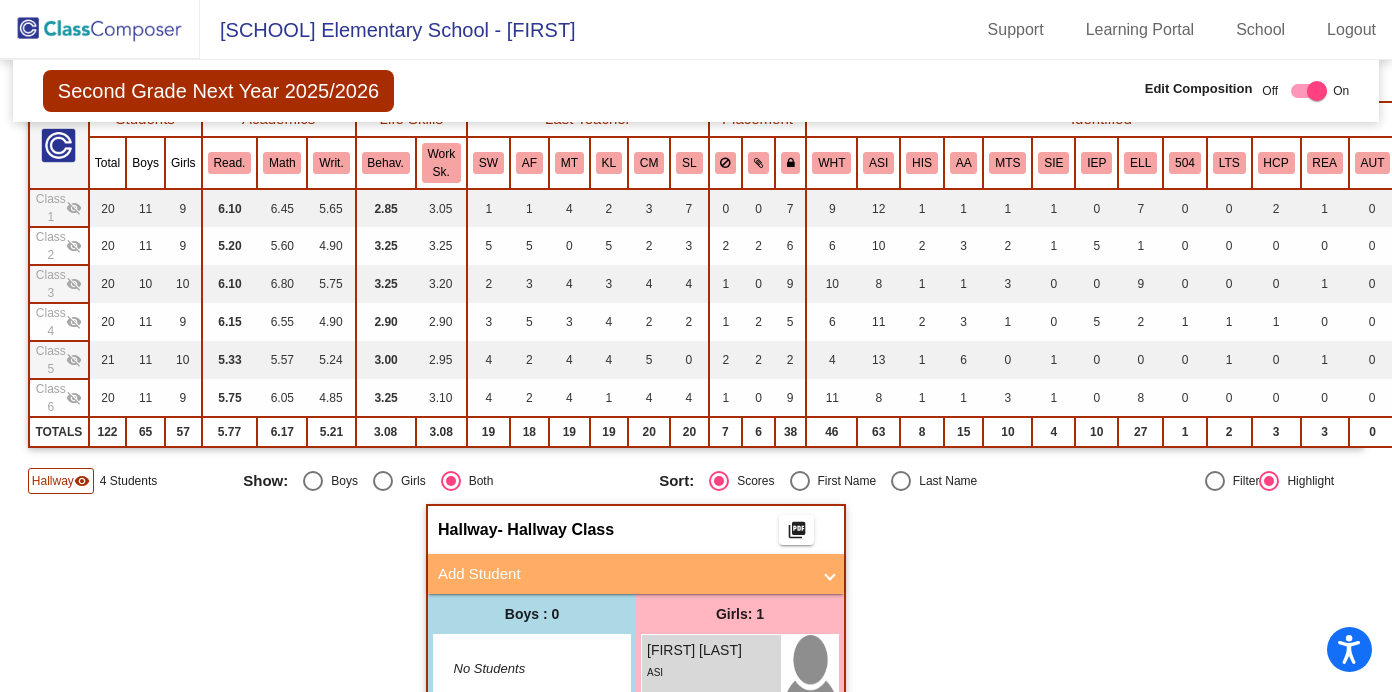 click on "Class 2  visibility_off" 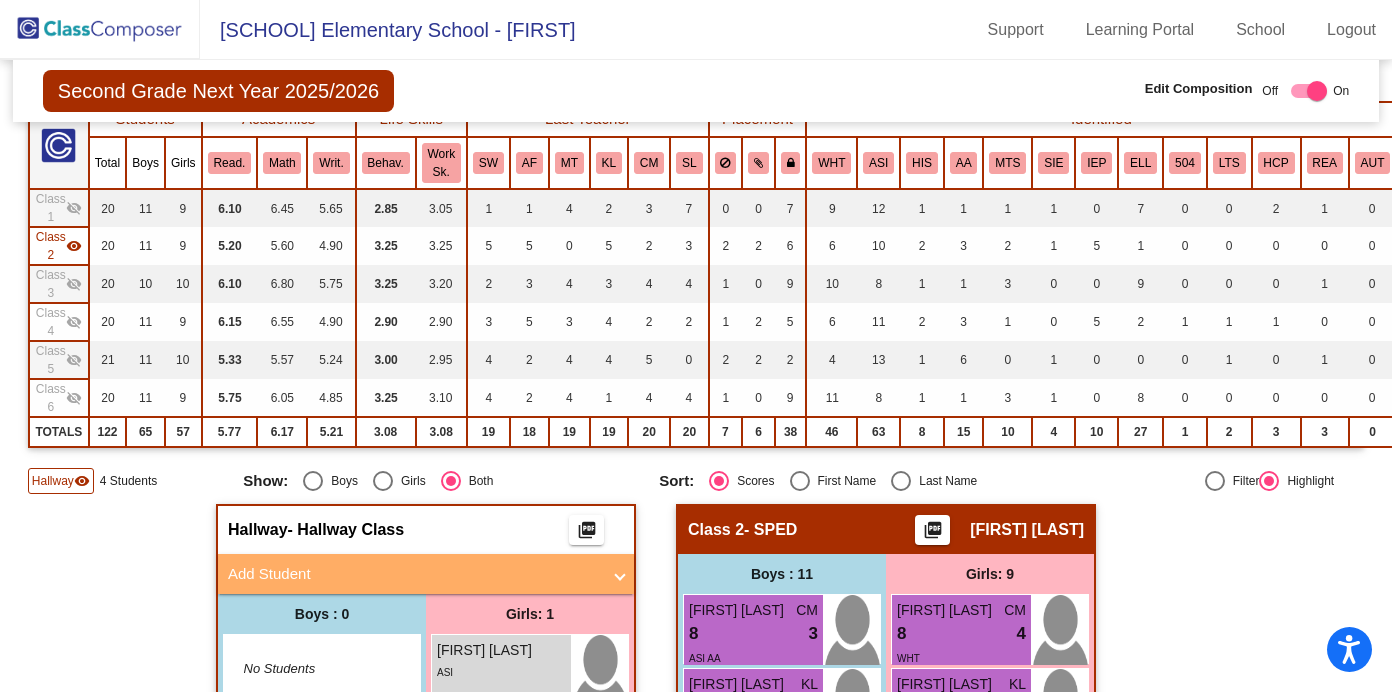 click on "visibility" 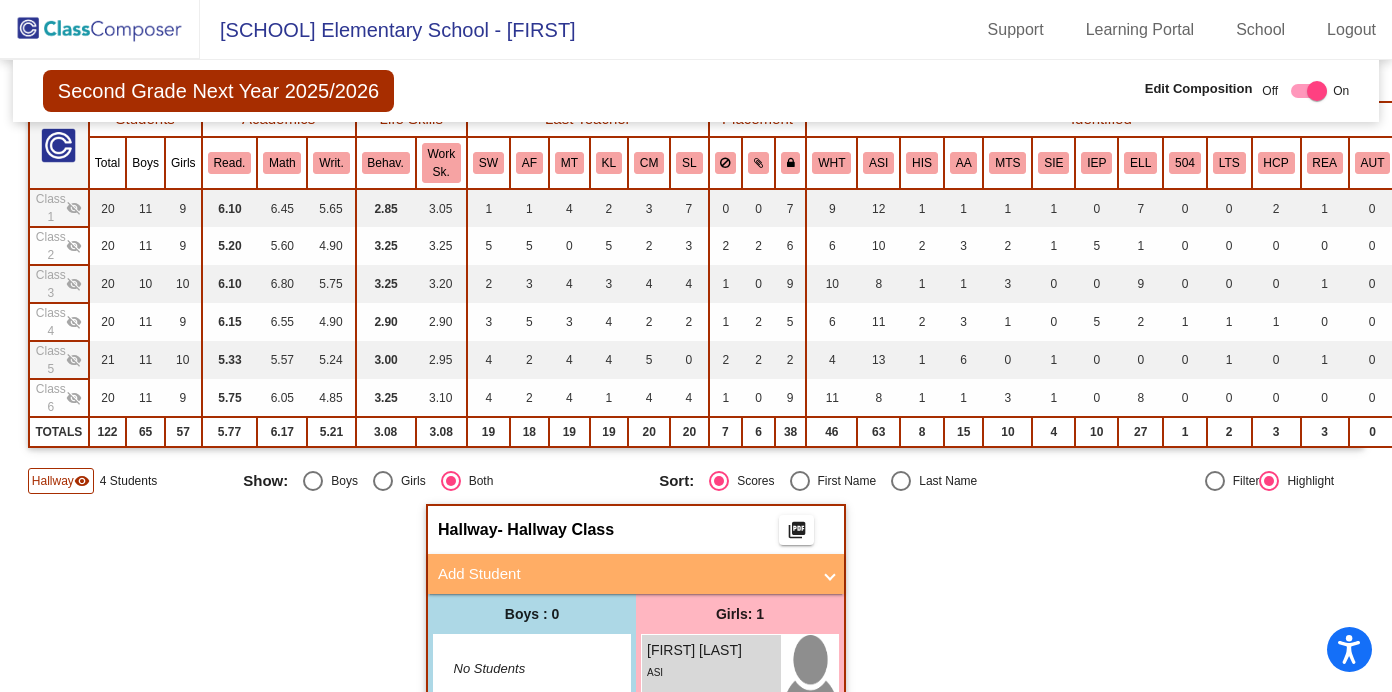 click on "Class 1  visibility_off" 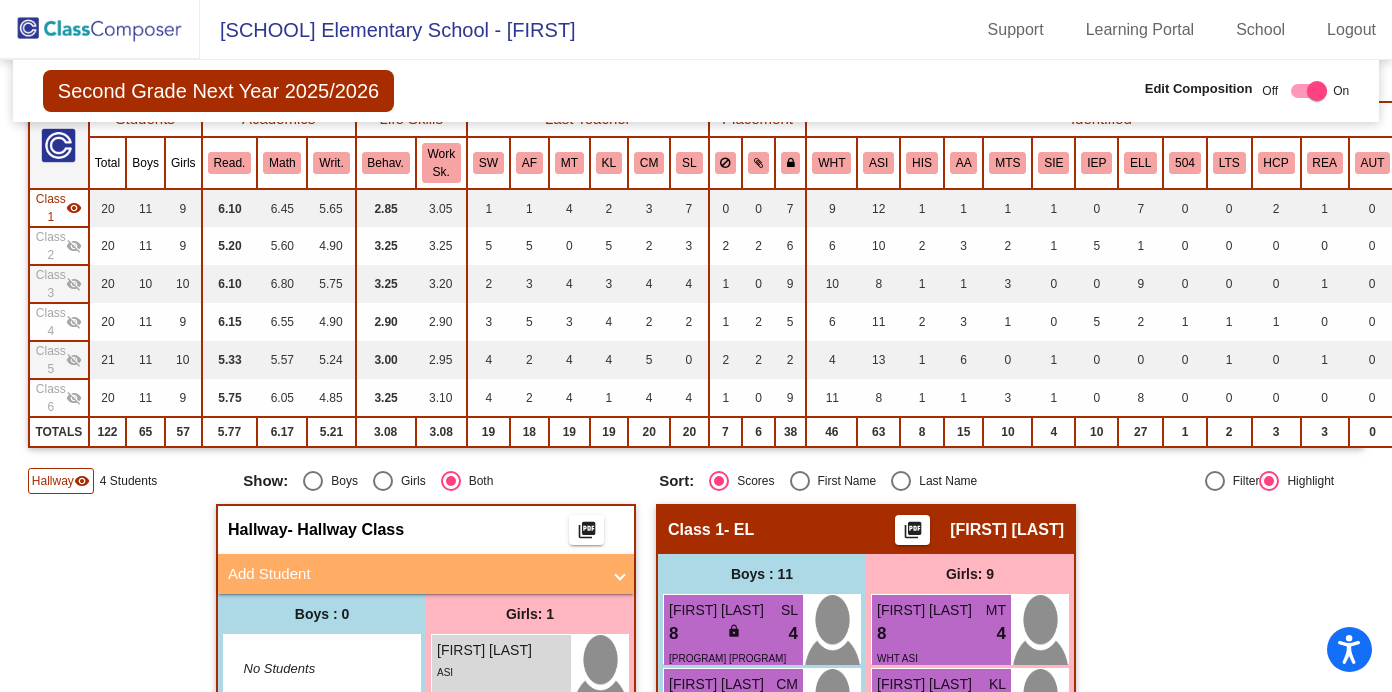click on "visibility" 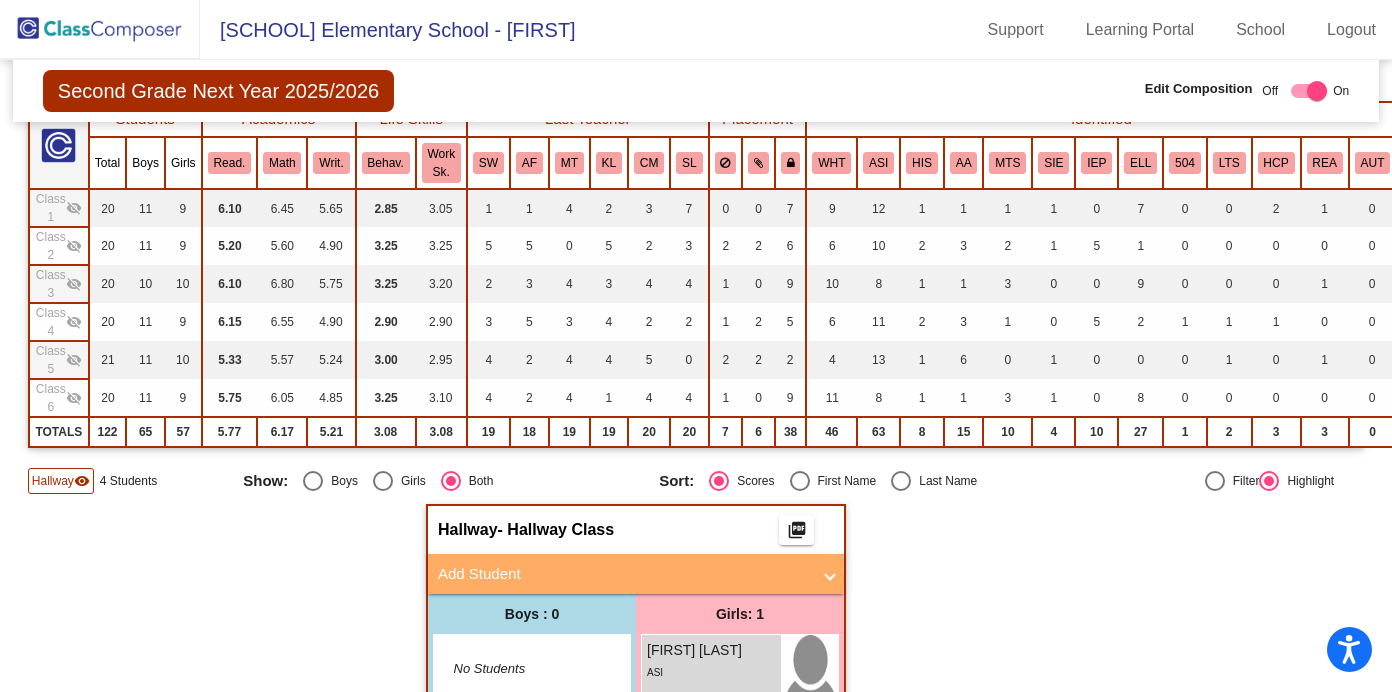 click on "visibility_off" 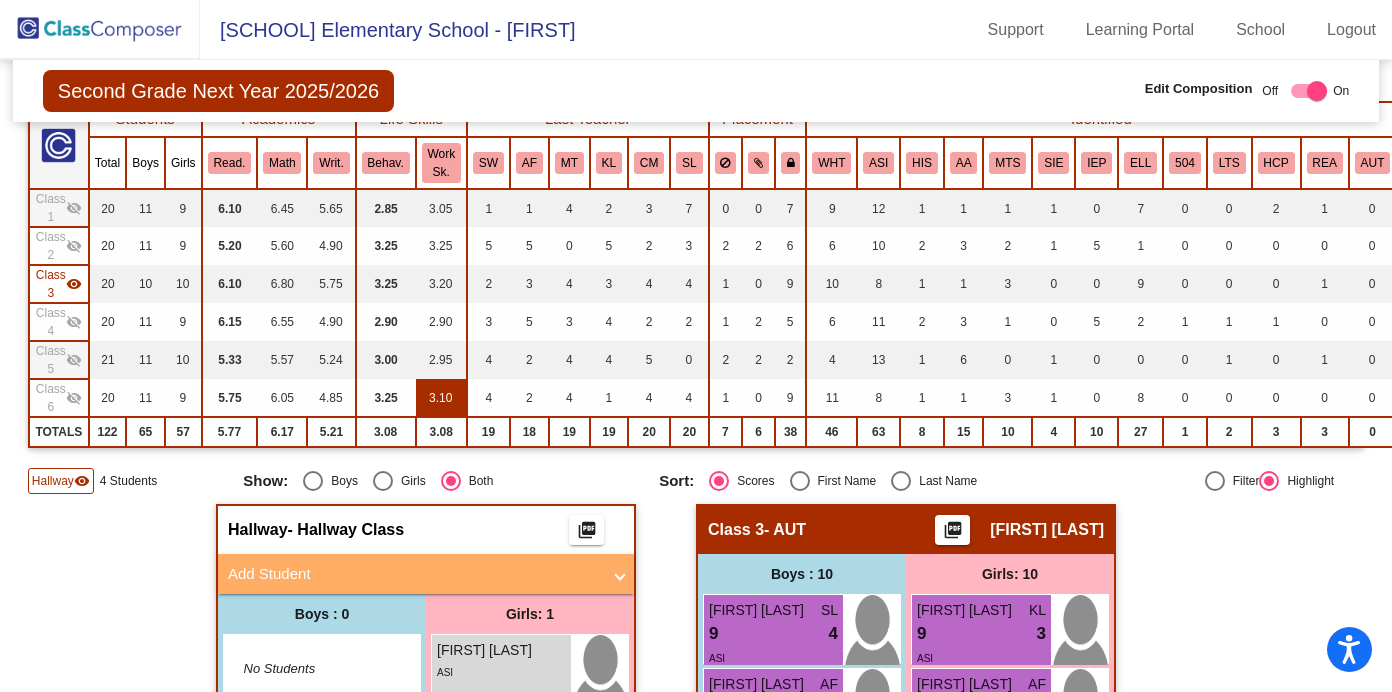scroll, scrollTop: 425, scrollLeft: 0, axis: vertical 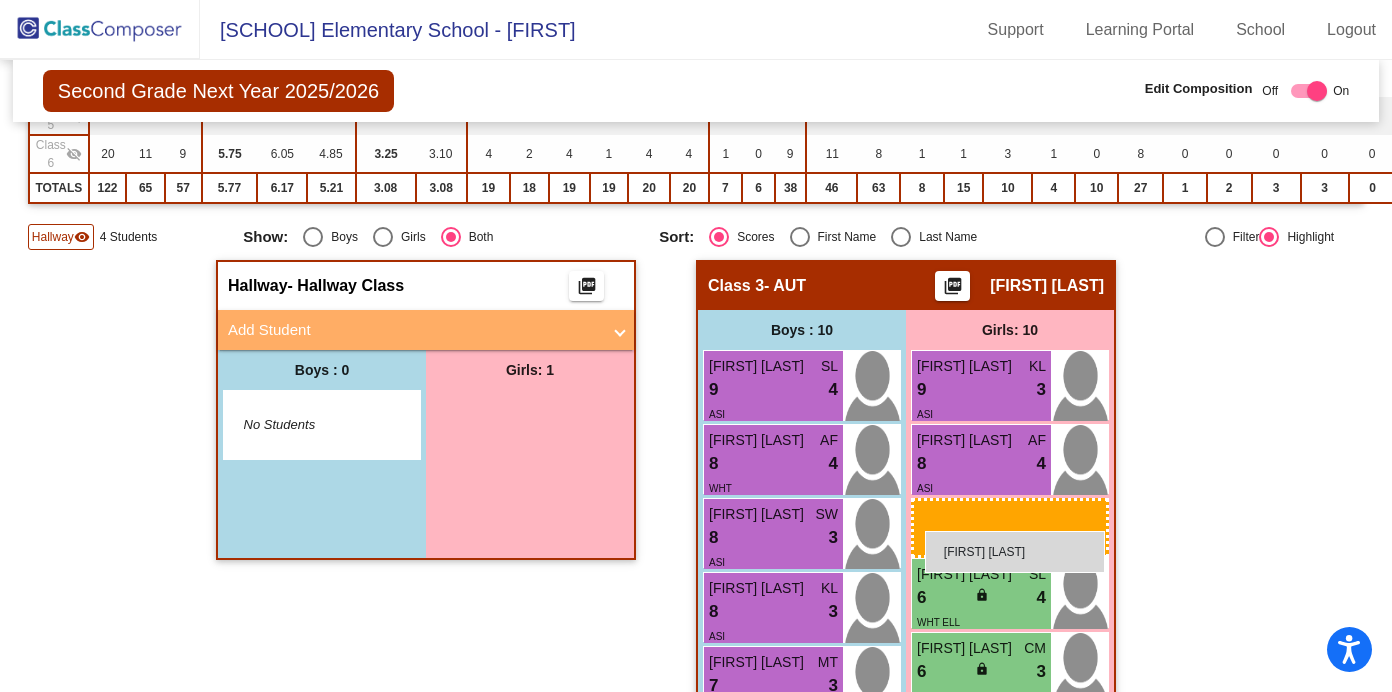 drag, startPoint x: 496, startPoint y: 429, endPoint x: 925, endPoint y: 531, distance: 440.95917 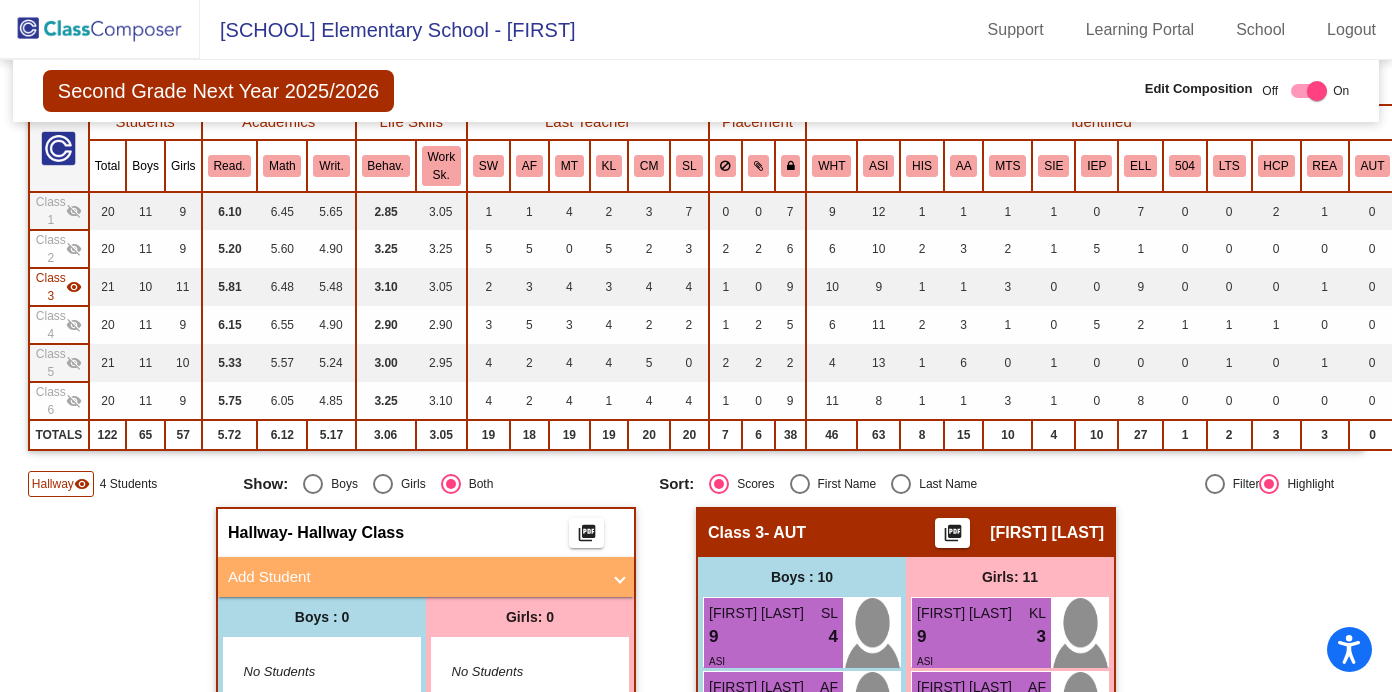 scroll, scrollTop: 139, scrollLeft: 0, axis: vertical 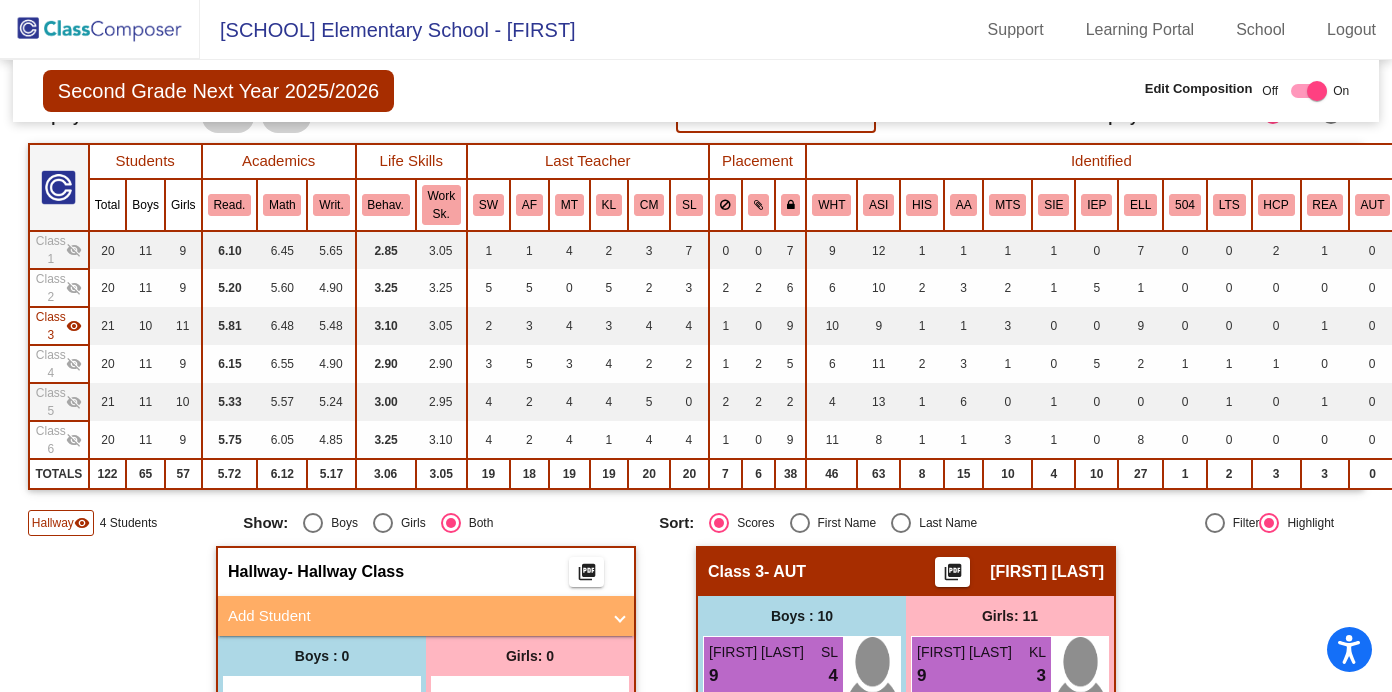 click 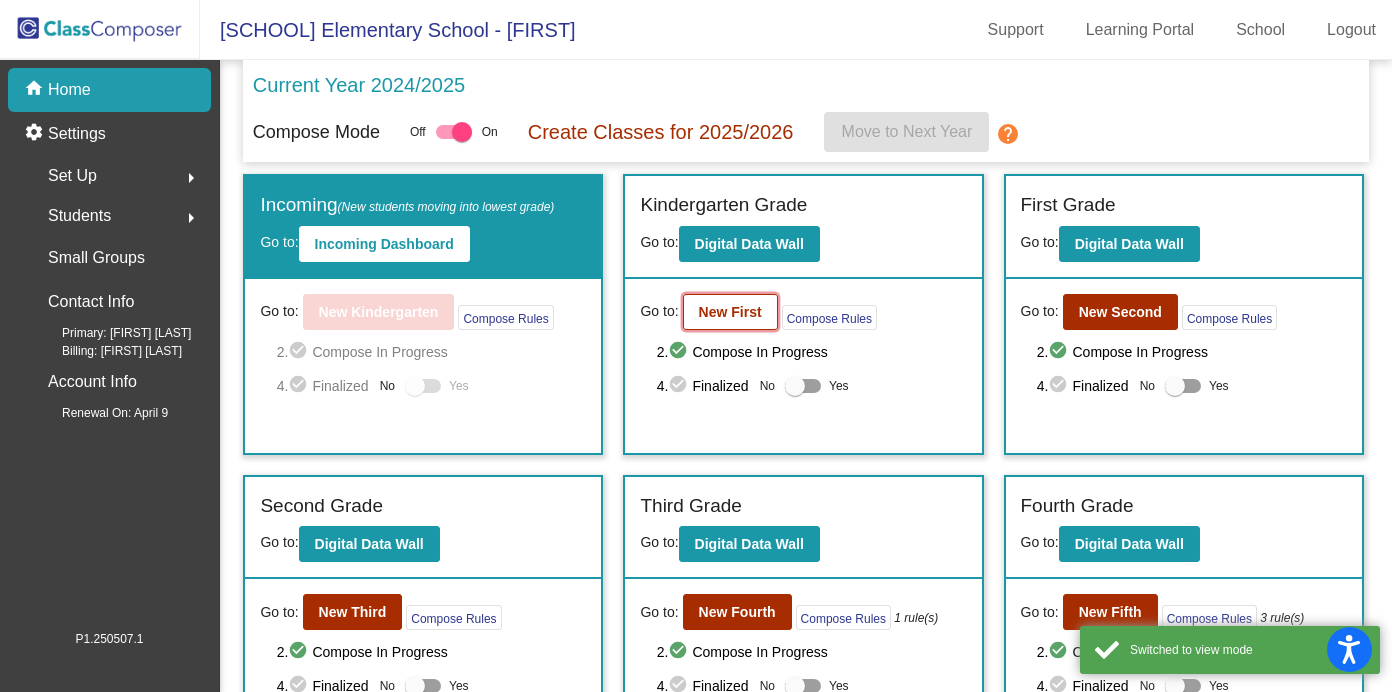 click on "New First" 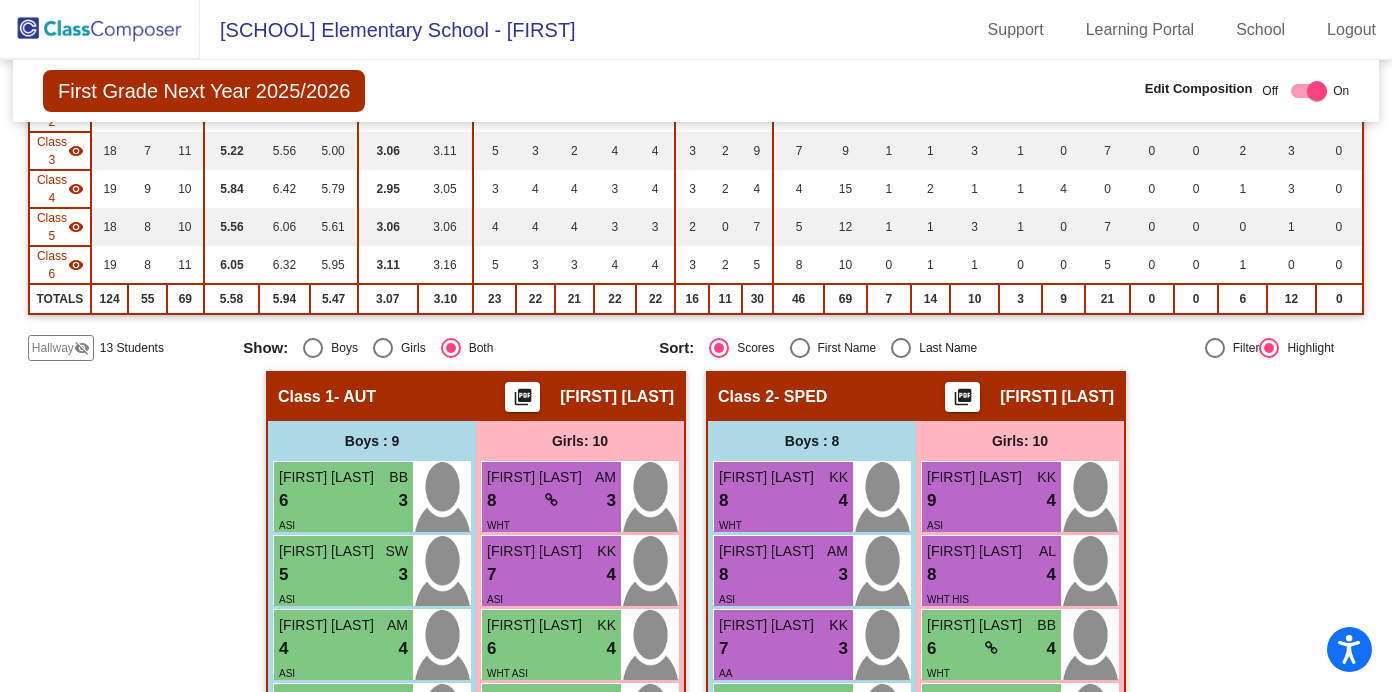 scroll, scrollTop: 313, scrollLeft: 0, axis: vertical 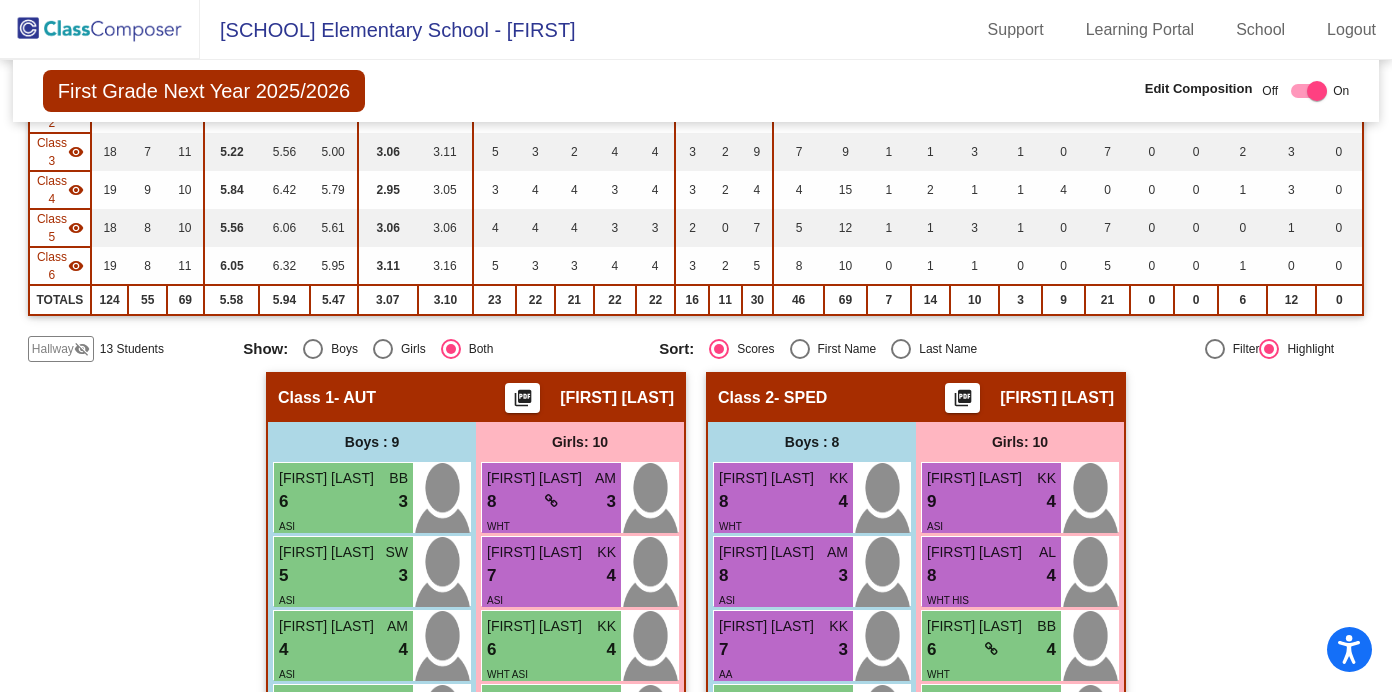 click on "visibility_off" 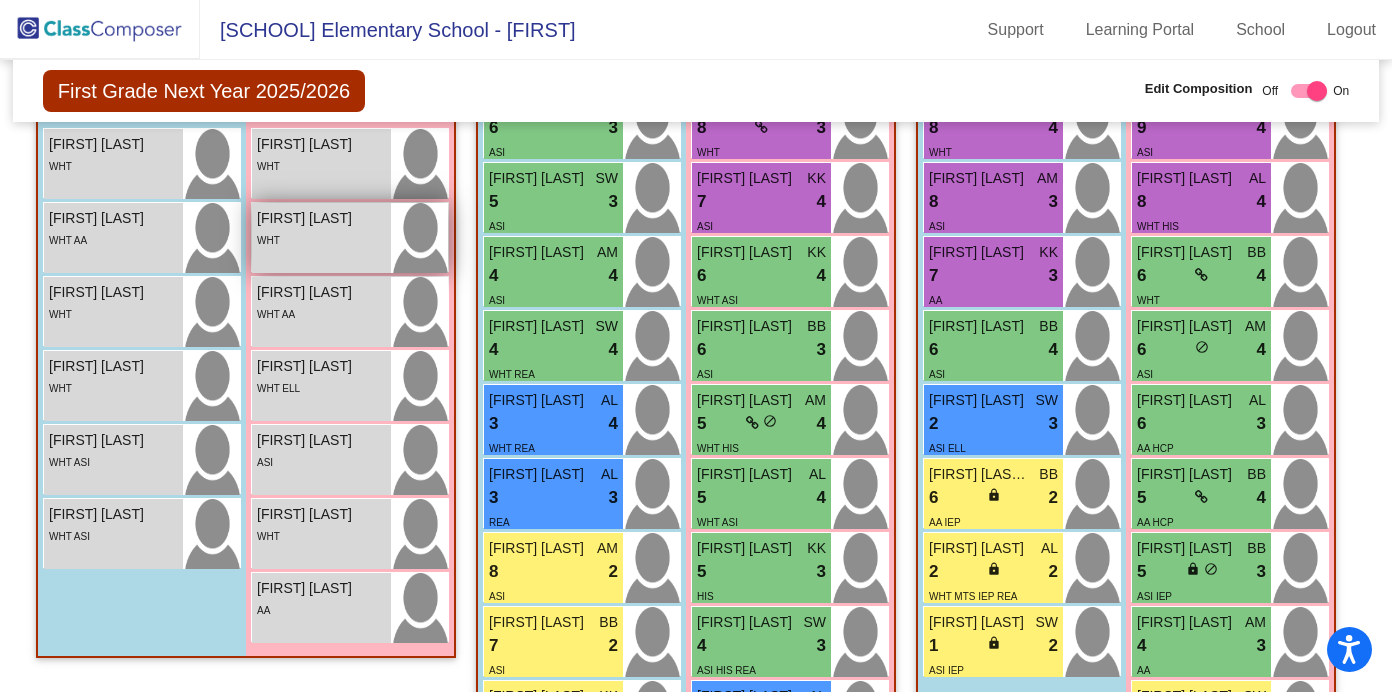 scroll, scrollTop: 688, scrollLeft: 0, axis: vertical 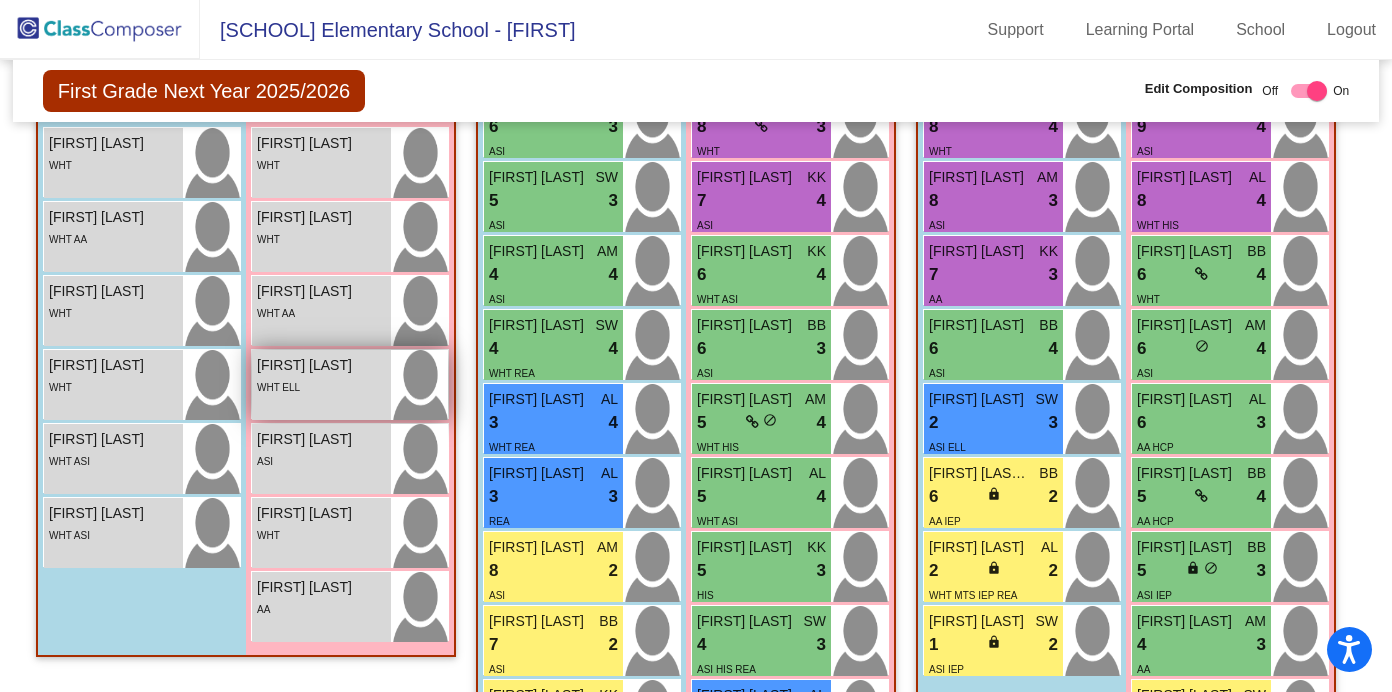 click on "WHT ELL" at bounding box center [321, 386] 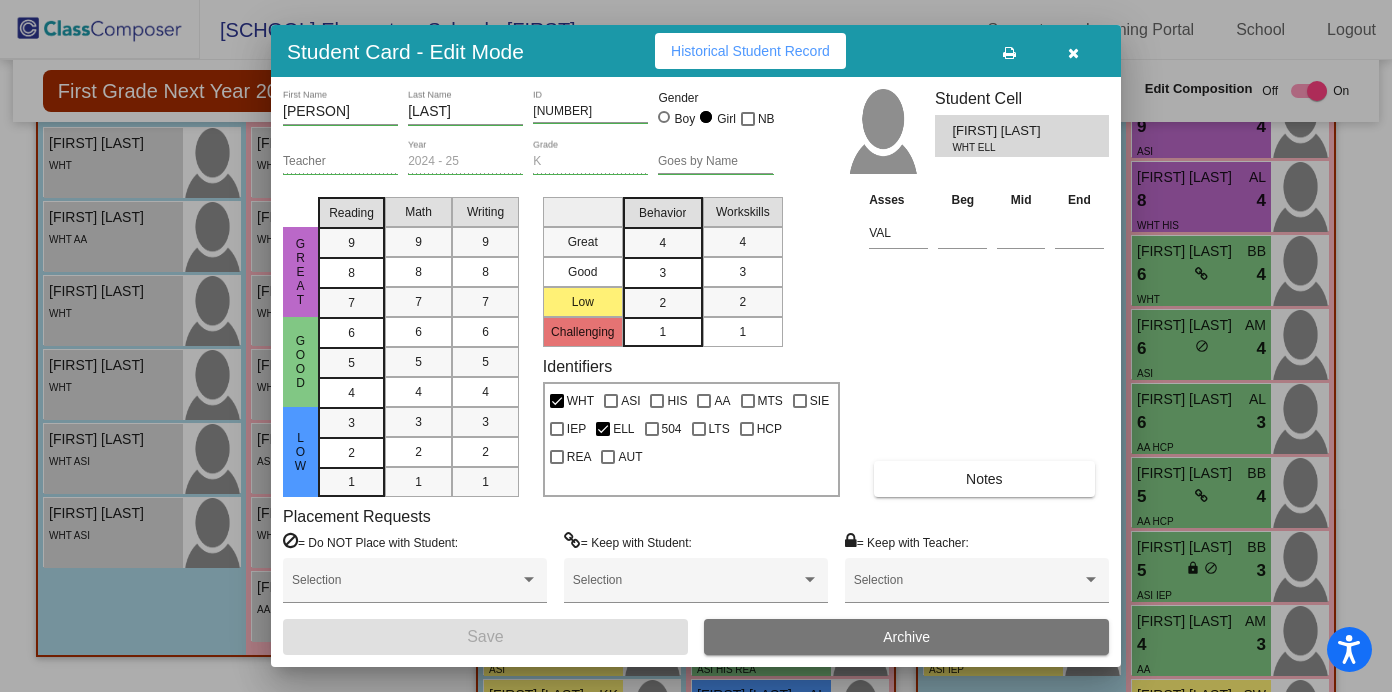 click on "[PERSON] [LAST] [LAST] [ID] Gender   Boy   Girl   NB Teacher 2024 - 25 Year K Grade Goes by Name Student Cell [PERSON] [LAST] WHT ELL  Great   Good   Low  Reading 9 8 7 6 5 4 3 2 1 Math 9 8 7 6 5 4 3 2 1 Writing 9 8 7 6 5 4 3 2 1 Great Good Low Challenging Behavior 4 3 2 1 Workskills 4 3 2 1 Identifiers   WHT   ASI   HIS   AA   MTS   SIE   IEP   ELL   504   LTS   HCP   REA   AUT Asses Beg Mid End VAL  Notes  Placement Requests  = Do NOT Place with Student:   Selection  = Keep with Student:   Selection  = Keep with Teacher:   Selection  Save   Archive" at bounding box center (696, 371) 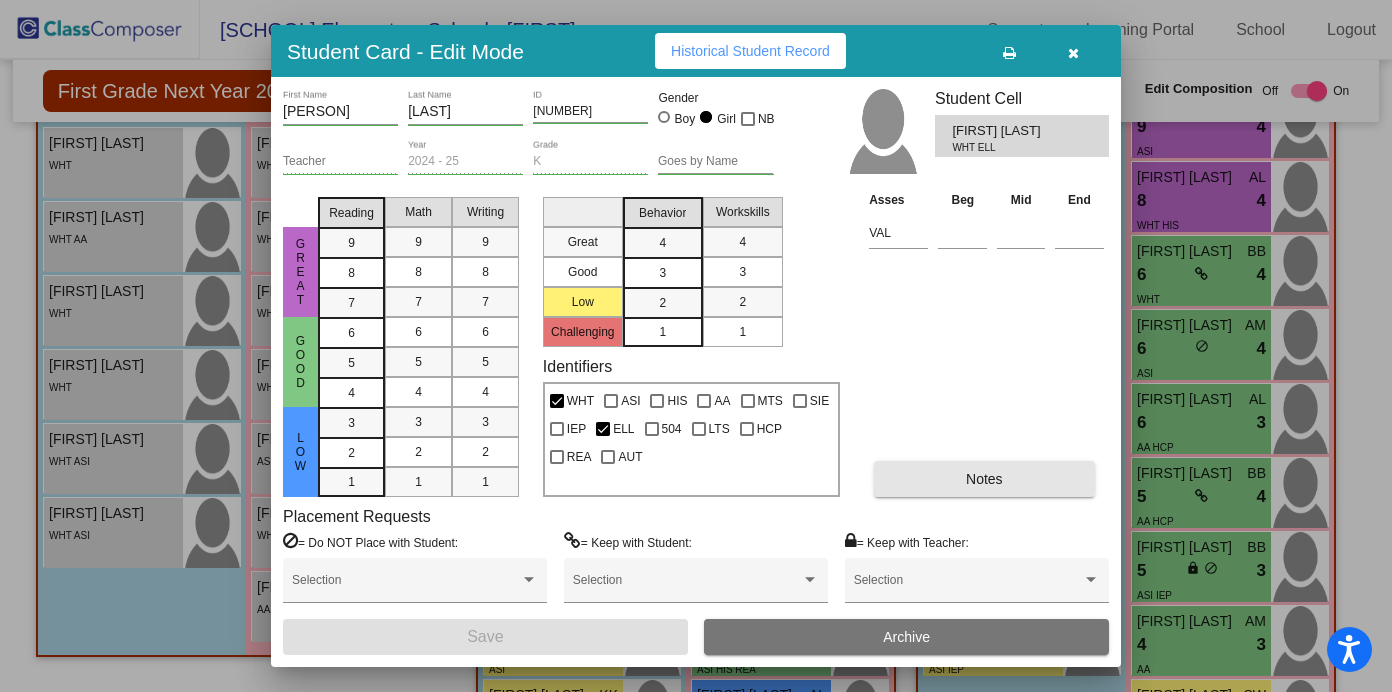 click on "Notes" at bounding box center [984, 479] 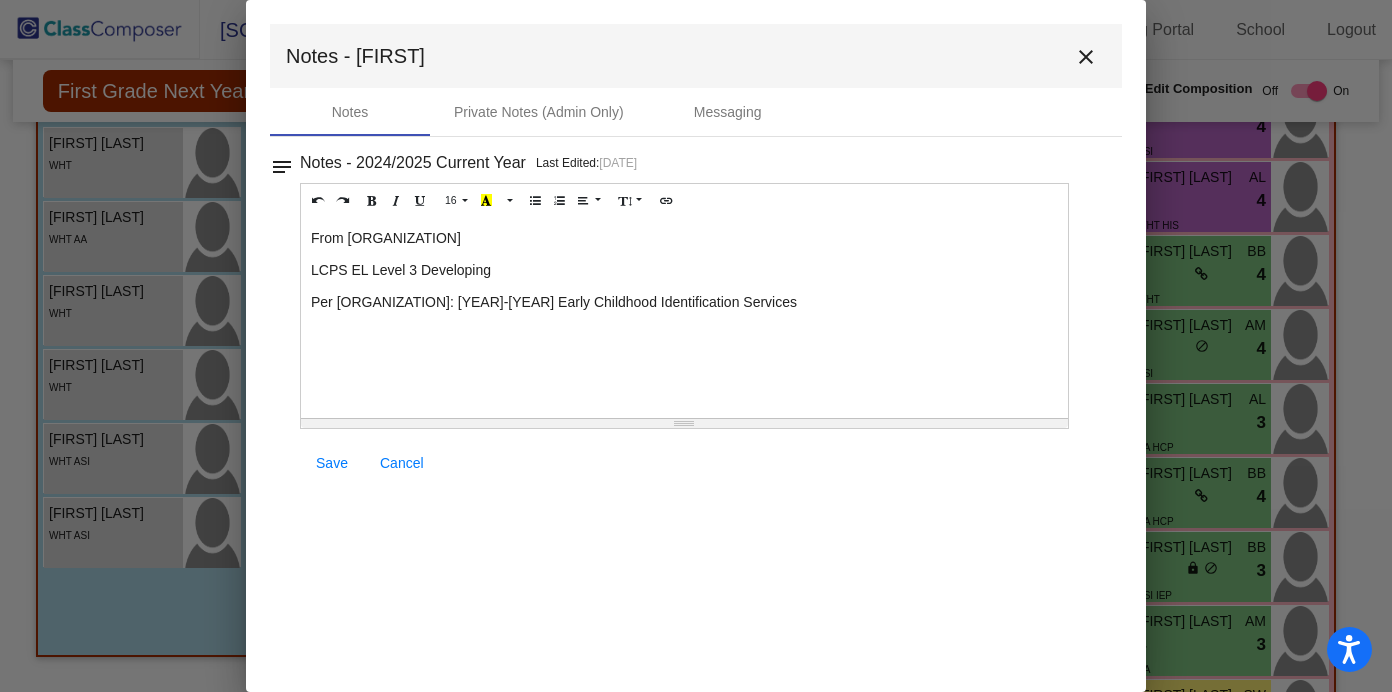 click on "close" at bounding box center (1086, 57) 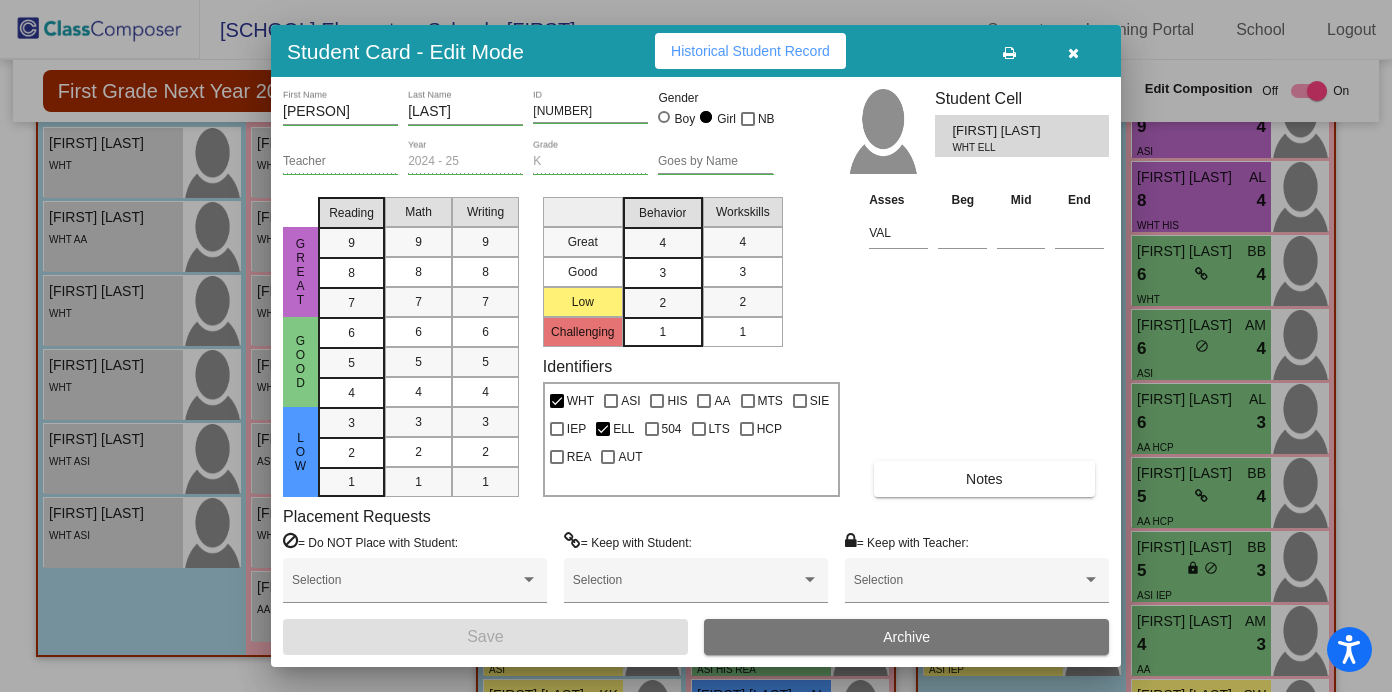 click at bounding box center [1073, 53] 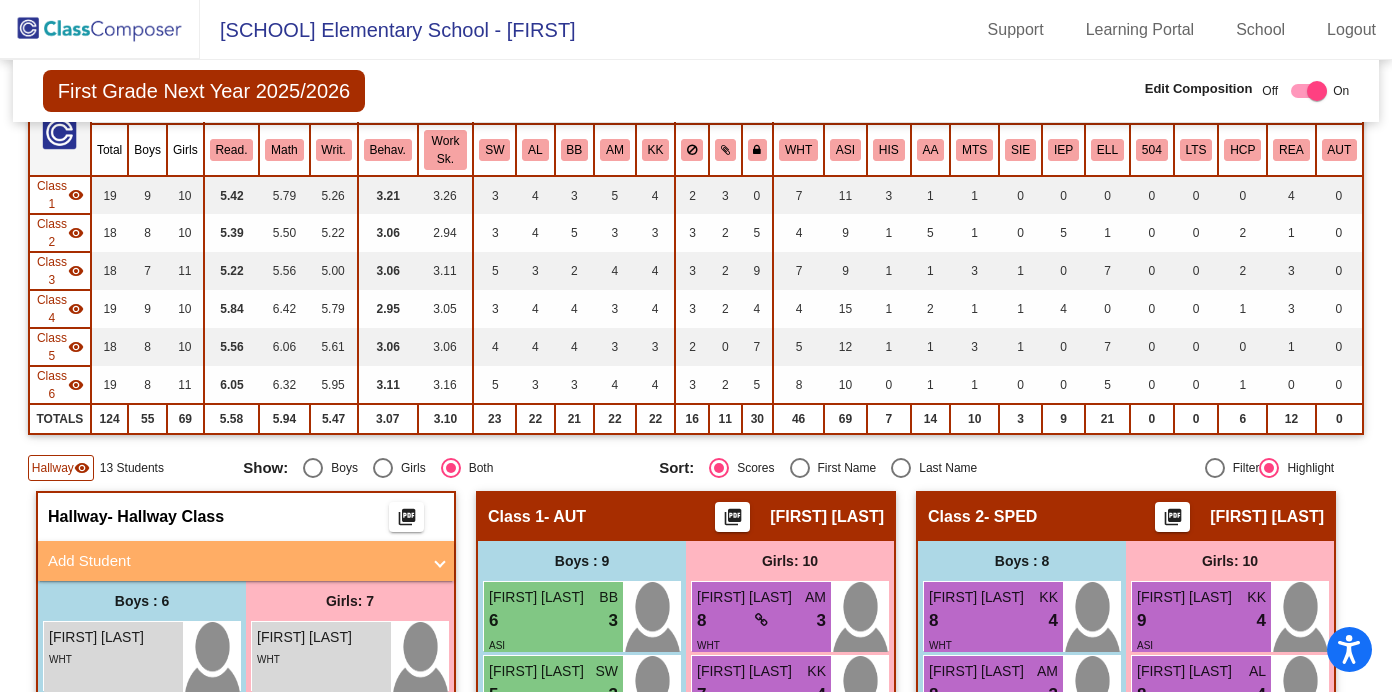scroll, scrollTop: 193, scrollLeft: 0, axis: vertical 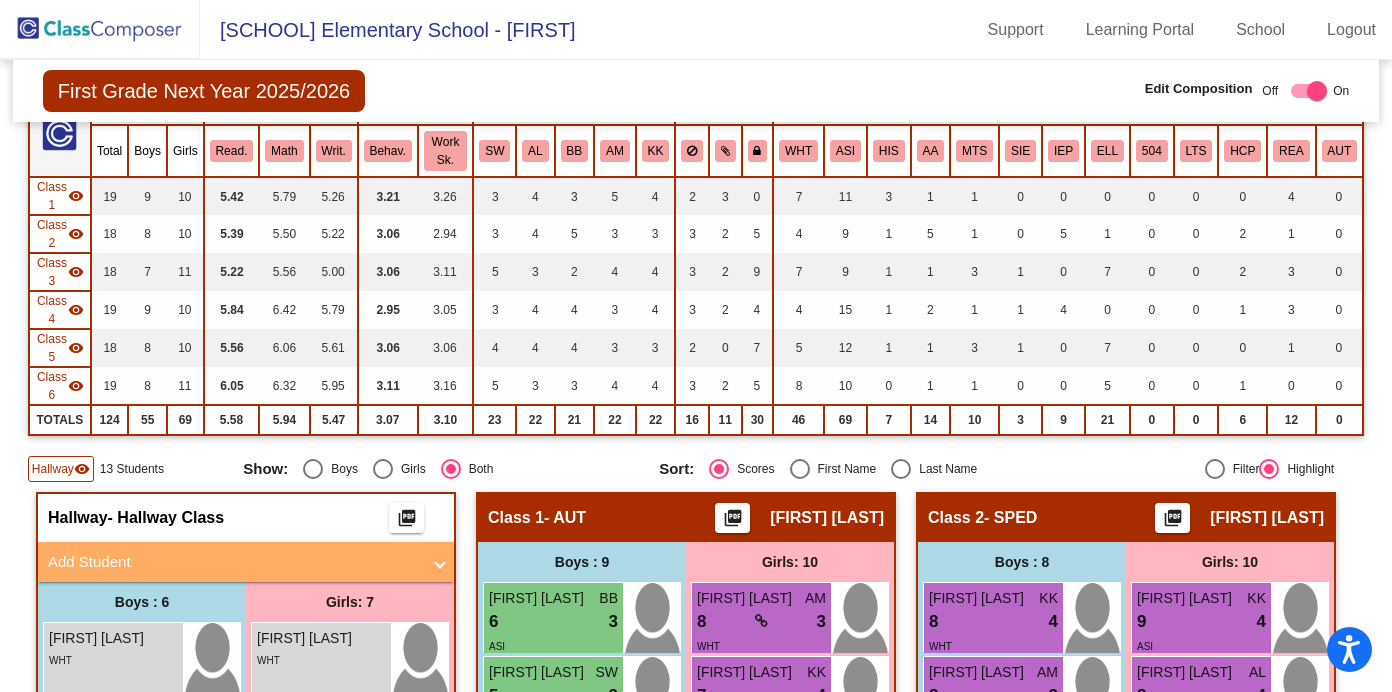 click on "visibility" 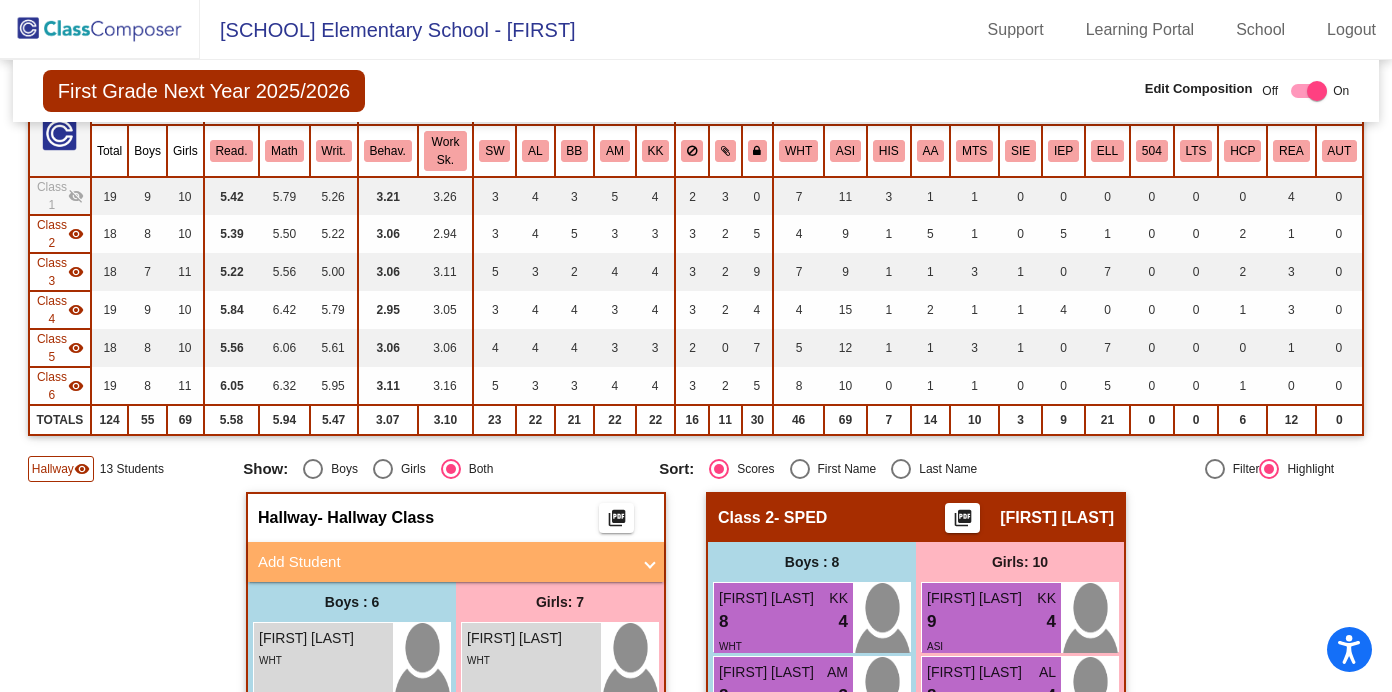 click on "visibility" 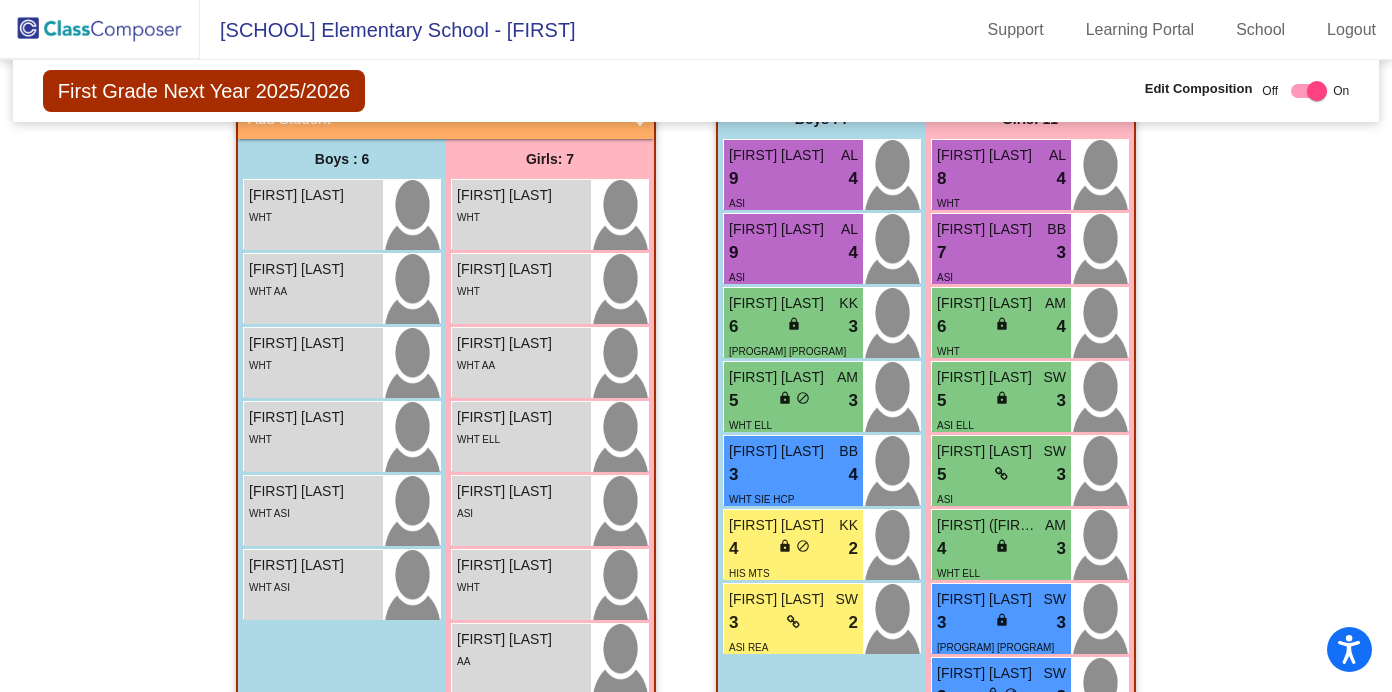scroll, scrollTop: 637, scrollLeft: 0, axis: vertical 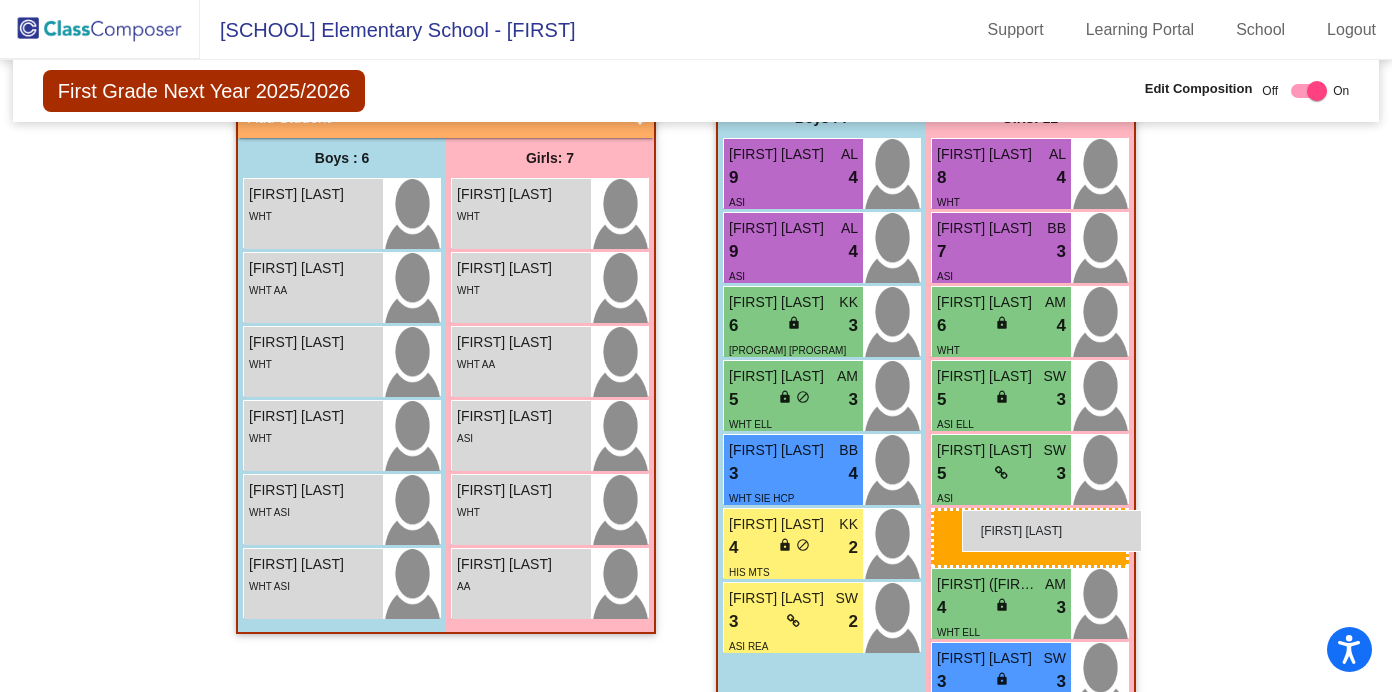 drag, startPoint x: 537, startPoint y: 438, endPoint x: 962, endPoint y: 510, distance: 431.0557 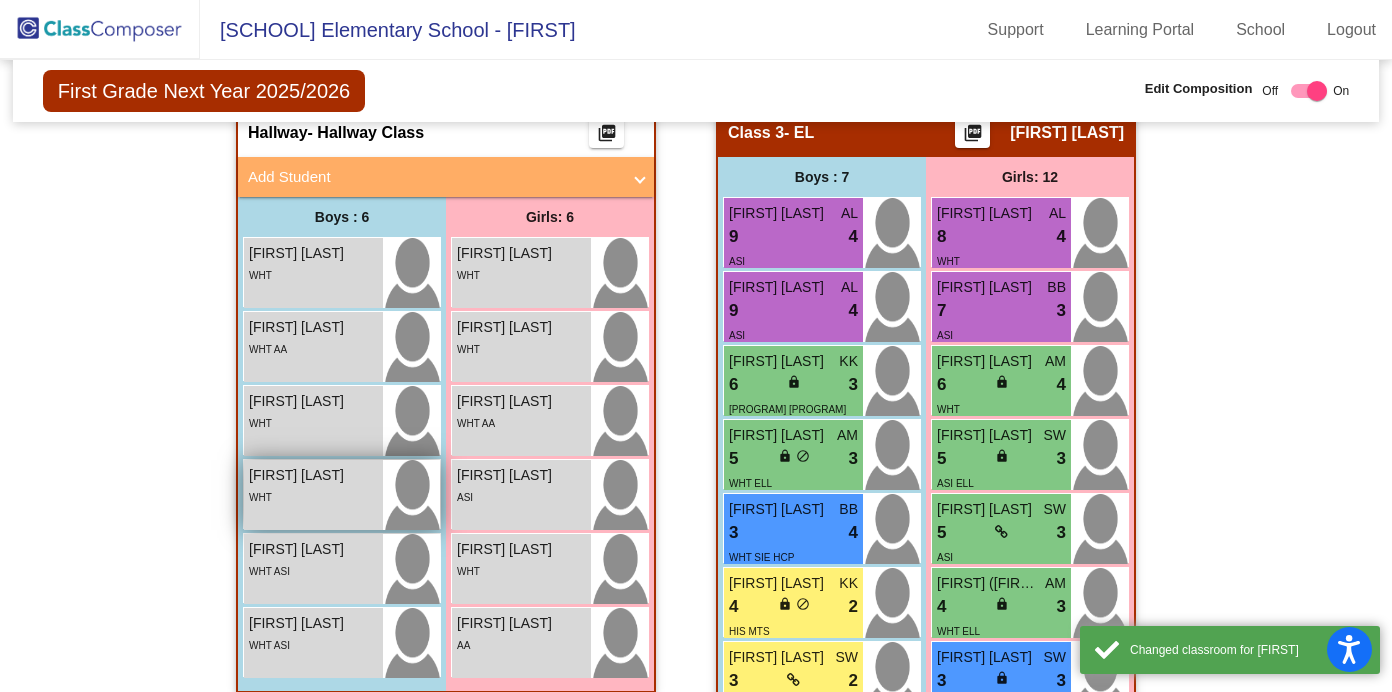 scroll, scrollTop: 577, scrollLeft: 0, axis: vertical 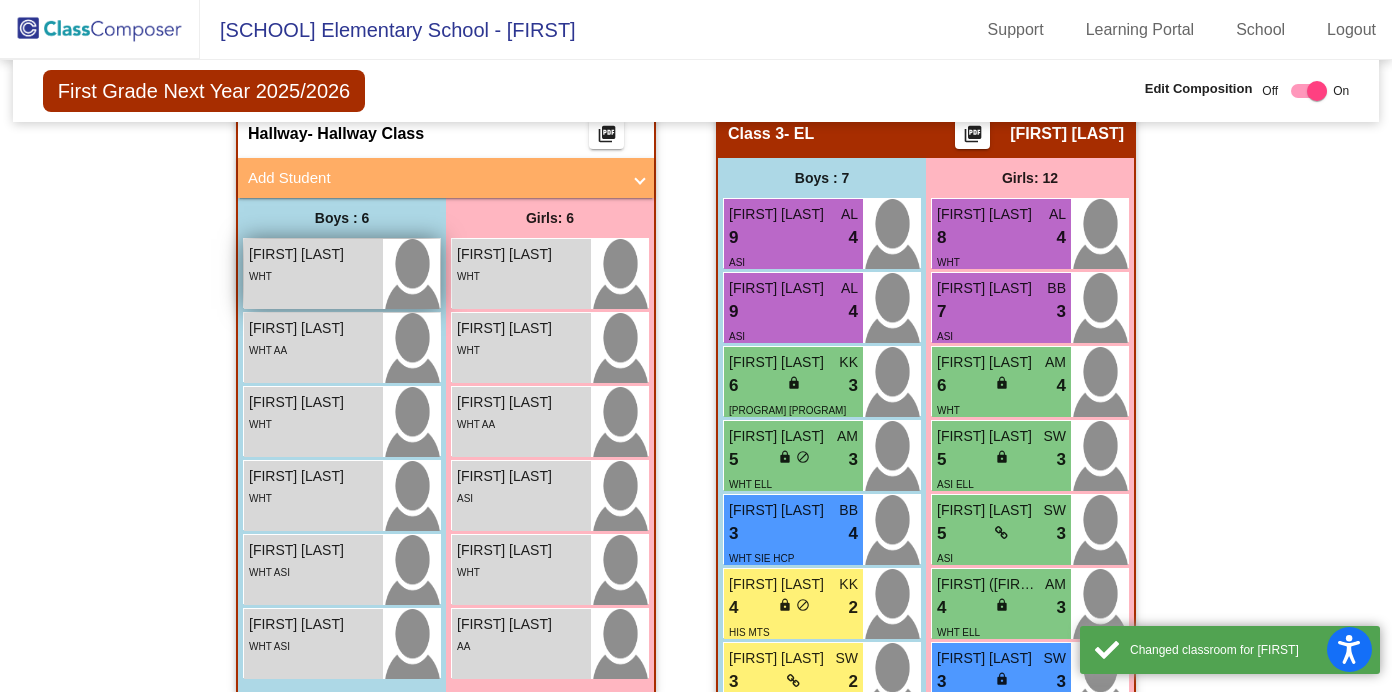 click on "WHT" at bounding box center [313, 275] 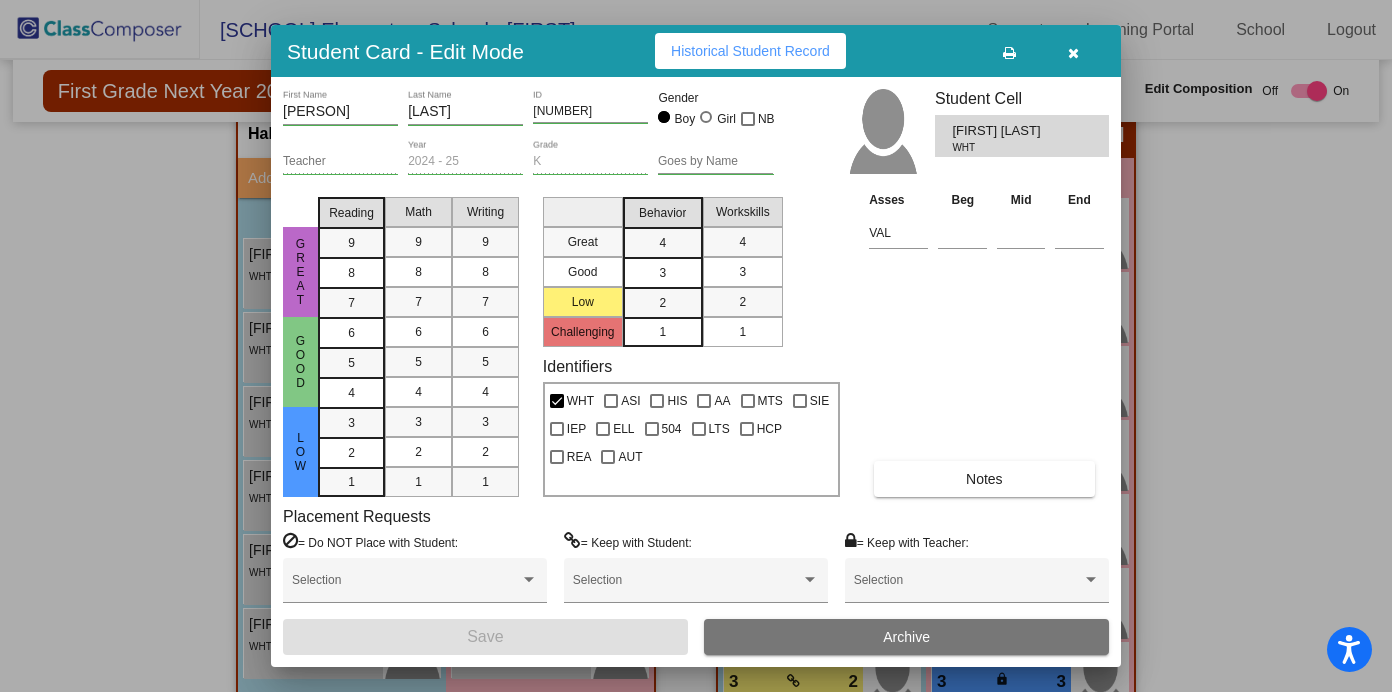 click on "Notes" at bounding box center (984, 479) 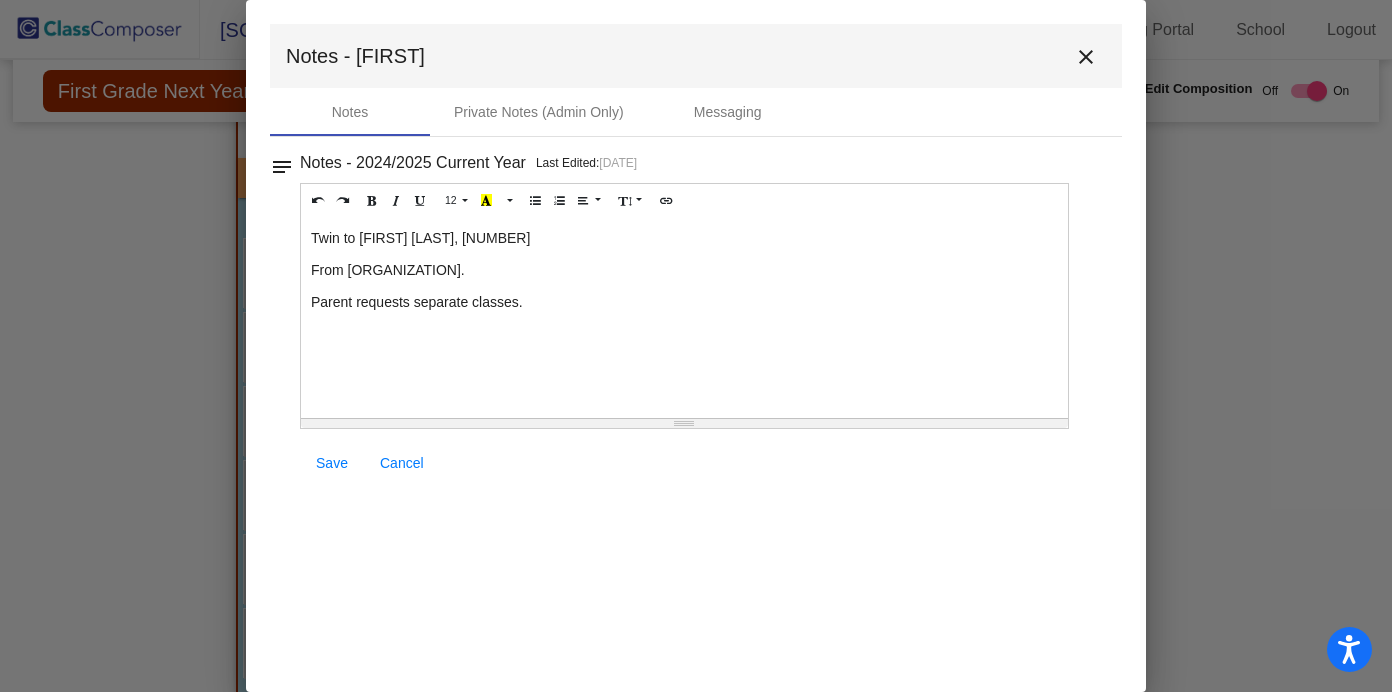 click on "close" at bounding box center (1086, 57) 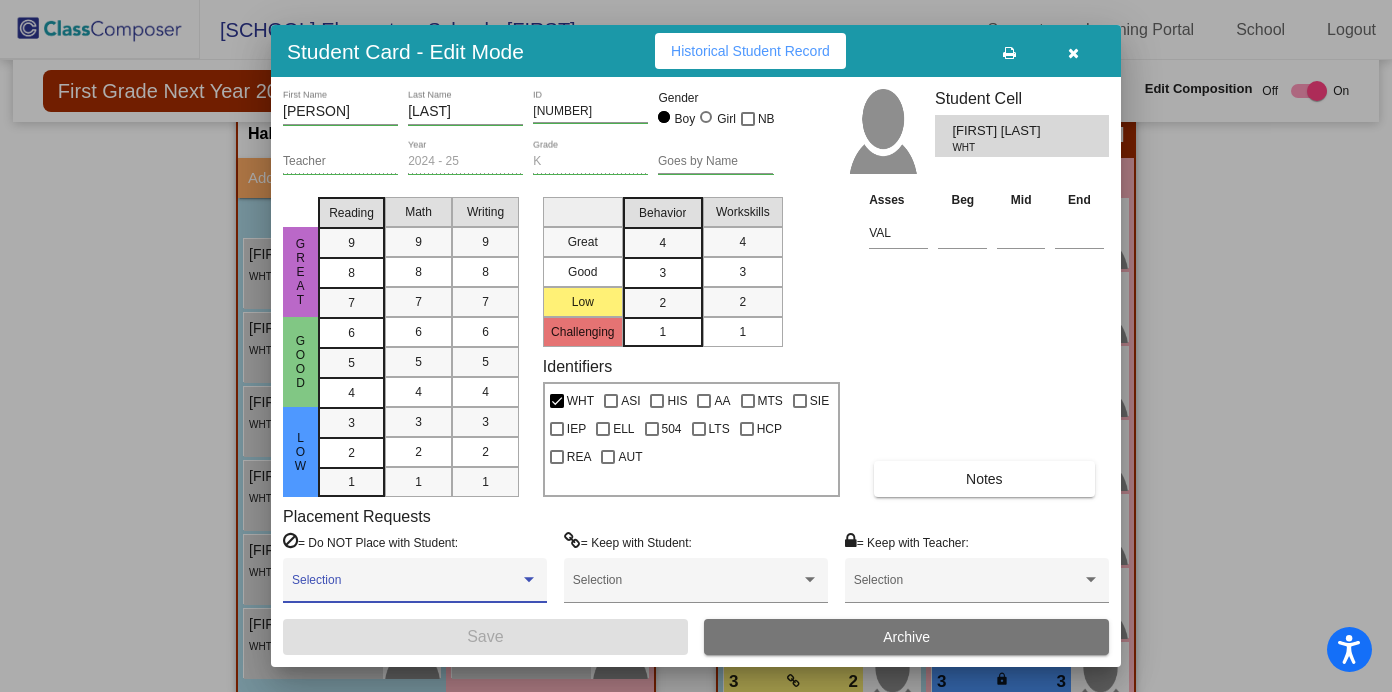 click at bounding box center [529, 580] 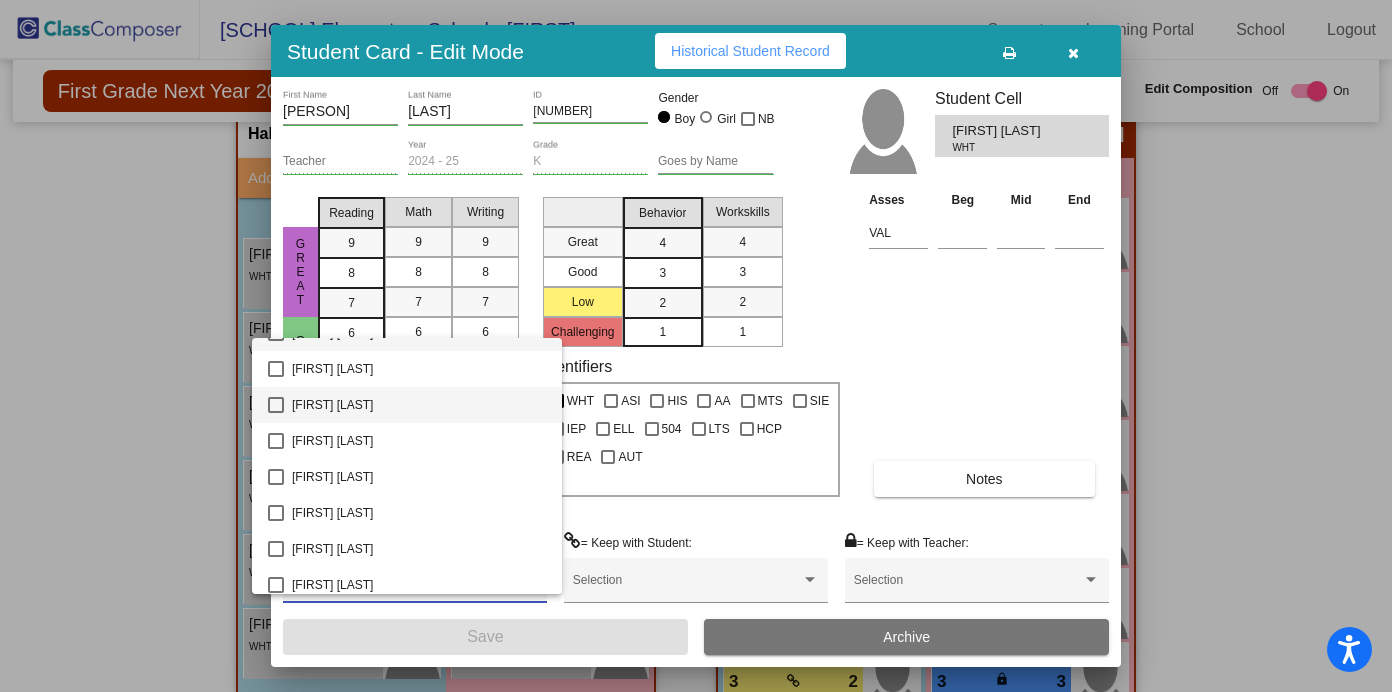 scroll, scrollTop: 25, scrollLeft: 0, axis: vertical 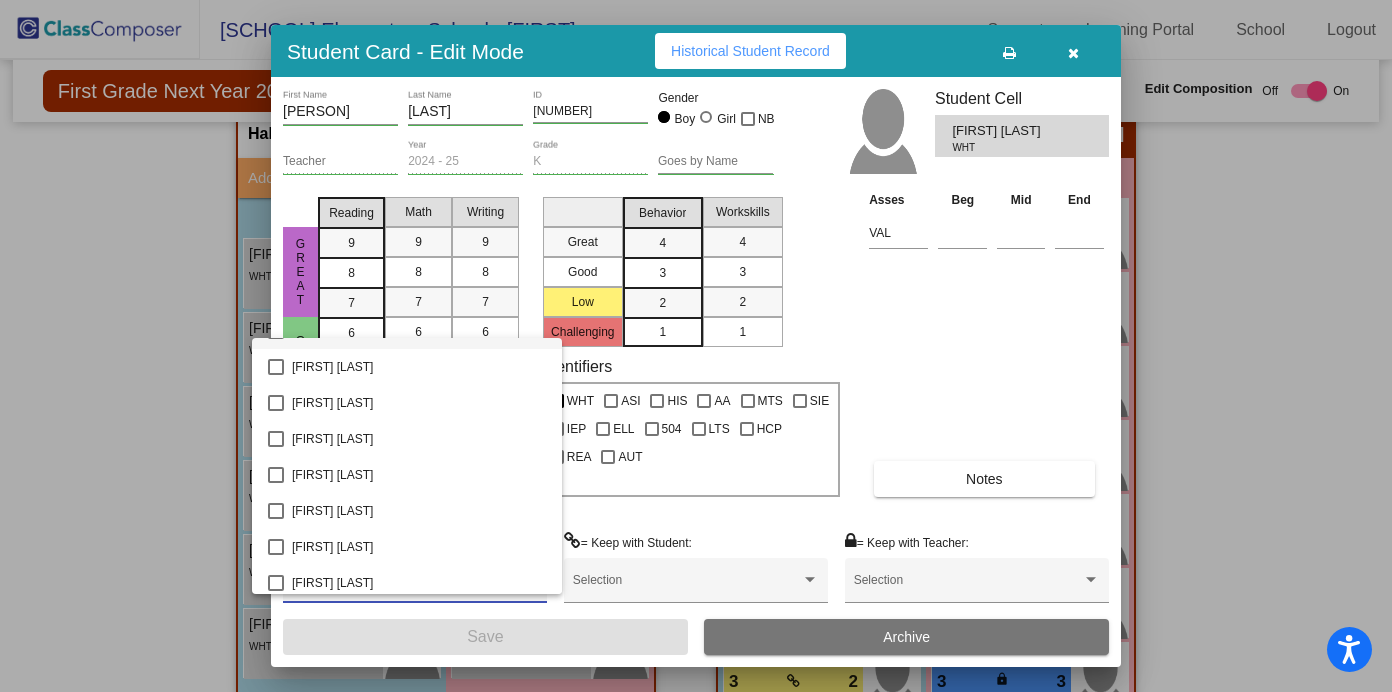 click at bounding box center [696, 346] 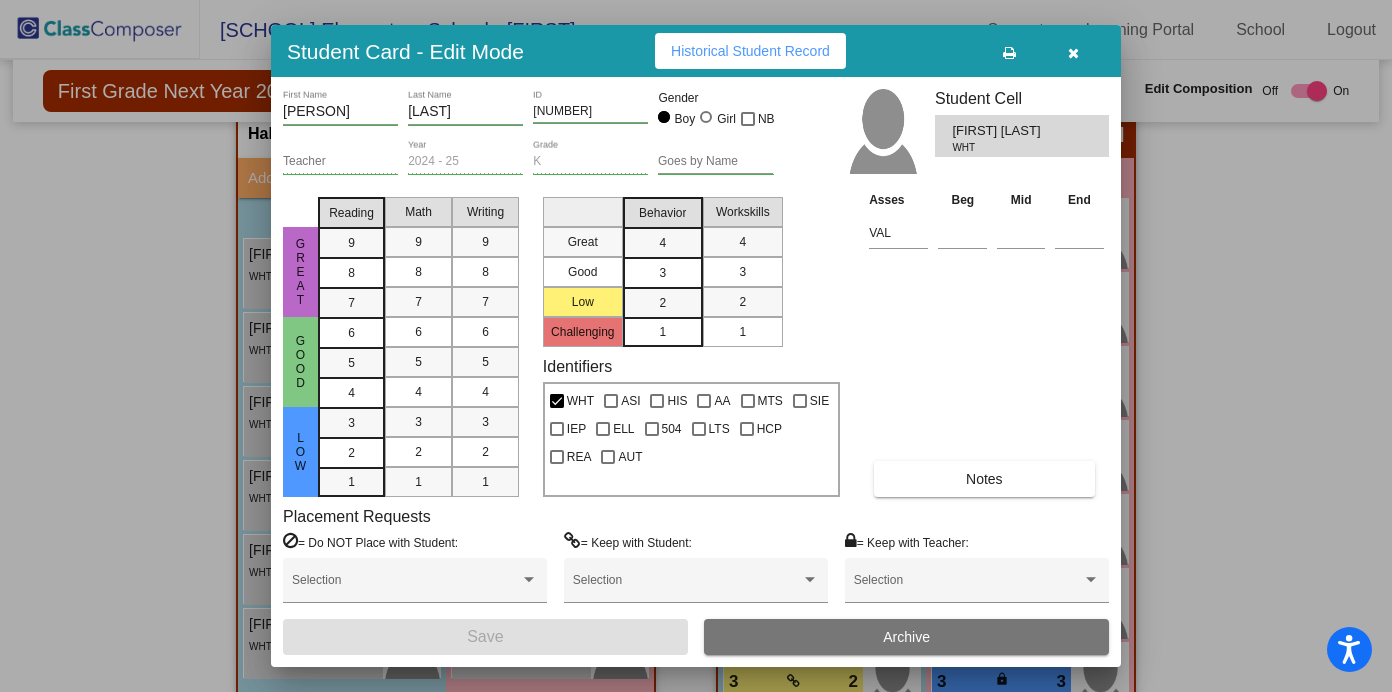 click on "Notes" at bounding box center [984, 479] 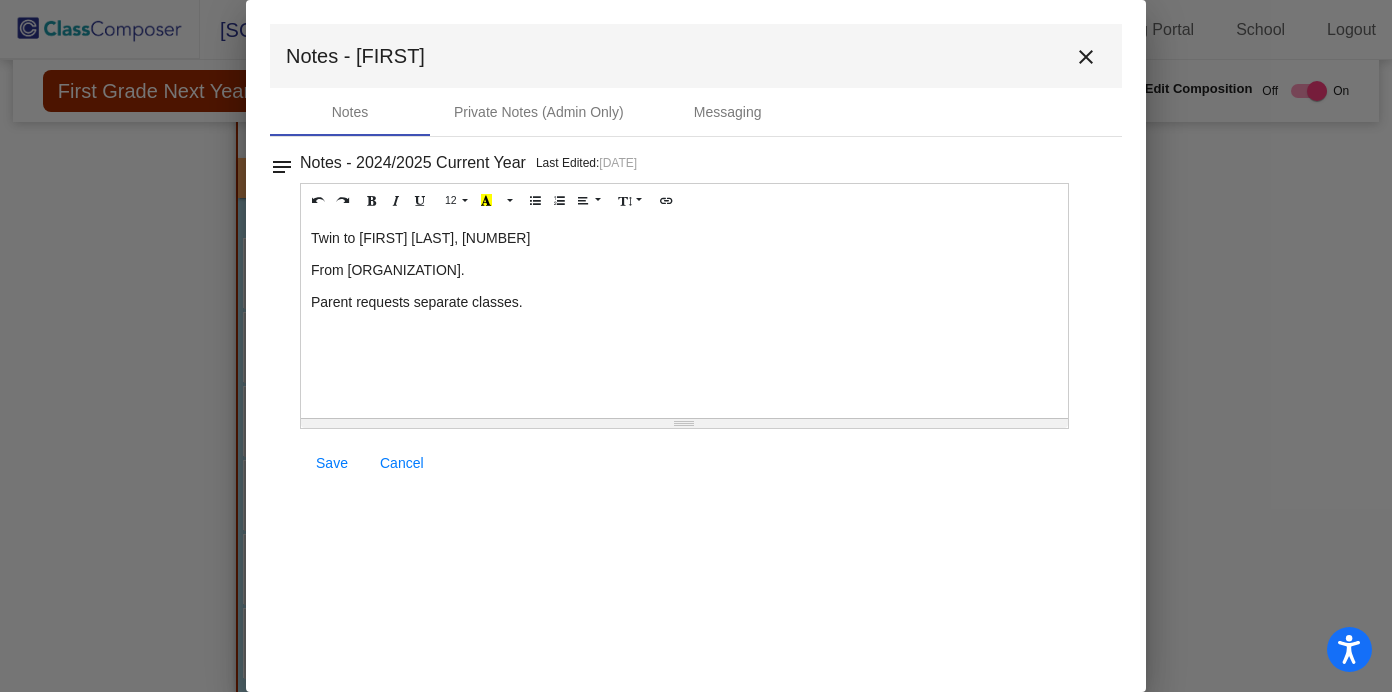 click on "close" at bounding box center (1086, 57) 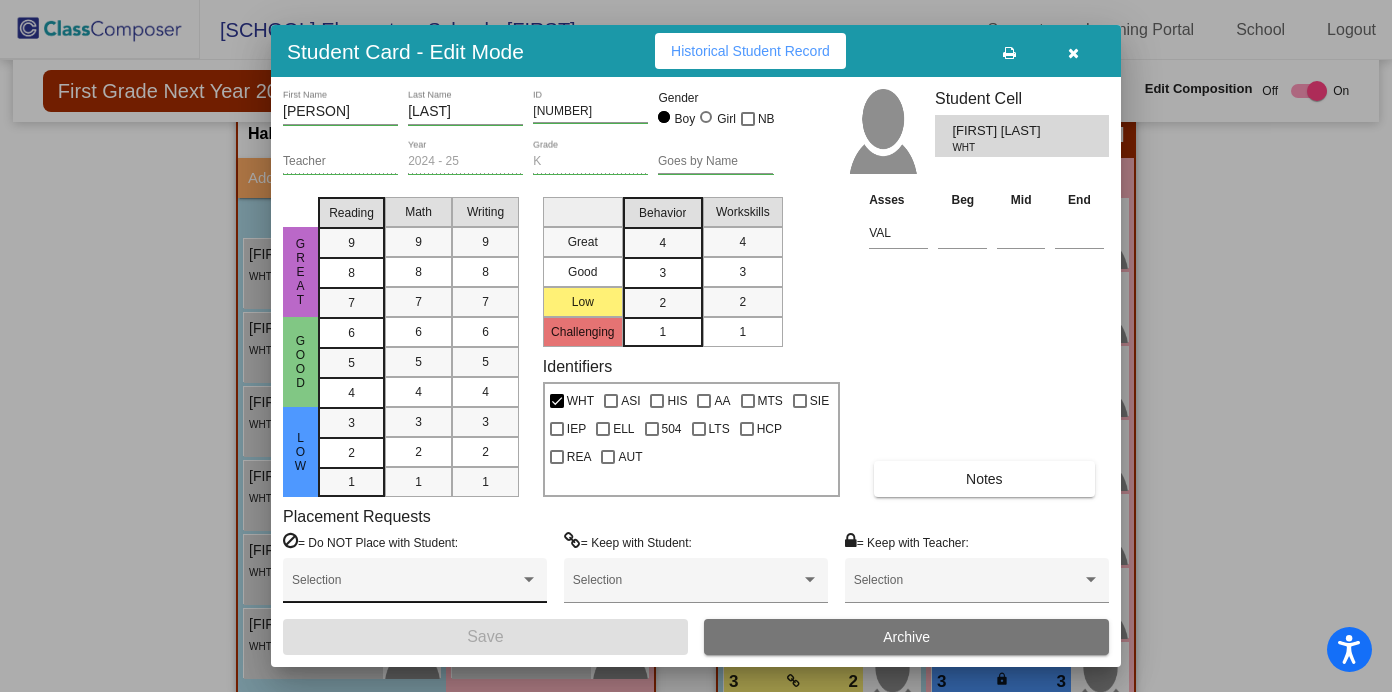 click at bounding box center [406, 587] 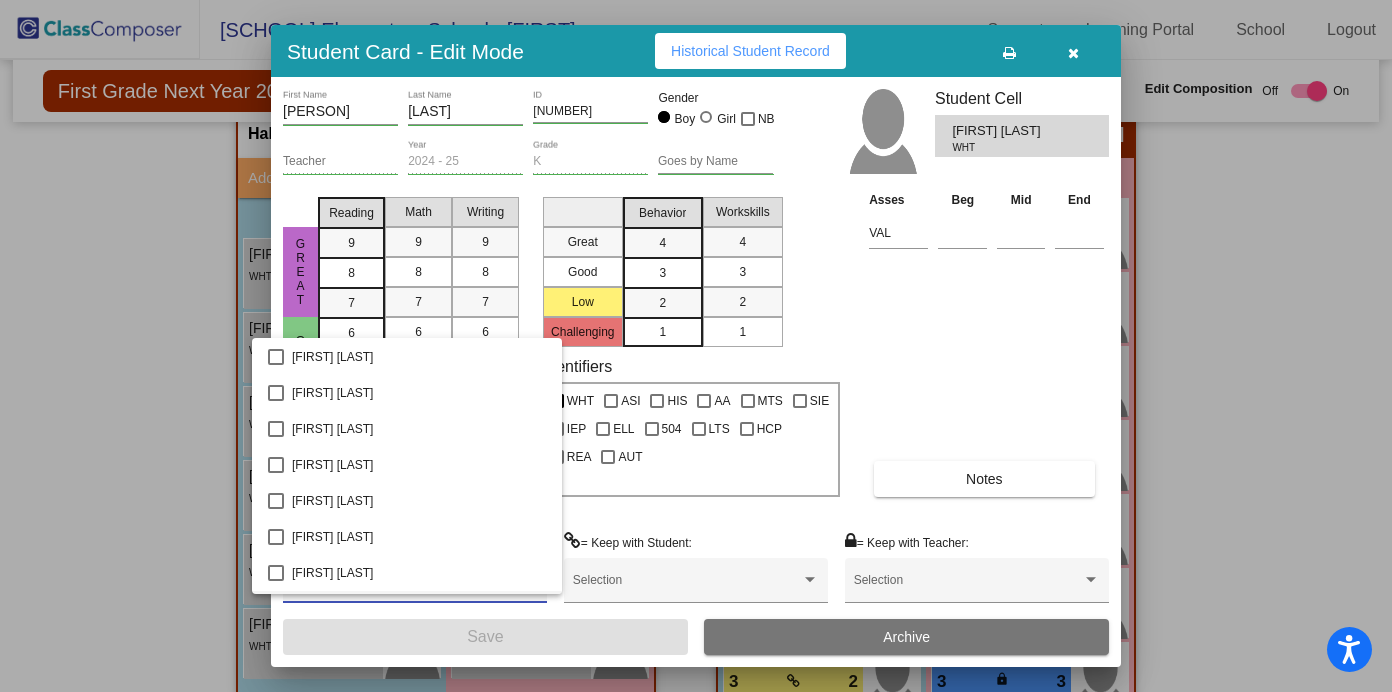 scroll, scrollTop: 1510, scrollLeft: 0, axis: vertical 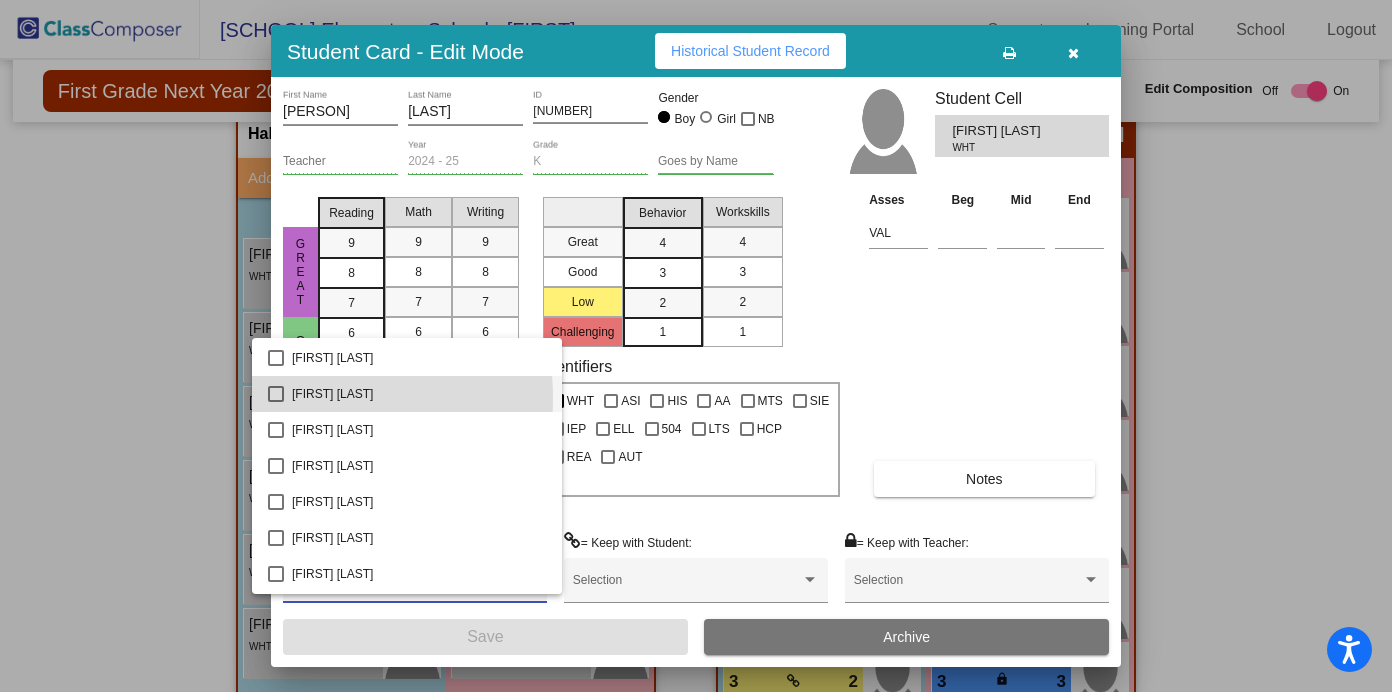 click at bounding box center [276, 394] 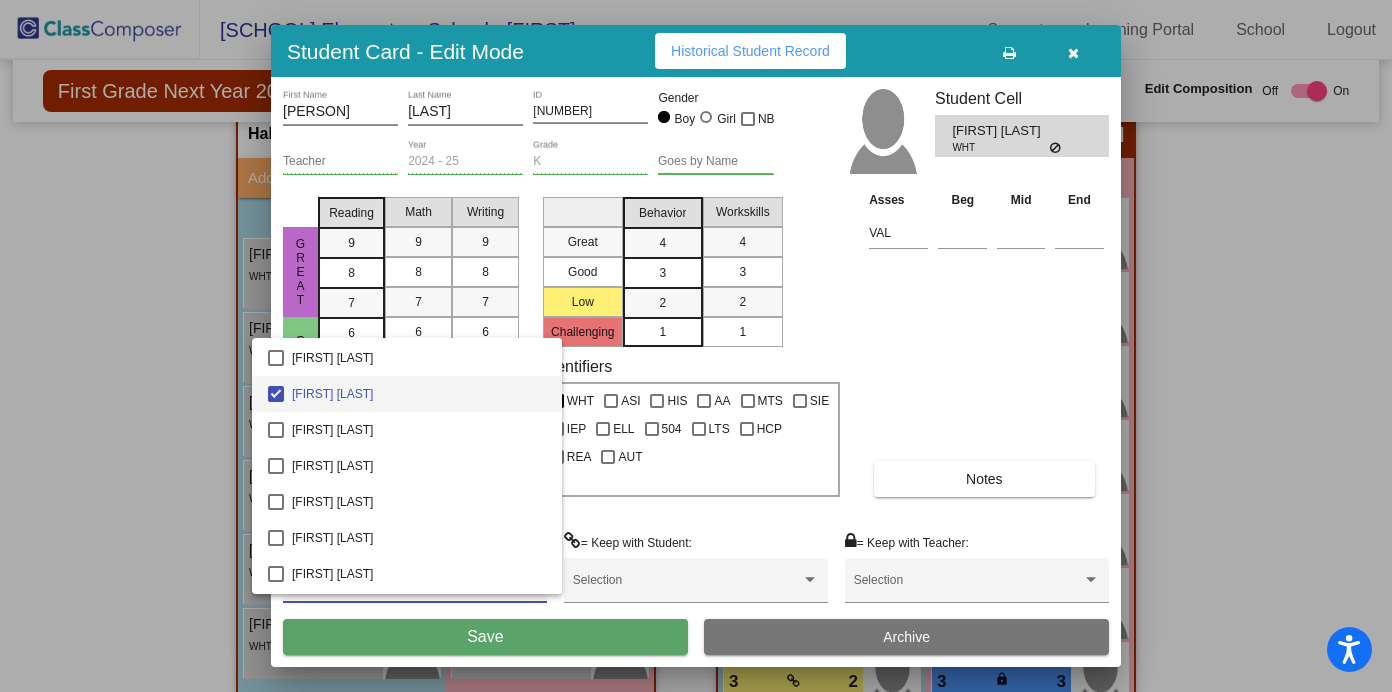 click at bounding box center [696, 346] 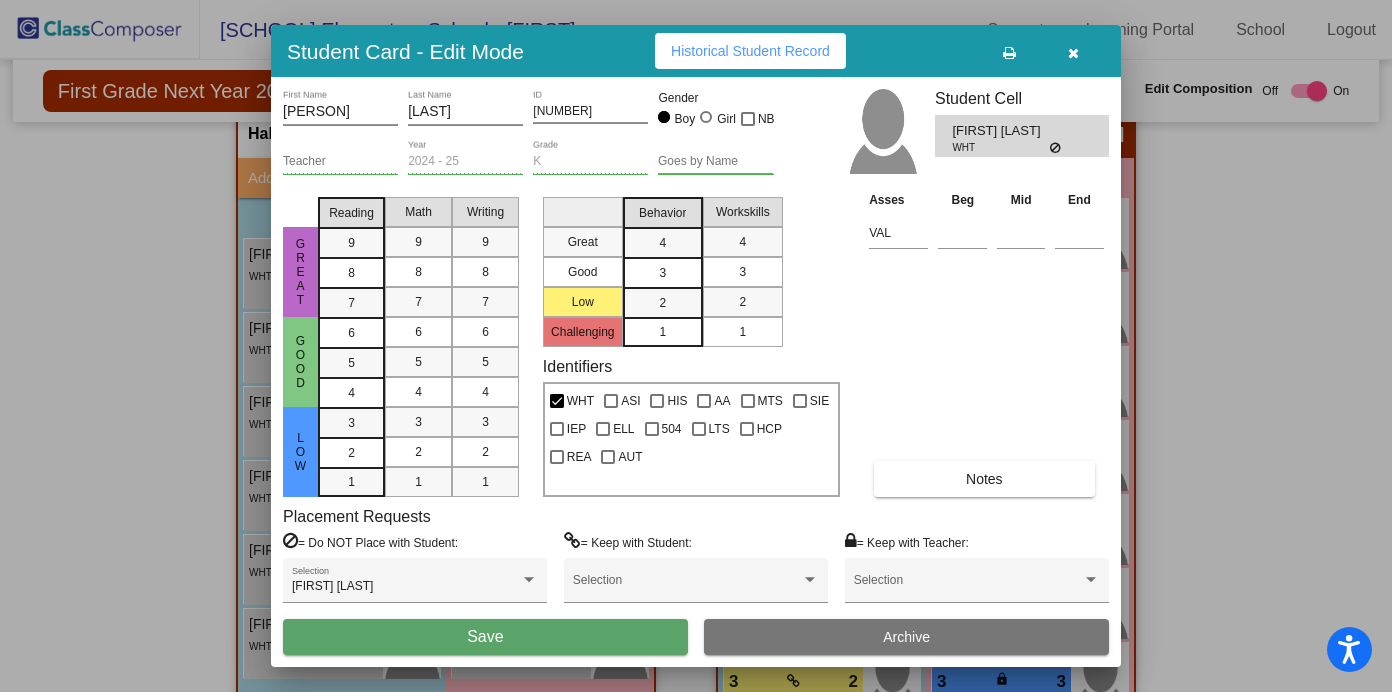click on "Save" at bounding box center (485, 637) 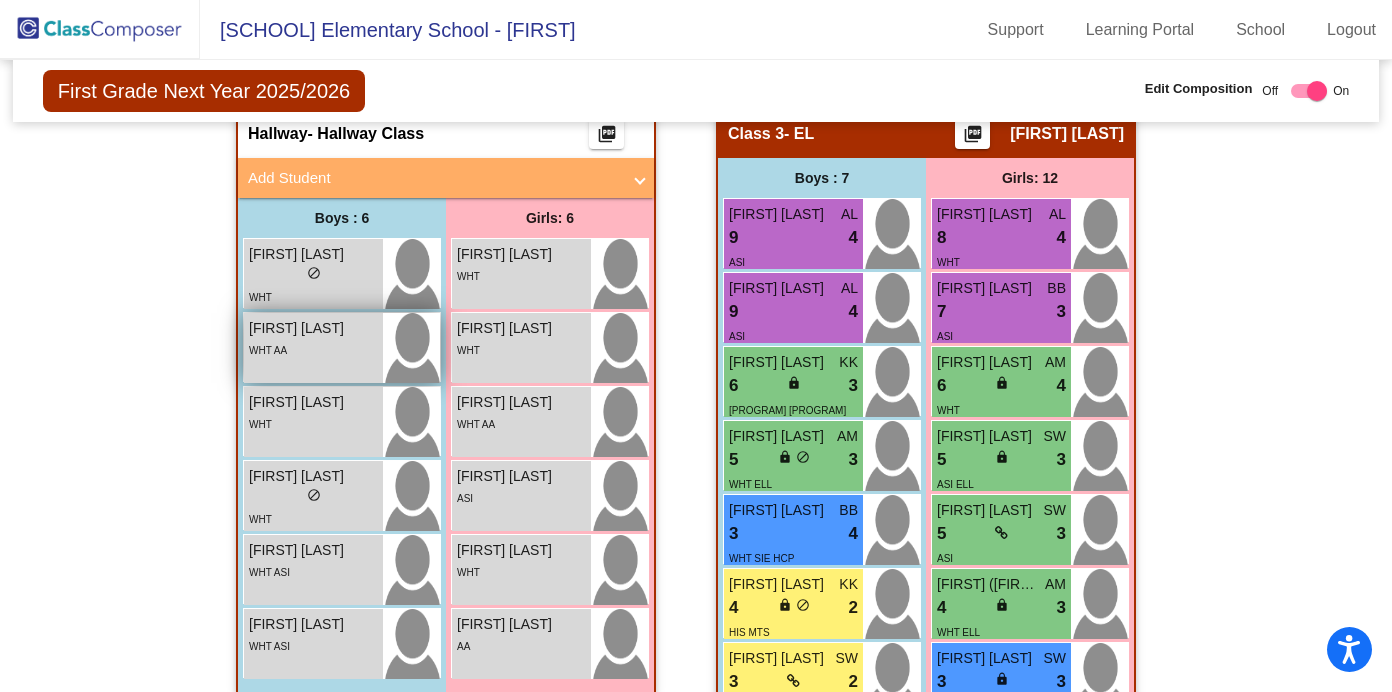 click on "[FIRST] [LAST] [LAST]" at bounding box center [313, 348] 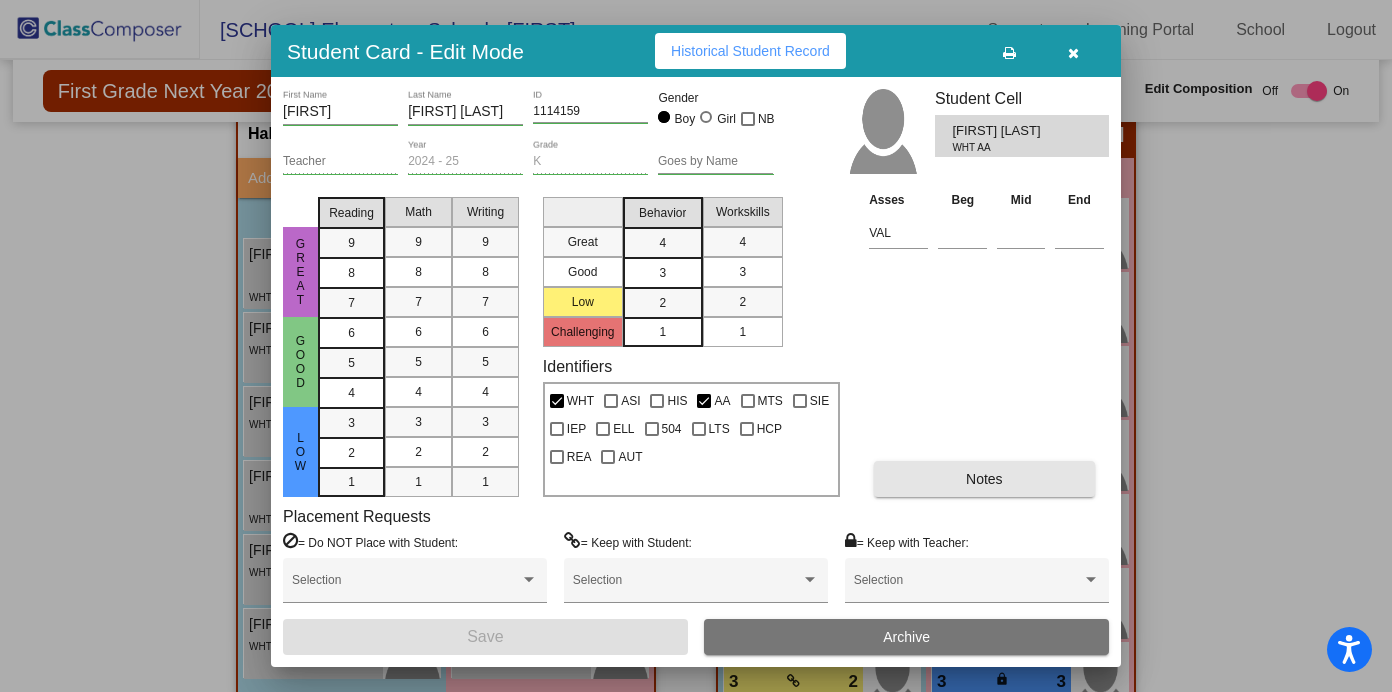 click on "Notes" at bounding box center [984, 479] 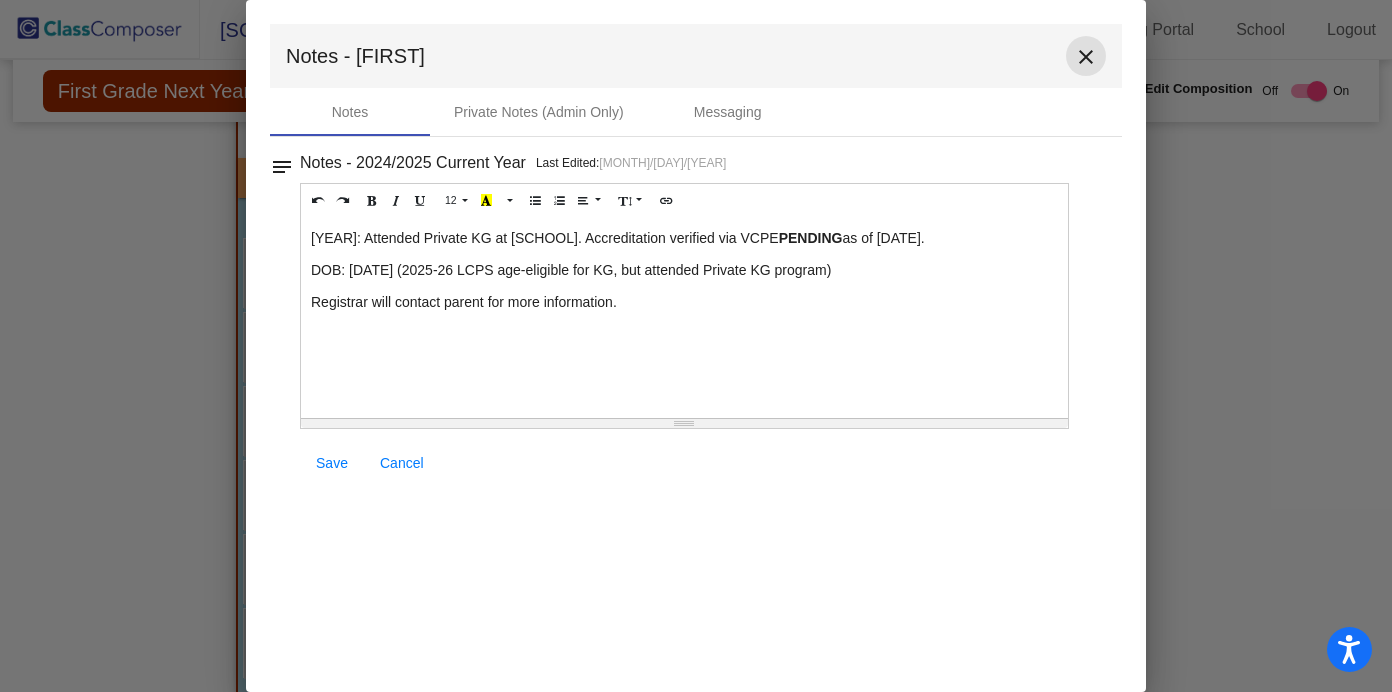 click on "close" at bounding box center [1086, 57] 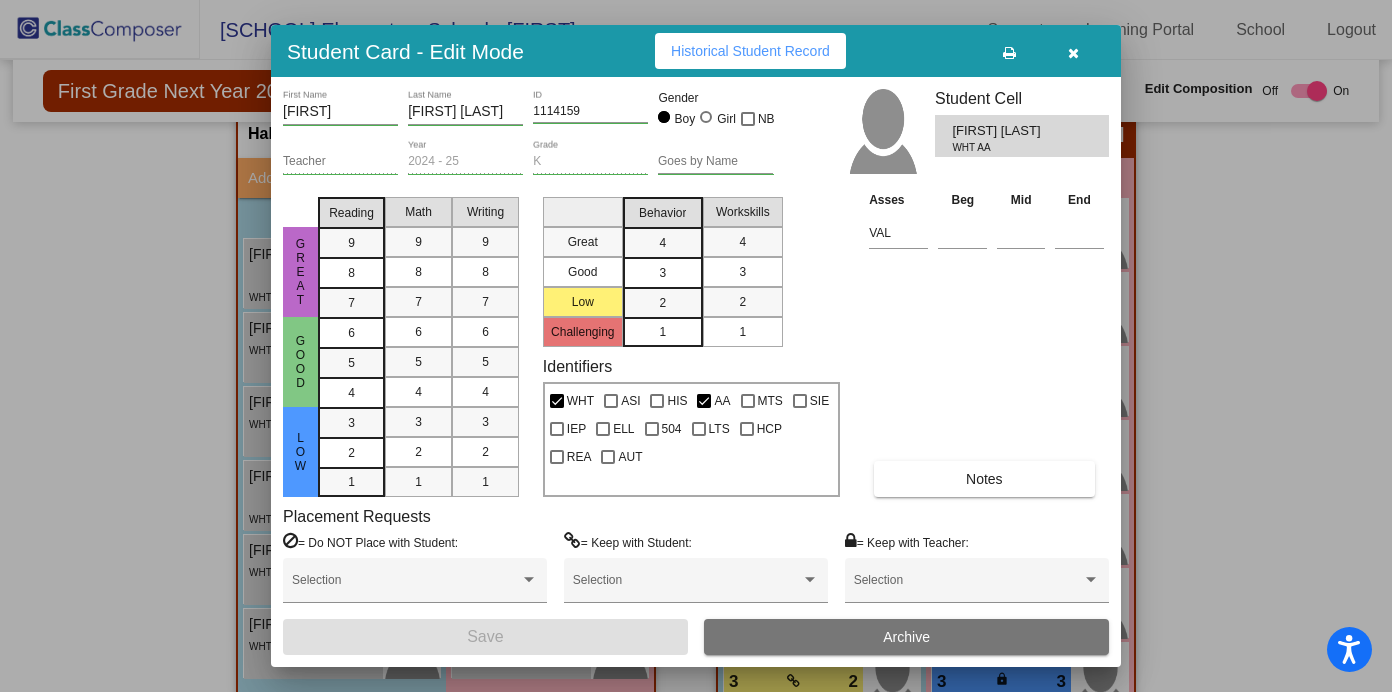 click at bounding box center [1073, 51] 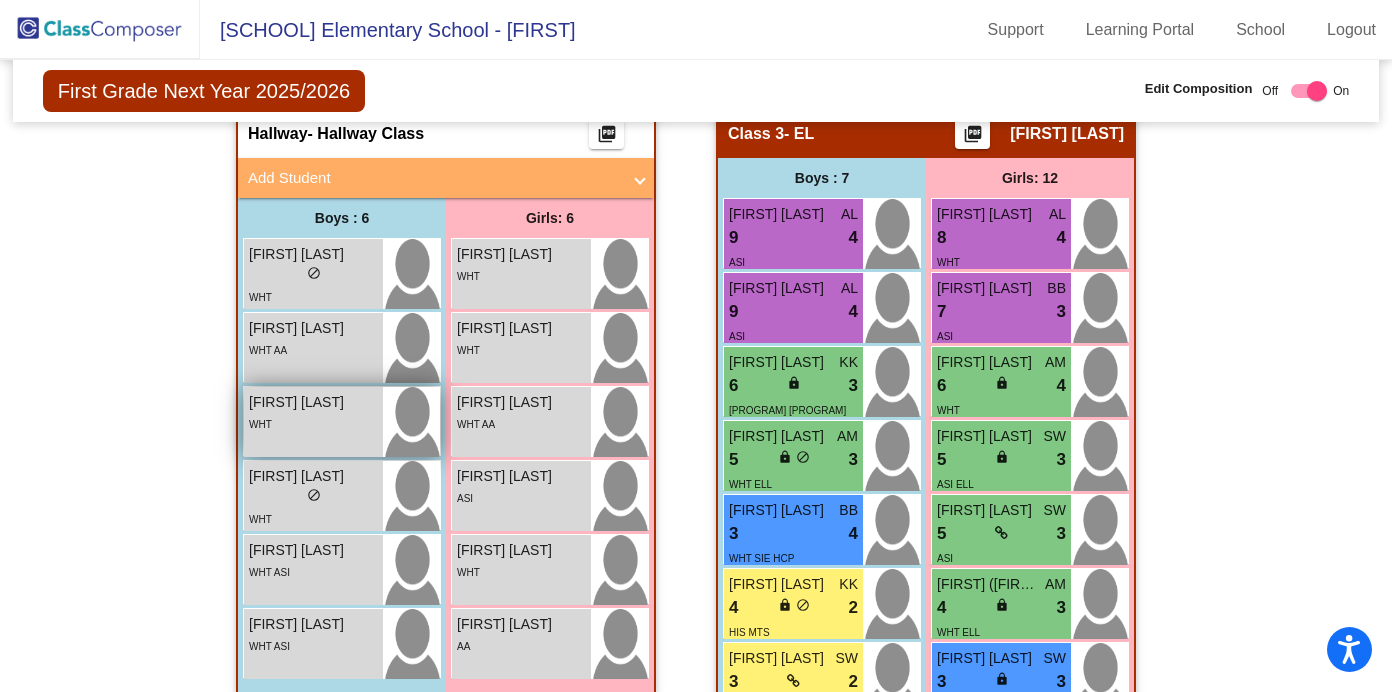 click on "WHT" at bounding box center [313, 423] 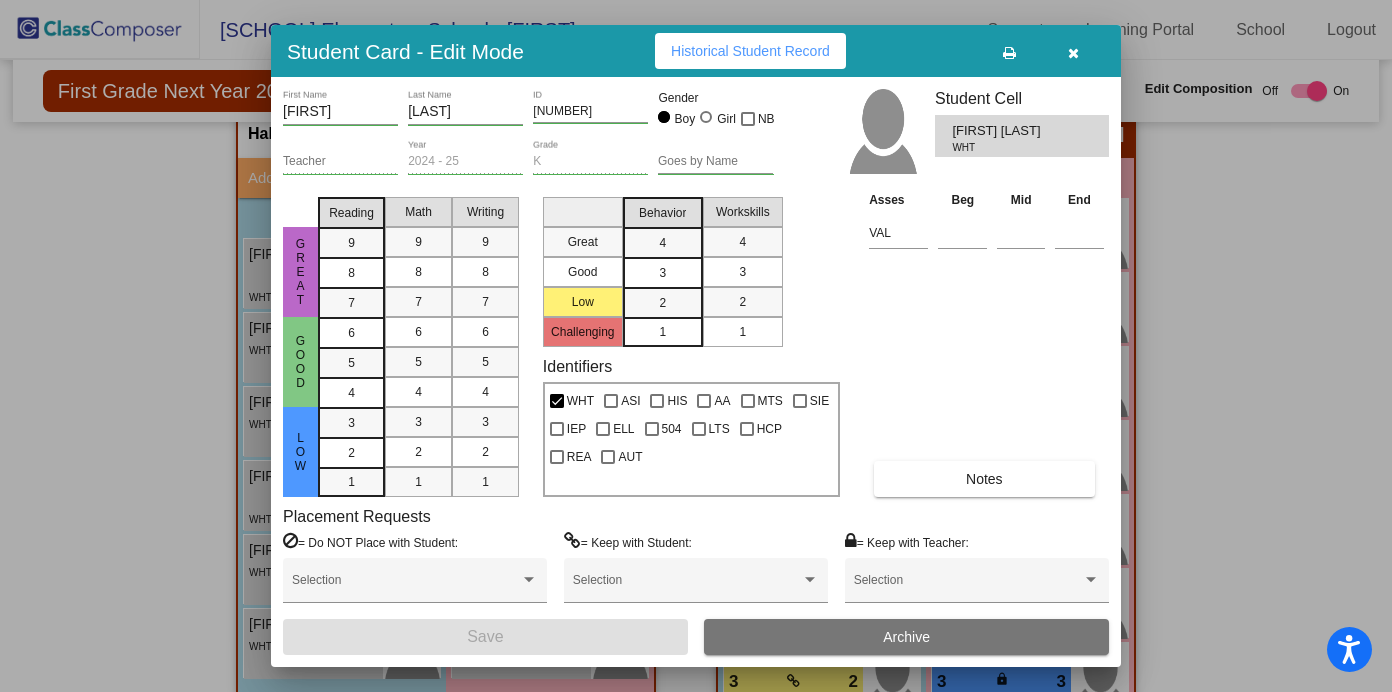 click on "Notes" at bounding box center [984, 479] 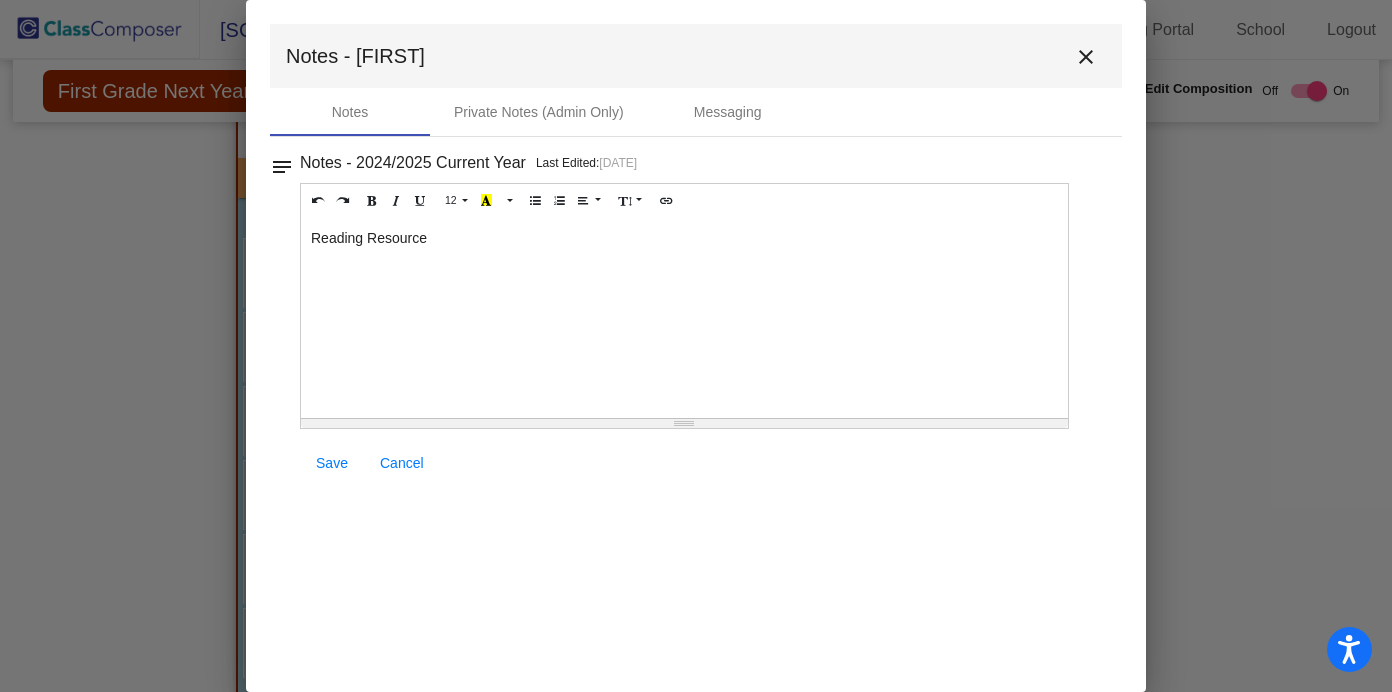 click on "close" at bounding box center (1086, 57) 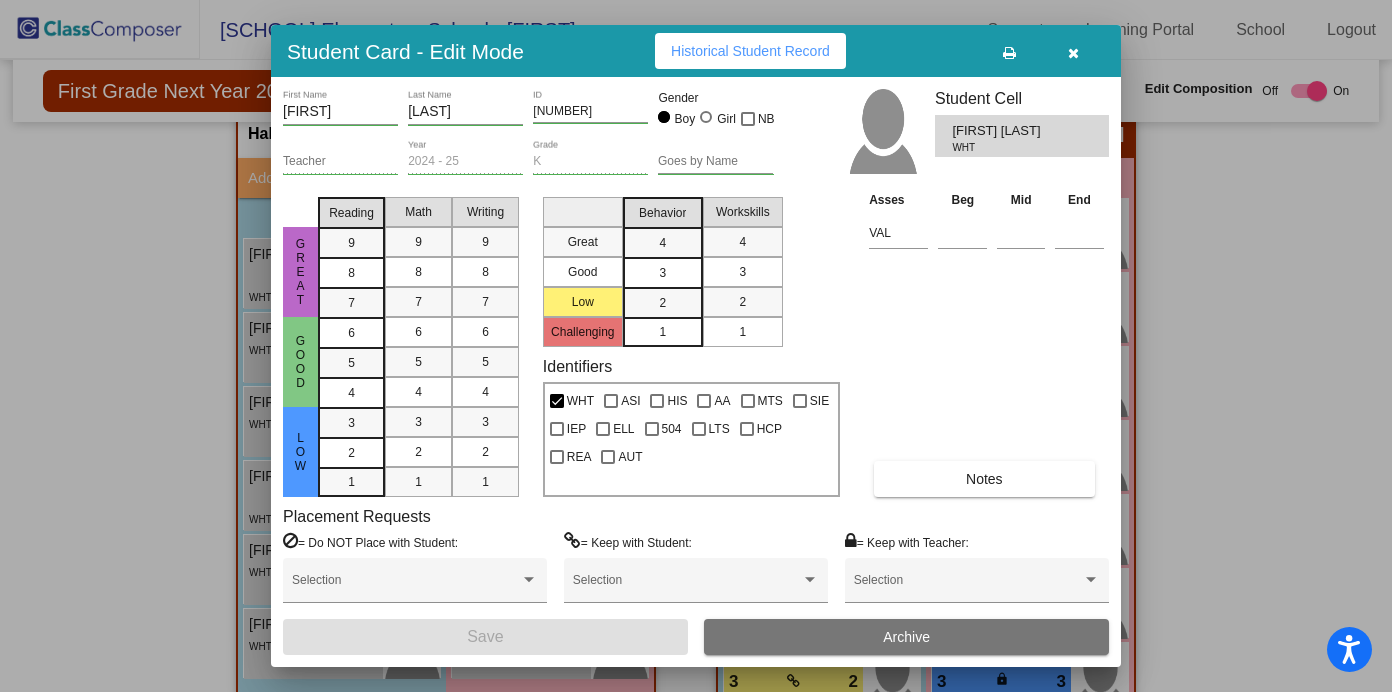 click at bounding box center (1073, 51) 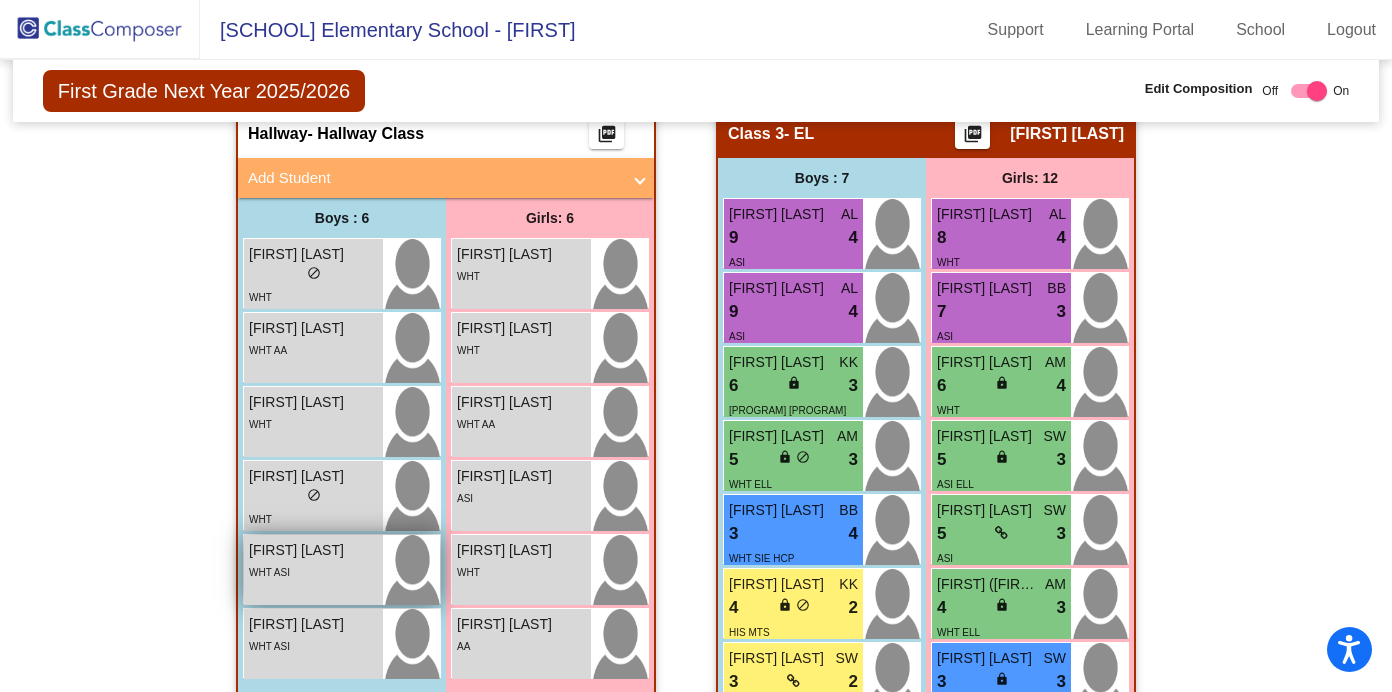 click on "WHT ASI" at bounding box center [313, 571] 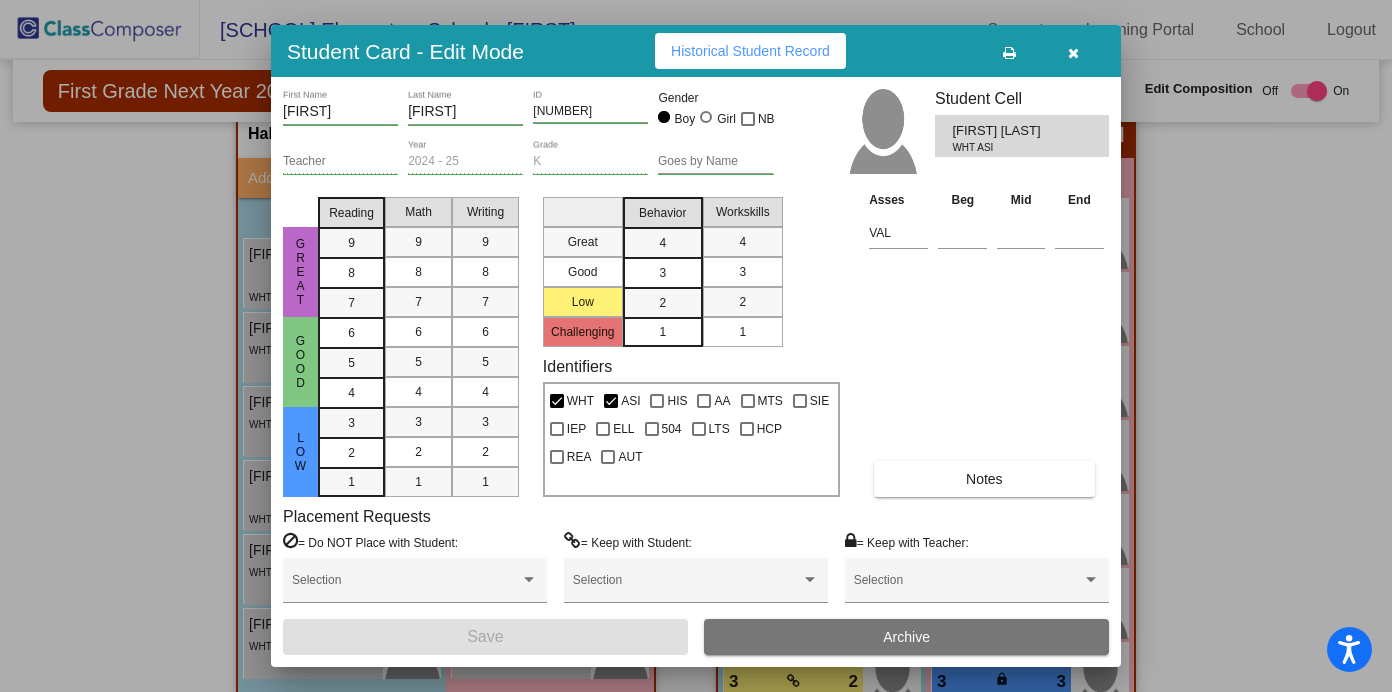click on "Notes" at bounding box center [984, 479] 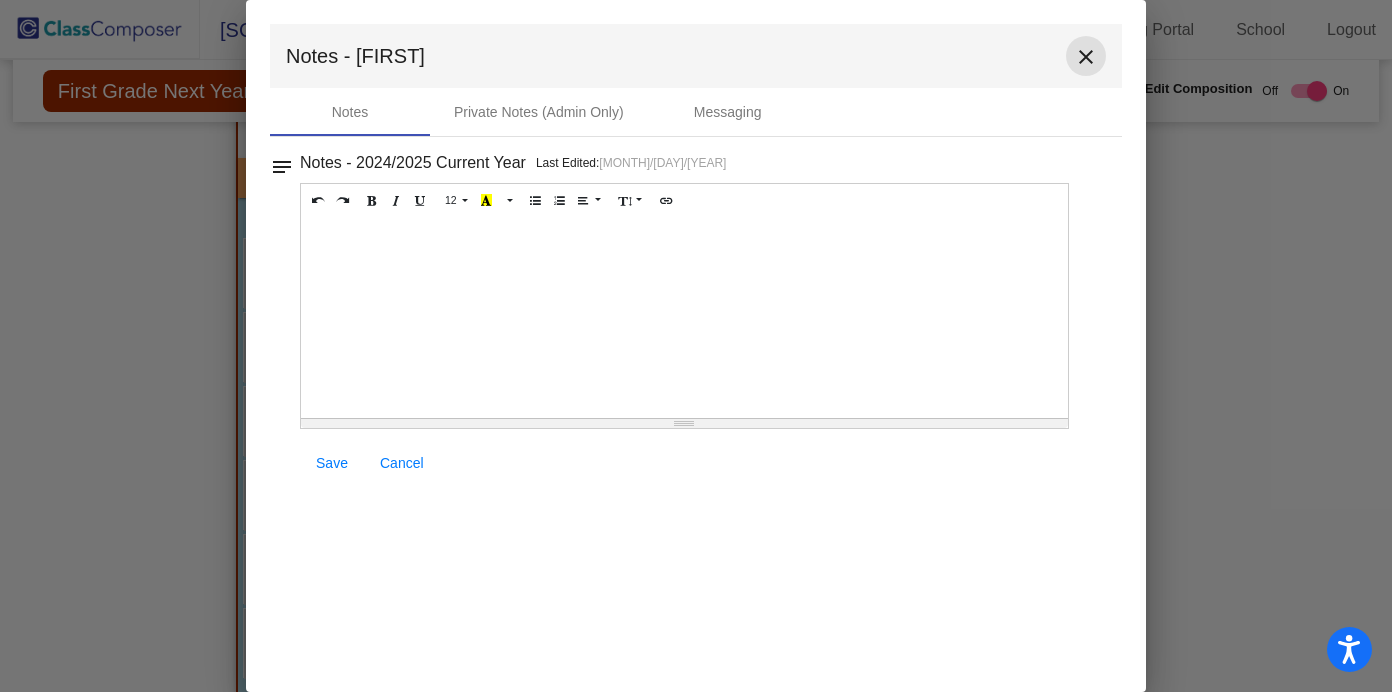 click on "close" at bounding box center [1086, 57] 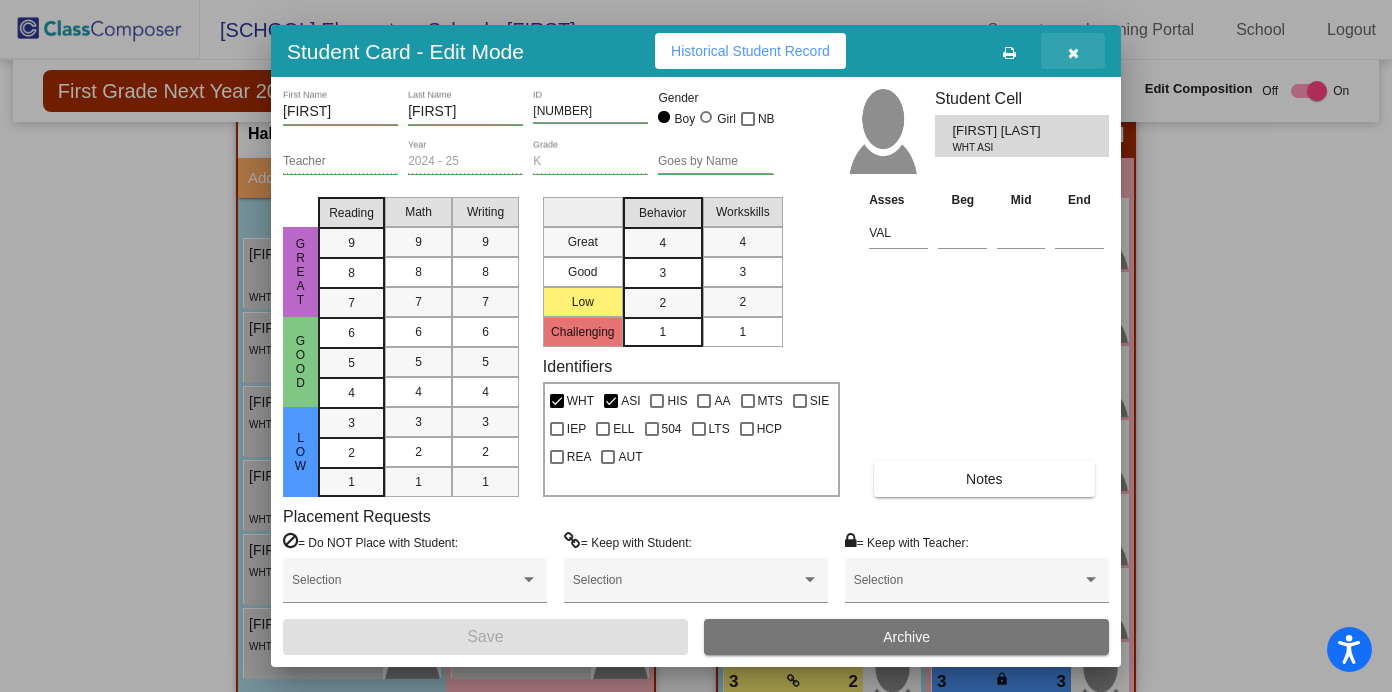 click at bounding box center [1073, 53] 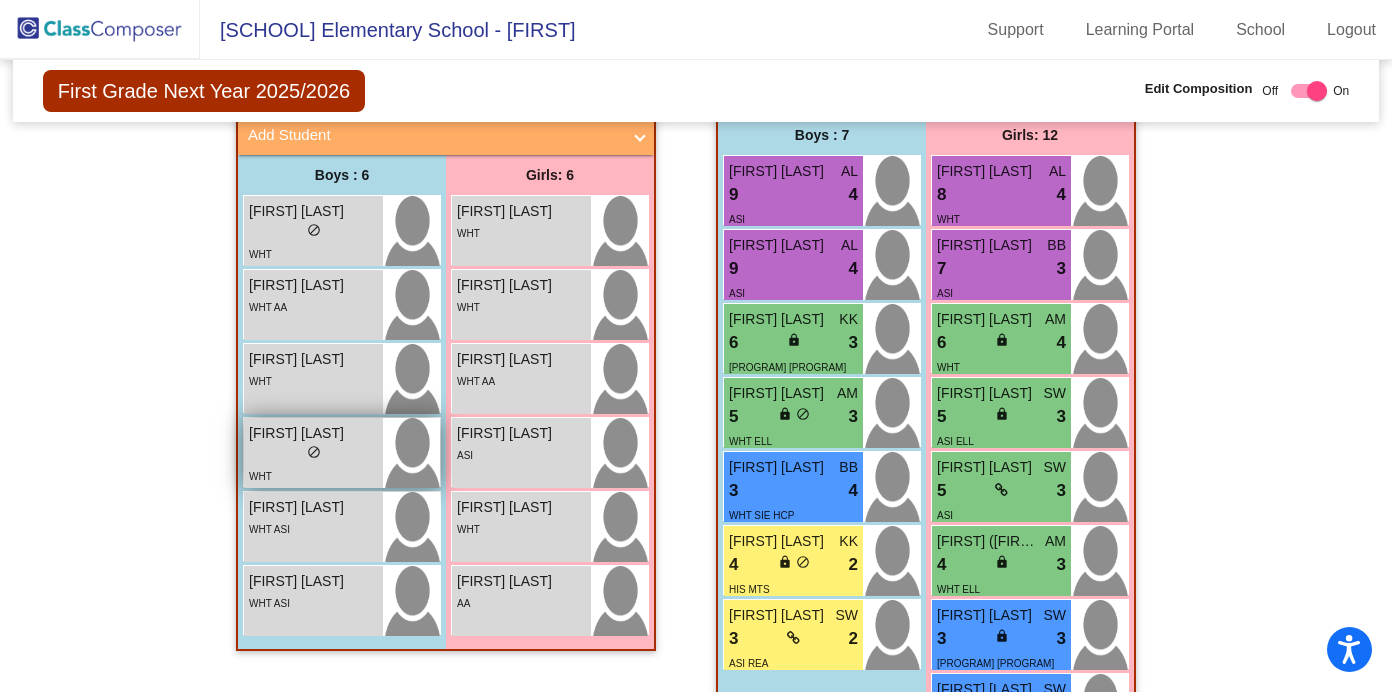 scroll, scrollTop: 628, scrollLeft: 0, axis: vertical 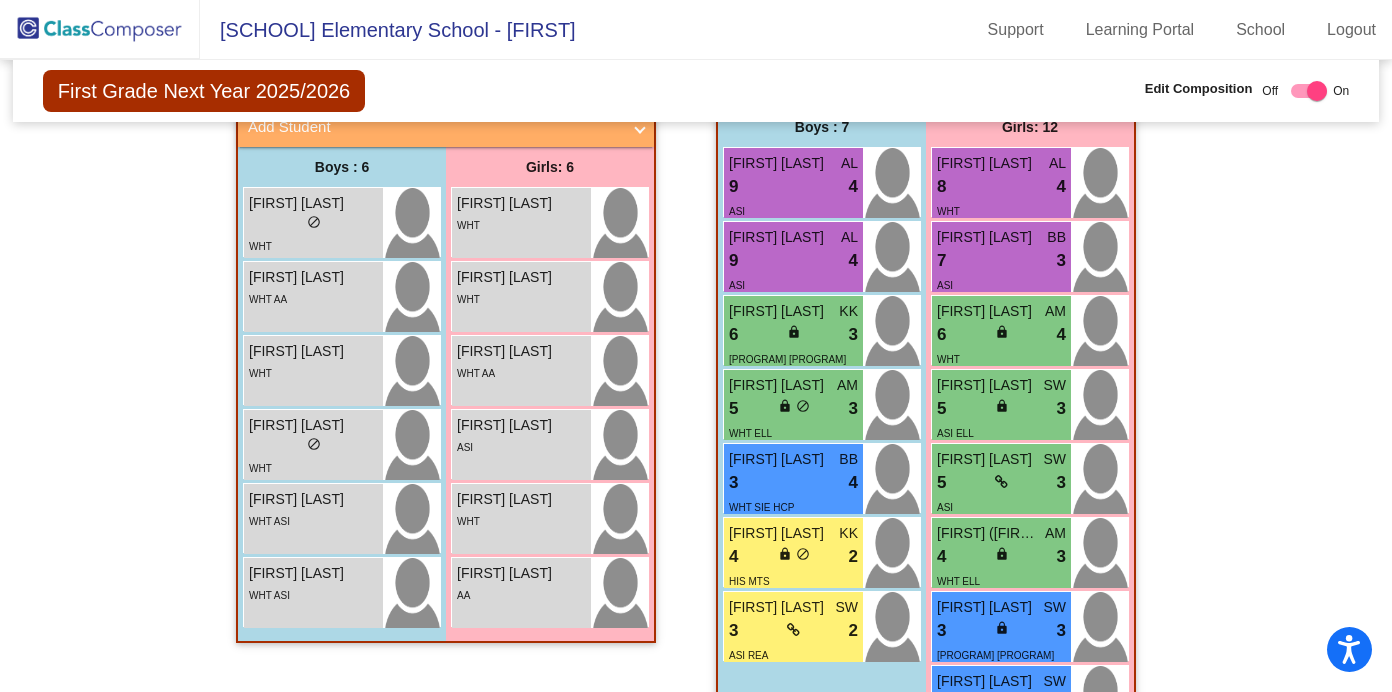 click on "First Name Last Name Student Id (Recommended) Boy Girl Non Binary Add Close Boys : 6 [FIRST] [LAST] [FIRST] [LAST] [FIRST] [LAST] [FIRST] [LAST] [FIRST] [LAST] [FIRST] [LAST] Girls: 6 [FIRST] [LAST] [FIRST] [LAST] [FIRST] [LAST] [FIRST] [LAST] [FIRST] [LAST] [FIRST] [LAST]" 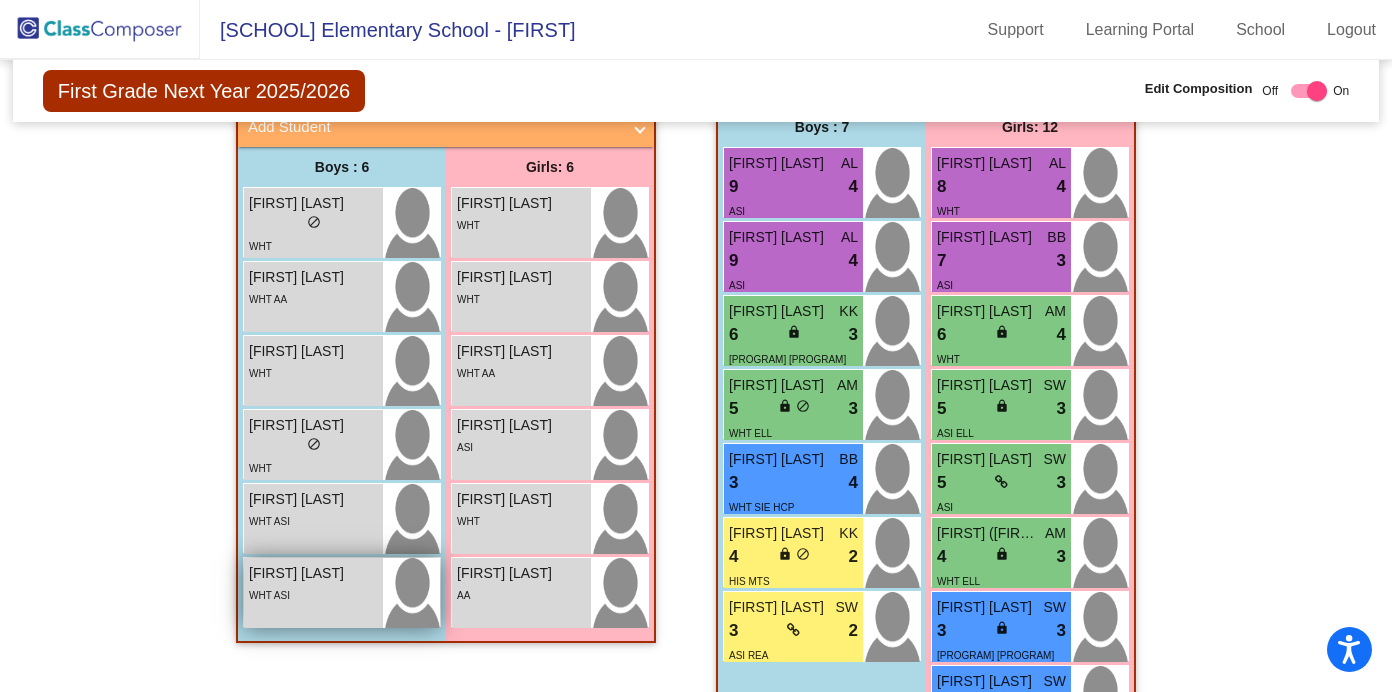 click on "[FIRST] [LAST] lock do_not_disturb_alt WHT ASI" at bounding box center (313, 593) 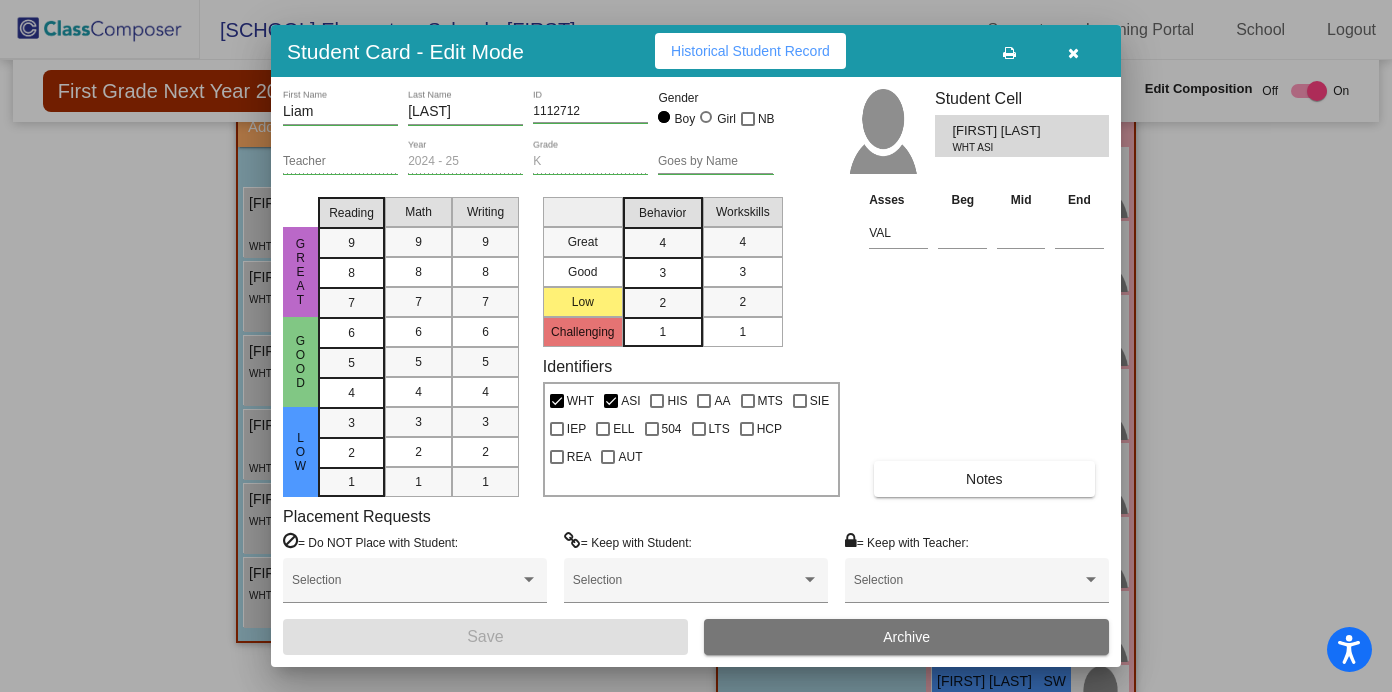click on "Notes" at bounding box center [984, 479] 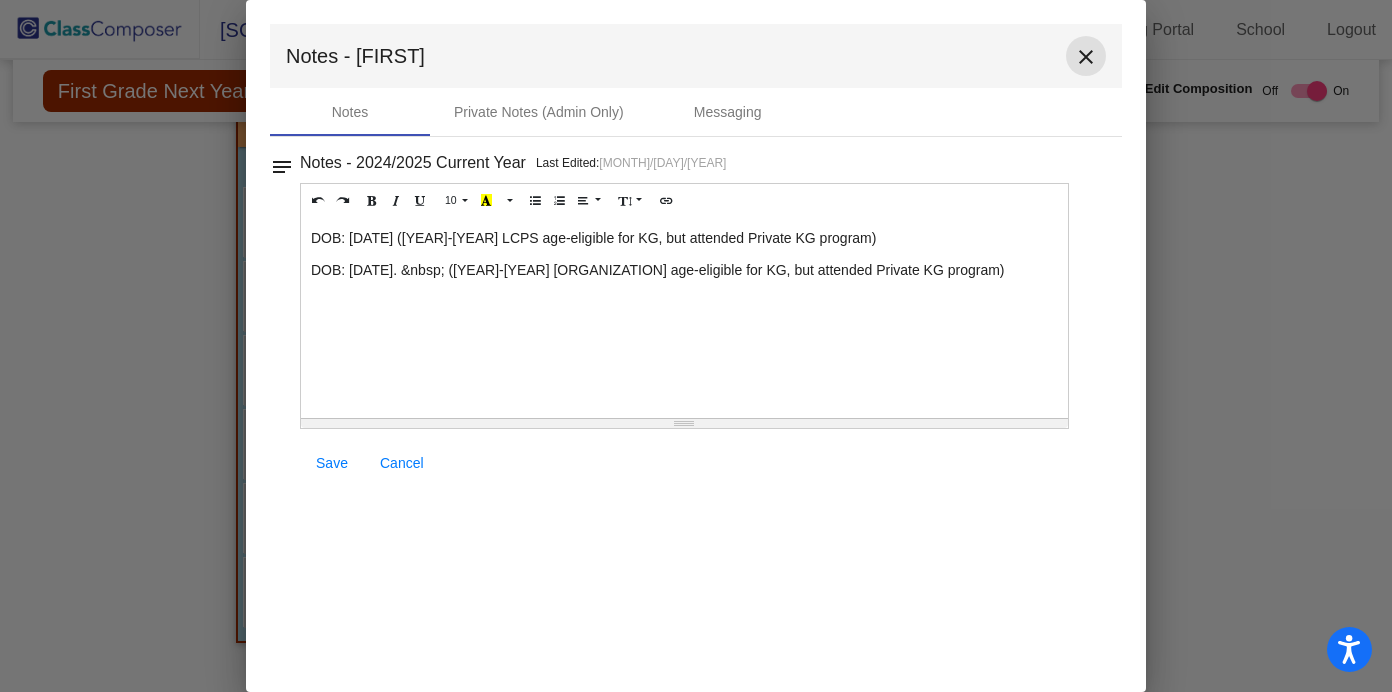 click on "close" at bounding box center [1086, 57] 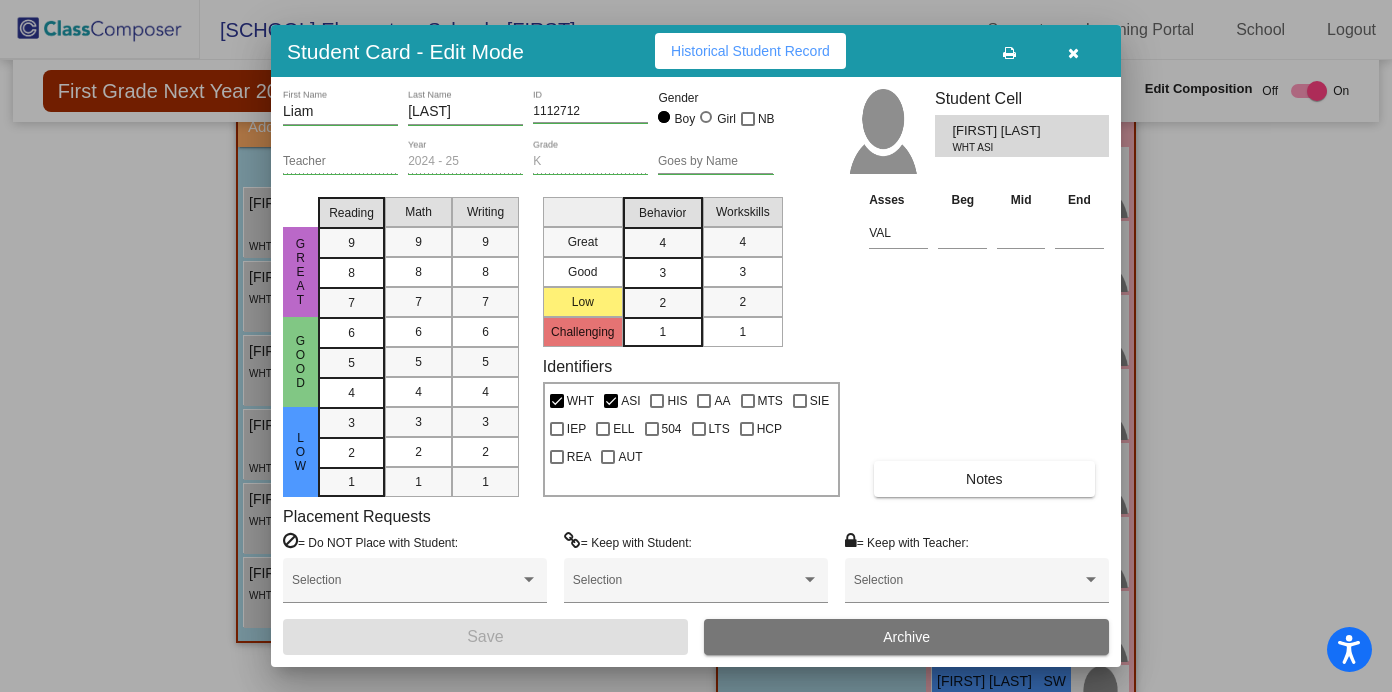 click at bounding box center (1073, 53) 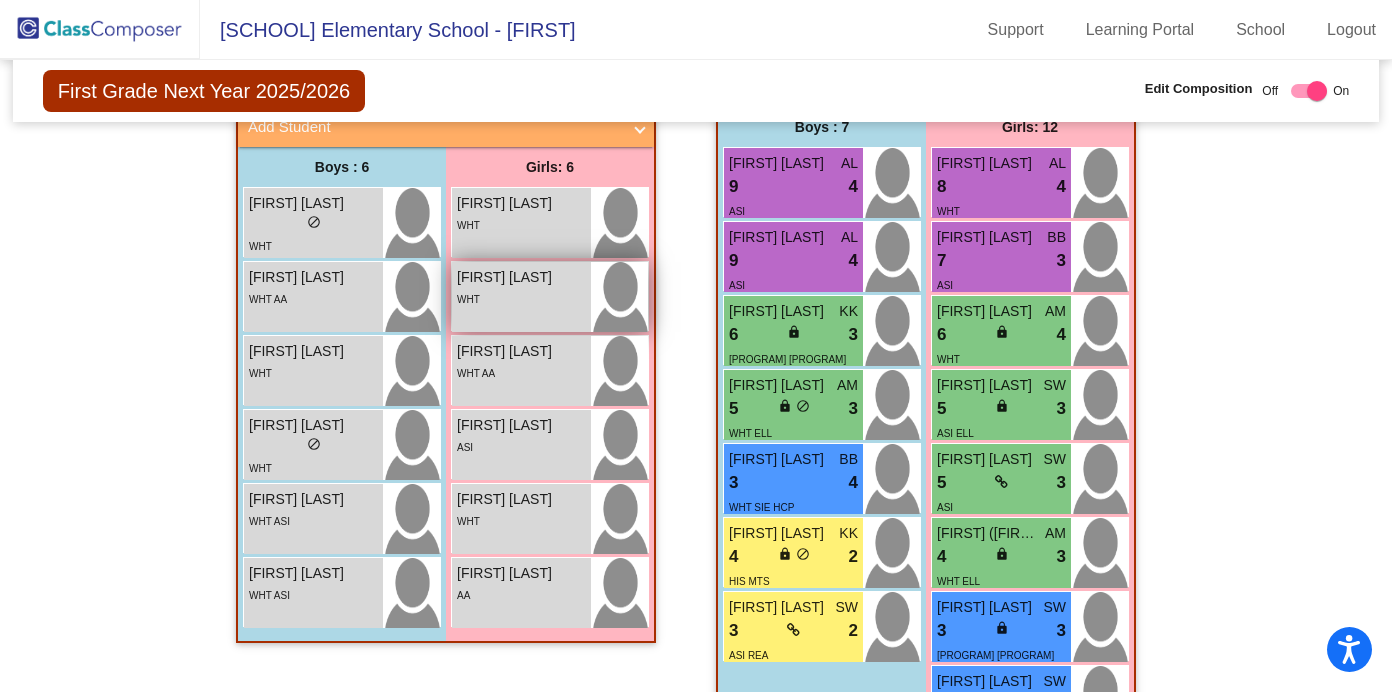 click on "[FIRST] [LAST]" at bounding box center (507, 277) 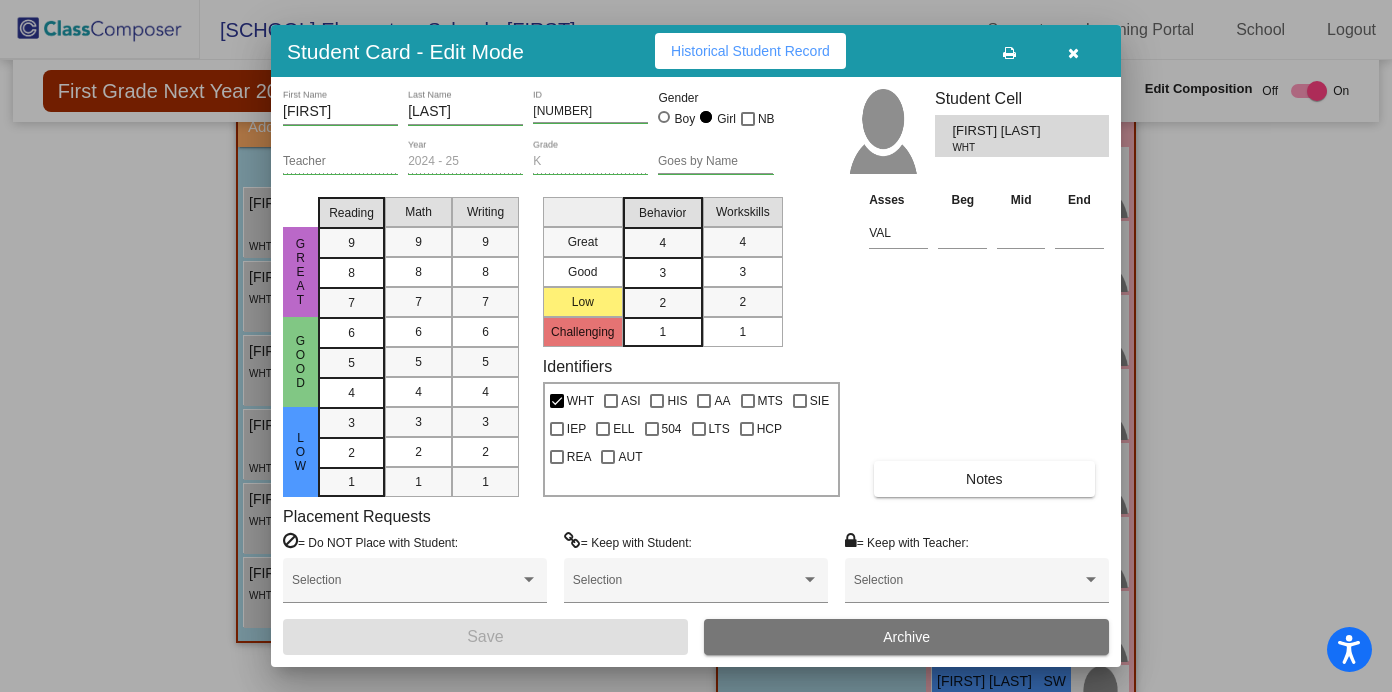 click on "Notes" at bounding box center [984, 479] 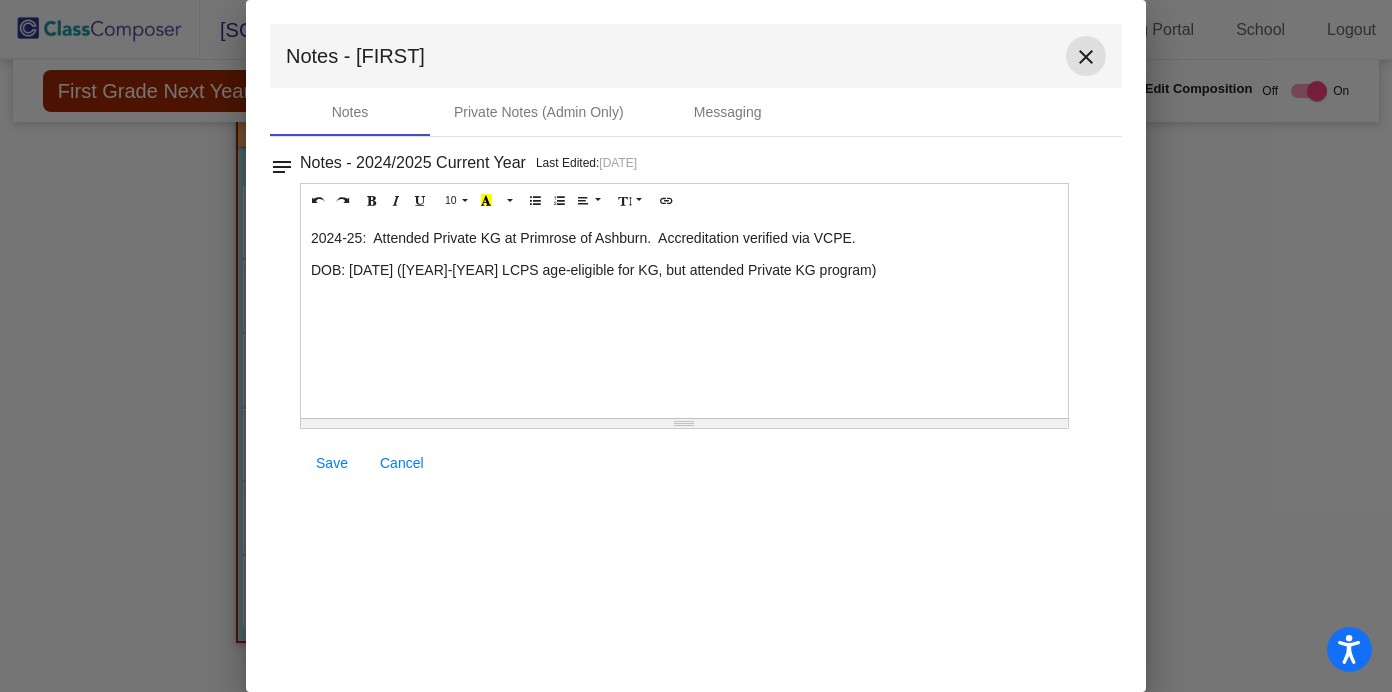 click on "close" at bounding box center [1086, 57] 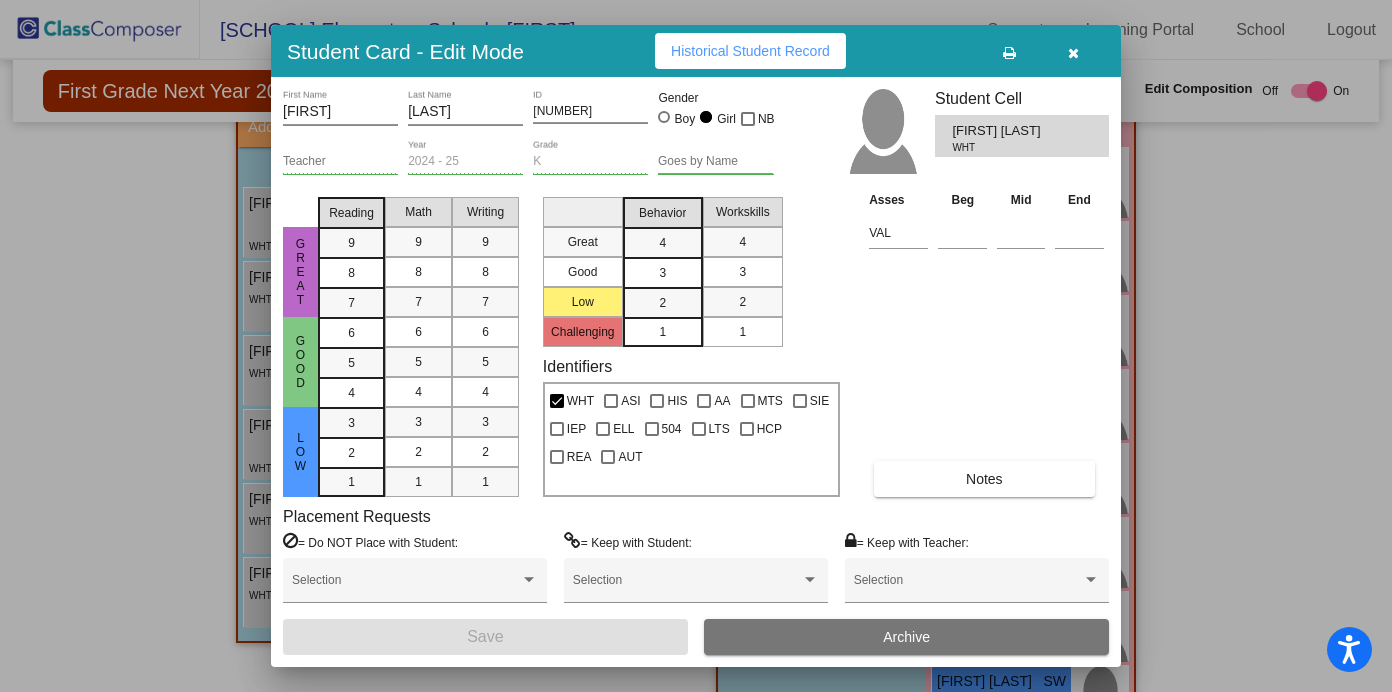 click at bounding box center [1073, 51] 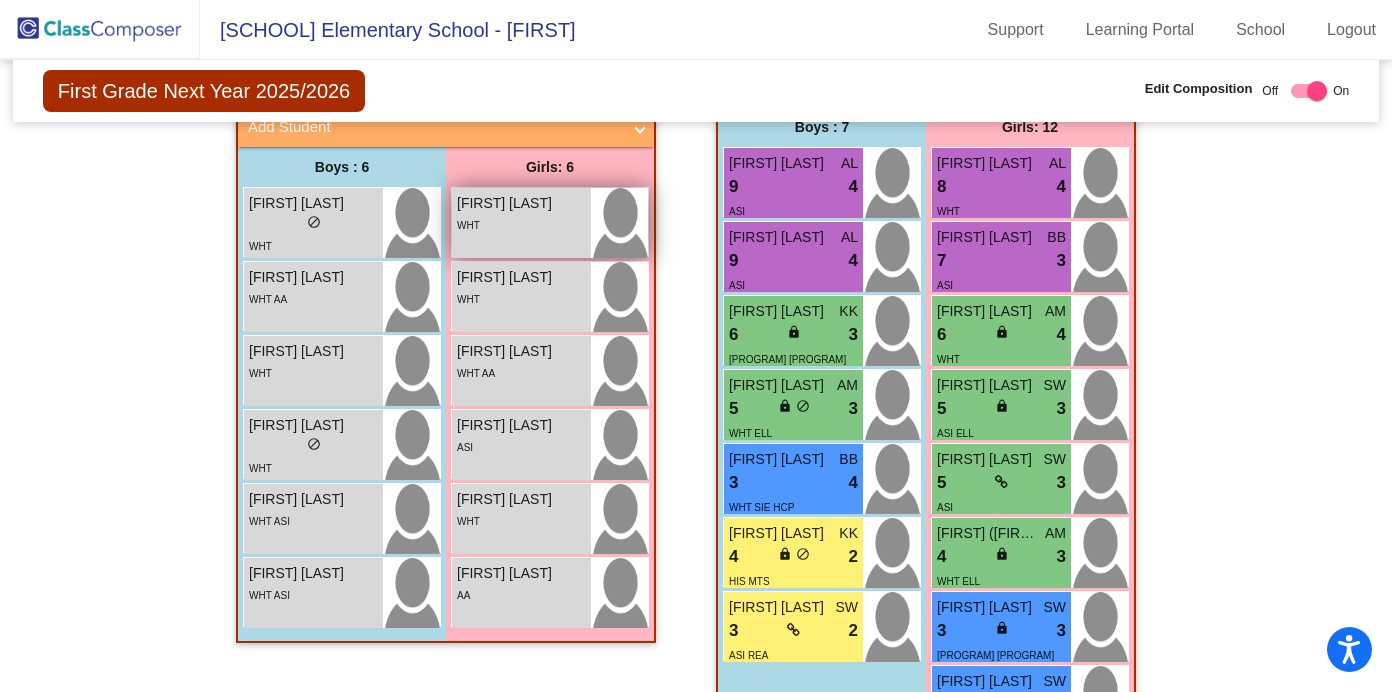 click on "WHT" at bounding box center [521, 224] 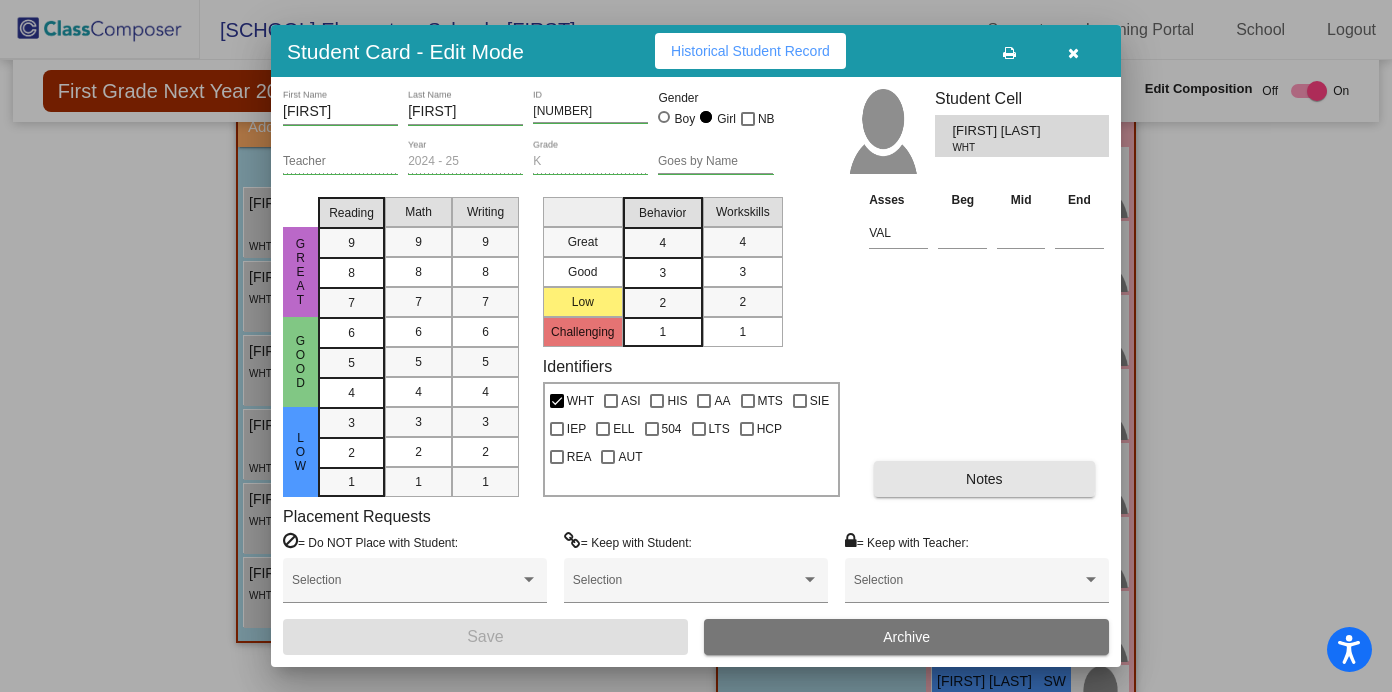 click on "Notes" at bounding box center [984, 479] 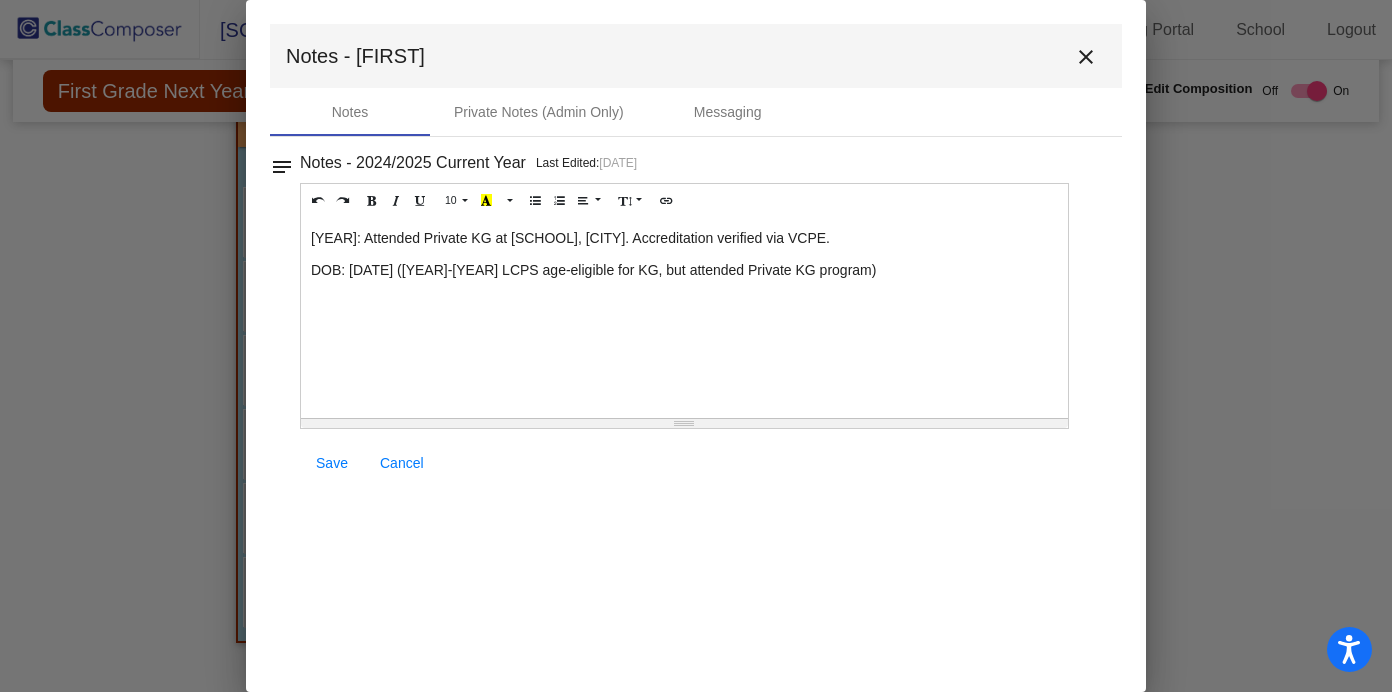 click on "close" at bounding box center (1086, 57) 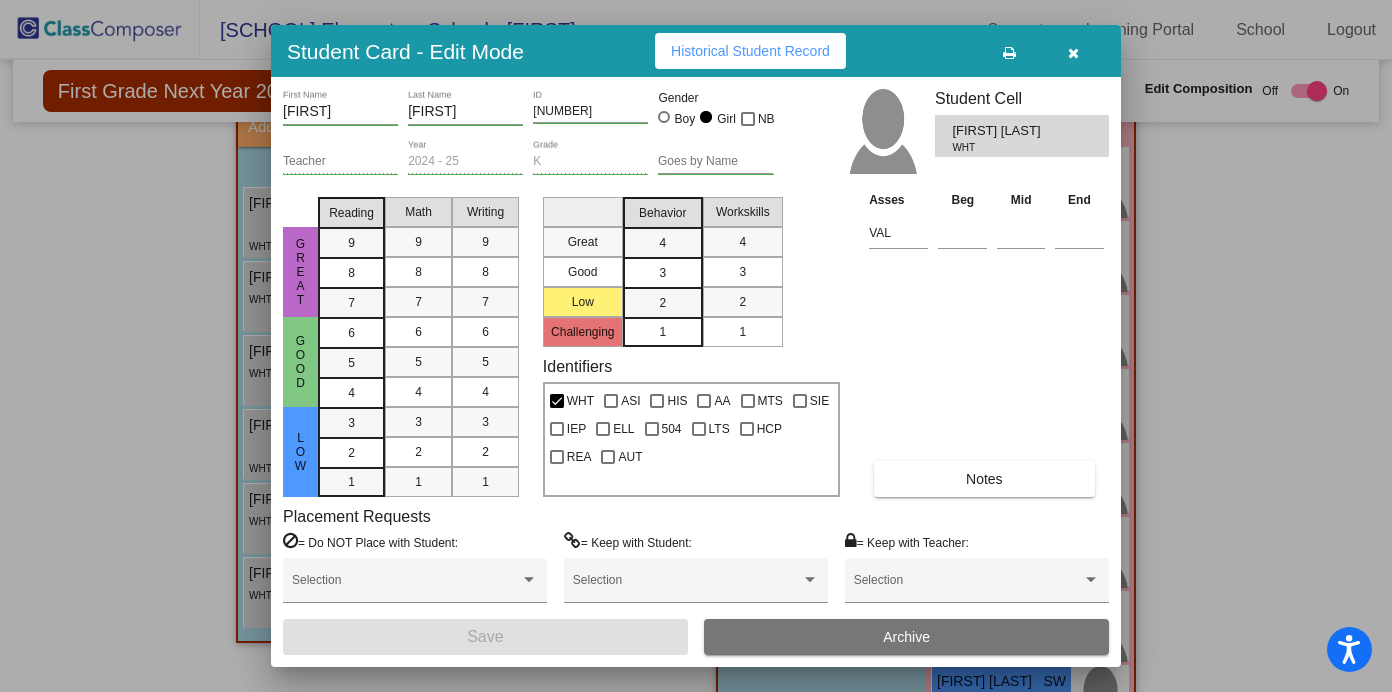 click at bounding box center [1073, 53] 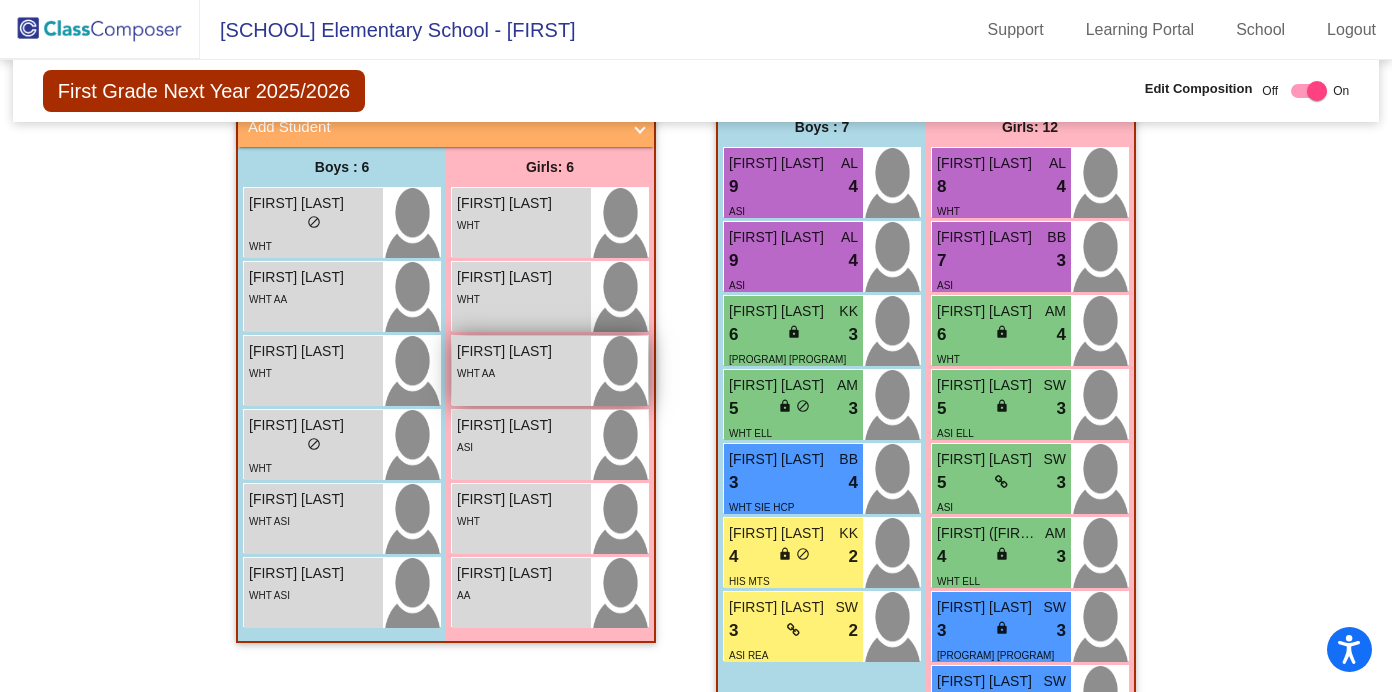 click on "WHT AA" at bounding box center [521, 372] 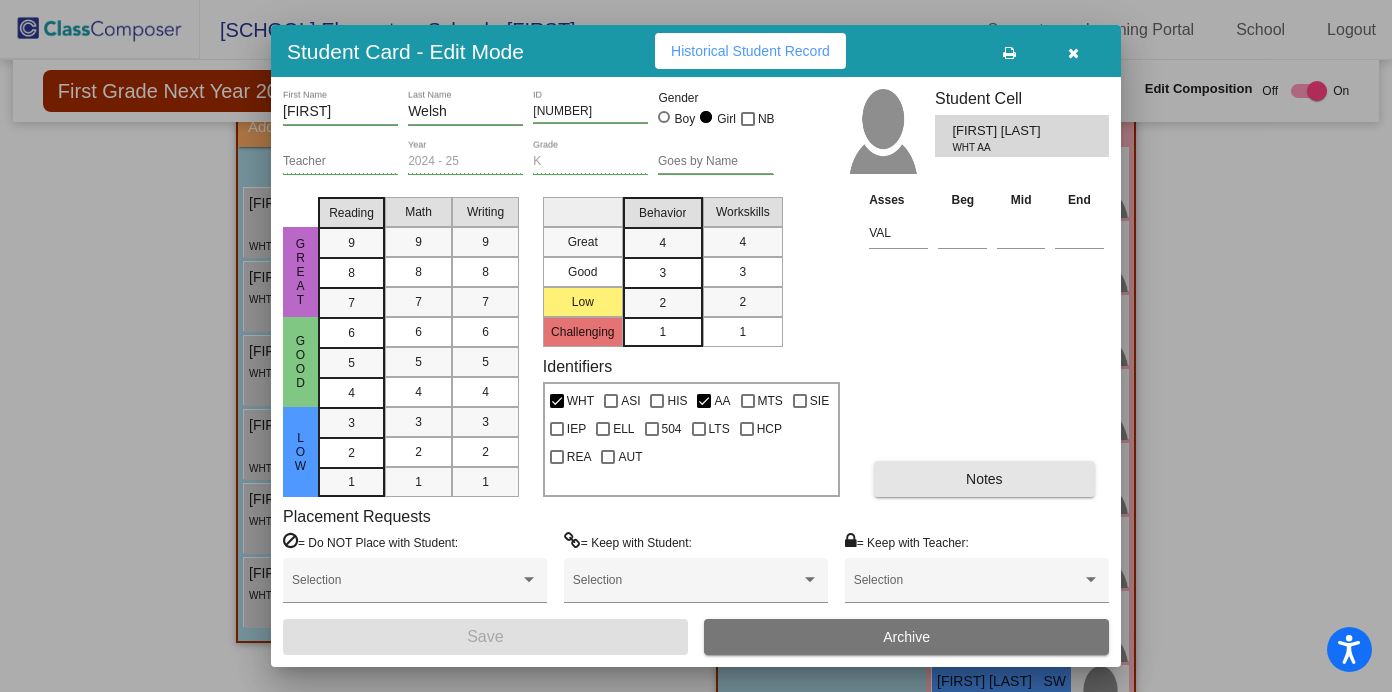 click on "Notes" at bounding box center [984, 479] 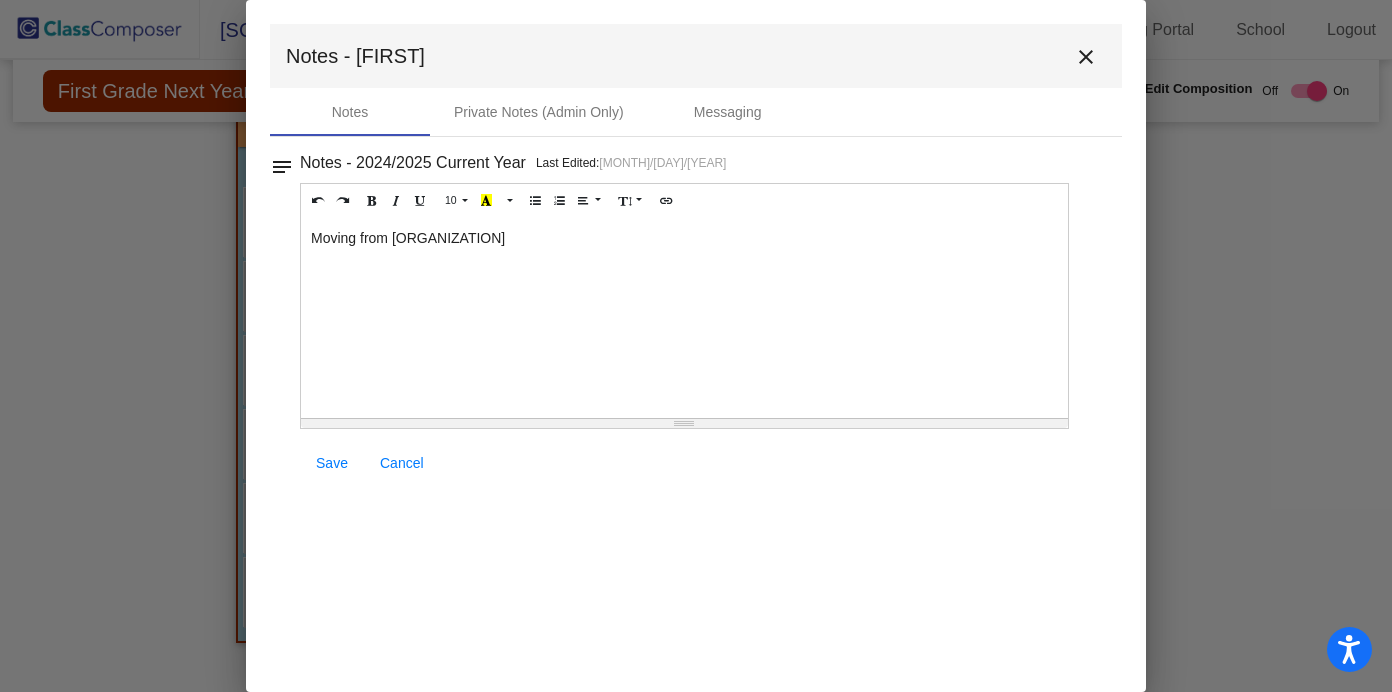 click on "close" at bounding box center (1086, 56) 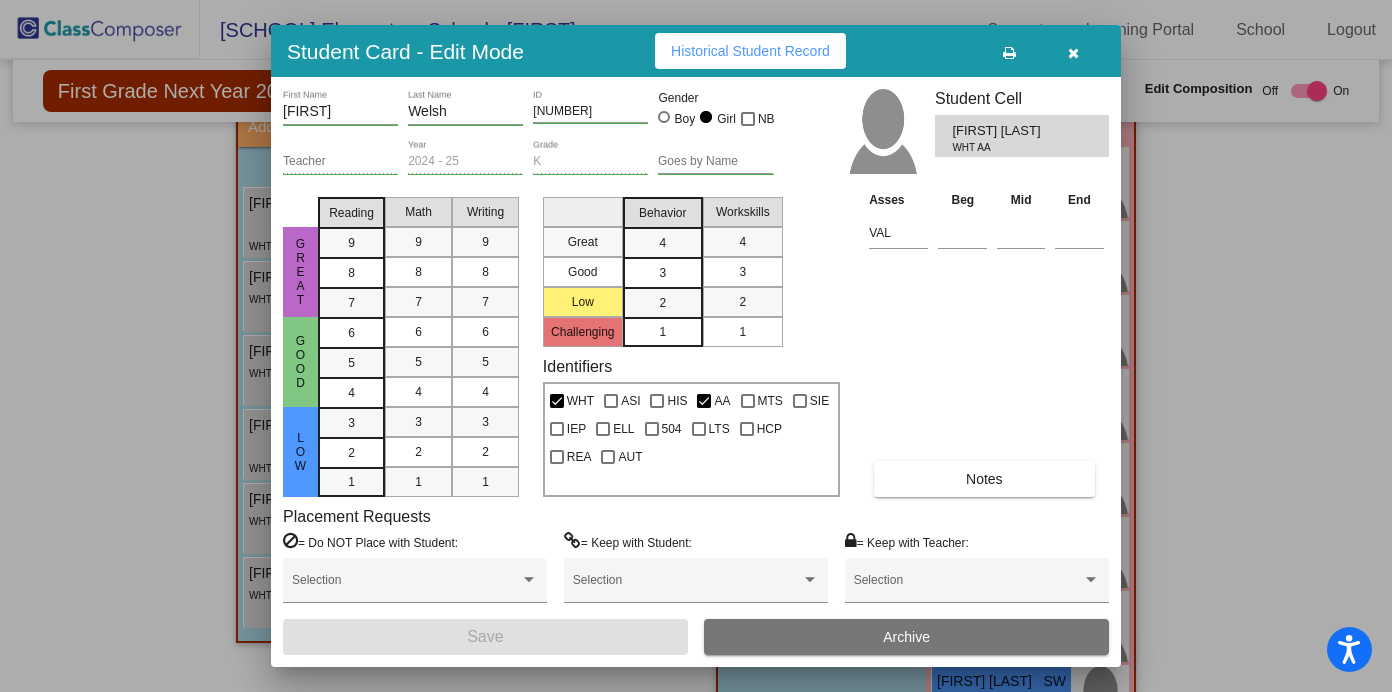 click at bounding box center (1073, 51) 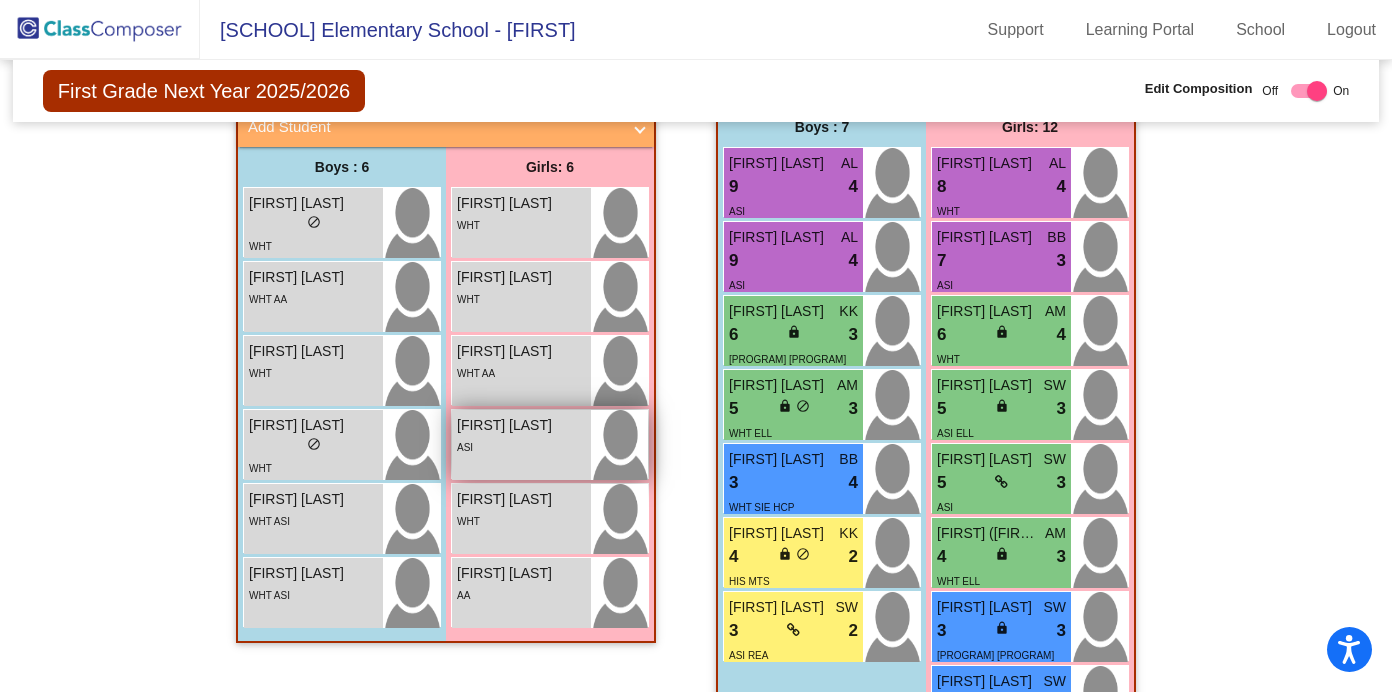 click on "[FIRST] [LAST]" at bounding box center (507, 425) 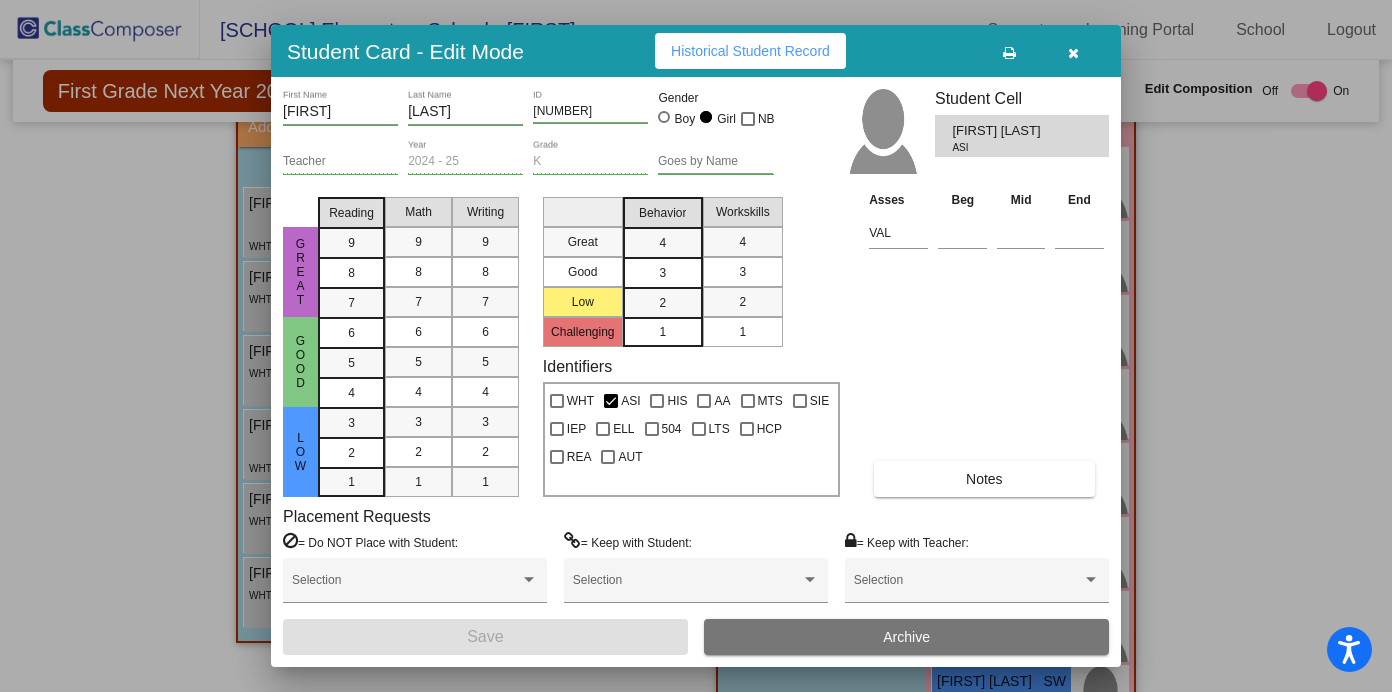 click on "Notes" at bounding box center (984, 479) 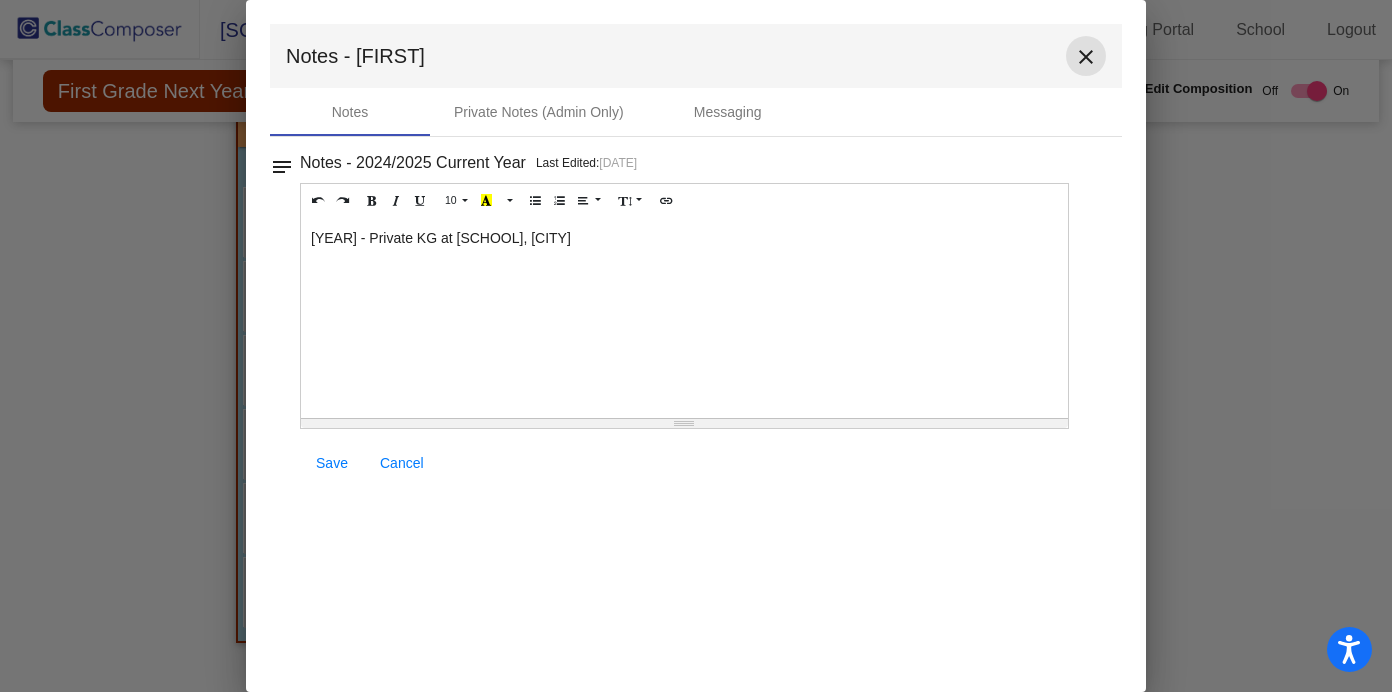 click on "close" at bounding box center (1086, 57) 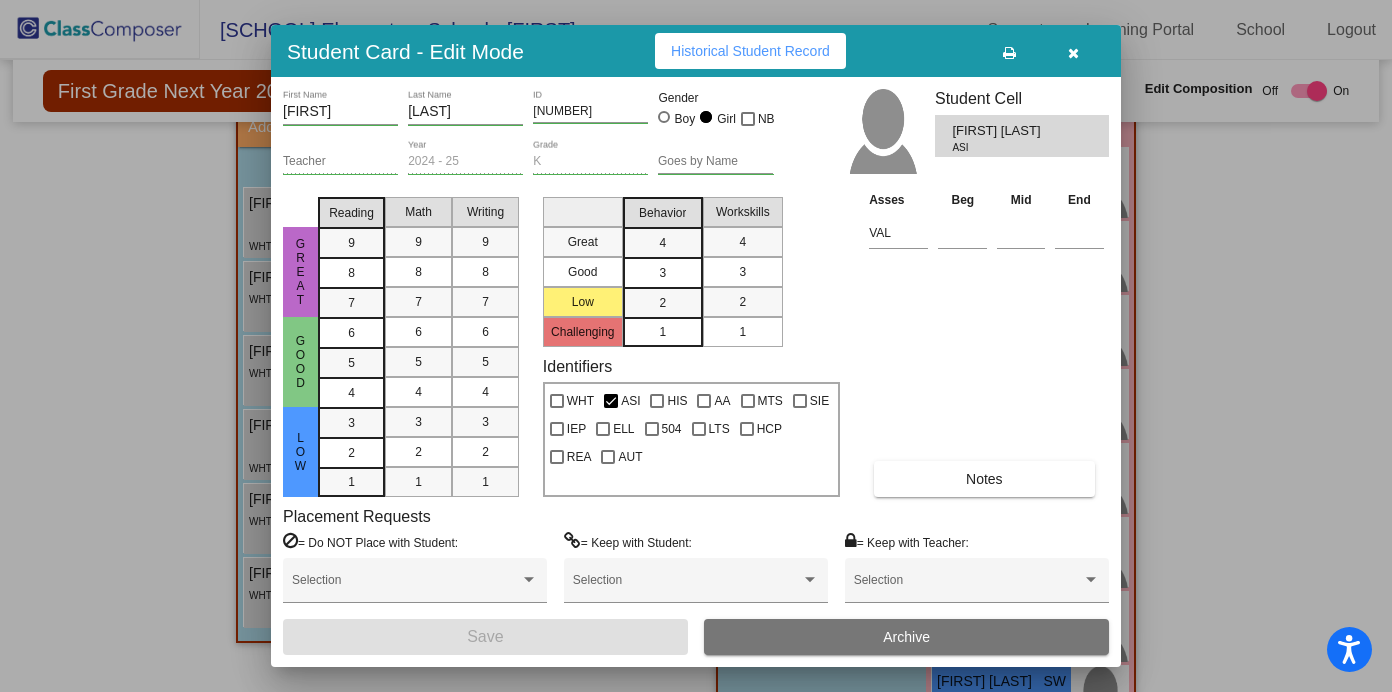 click at bounding box center [1073, 53] 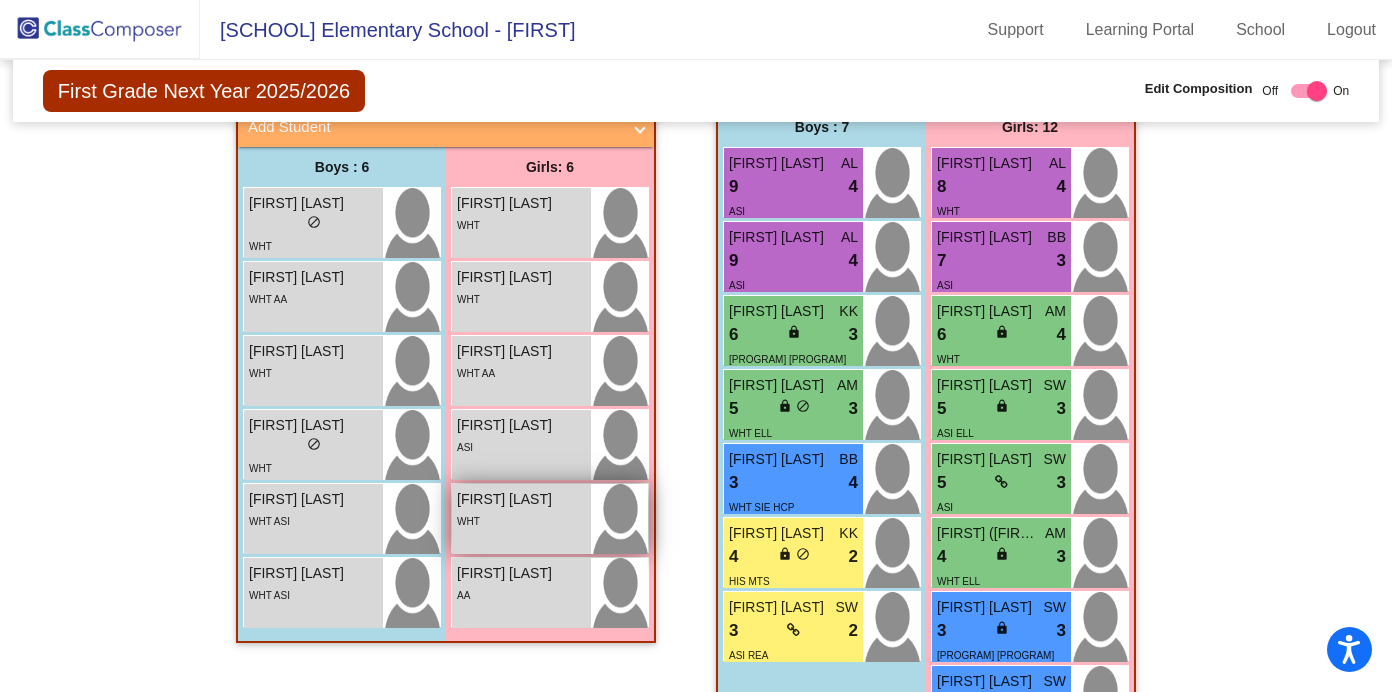 click on "WHT" at bounding box center (521, 520) 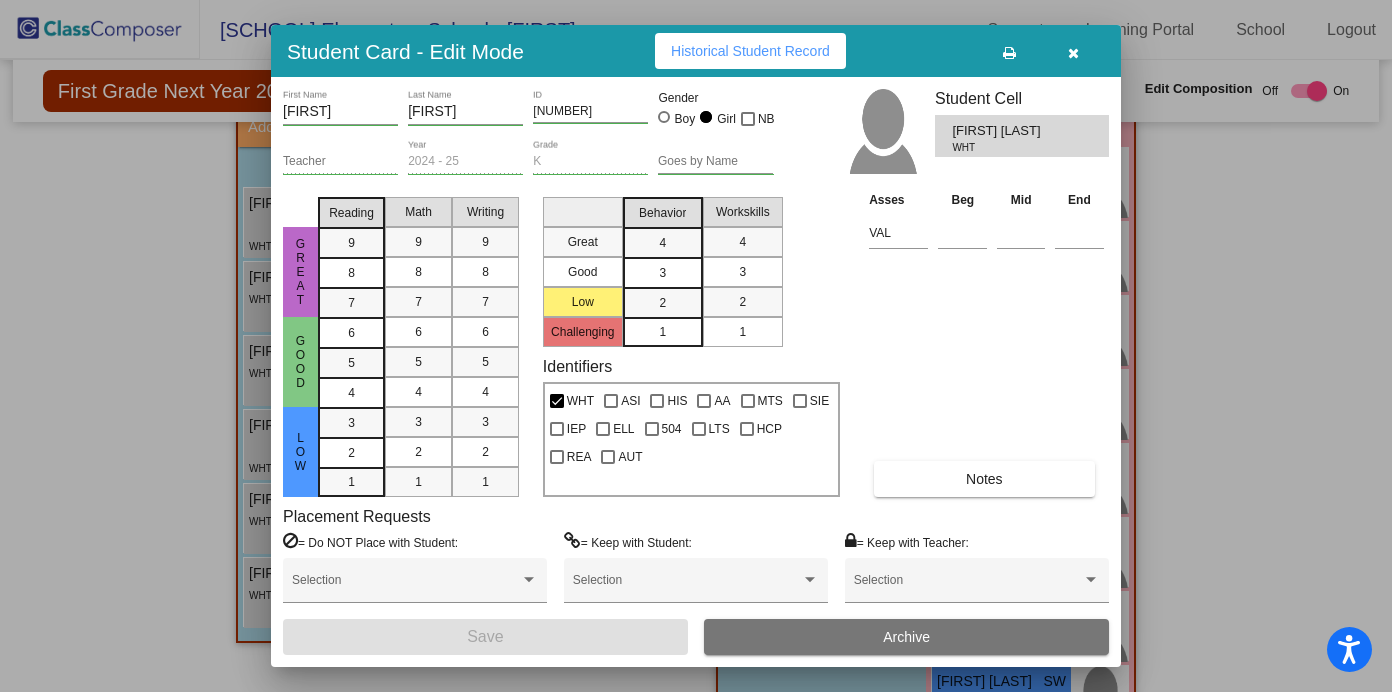 click on "Notes" at bounding box center (984, 479) 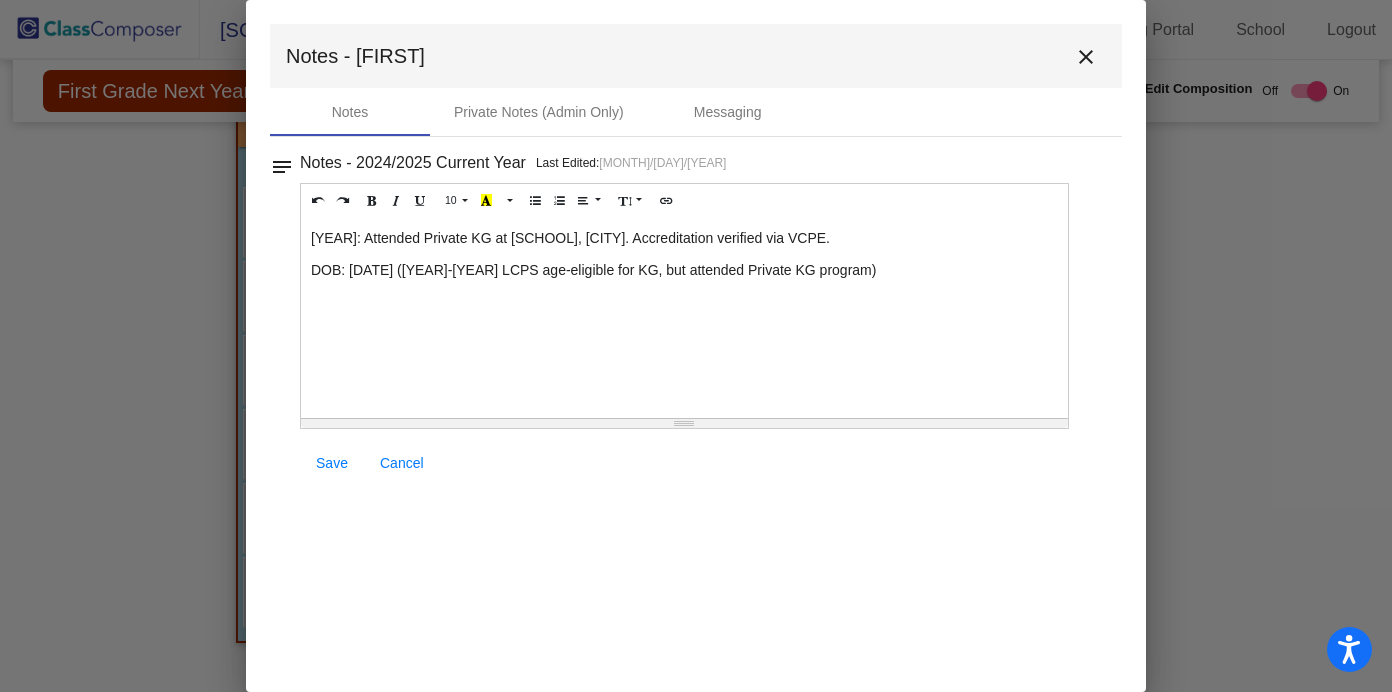 click on "close" at bounding box center [1086, 57] 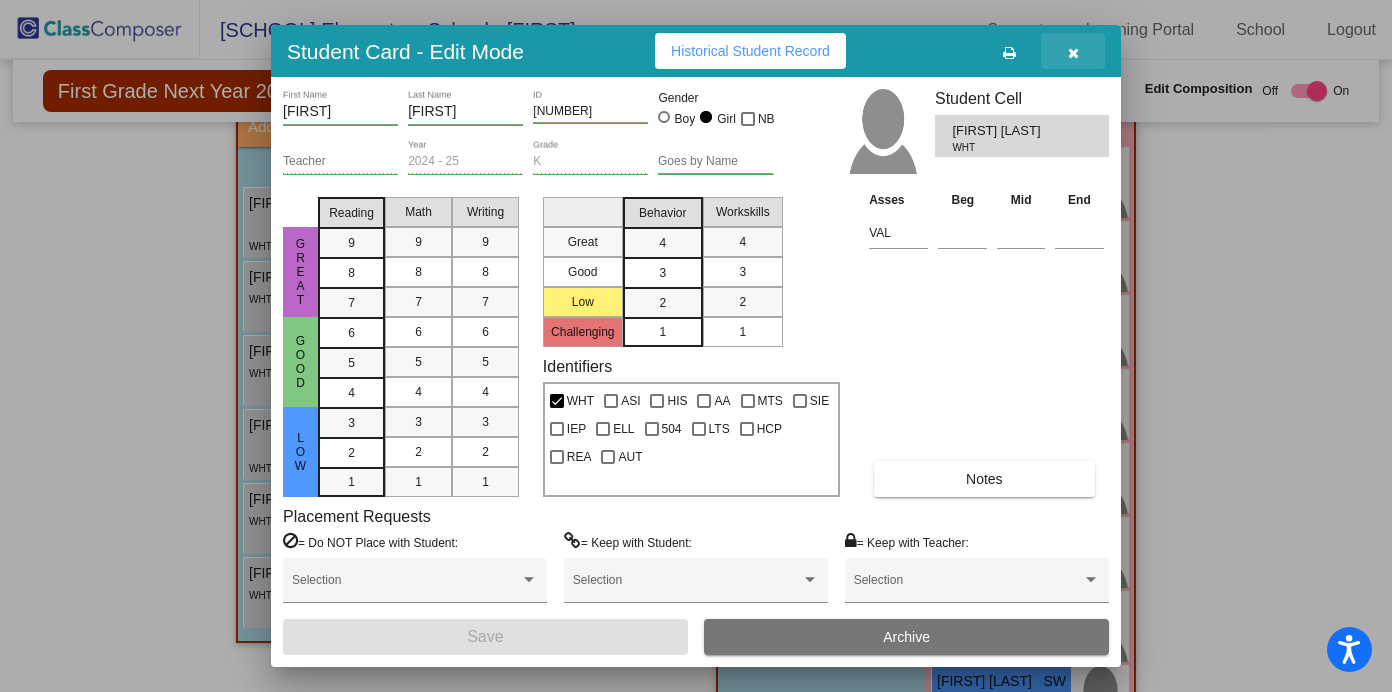 click at bounding box center [1073, 51] 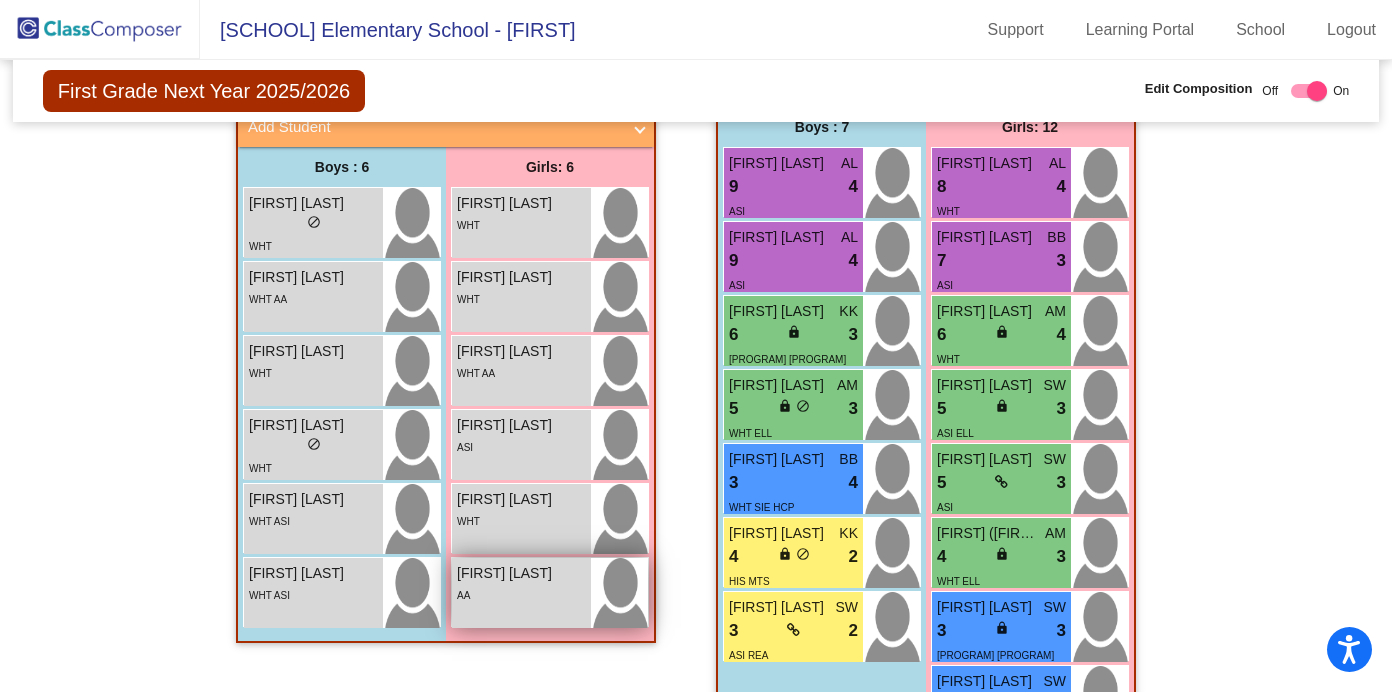click on "AA" at bounding box center [521, 594] 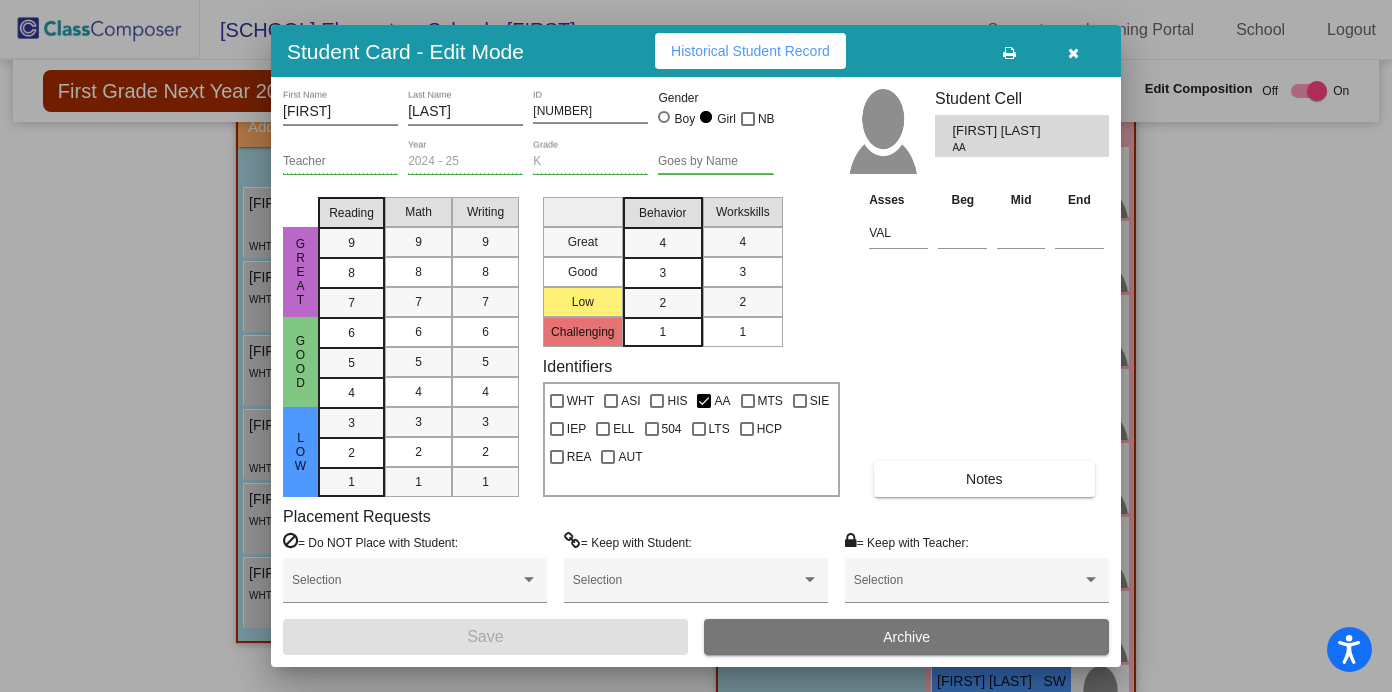 click on "Notes" at bounding box center [984, 479] 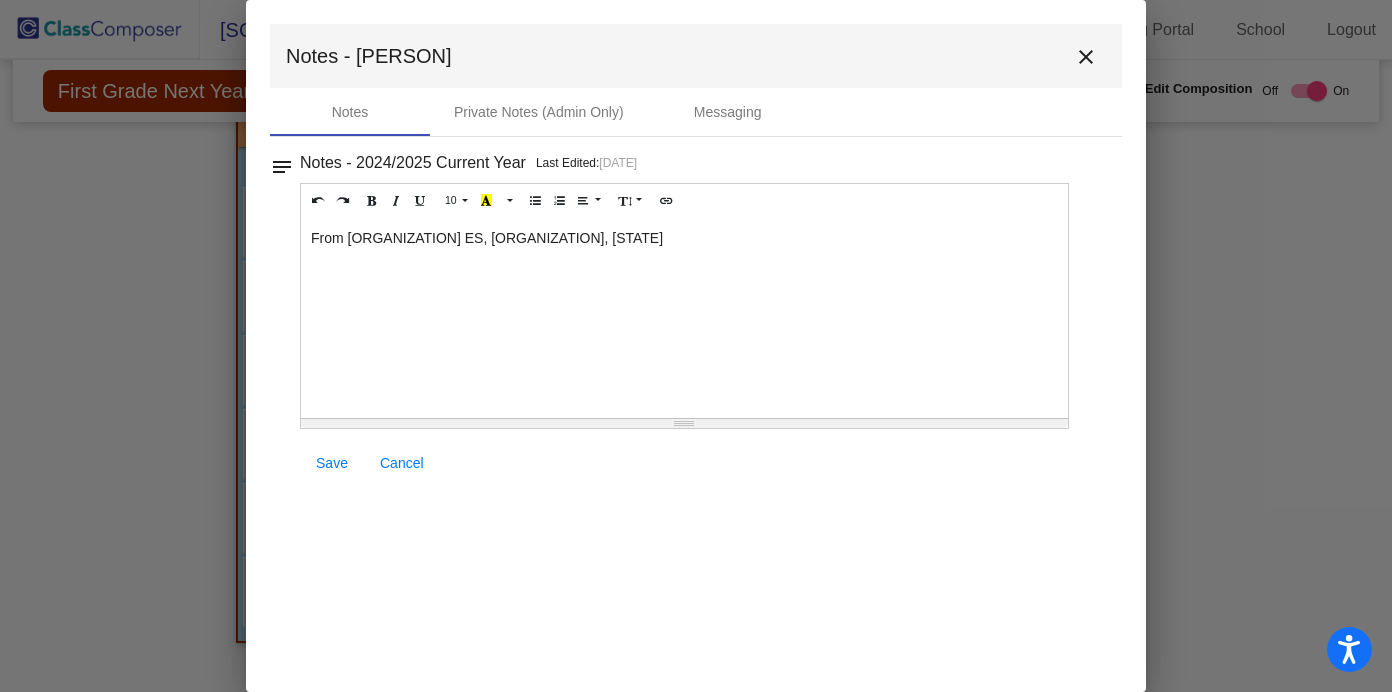 click on "close" at bounding box center (1086, 57) 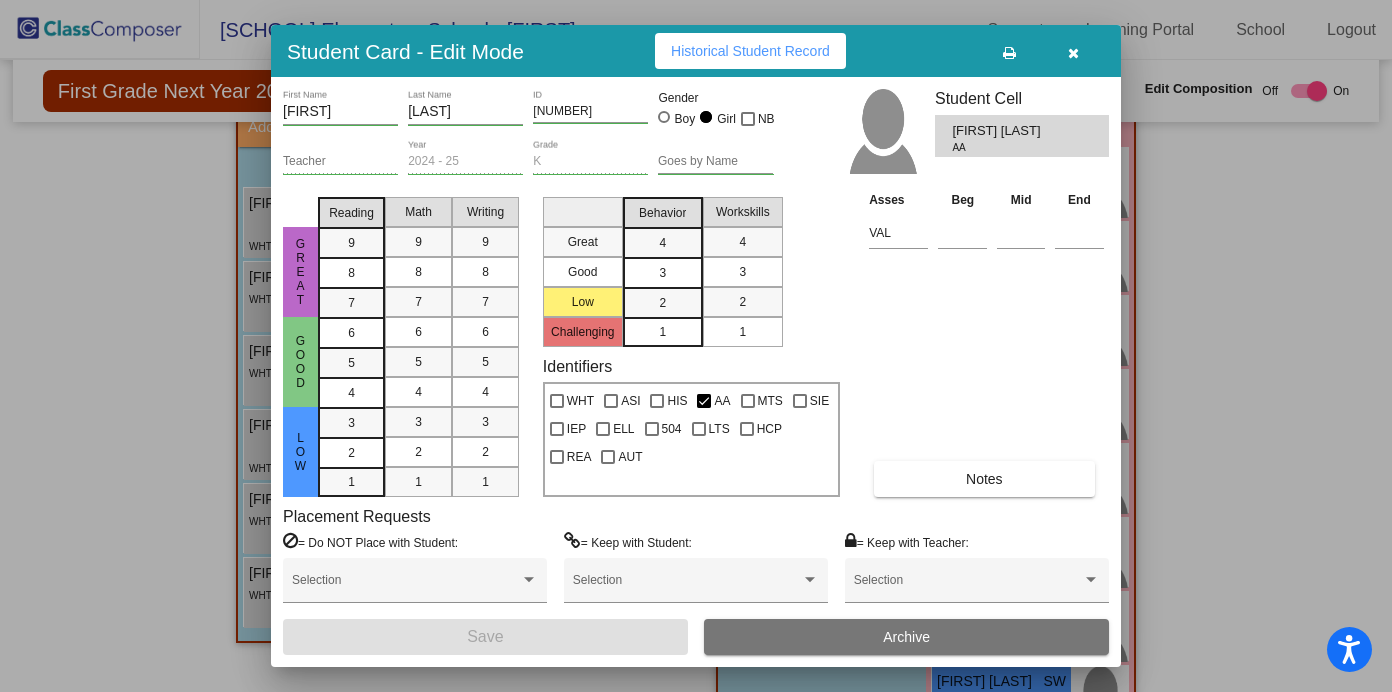 click at bounding box center (1073, 53) 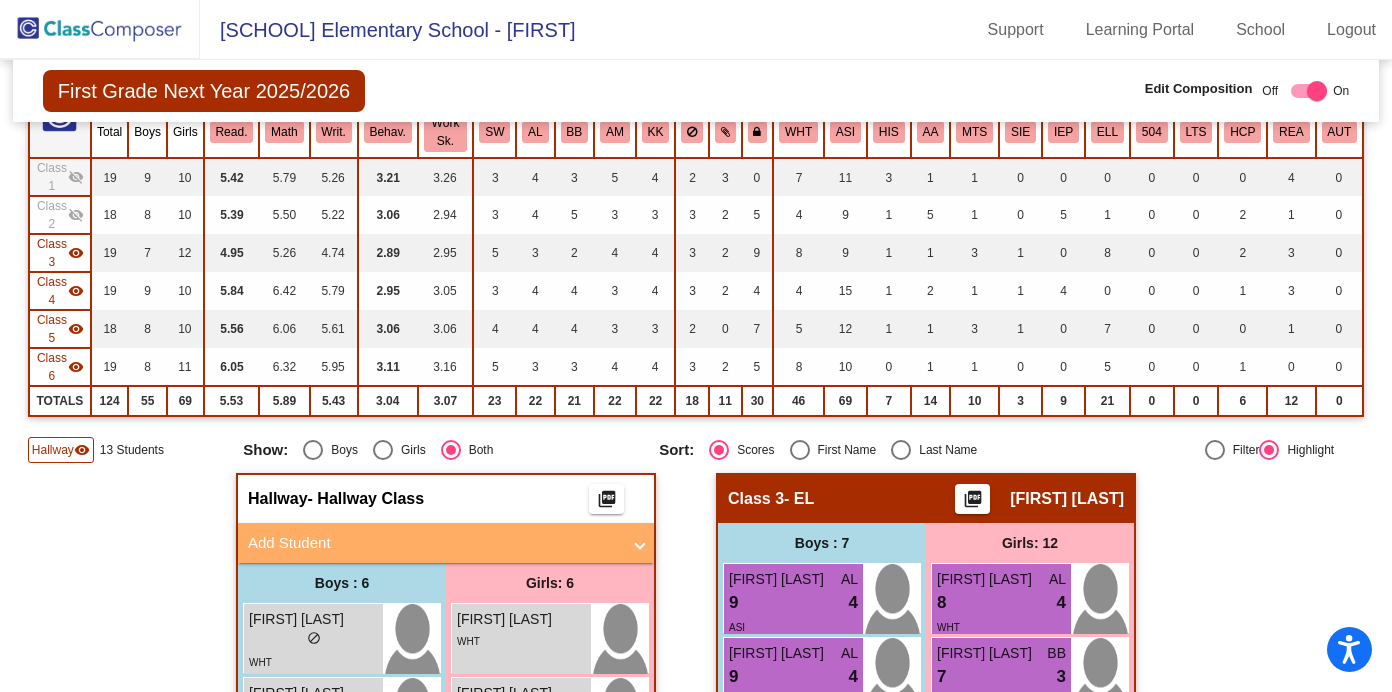 scroll, scrollTop: 208, scrollLeft: 0, axis: vertical 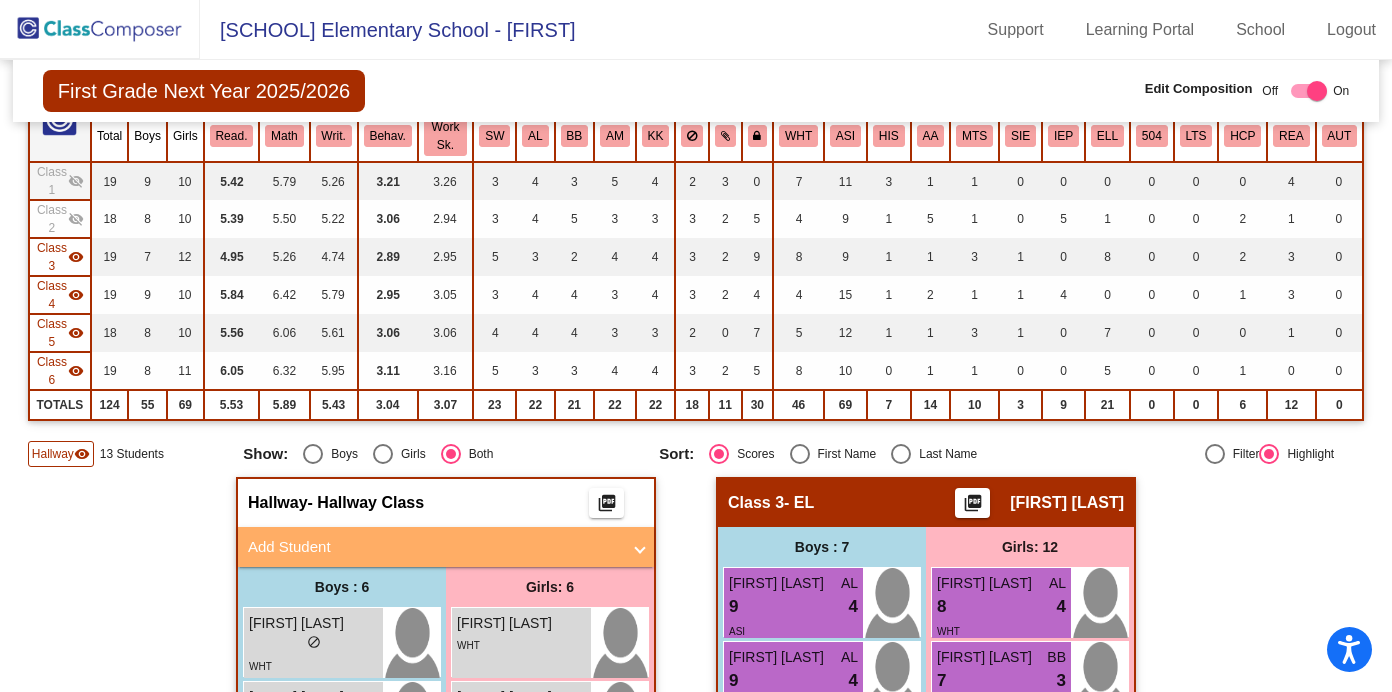 click on "visibility_off" 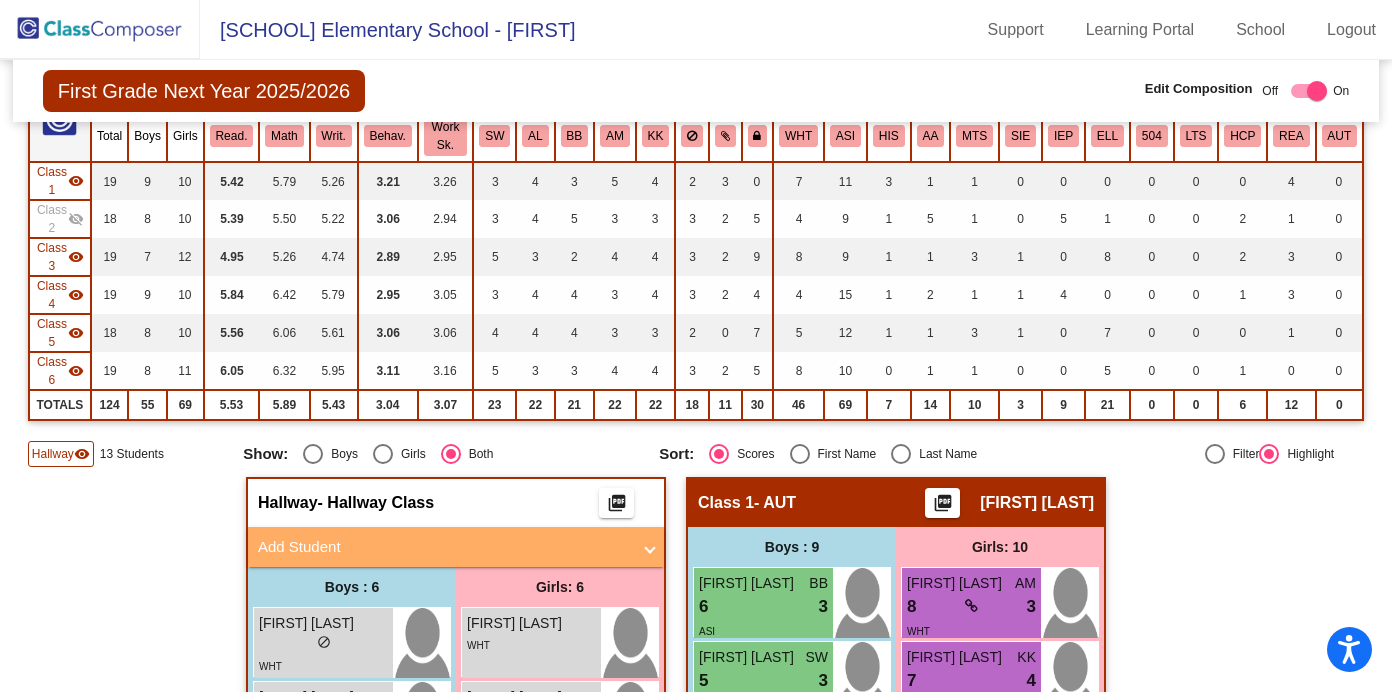 click on "visibility_off" 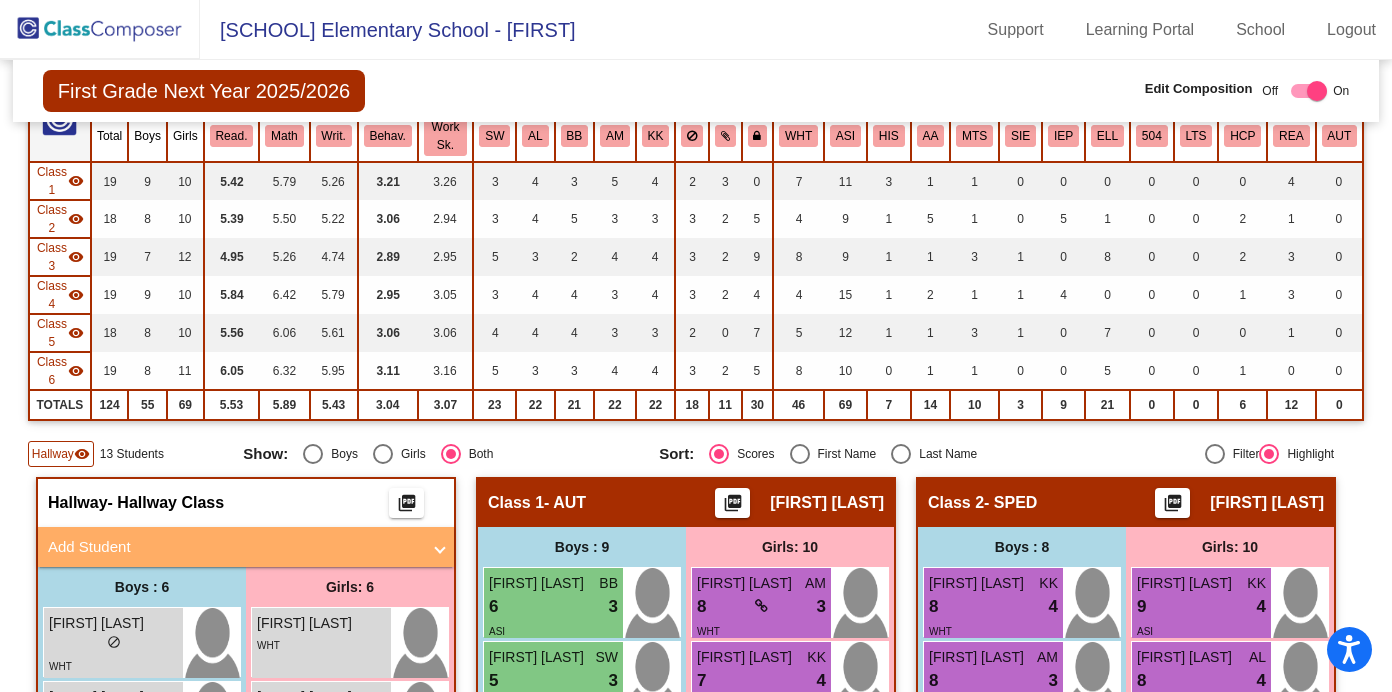 click on "visibility" 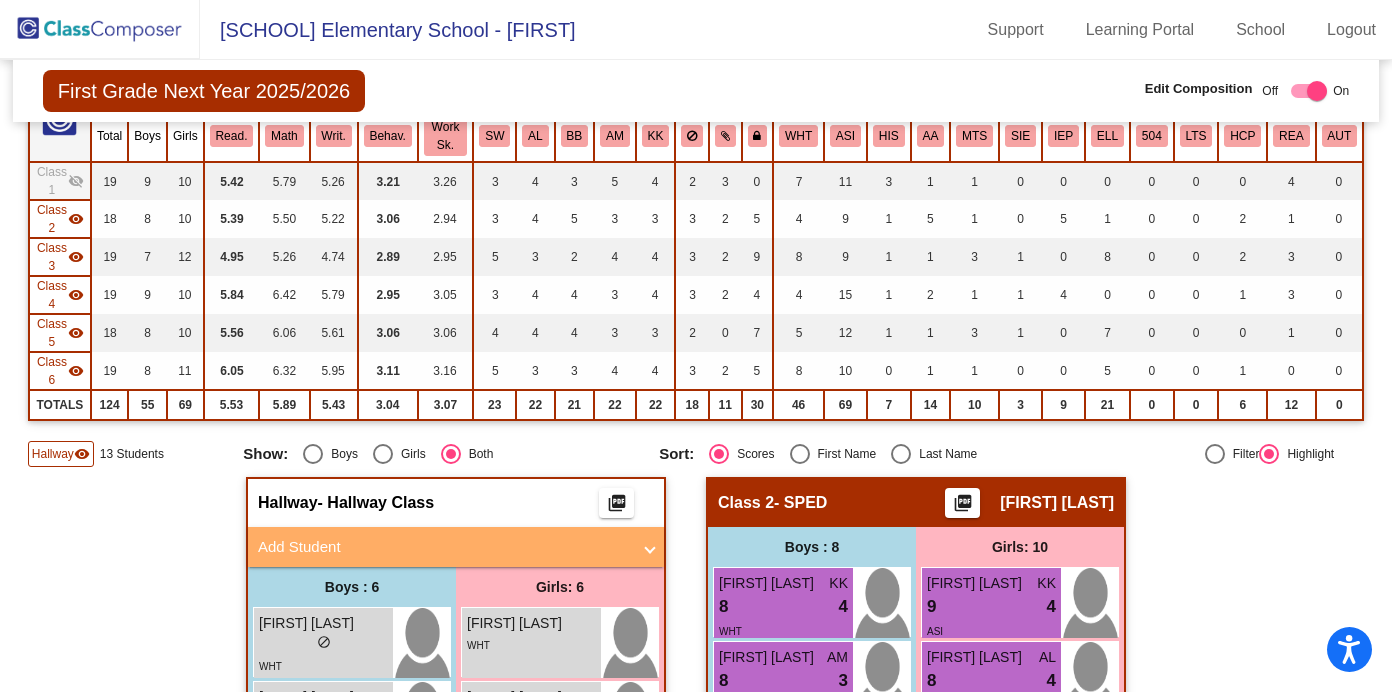 click on "visibility" 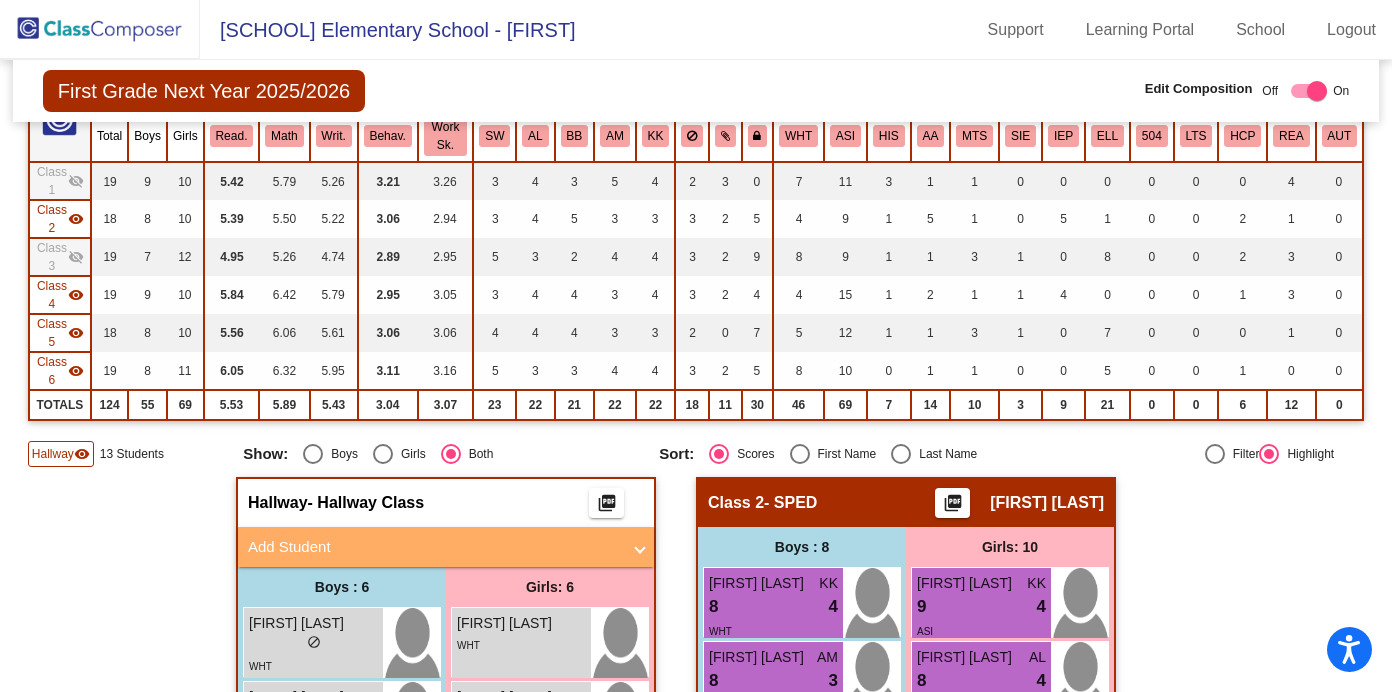 click on "visibility" 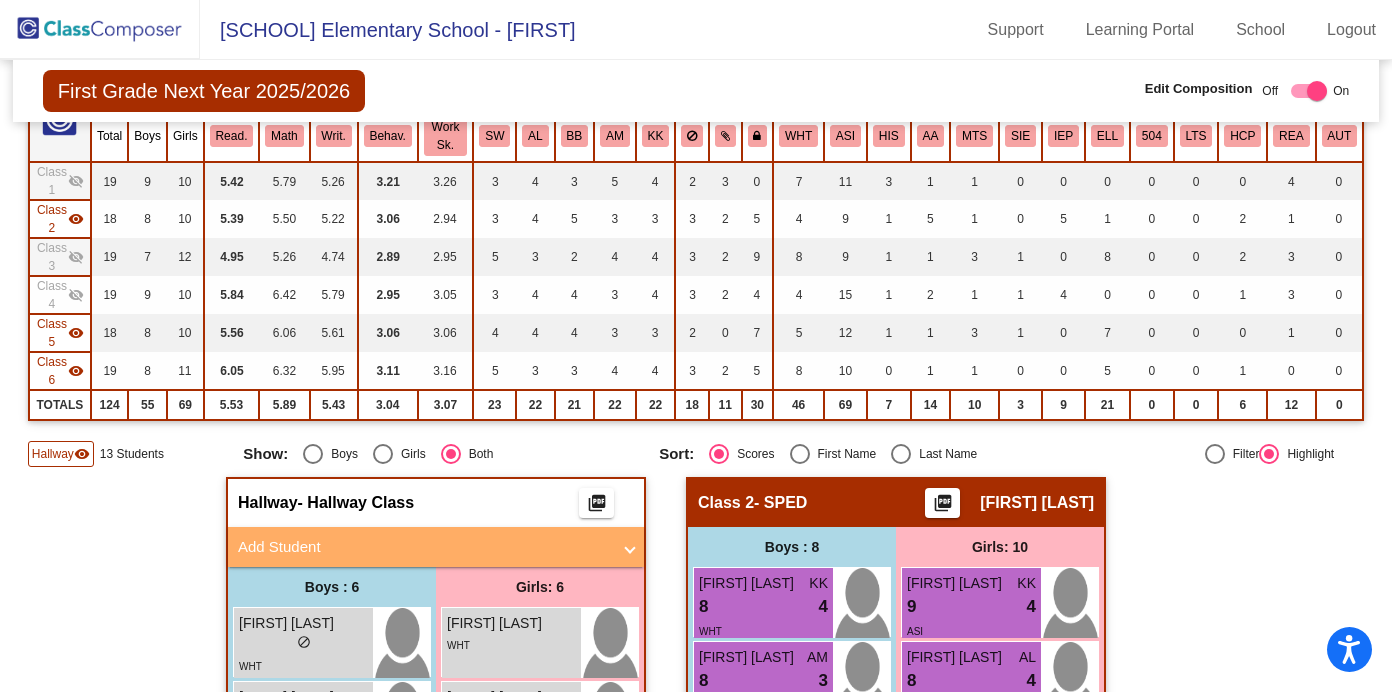 click on "visibility" 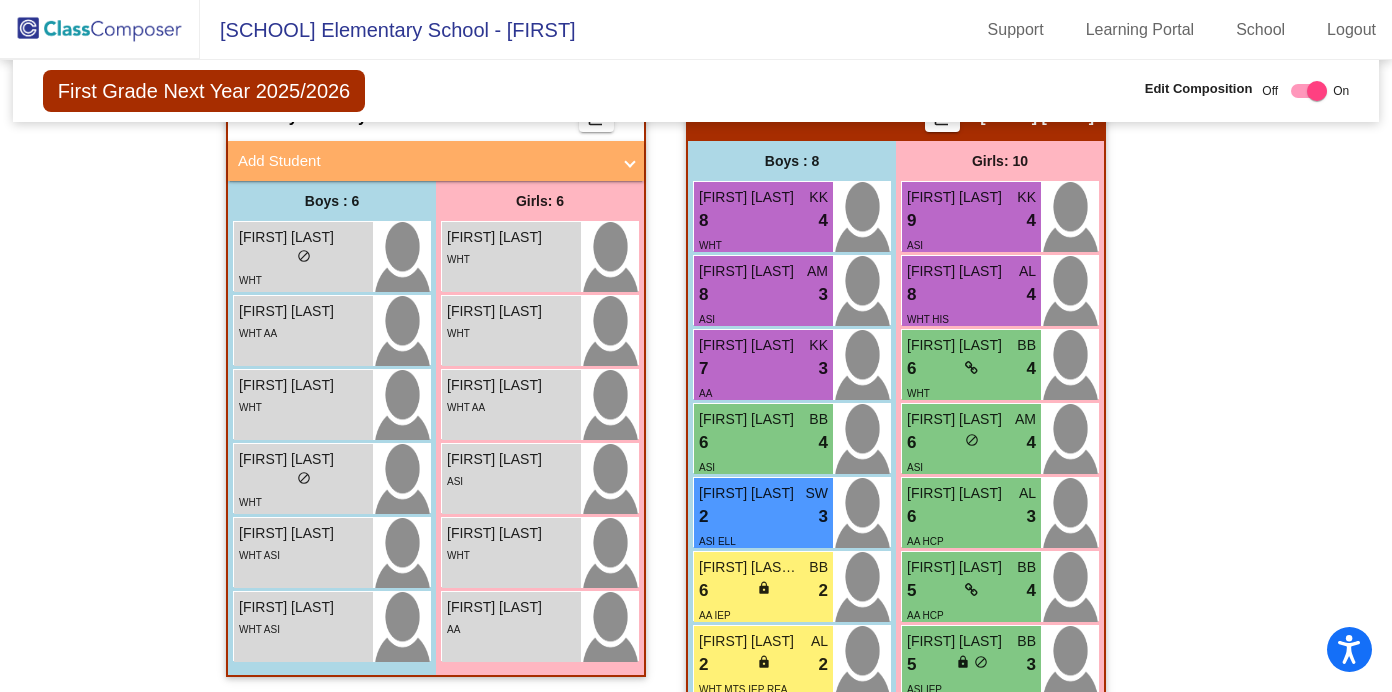scroll, scrollTop: 602, scrollLeft: 0, axis: vertical 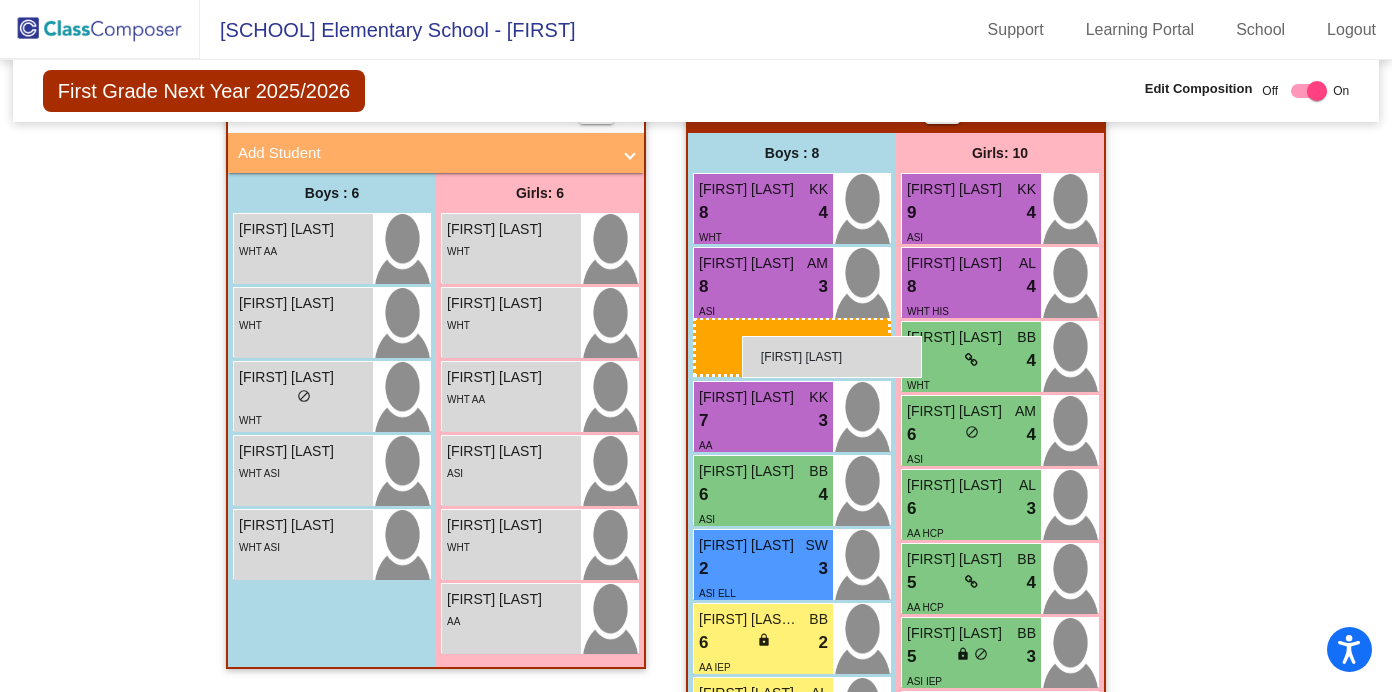 drag, startPoint x: 323, startPoint y: 262, endPoint x: 742, endPoint y: 336, distance: 425.48444 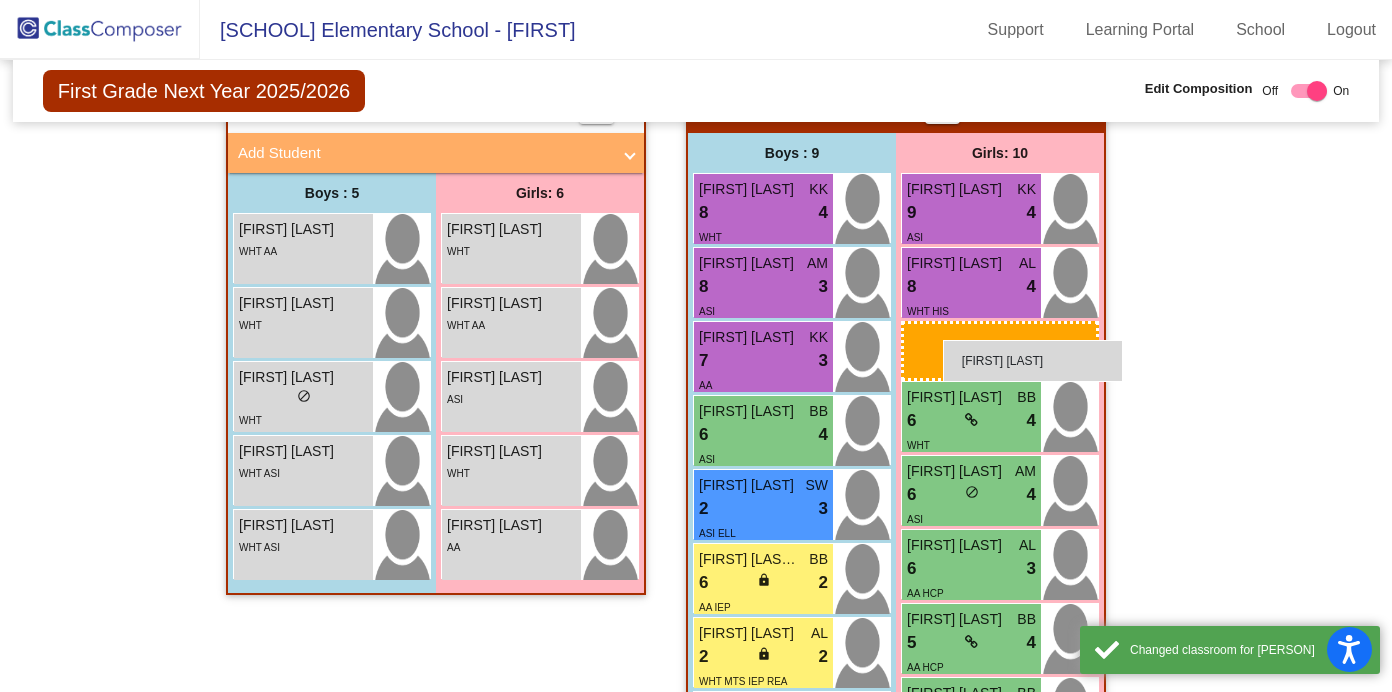 drag, startPoint x: 488, startPoint y: 249, endPoint x: 943, endPoint y: 340, distance: 464.01077 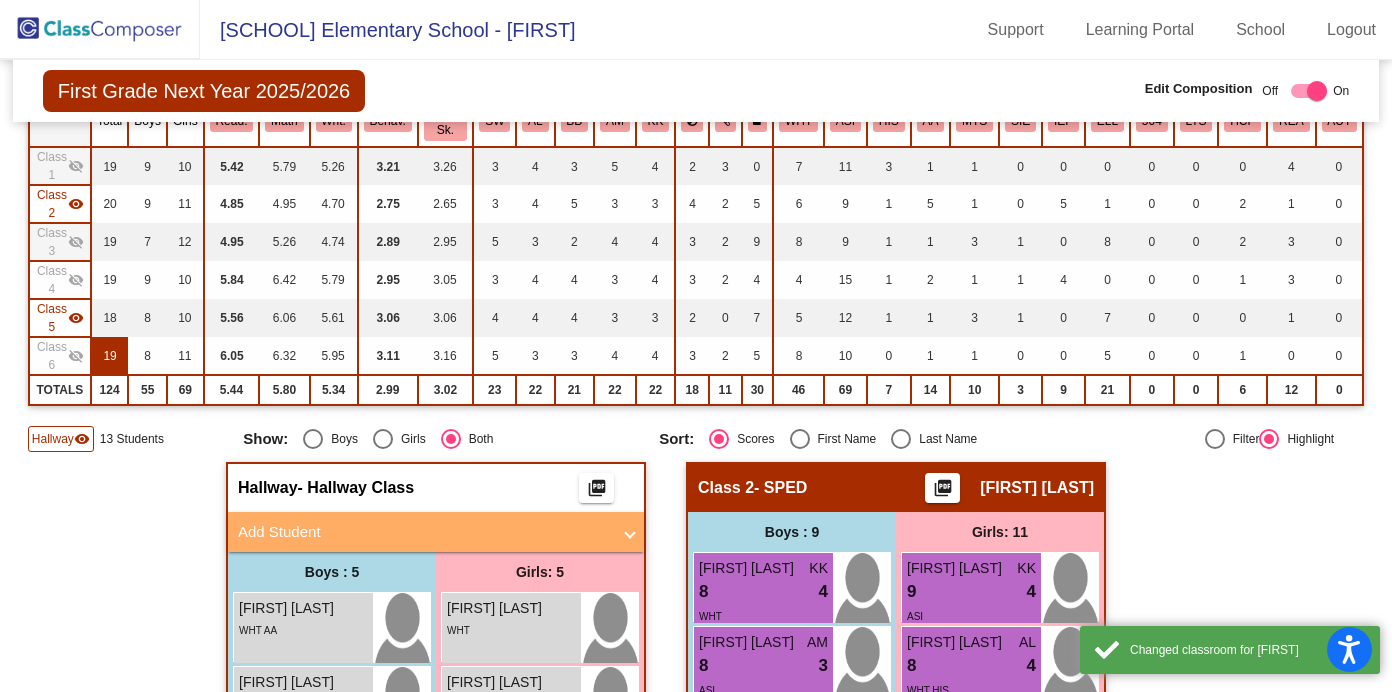 scroll, scrollTop: 219, scrollLeft: 0, axis: vertical 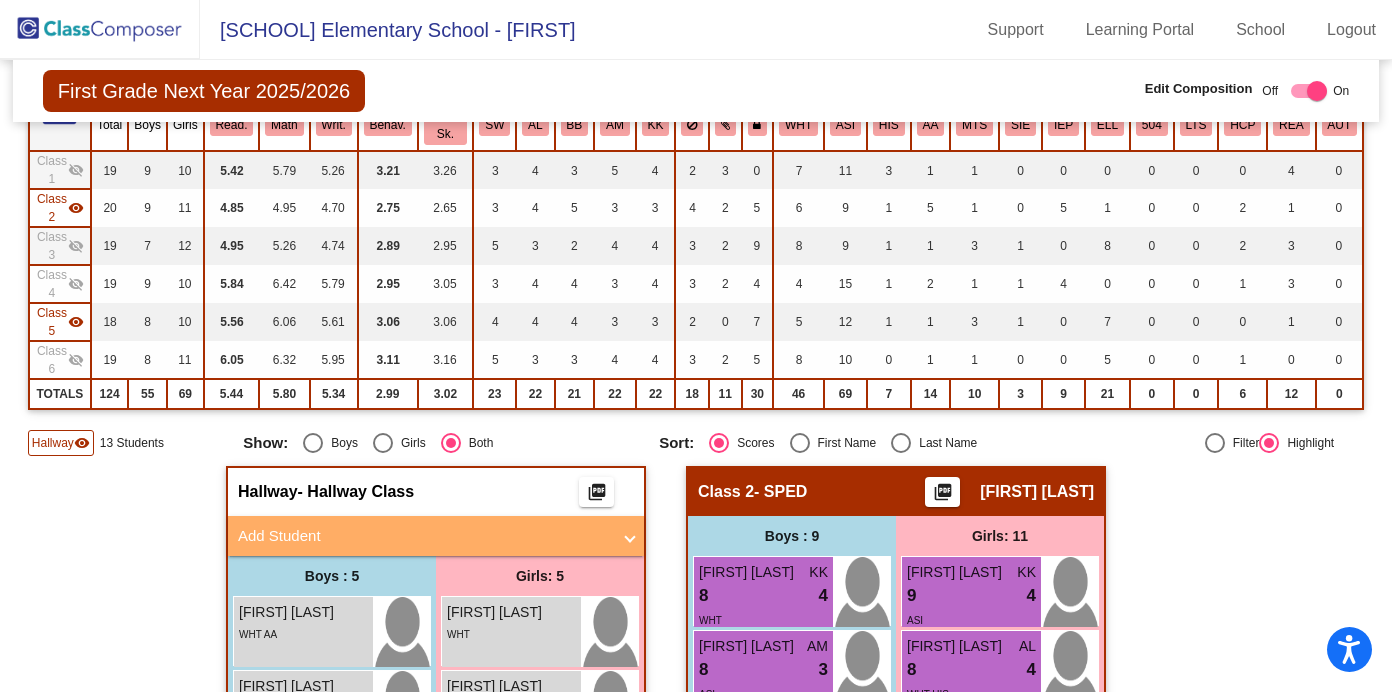 click on "visibility" 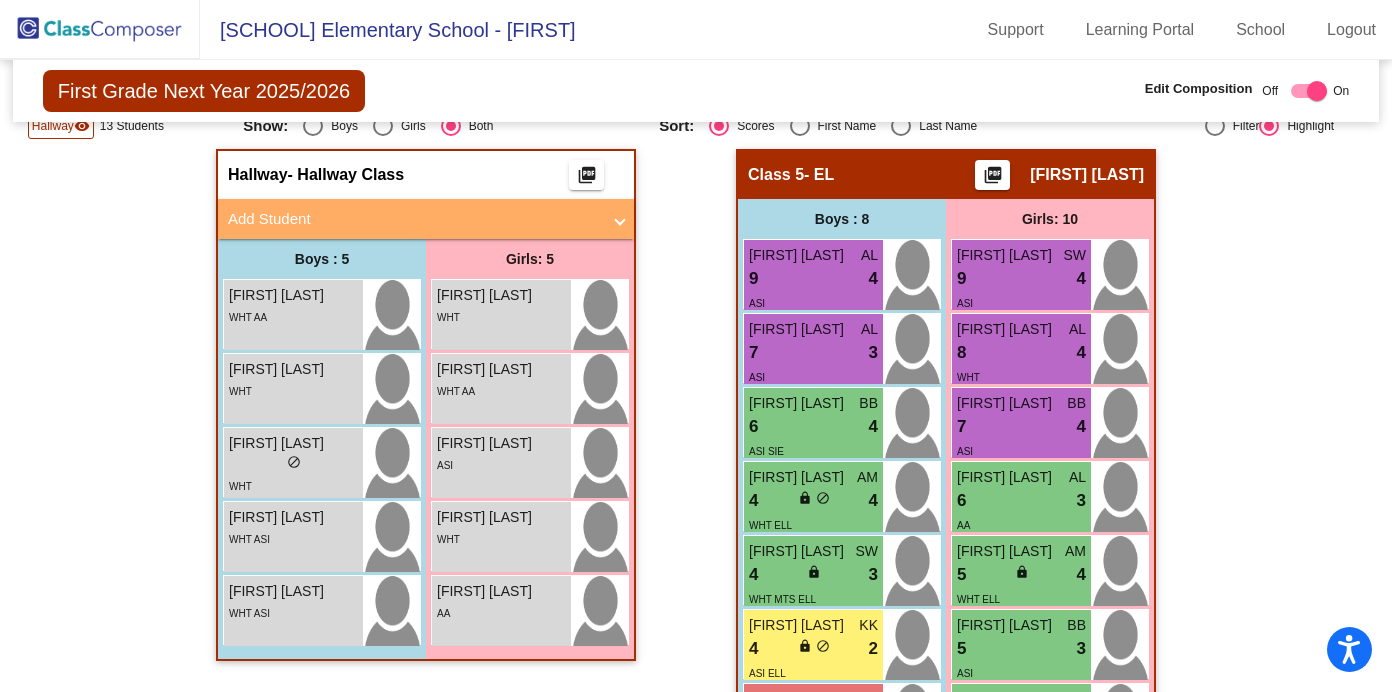 scroll, scrollTop: 544, scrollLeft: 0, axis: vertical 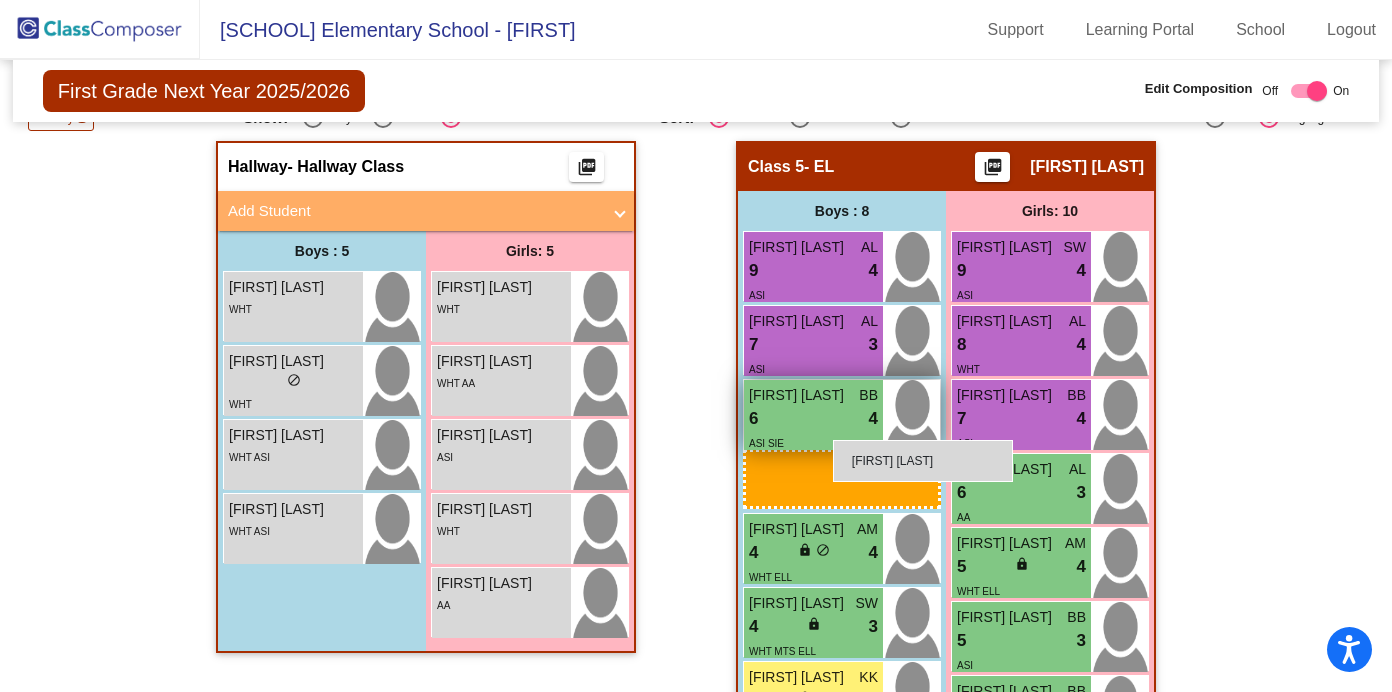 drag, startPoint x: 313, startPoint y: 330, endPoint x: 833, endPoint y: 440, distance: 531.50726 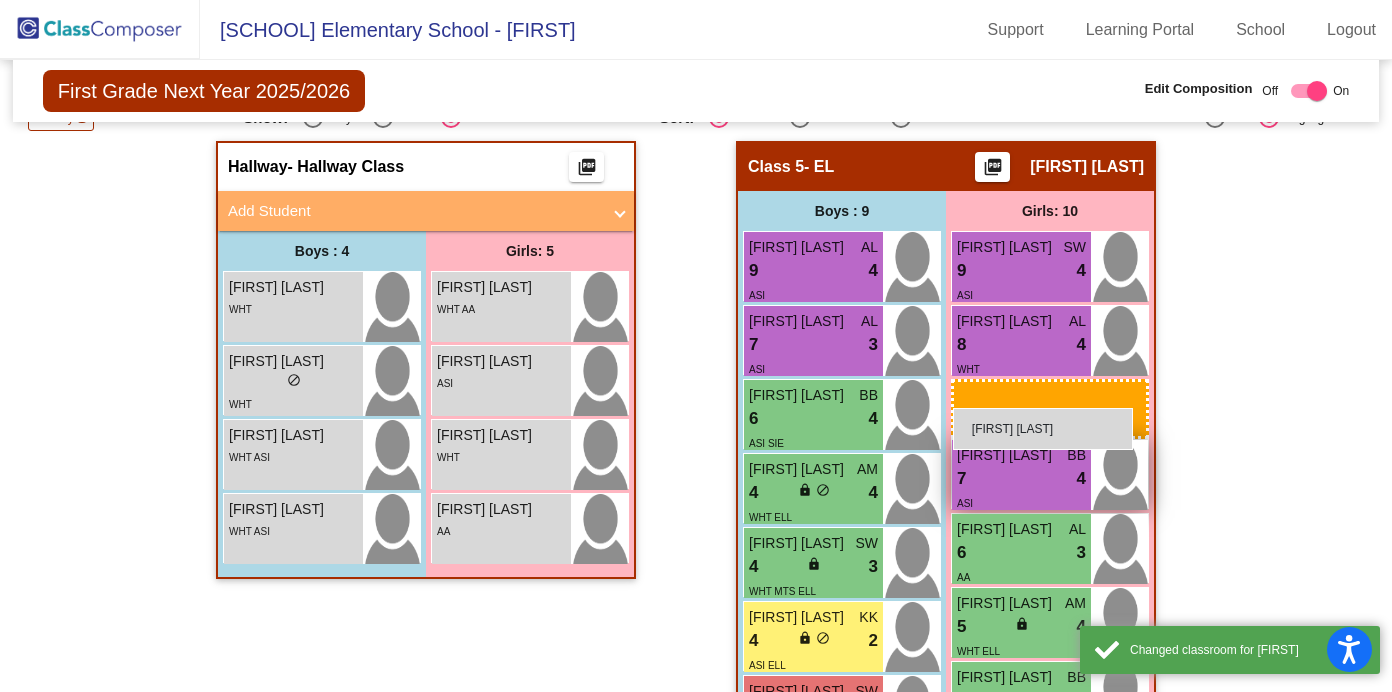 drag, startPoint x: 467, startPoint y: 303, endPoint x: 952, endPoint y: 408, distance: 496.23584 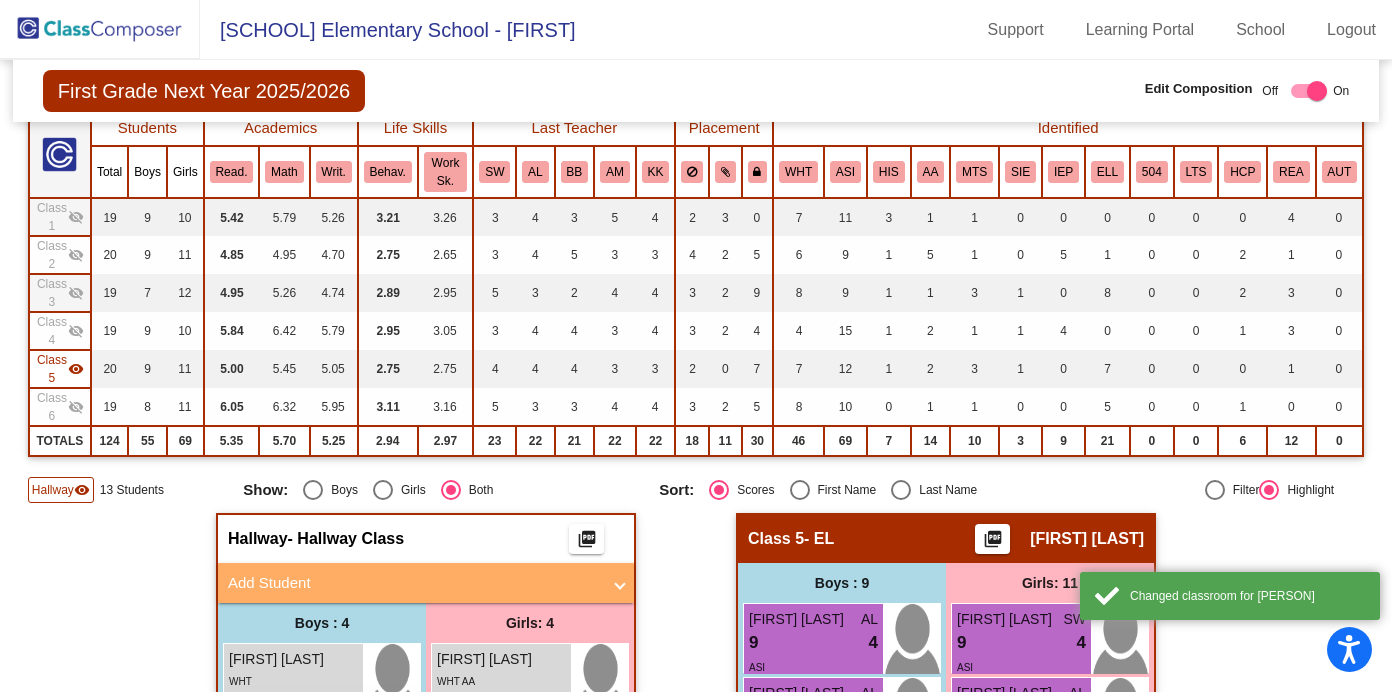 scroll, scrollTop: 127, scrollLeft: 0, axis: vertical 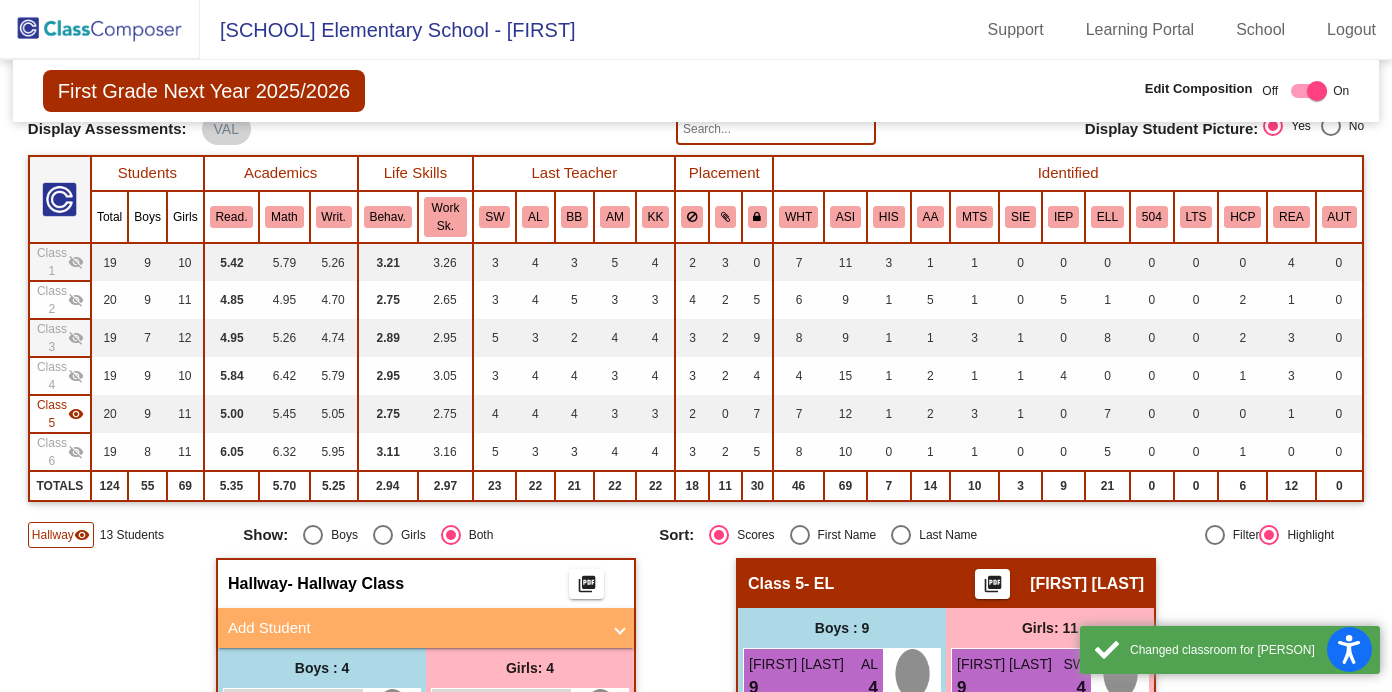 click on "visibility" 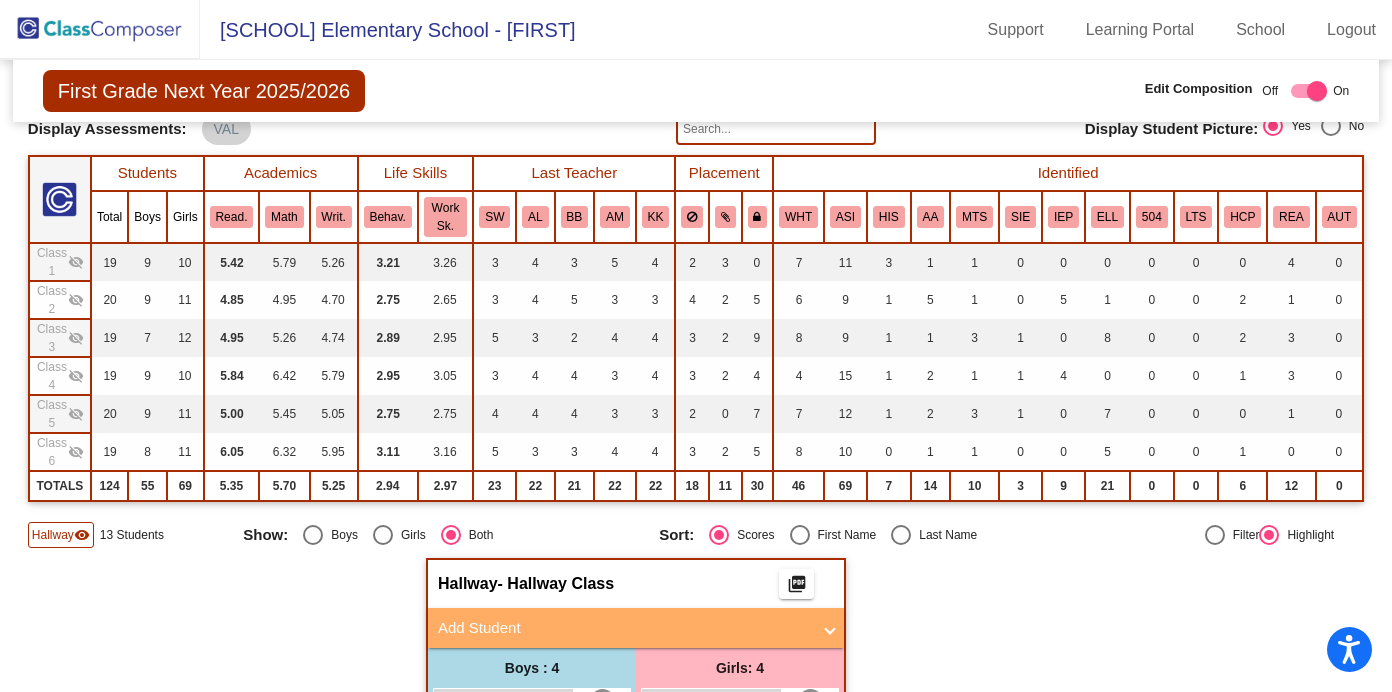 click on "visibility_off" 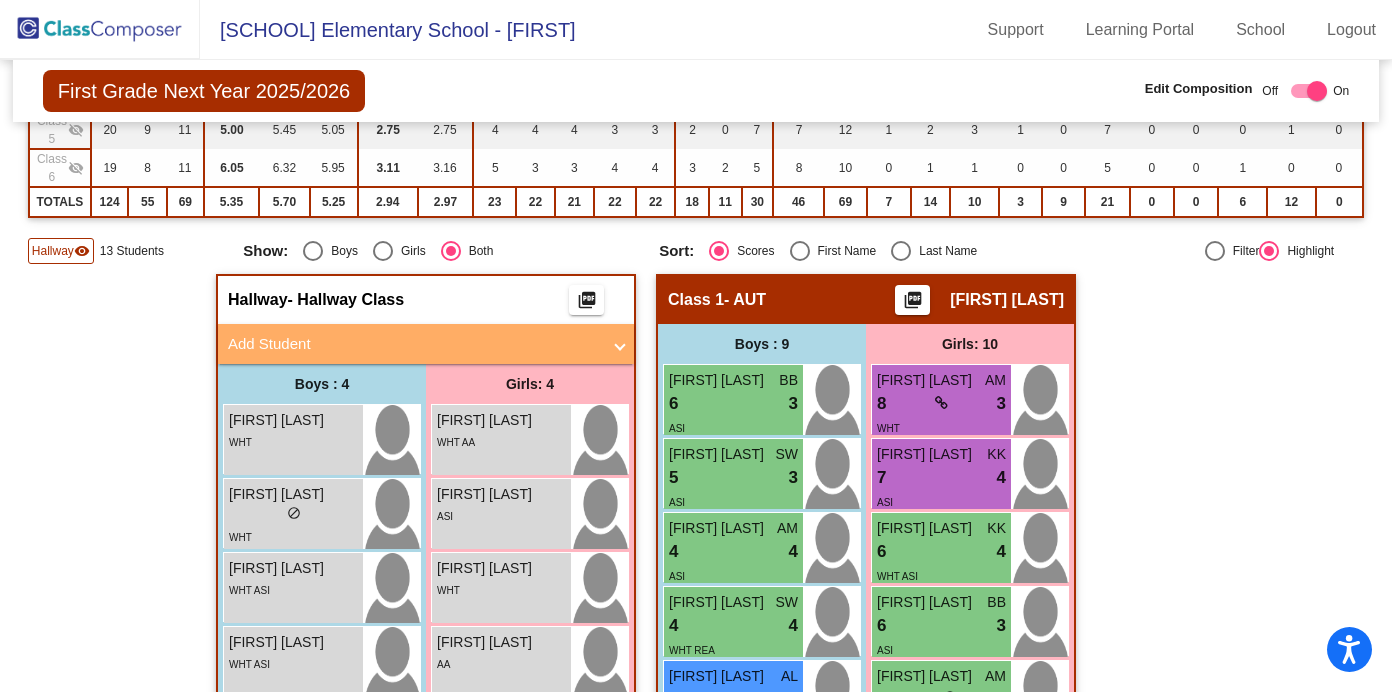 scroll, scrollTop: 418, scrollLeft: 0, axis: vertical 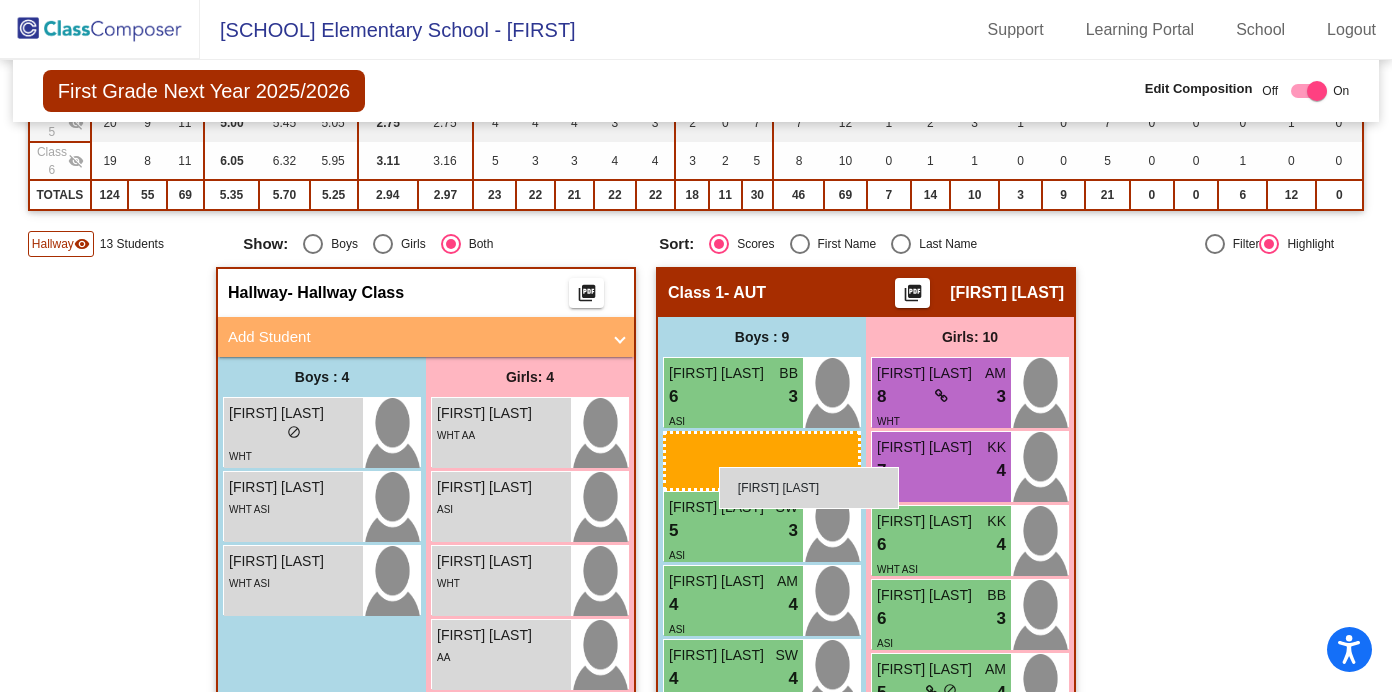 drag, startPoint x: 318, startPoint y: 435, endPoint x: 719, endPoint y: 467, distance: 402.27478 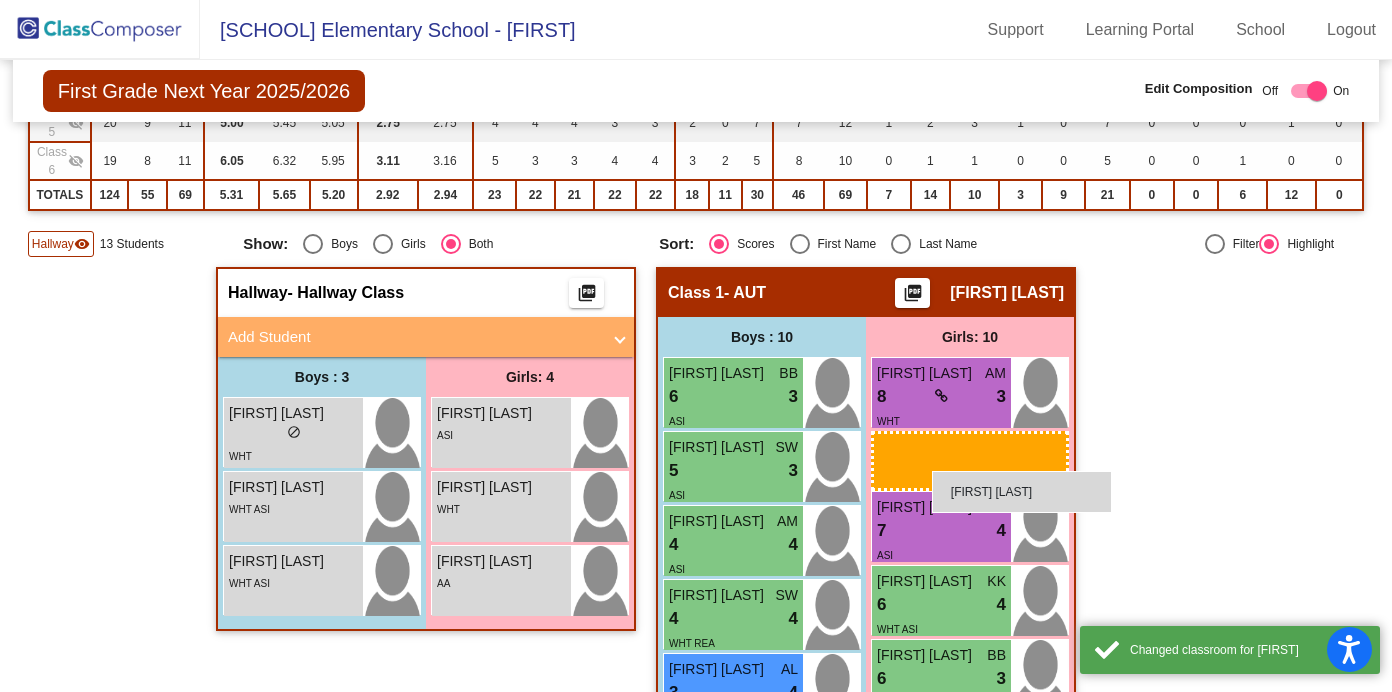 drag, startPoint x: 486, startPoint y: 427, endPoint x: 930, endPoint y: 469, distance: 445.98206 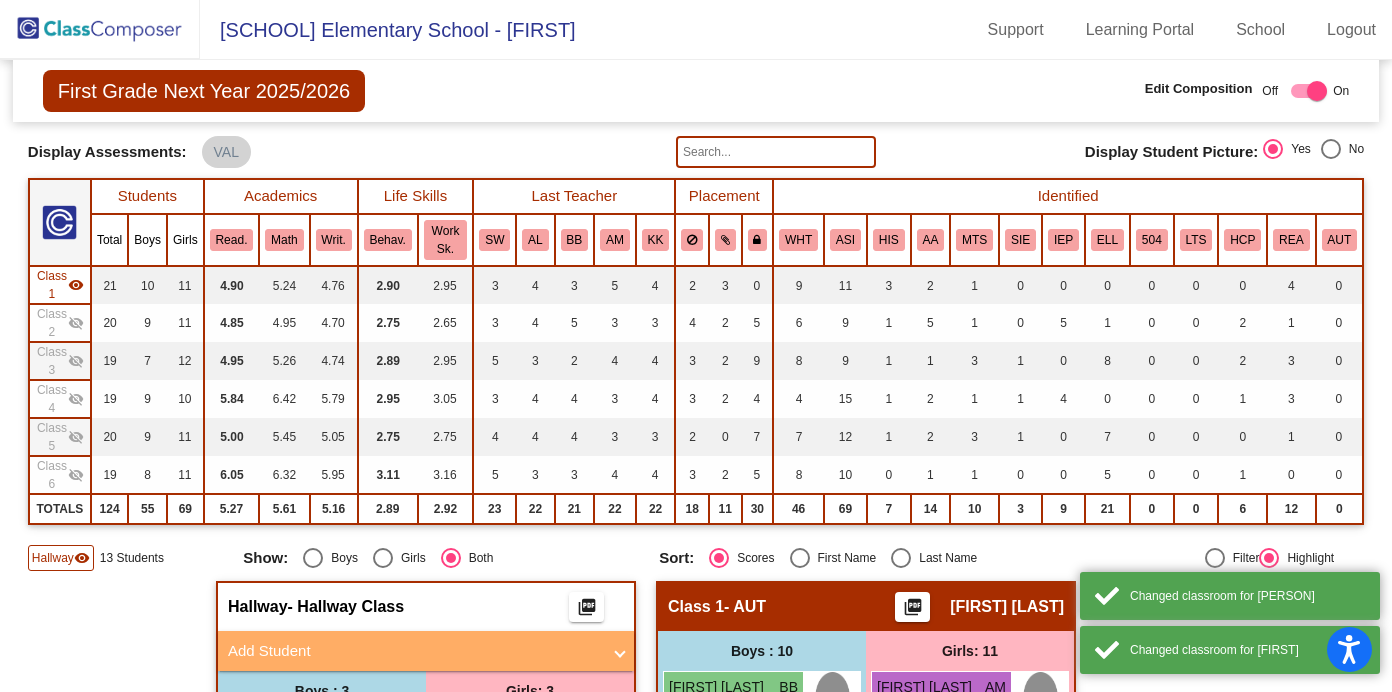 scroll, scrollTop: 102, scrollLeft: 0, axis: vertical 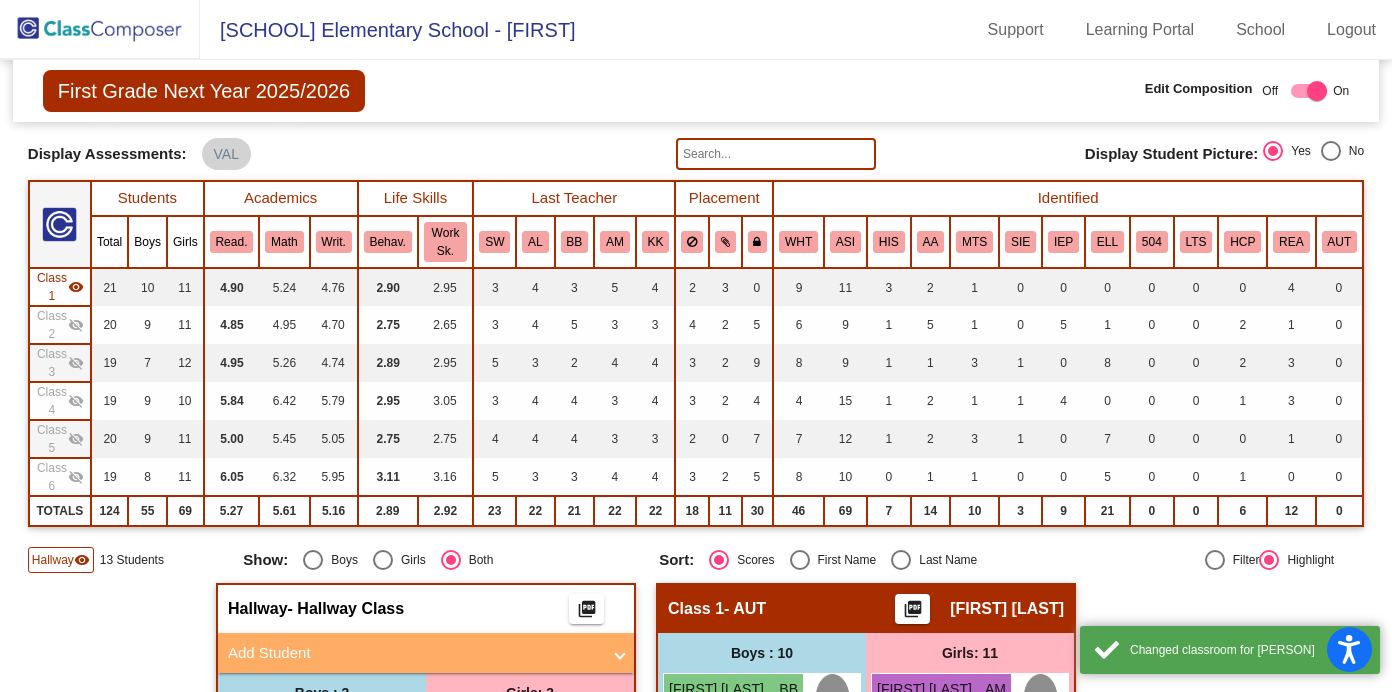 click on "visibility" 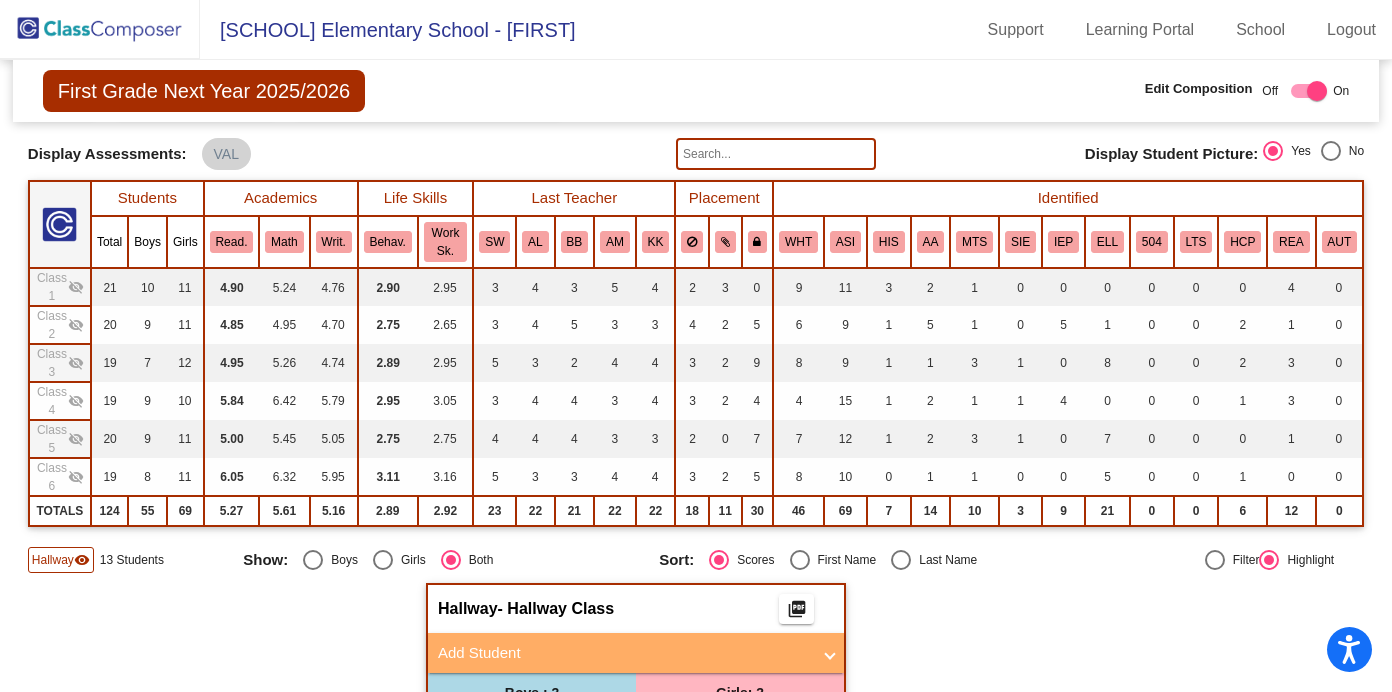 click on "visibility_off" 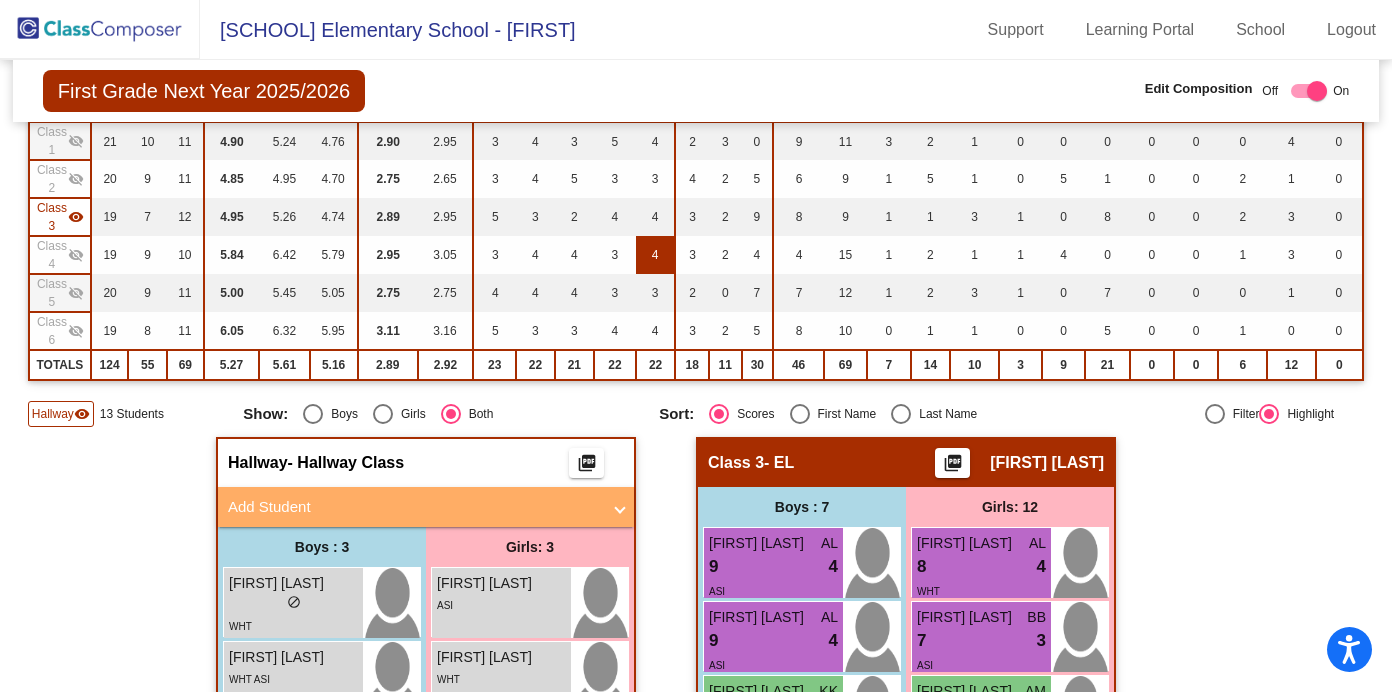scroll, scrollTop: 250, scrollLeft: 0, axis: vertical 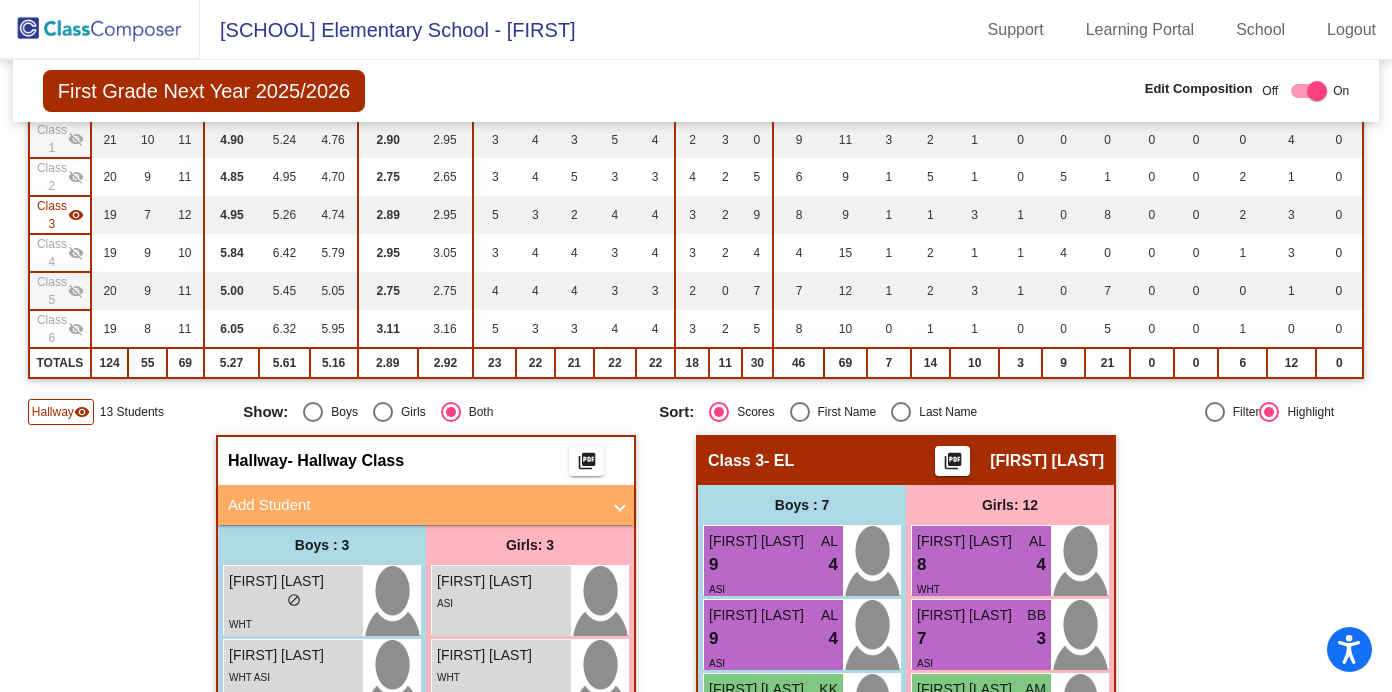 click on "visibility" 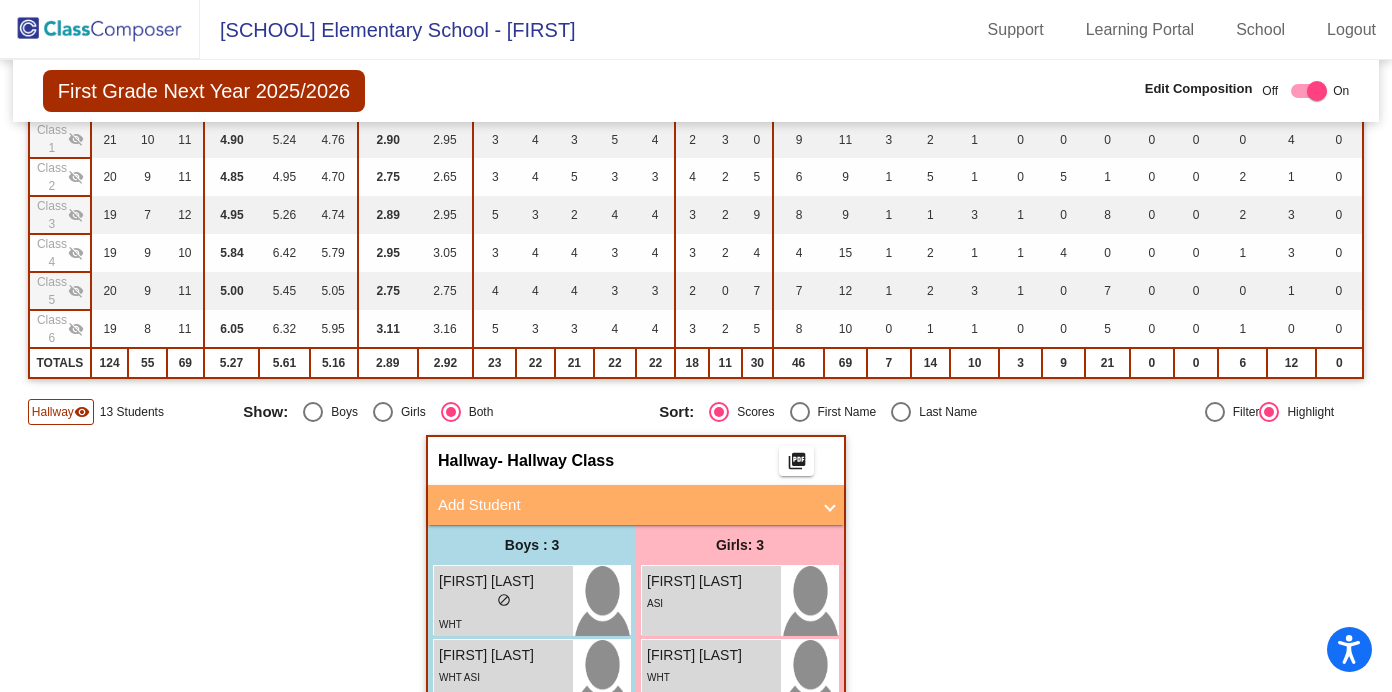 click on "visibility_off" 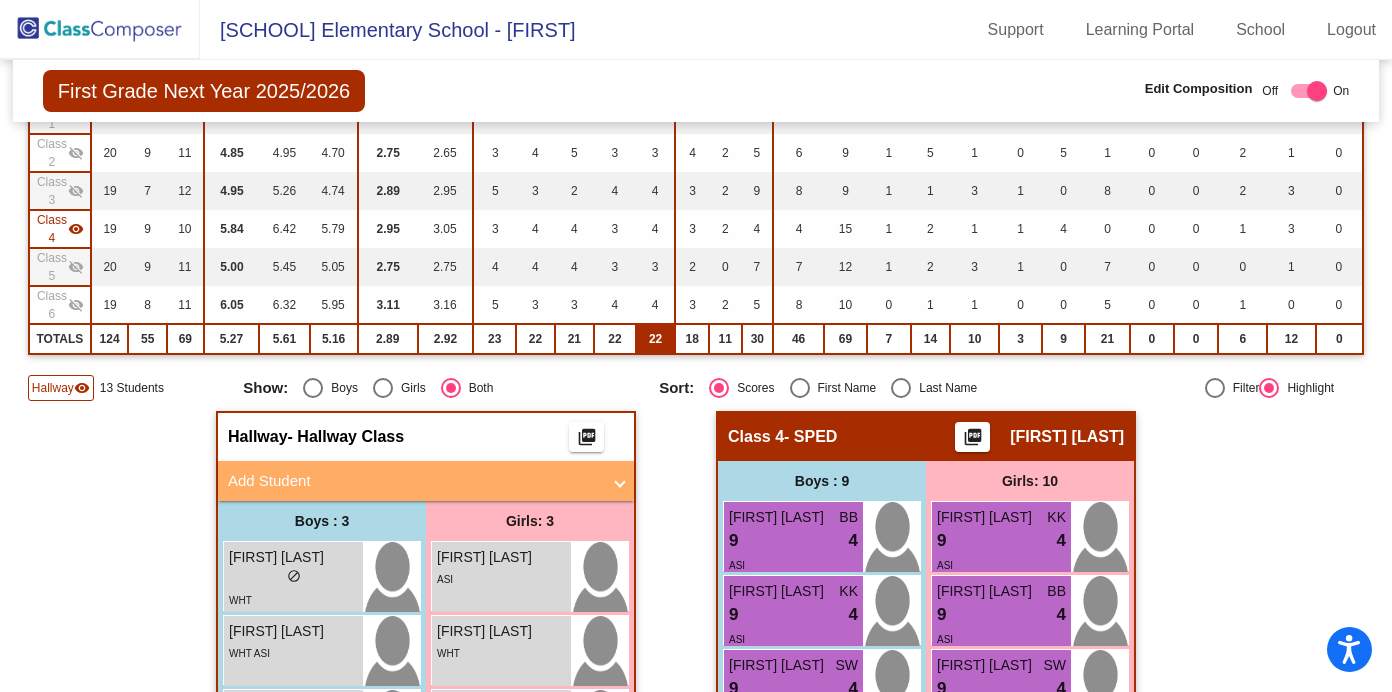 scroll, scrollTop: 272, scrollLeft: 0, axis: vertical 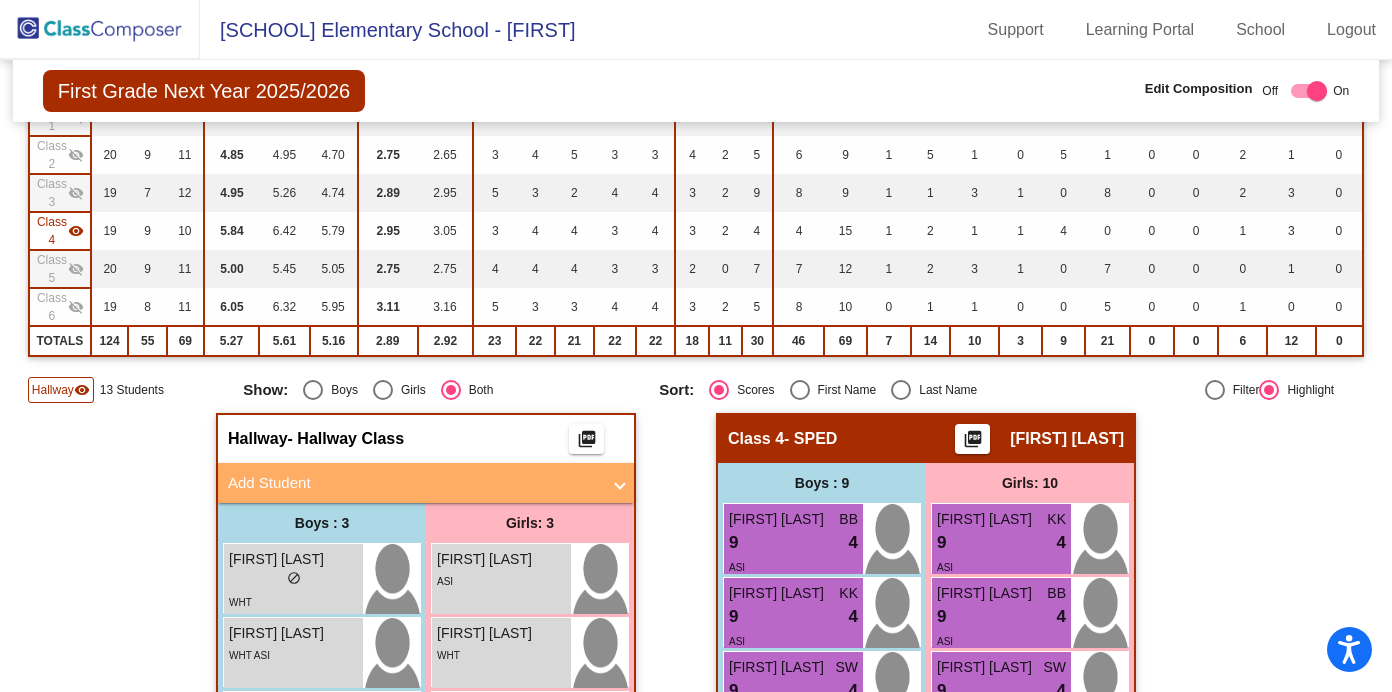 click on "visibility_off" 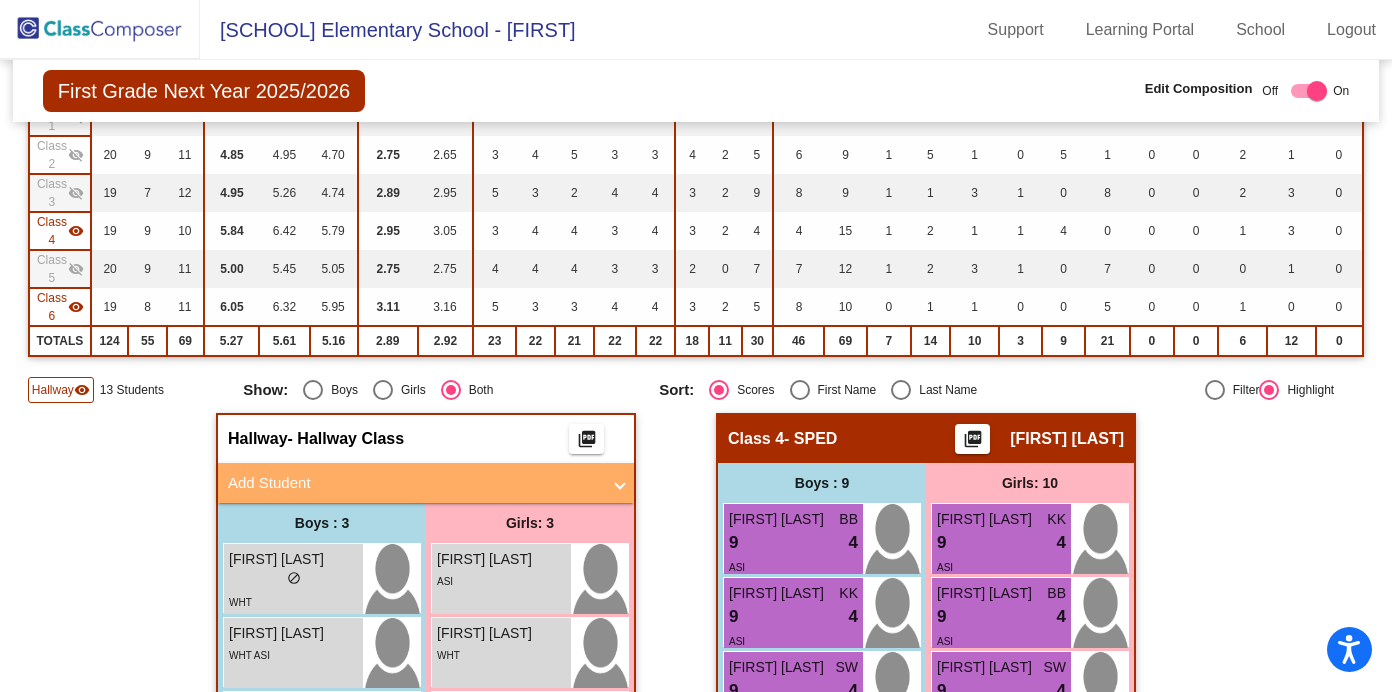 click on "visibility" 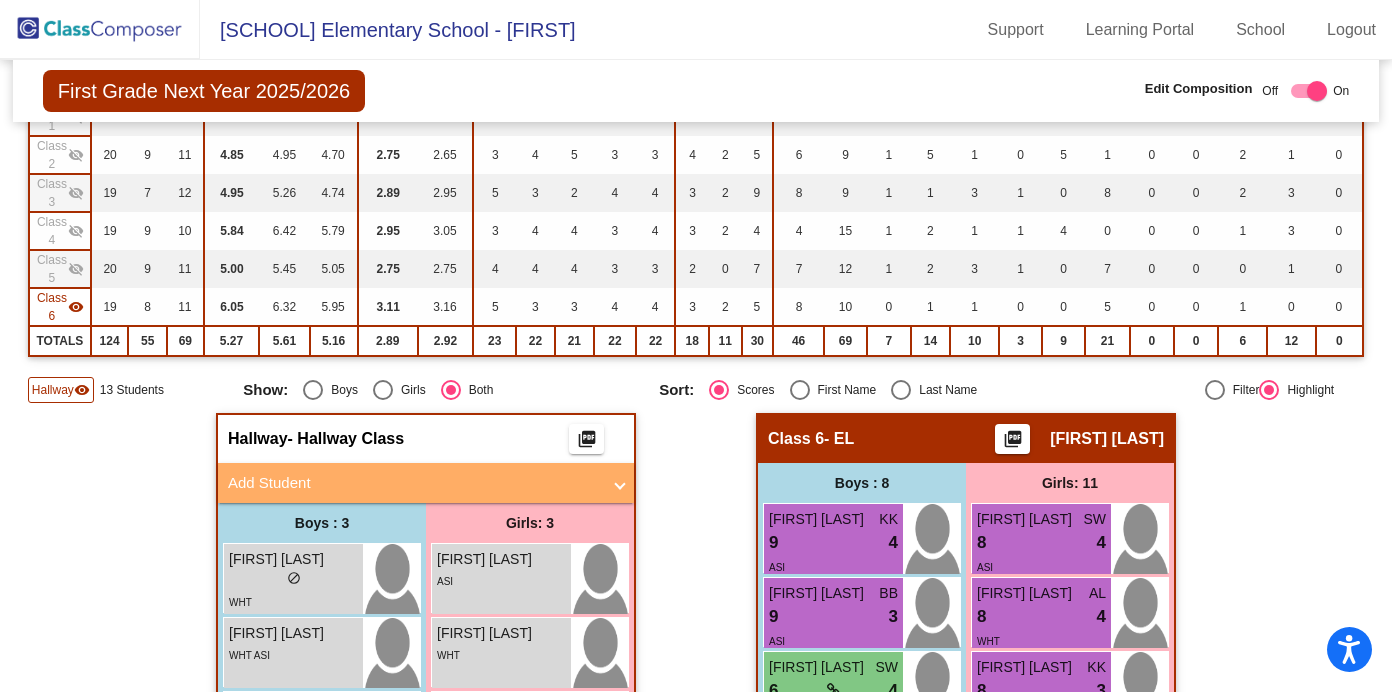 click on "visibility" 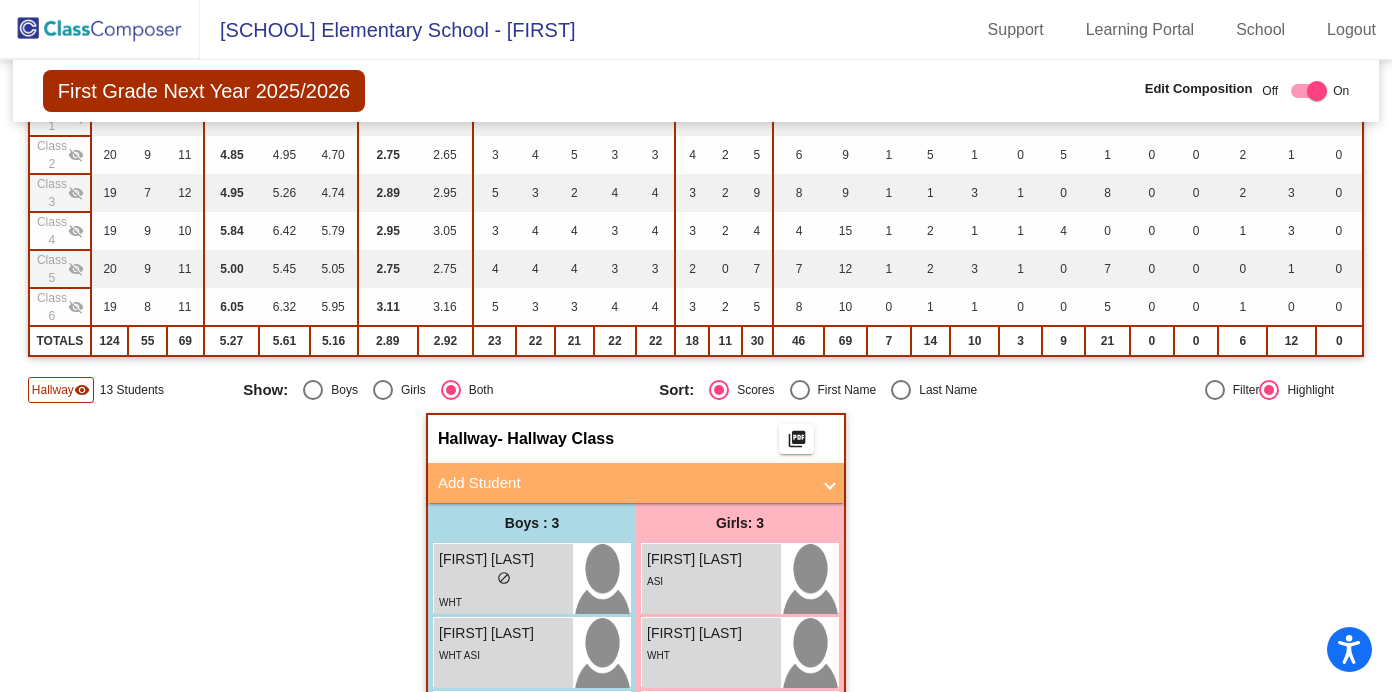 click on "Class 4  visibility_off" 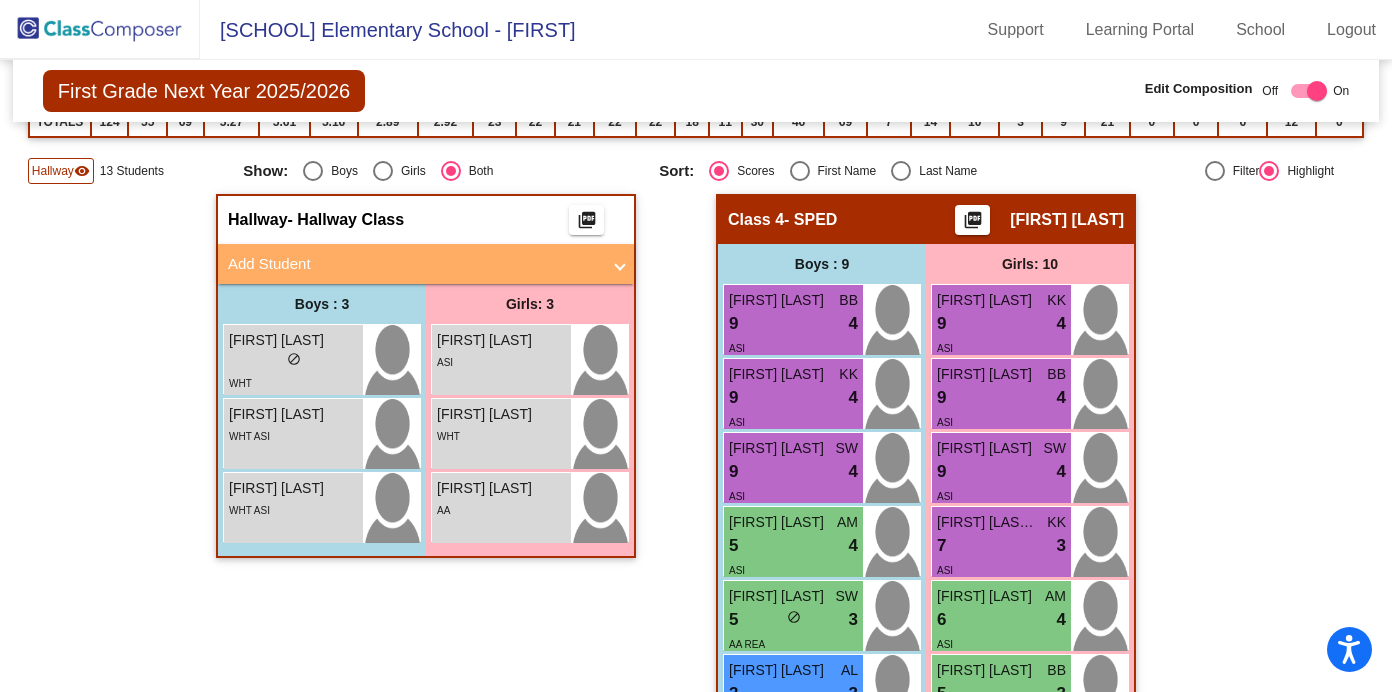 scroll, scrollTop: 493, scrollLeft: 0, axis: vertical 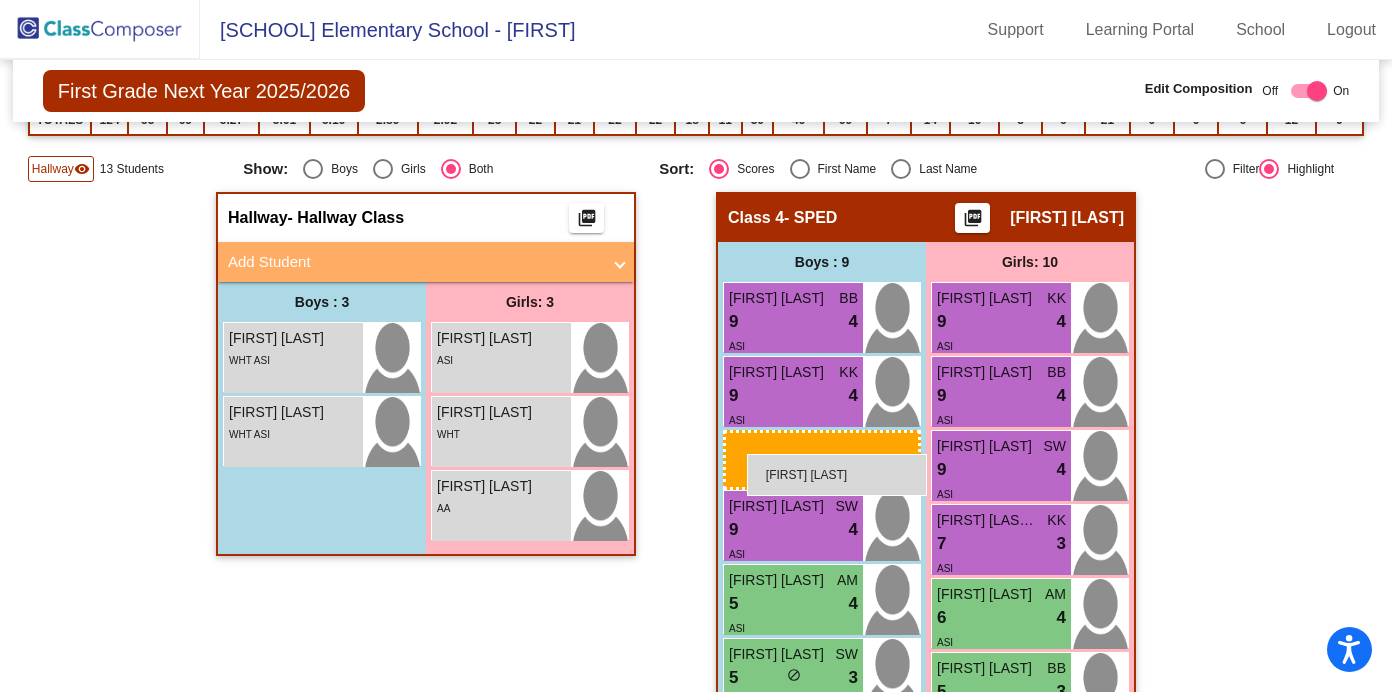 drag, startPoint x: 268, startPoint y: 340, endPoint x: 747, endPoint y: 454, distance: 492.3789 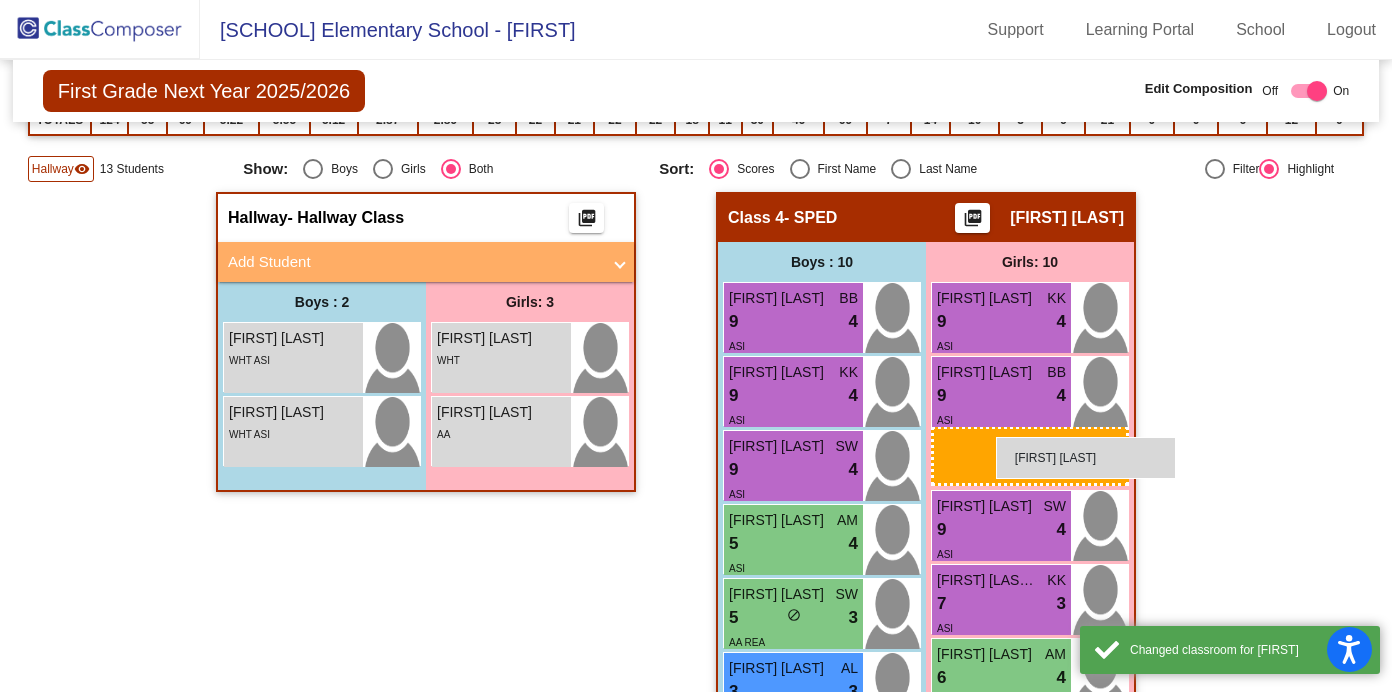 drag, startPoint x: 513, startPoint y: 364, endPoint x: 994, endPoint y: 437, distance: 486.50797 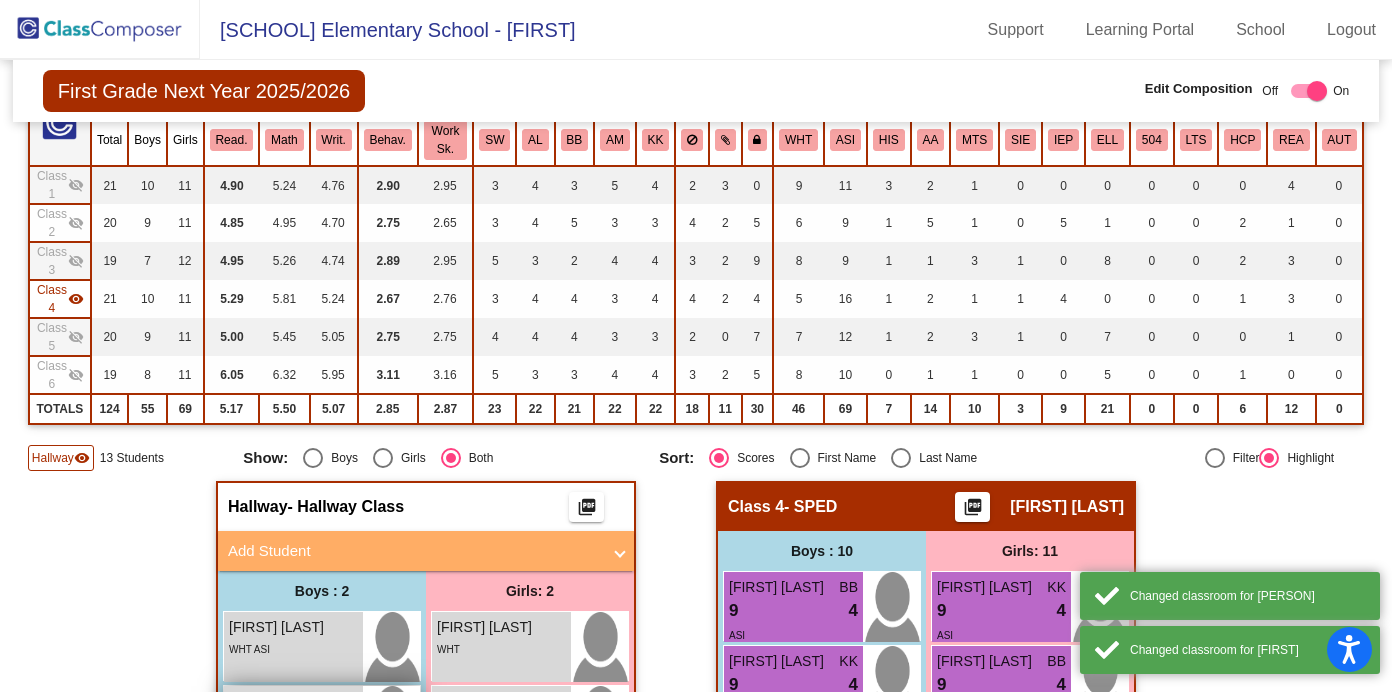 scroll, scrollTop: 196, scrollLeft: 0, axis: vertical 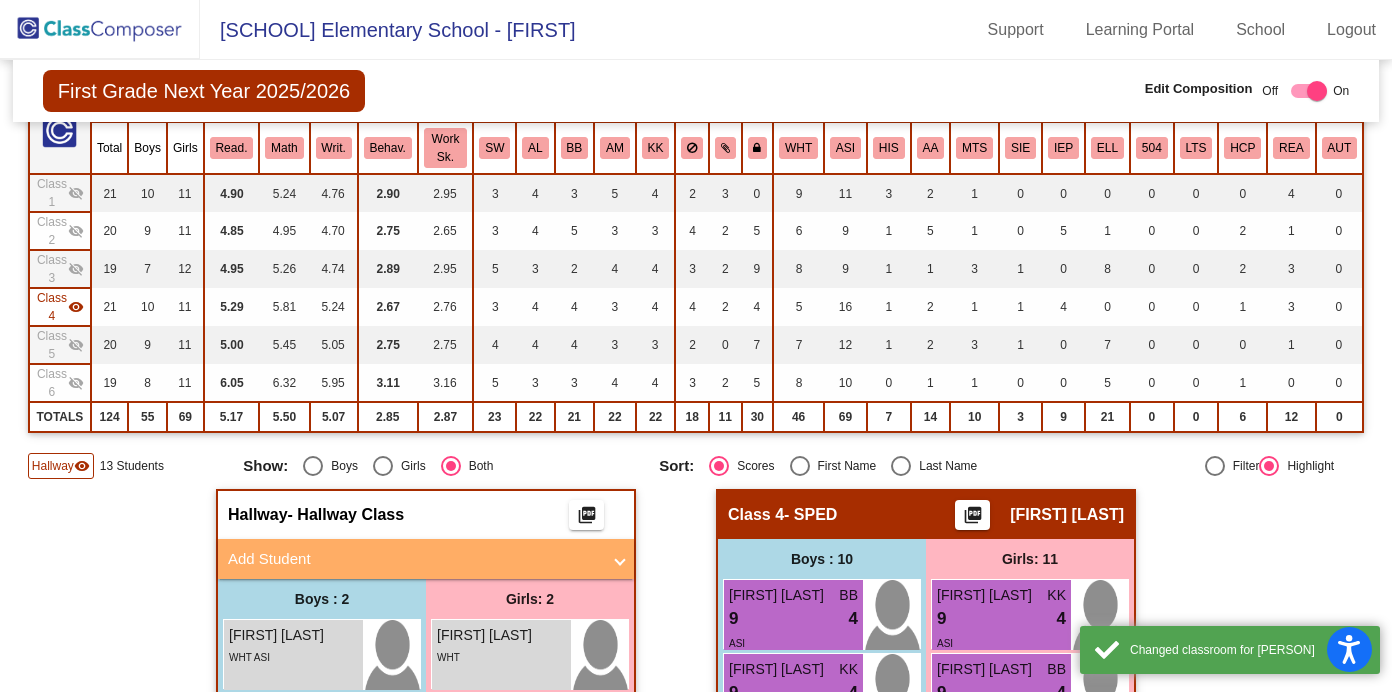 click on "visibility" 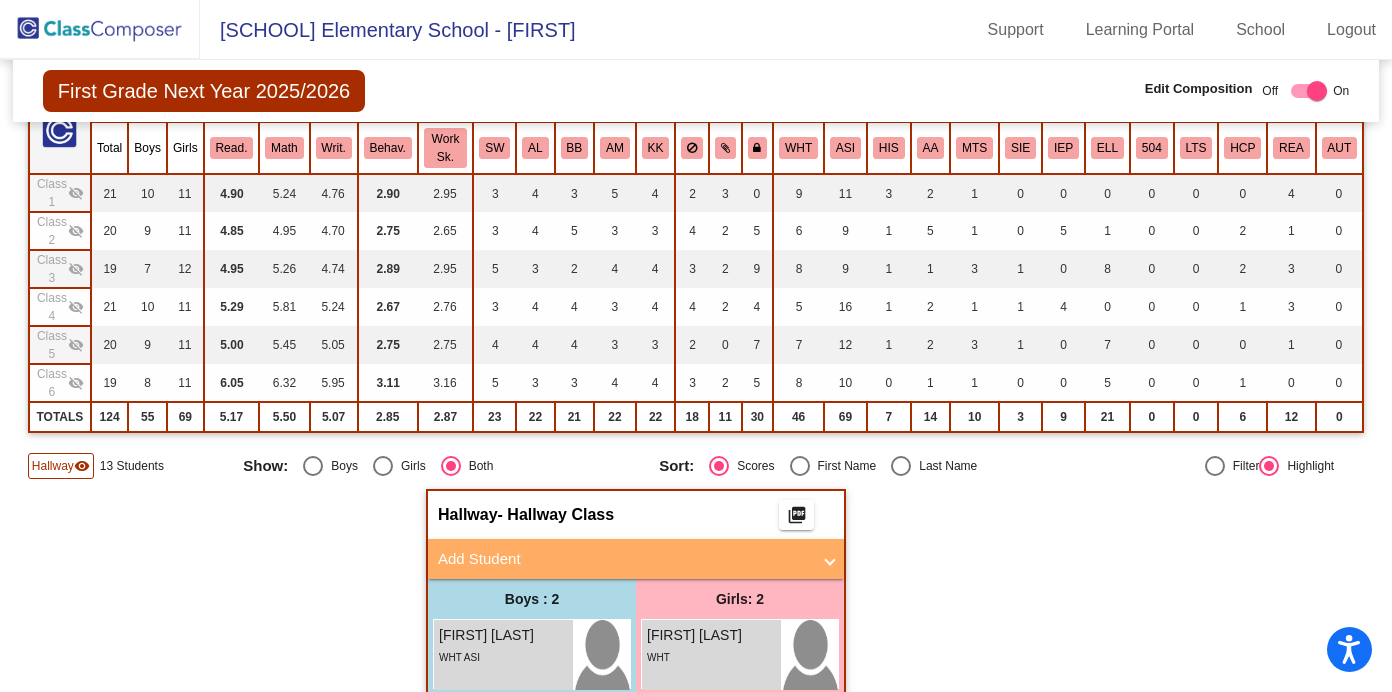 click on "visibility_off" 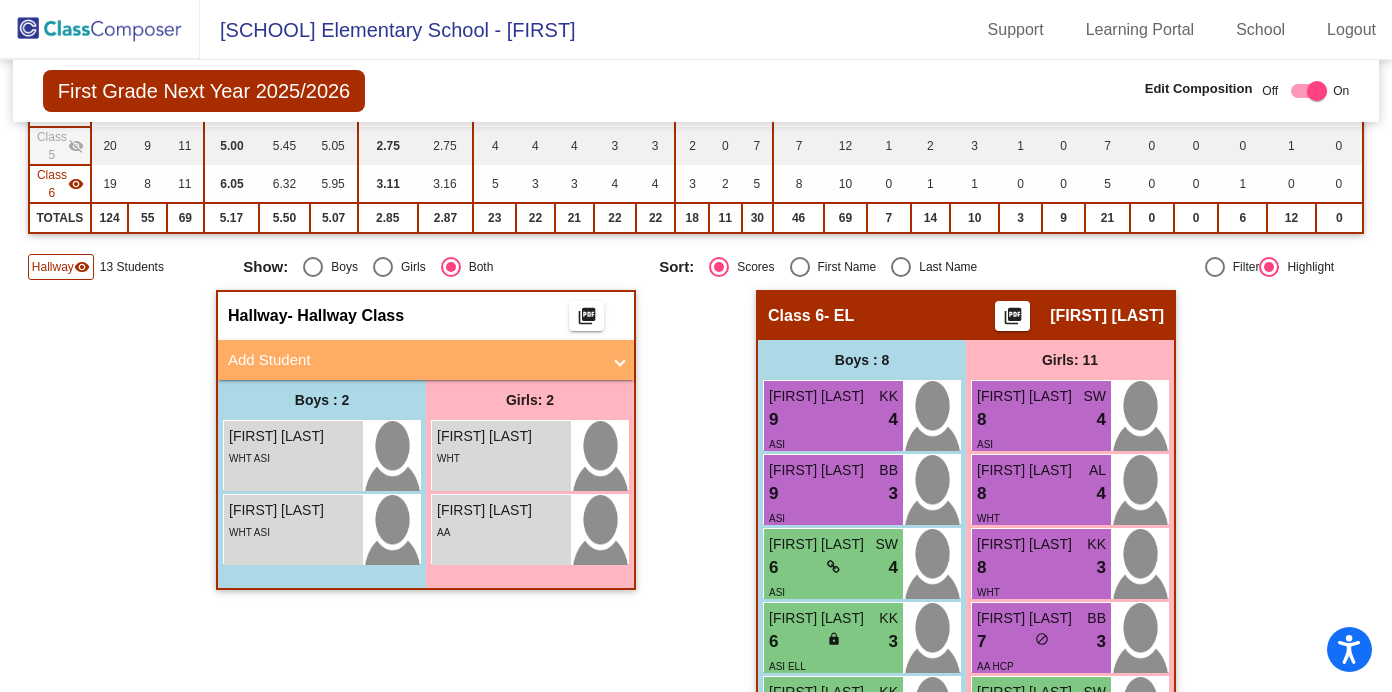 scroll, scrollTop: 397, scrollLeft: 0, axis: vertical 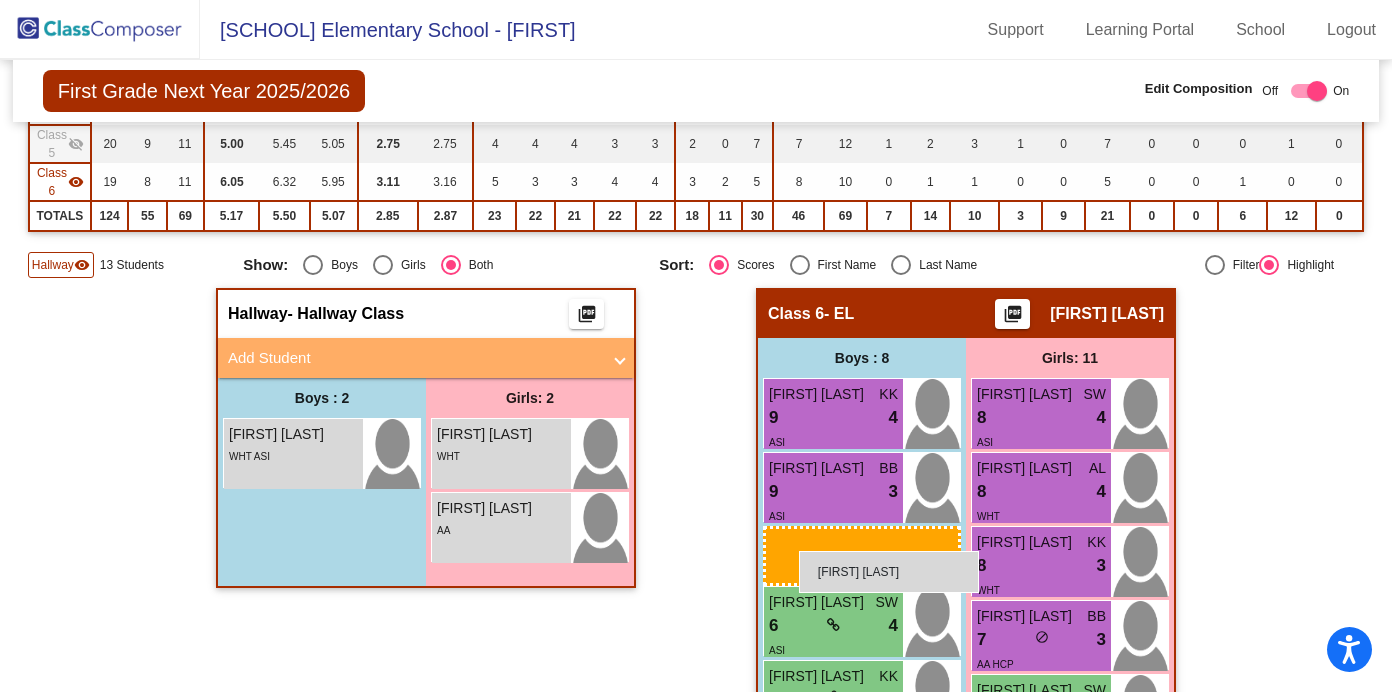 drag, startPoint x: 287, startPoint y: 449, endPoint x: 802, endPoint y: 552, distance: 525.19904 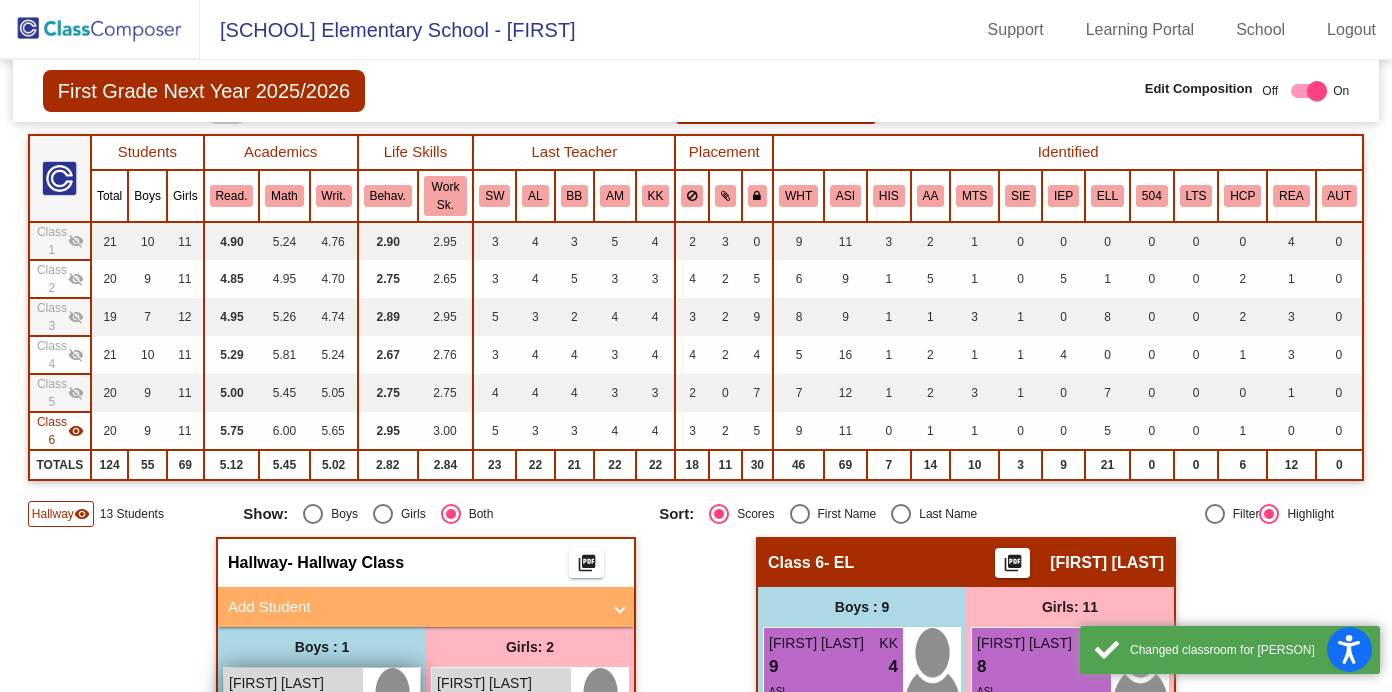scroll, scrollTop: 142, scrollLeft: 0, axis: vertical 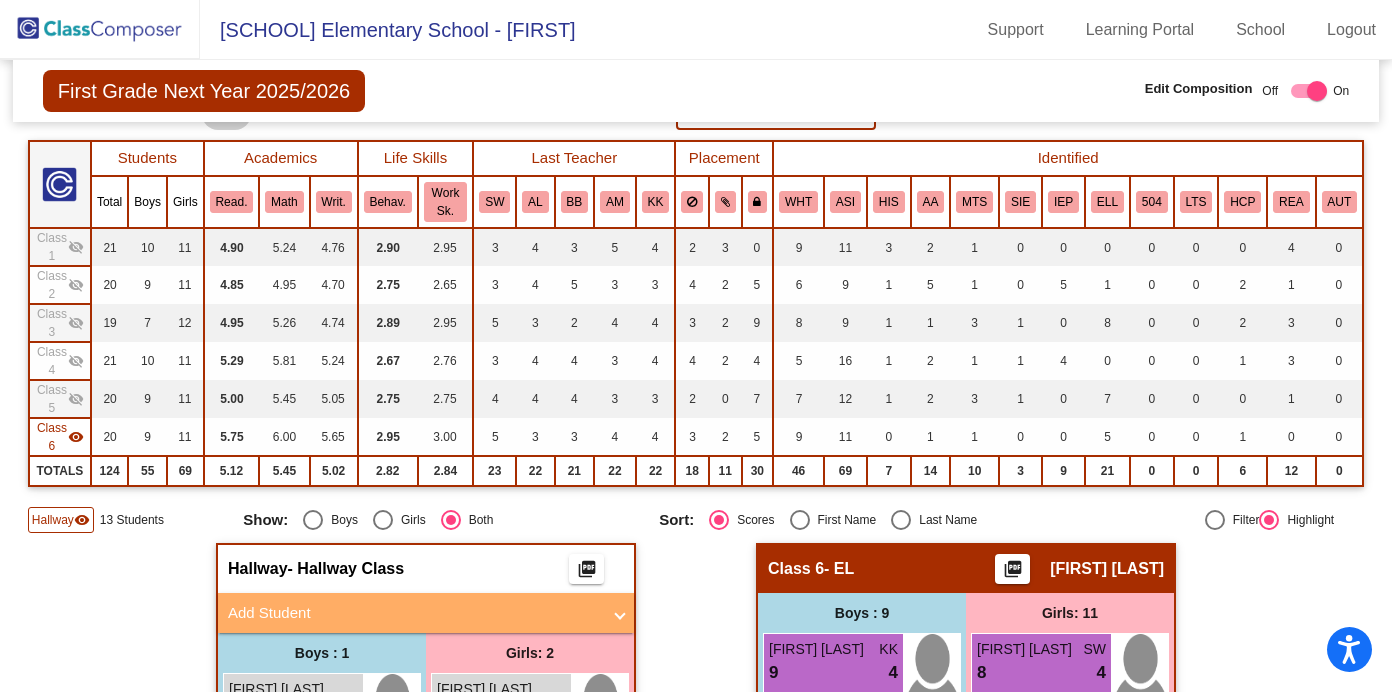 click on "visibility" 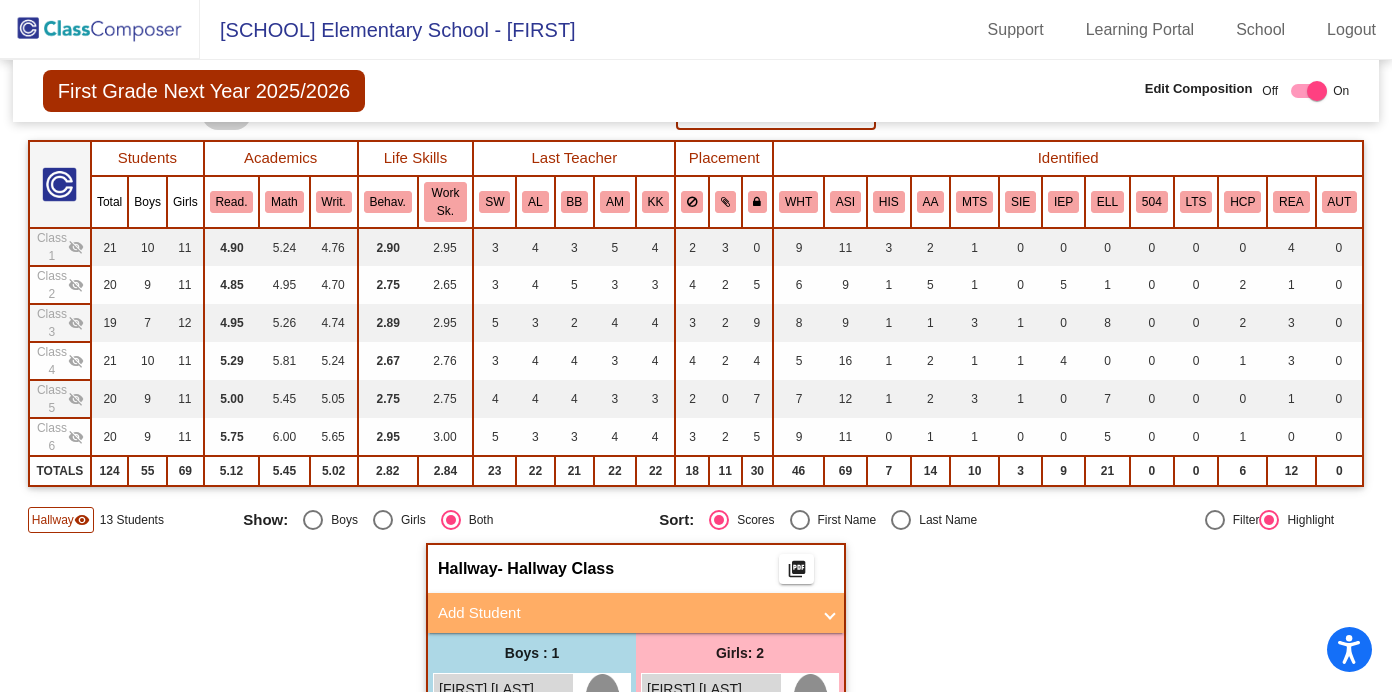 click on "visibility_off" 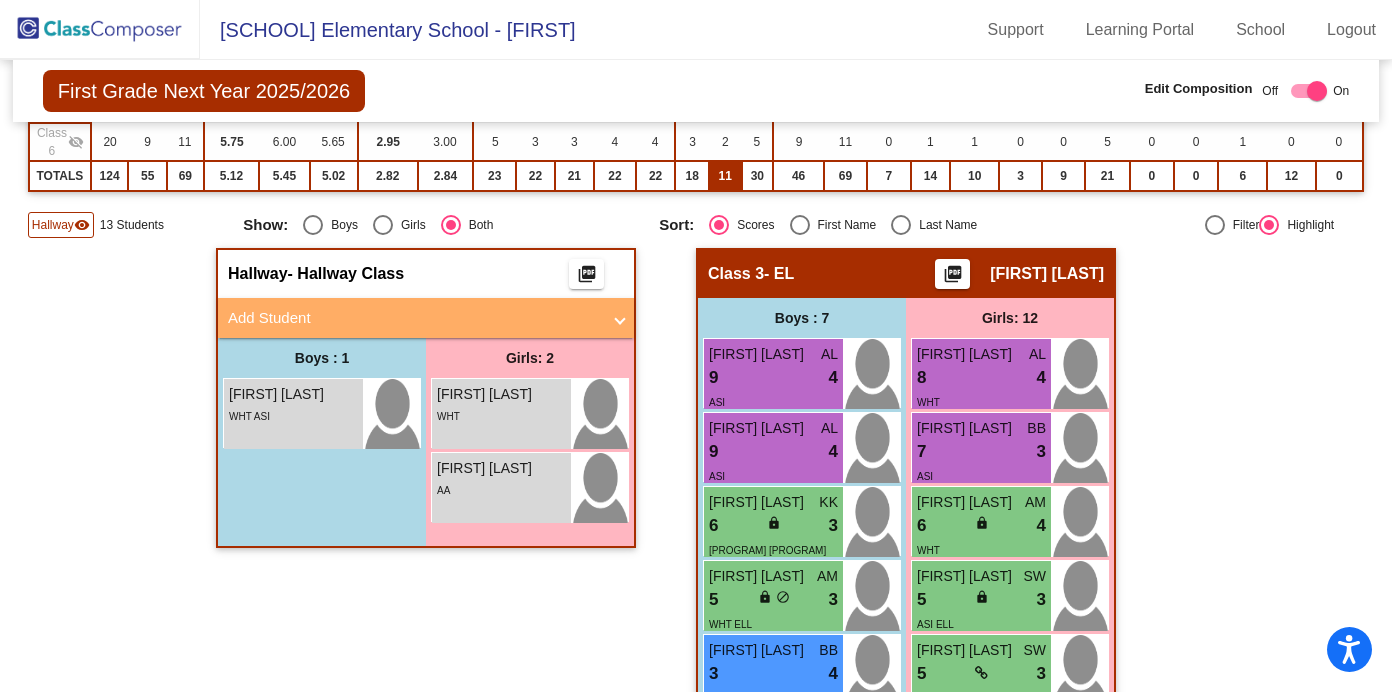 scroll, scrollTop: 435, scrollLeft: 0, axis: vertical 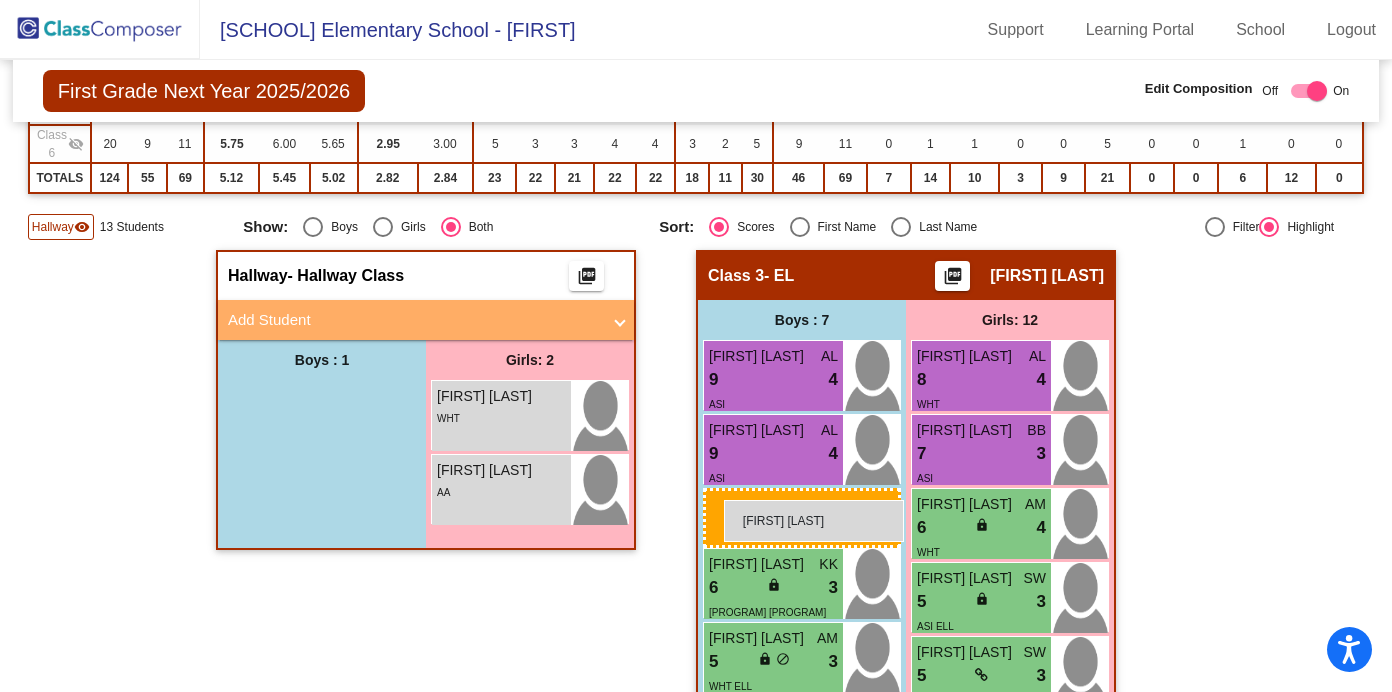 drag, startPoint x: 319, startPoint y: 411, endPoint x: 724, endPoint y: 500, distance: 414.66373 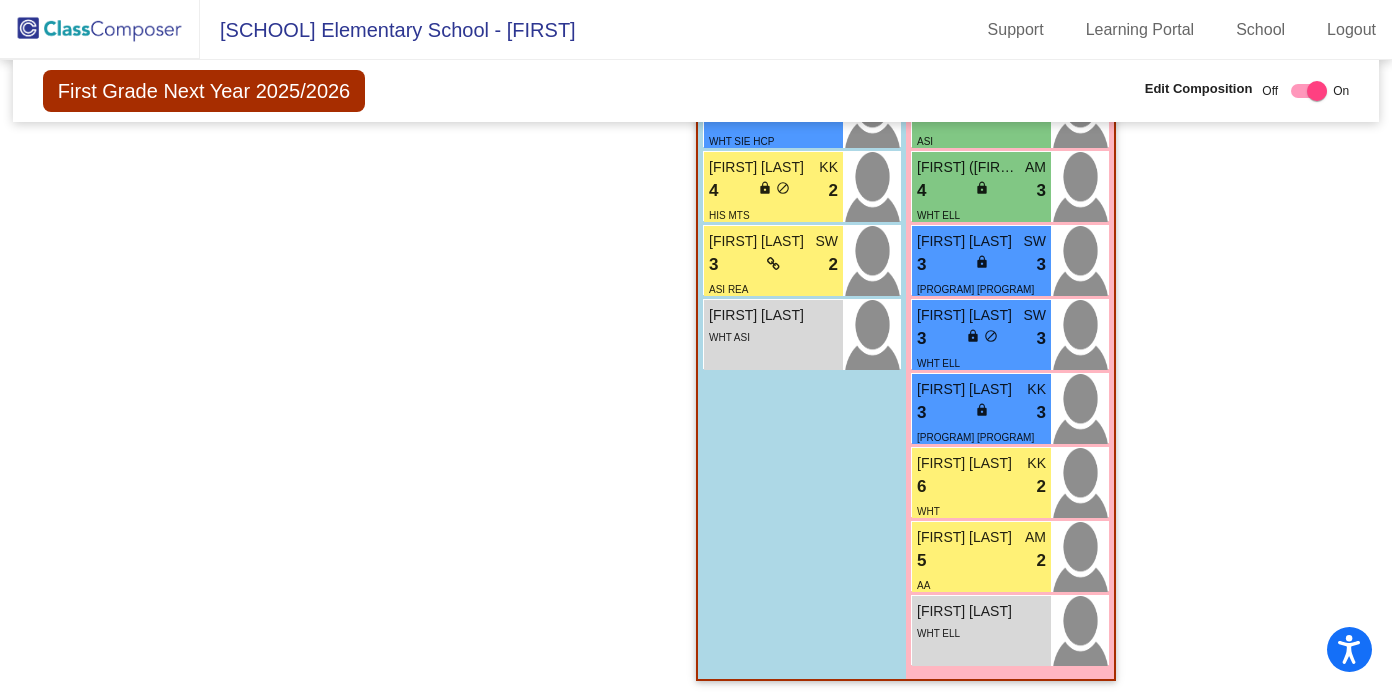 scroll, scrollTop: 1002, scrollLeft: 0, axis: vertical 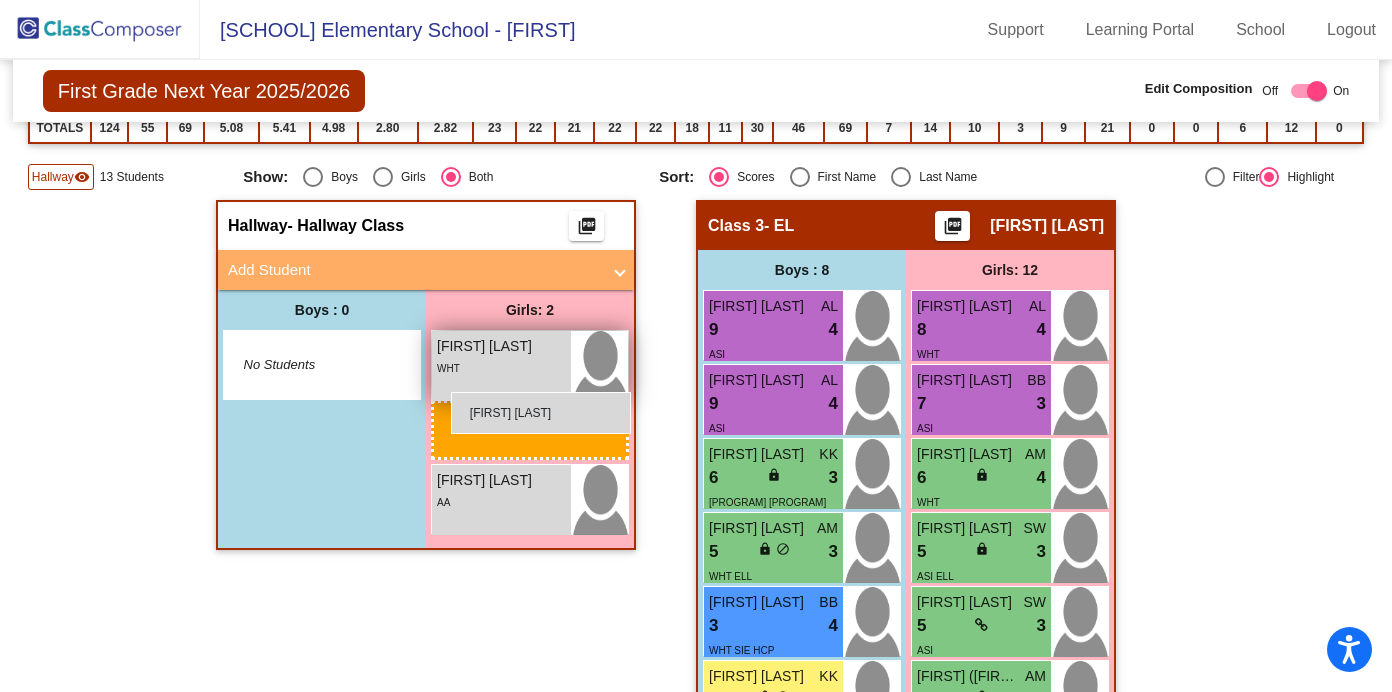 drag, startPoint x: 997, startPoint y: 639, endPoint x: 450, endPoint y: 392, distance: 600.18164 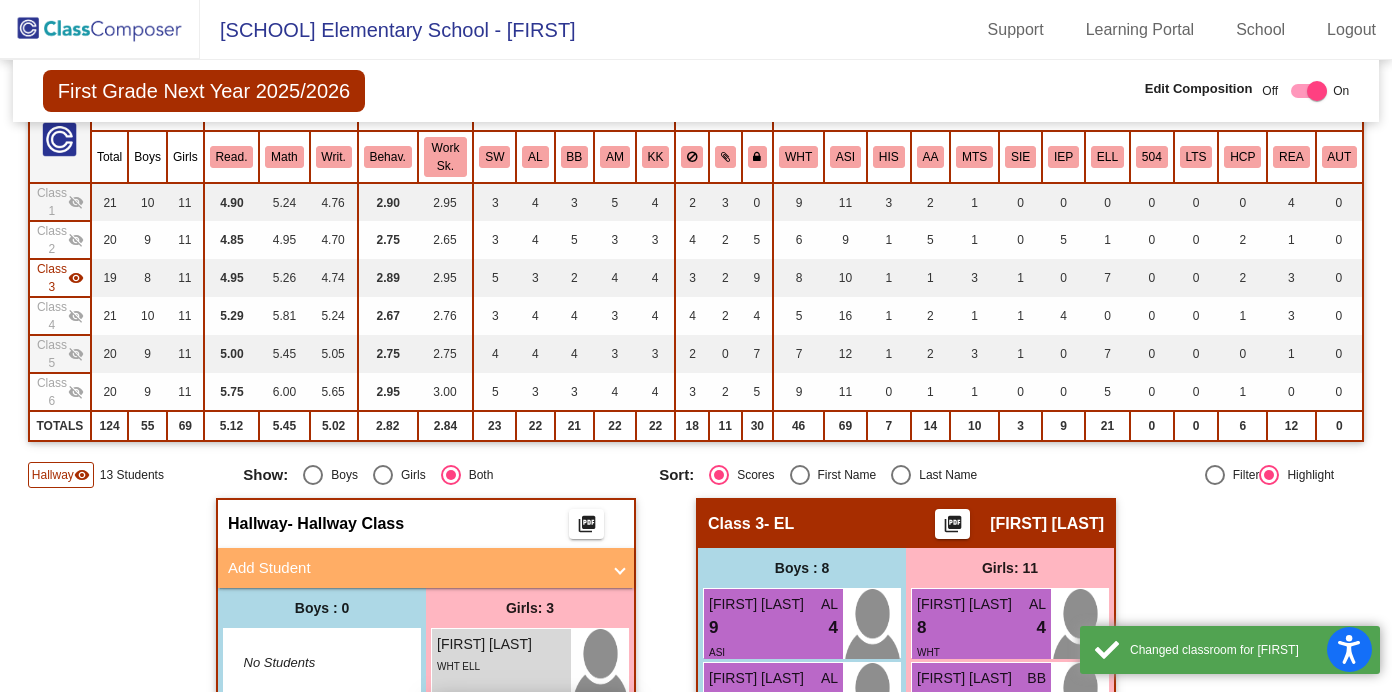 scroll, scrollTop: 185, scrollLeft: 0, axis: vertical 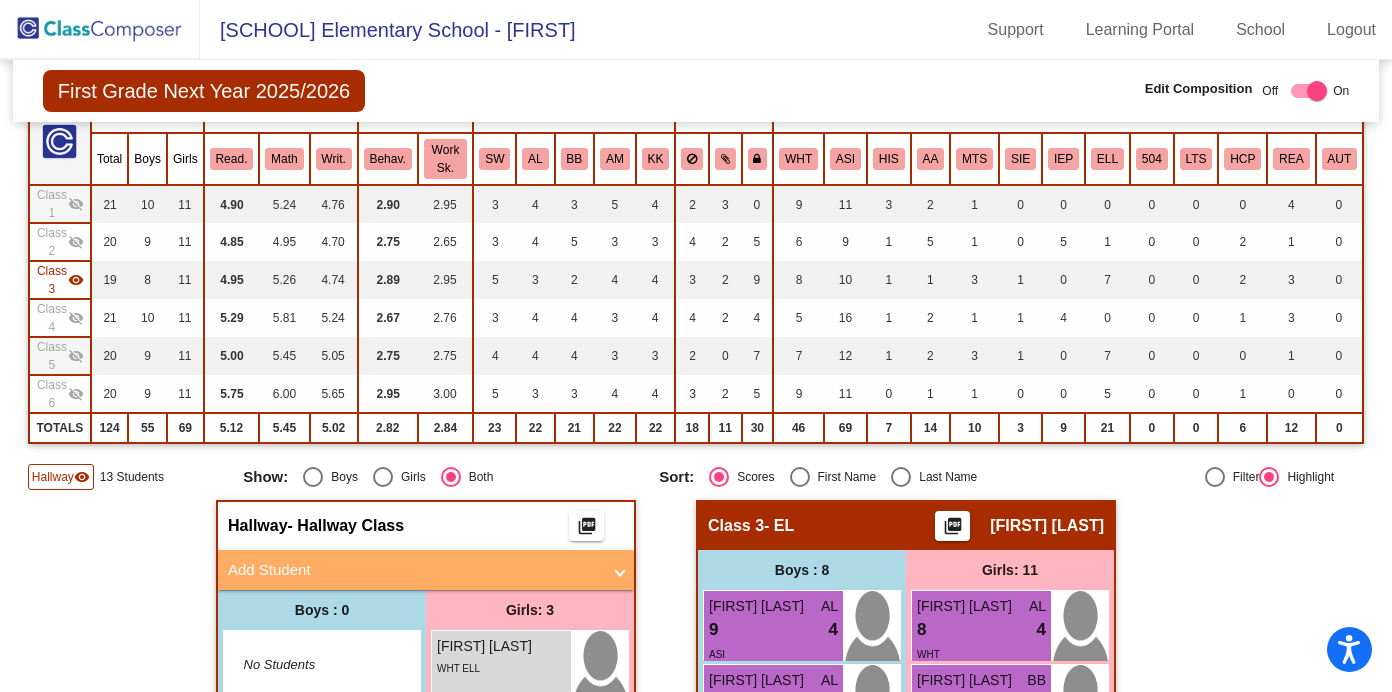 click on "visibility_off" 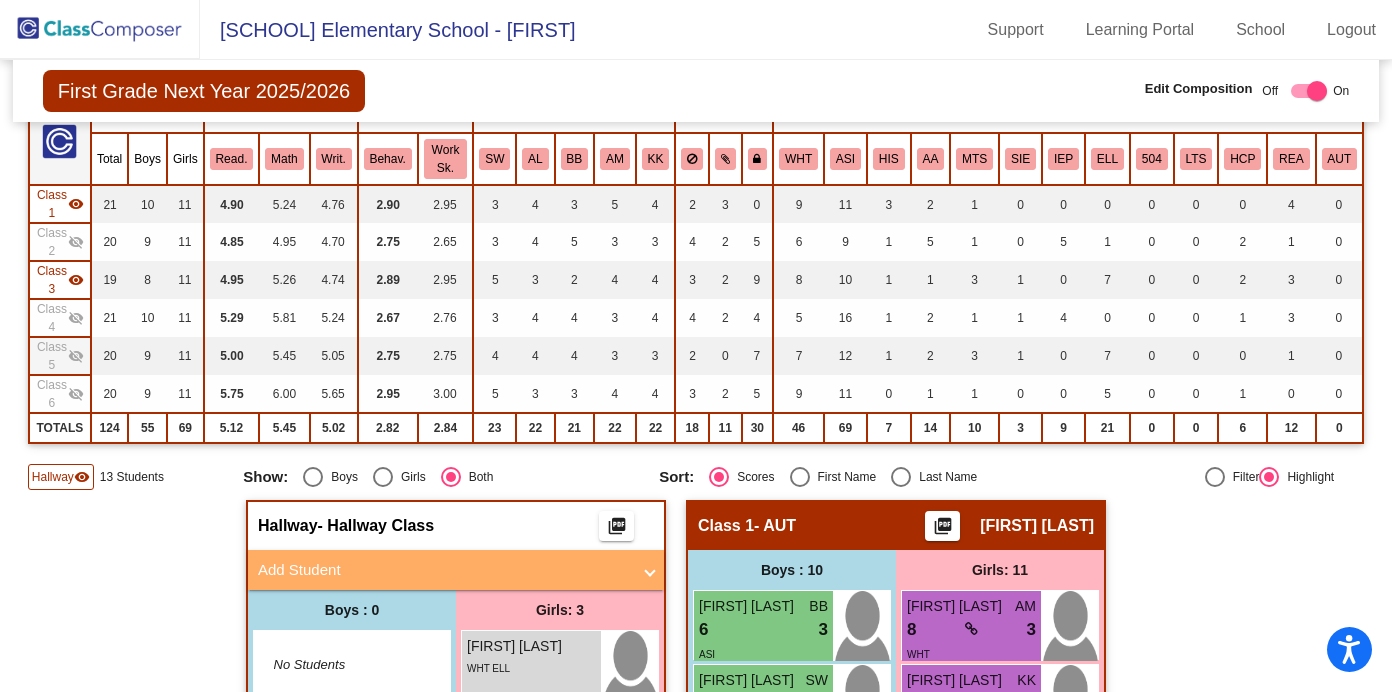 click on "visibility_off" 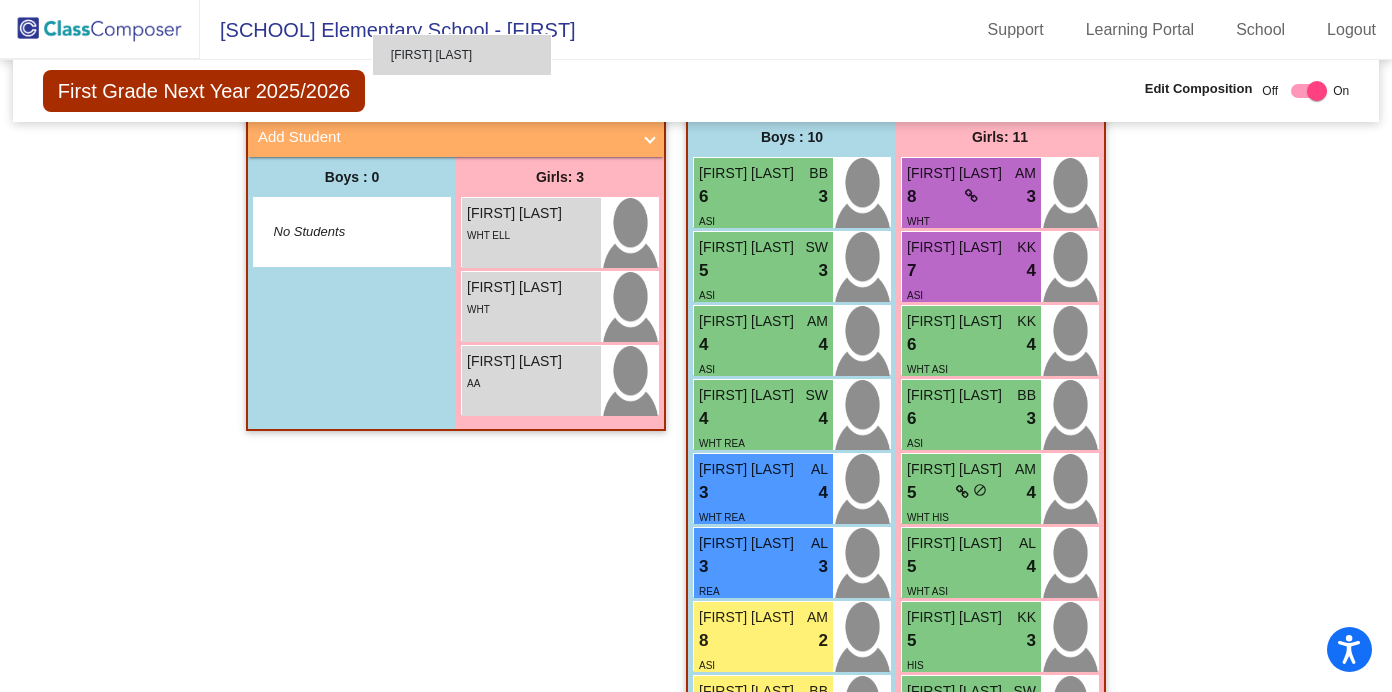 scroll, scrollTop: 610, scrollLeft: 0, axis: vertical 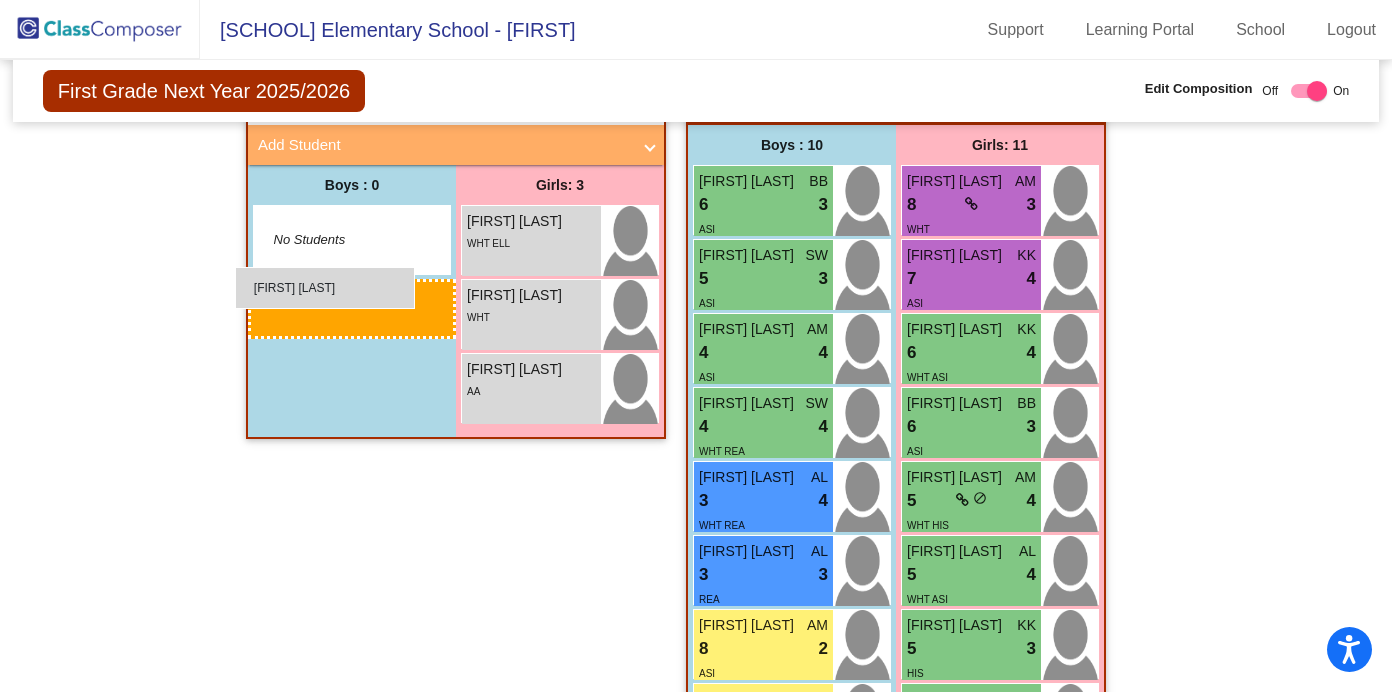 drag, startPoint x: 783, startPoint y: 443, endPoint x: 246, endPoint y: 264, distance: 566.0477 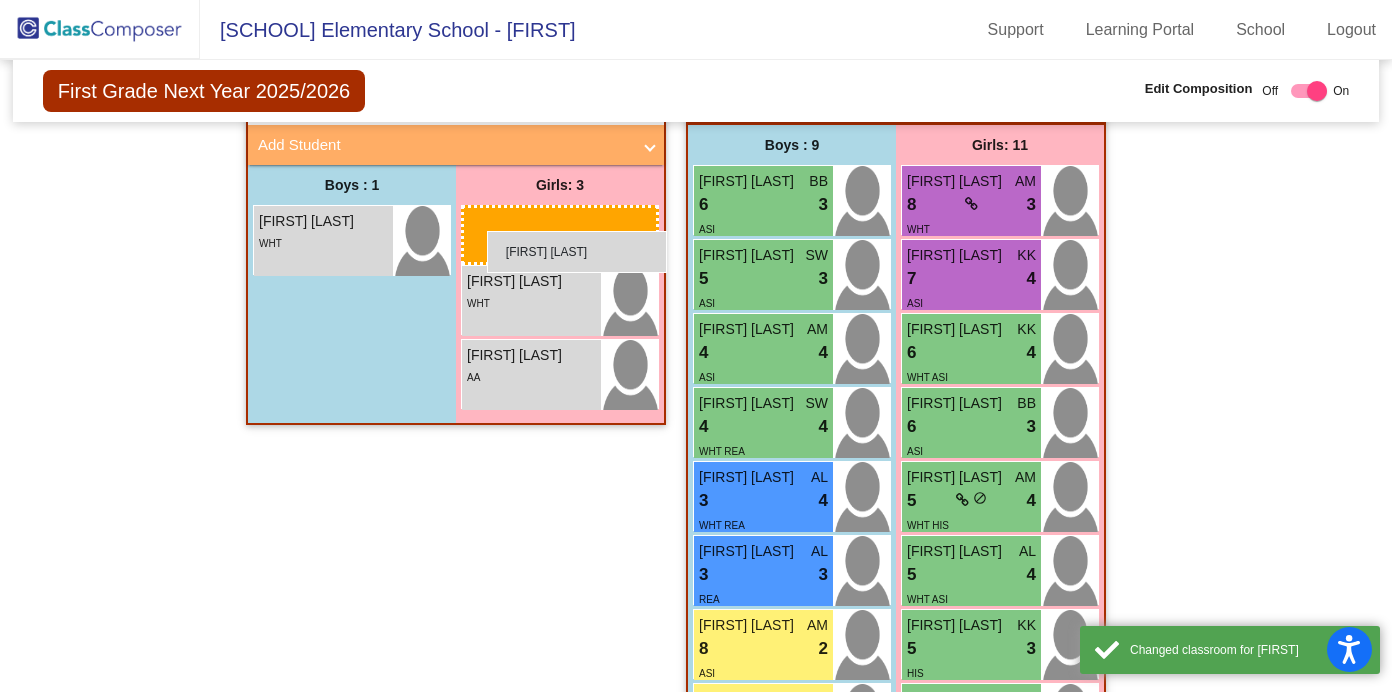 drag, startPoint x: 552, startPoint y: 247, endPoint x: 487, endPoint y: 231, distance: 66.94027 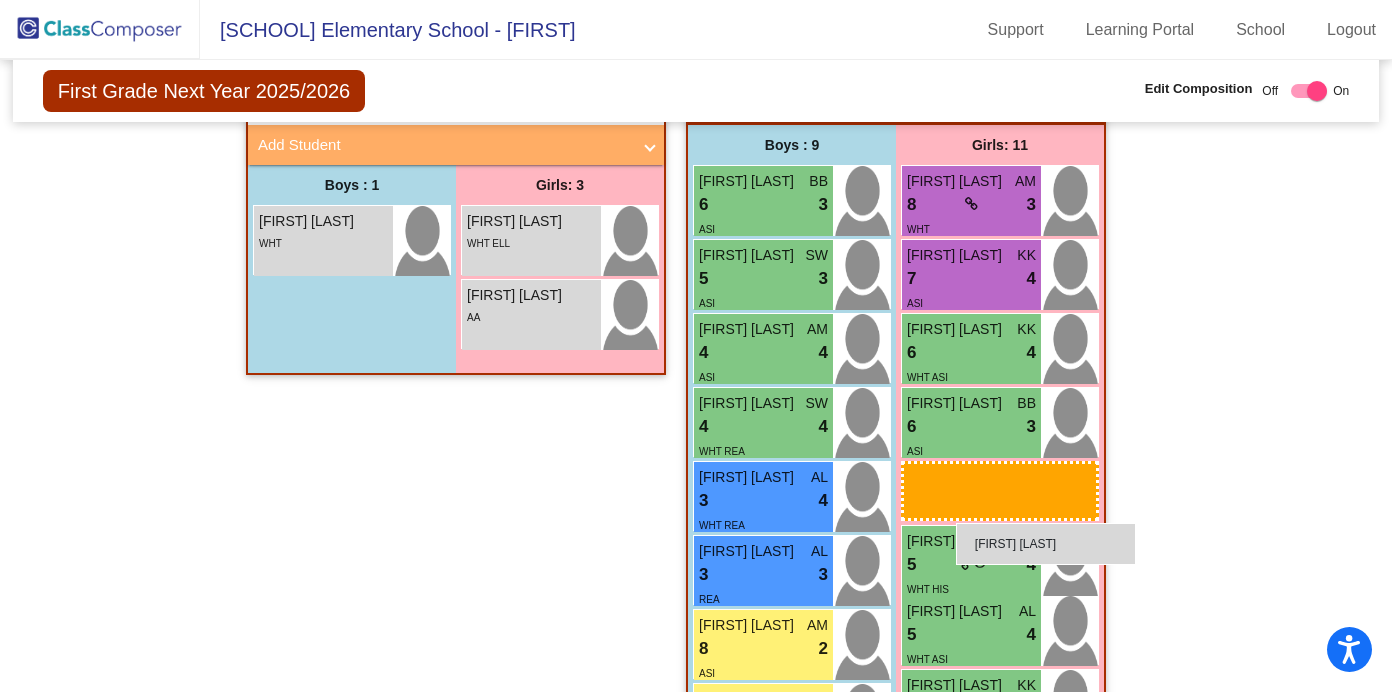 drag, startPoint x: 506, startPoint y: 308, endPoint x: 955, endPoint y: 522, distance: 497.3902 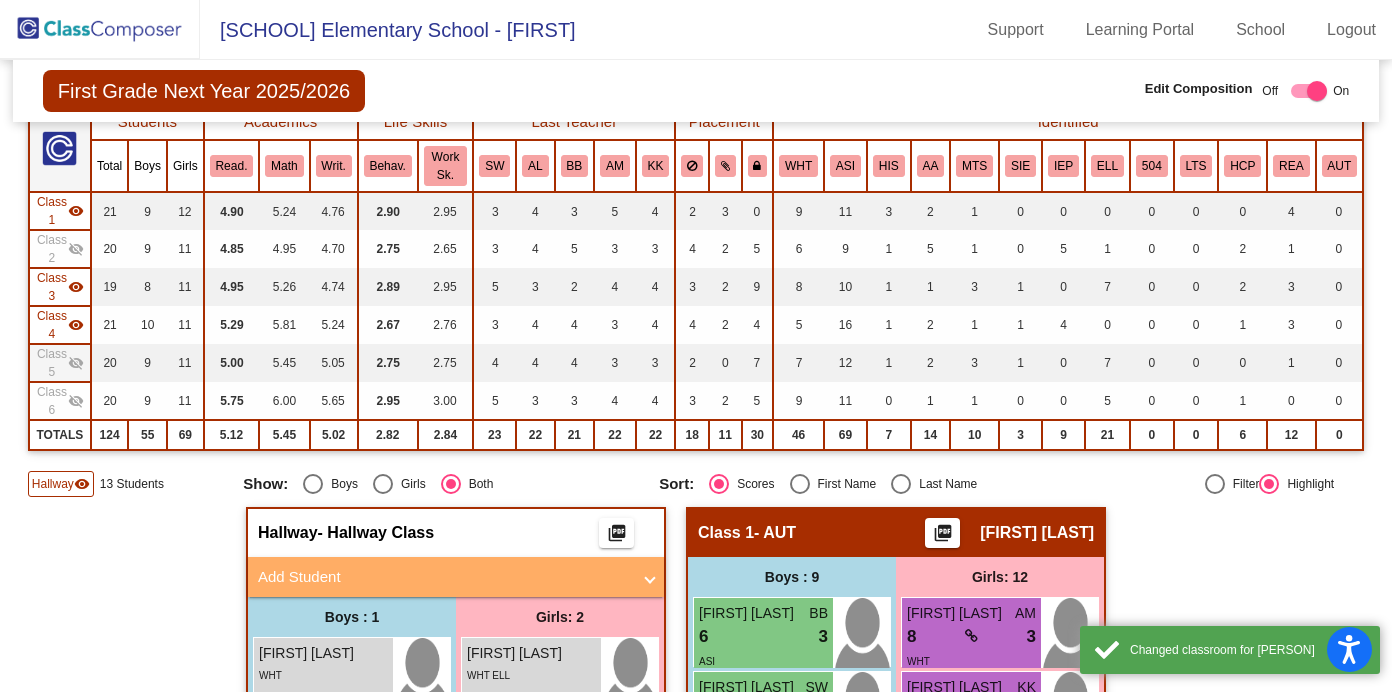 scroll, scrollTop: 176, scrollLeft: 0, axis: vertical 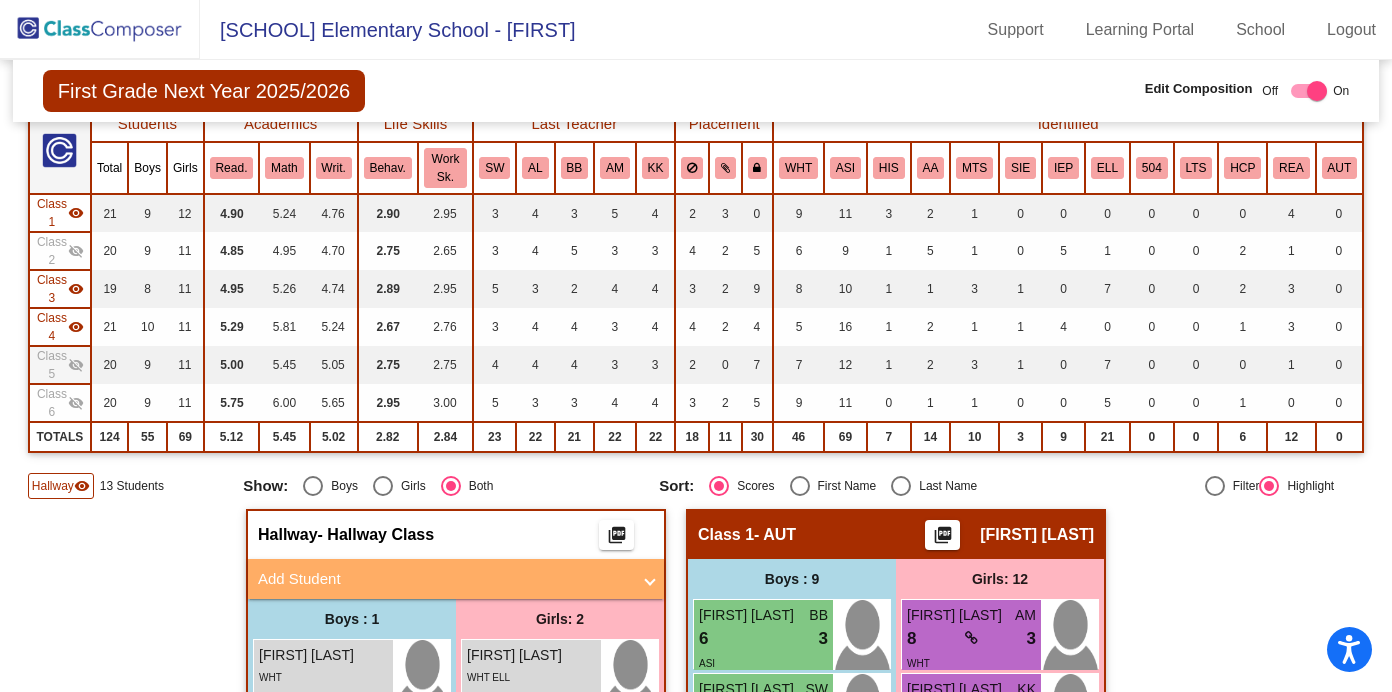 click on "visibility_off" 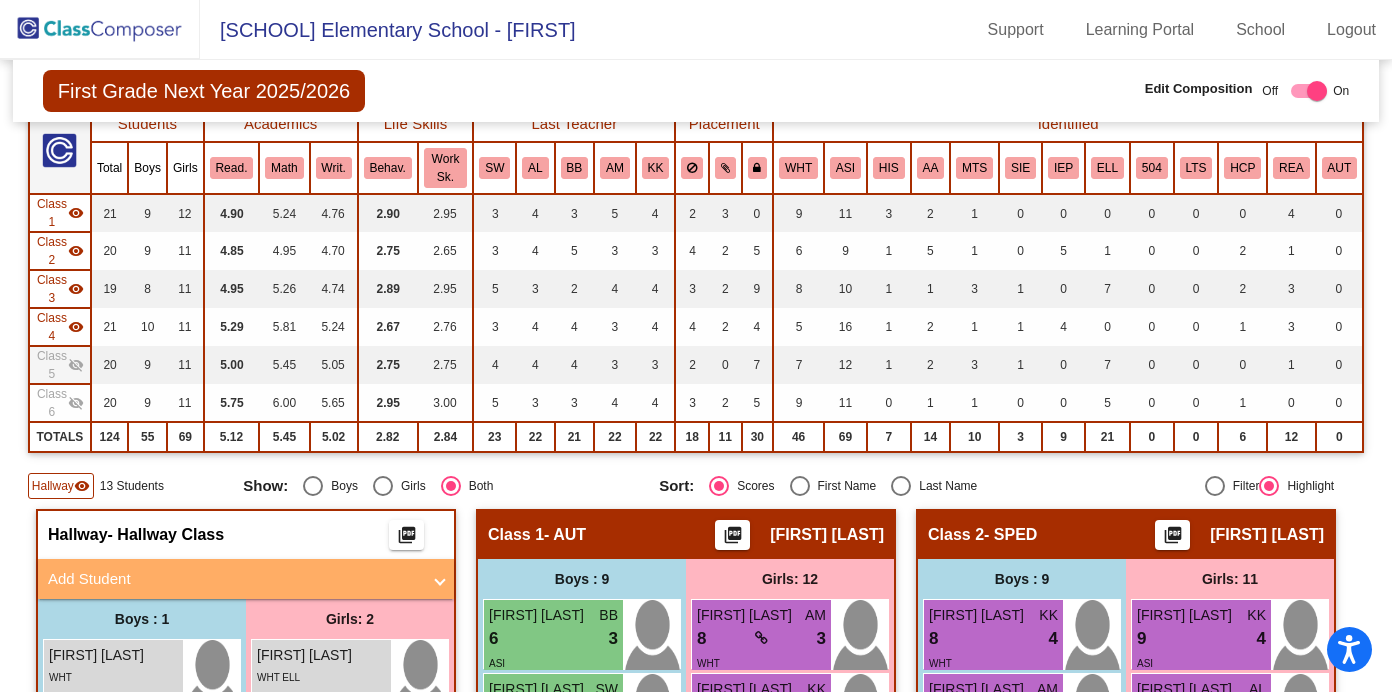 click on "visibility" 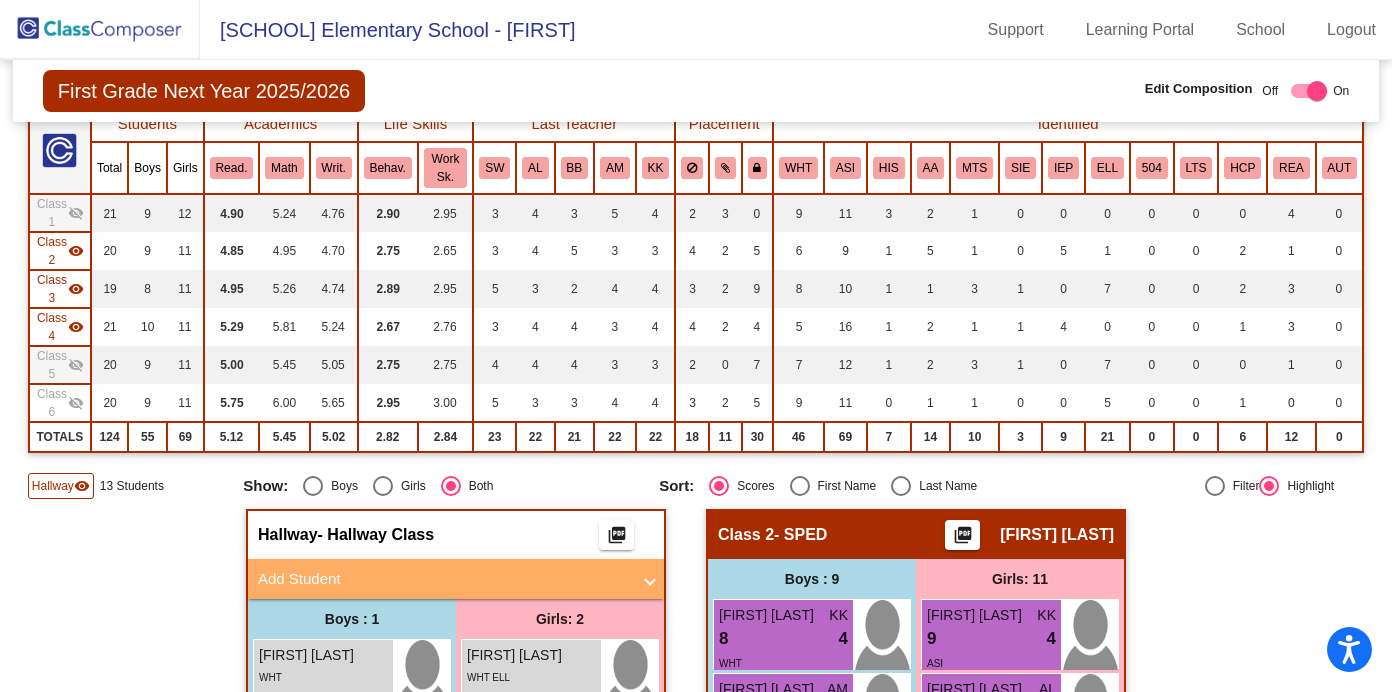 click on "visibility" 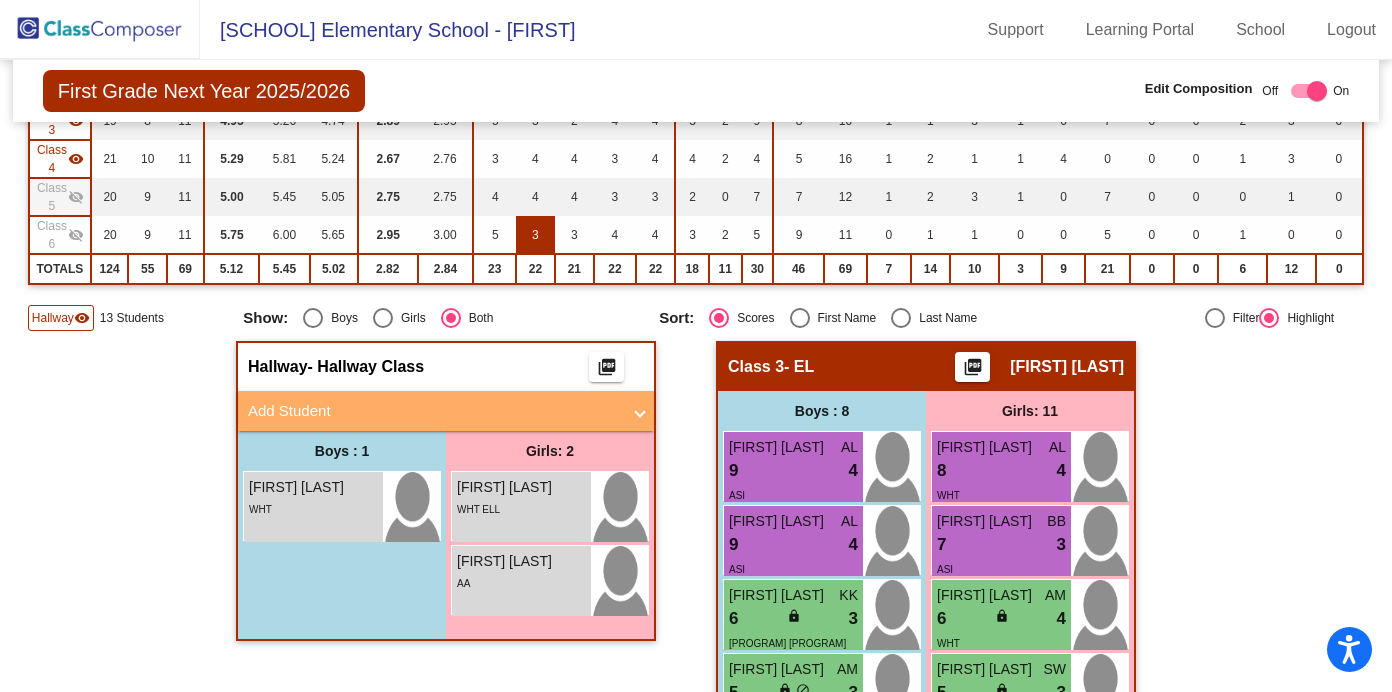 scroll, scrollTop: 363, scrollLeft: 0, axis: vertical 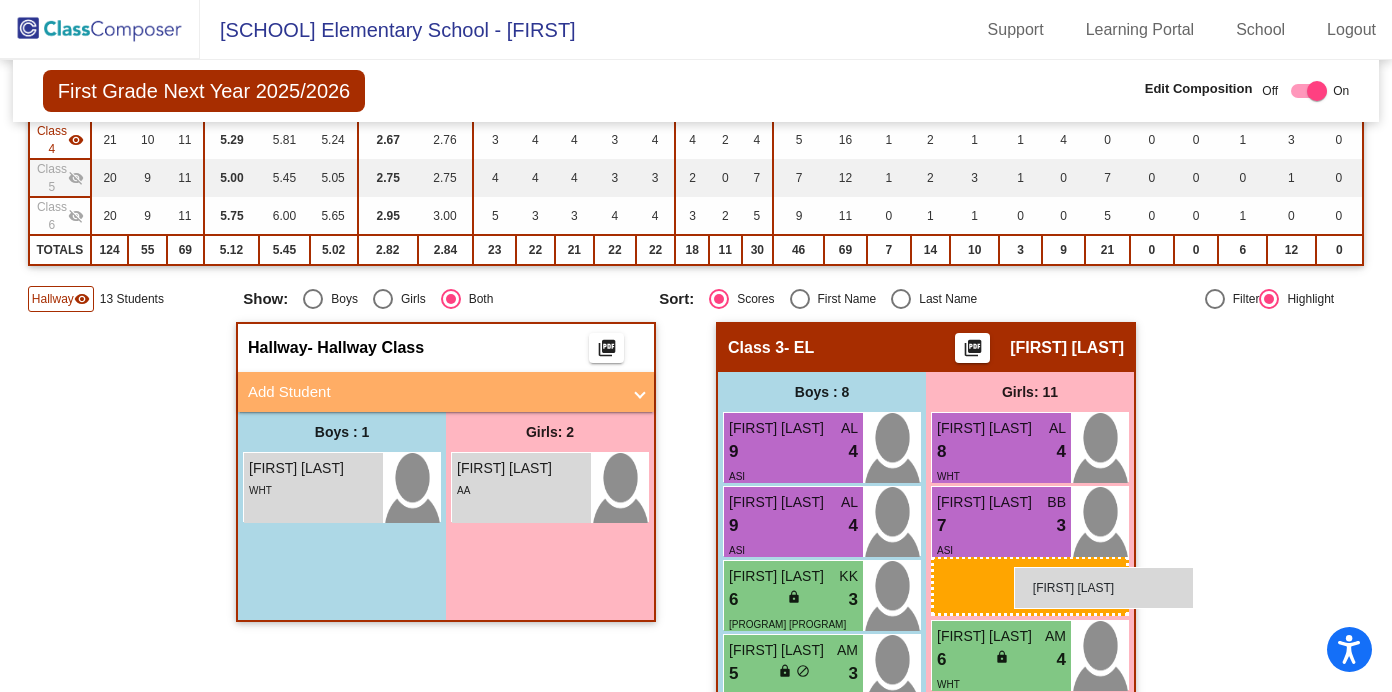 drag, startPoint x: 517, startPoint y: 477, endPoint x: 1011, endPoint y: 567, distance: 502.13147 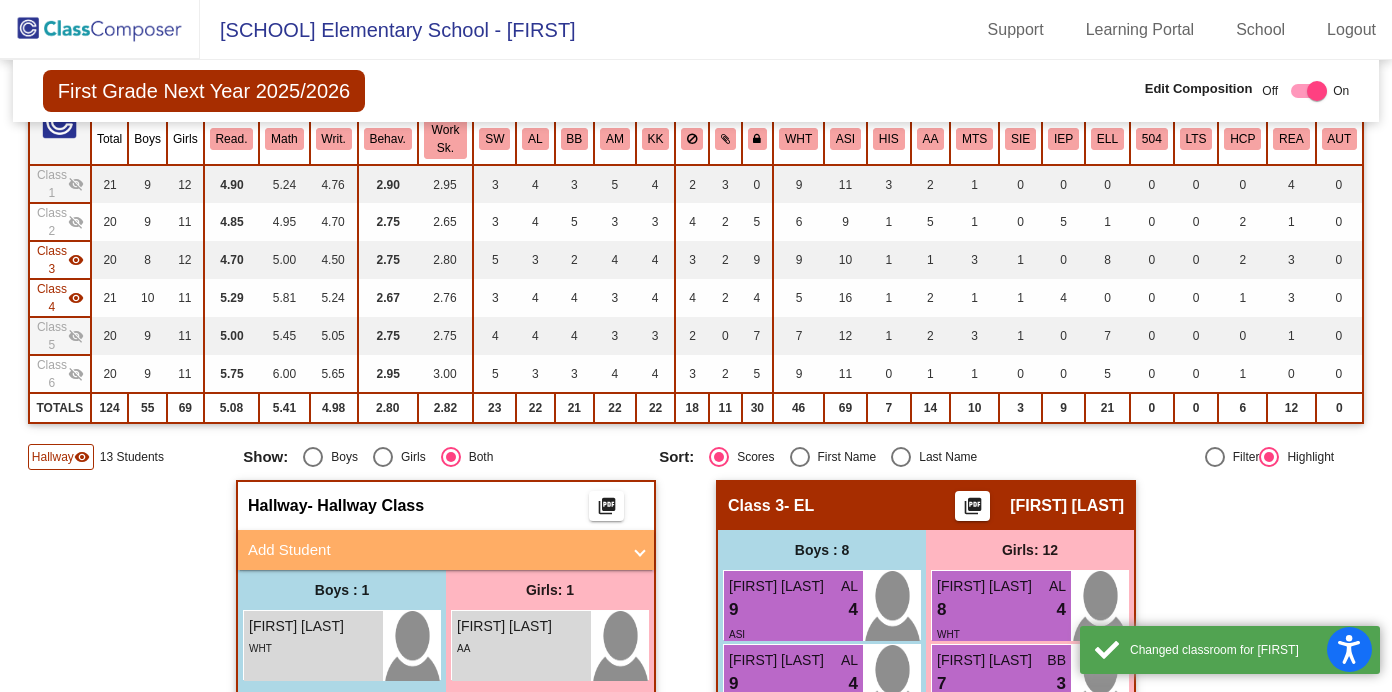 scroll, scrollTop: 193, scrollLeft: 0, axis: vertical 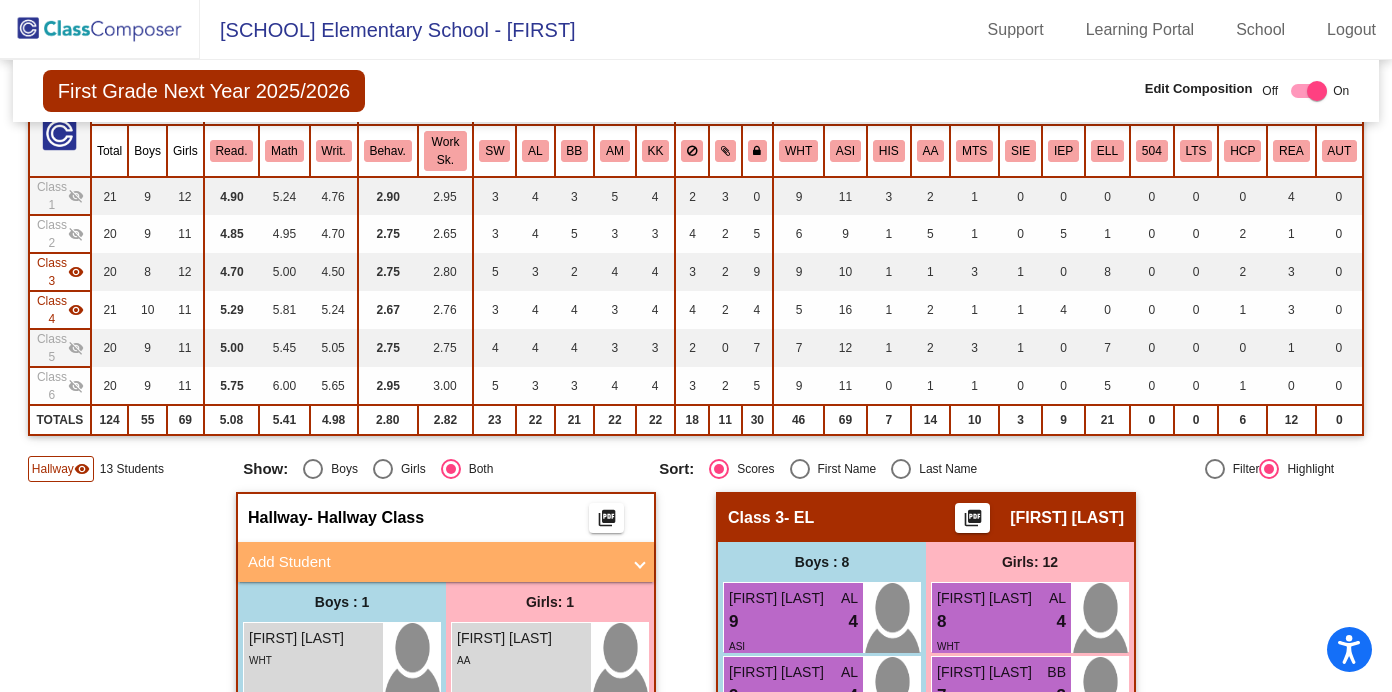 click on "visibility" 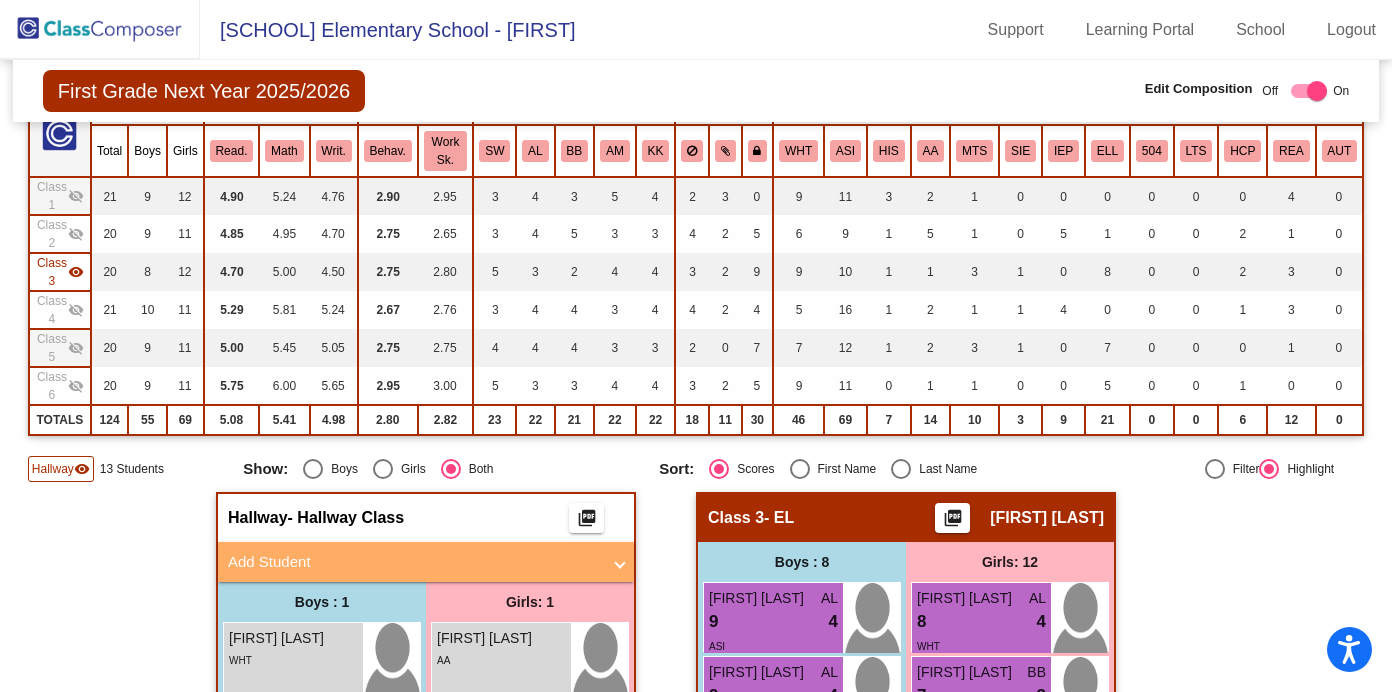 click on "visibility" 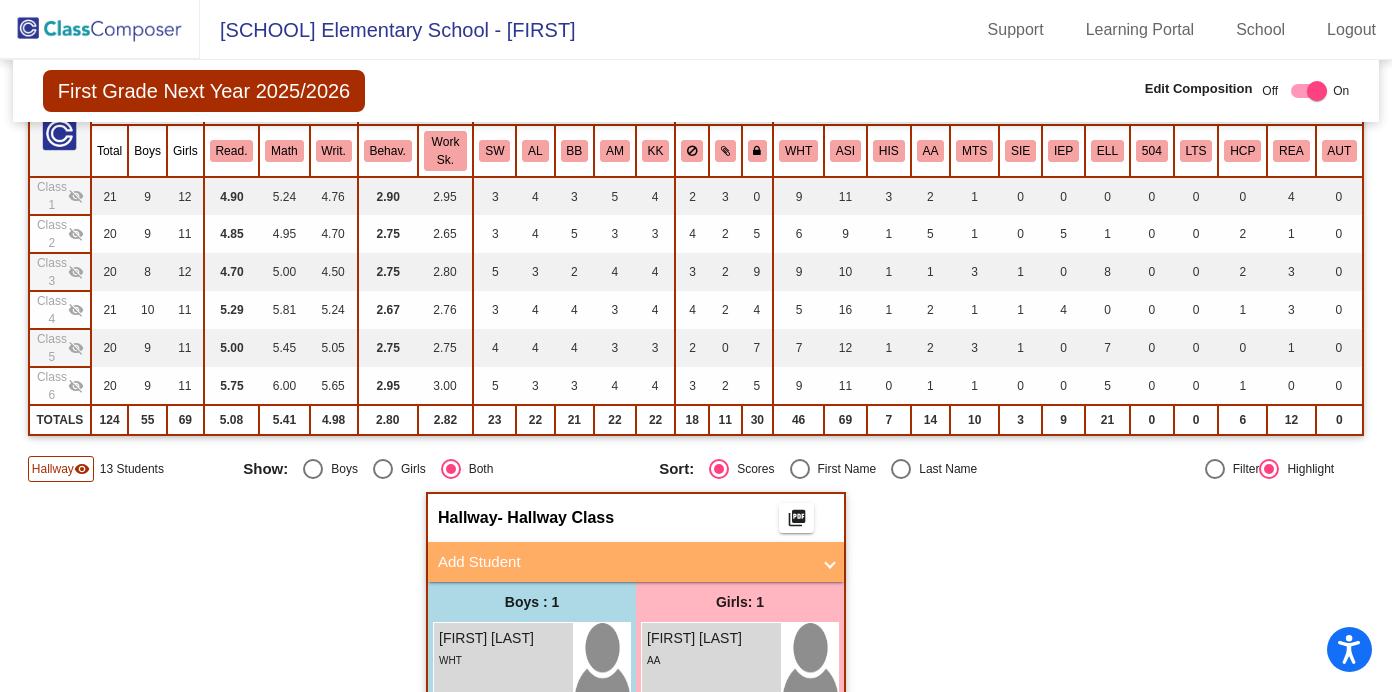 click on "Class 2  visibility_off" 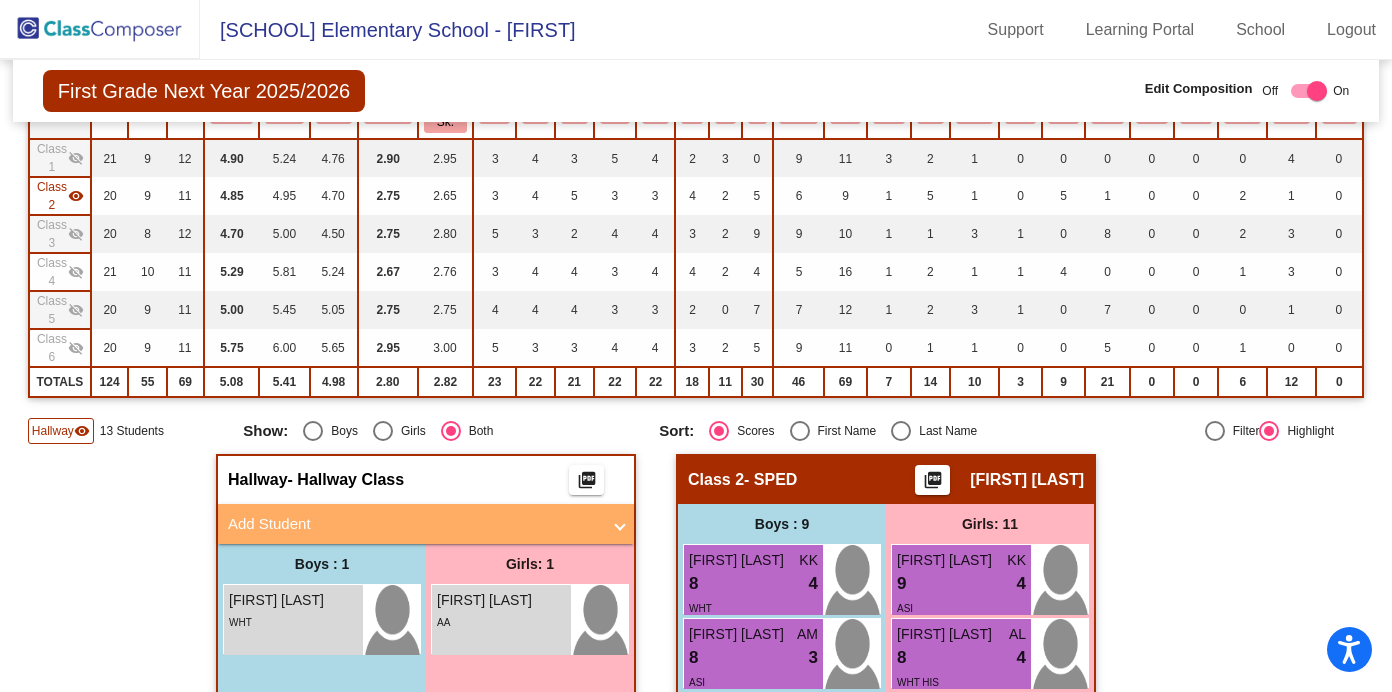 scroll, scrollTop: 317, scrollLeft: 0, axis: vertical 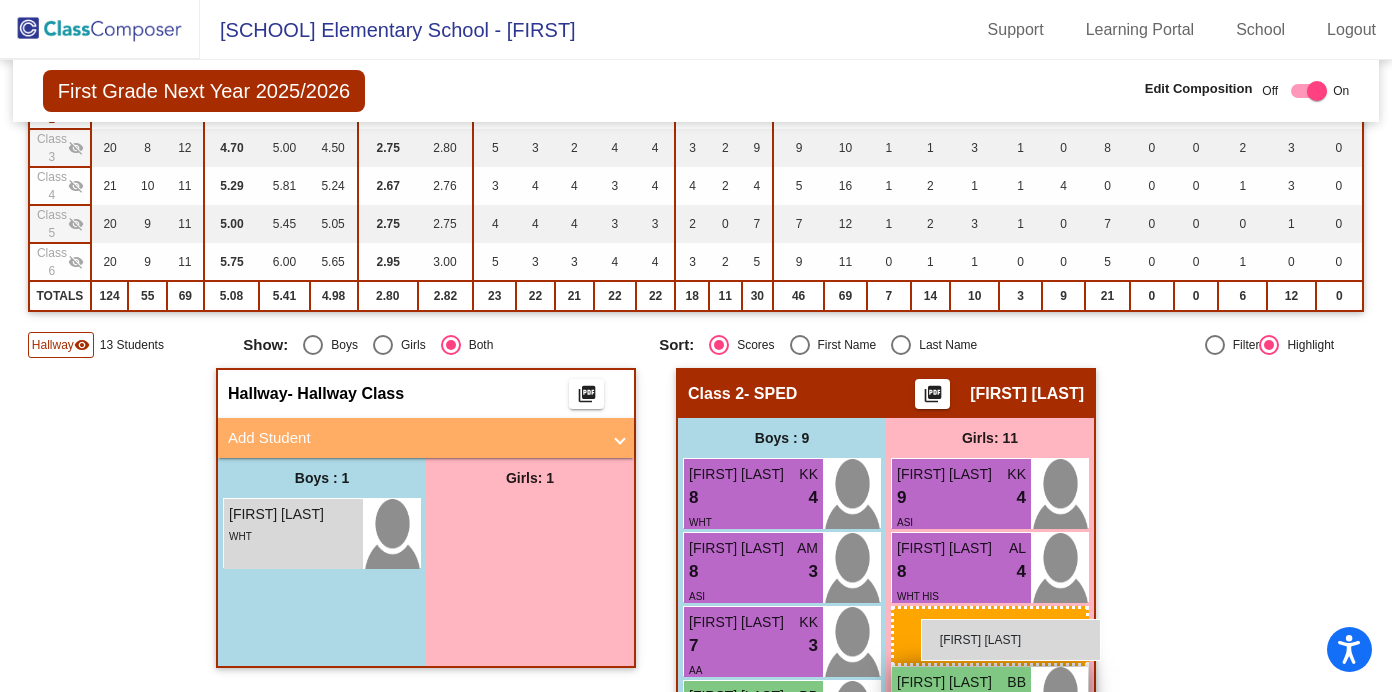 drag, startPoint x: 509, startPoint y: 560, endPoint x: 924, endPoint y: 614, distance: 418.4985 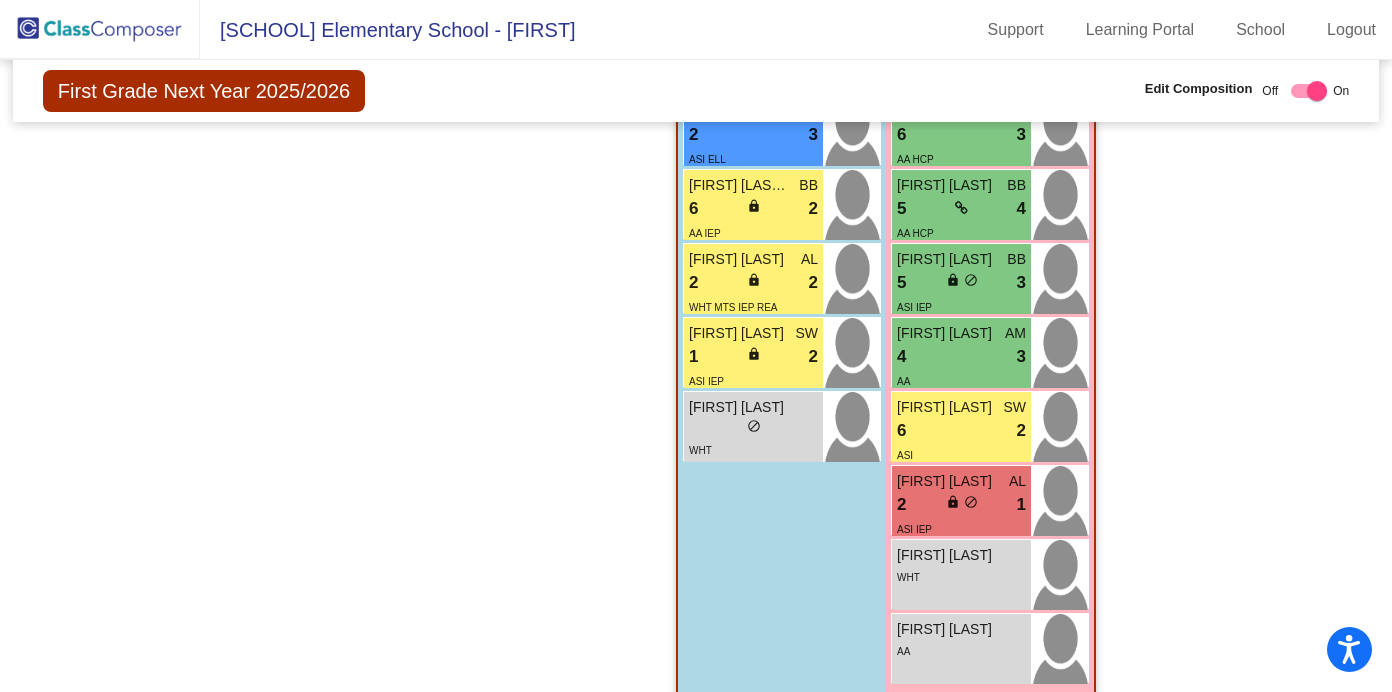 scroll, scrollTop: 980, scrollLeft: 0, axis: vertical 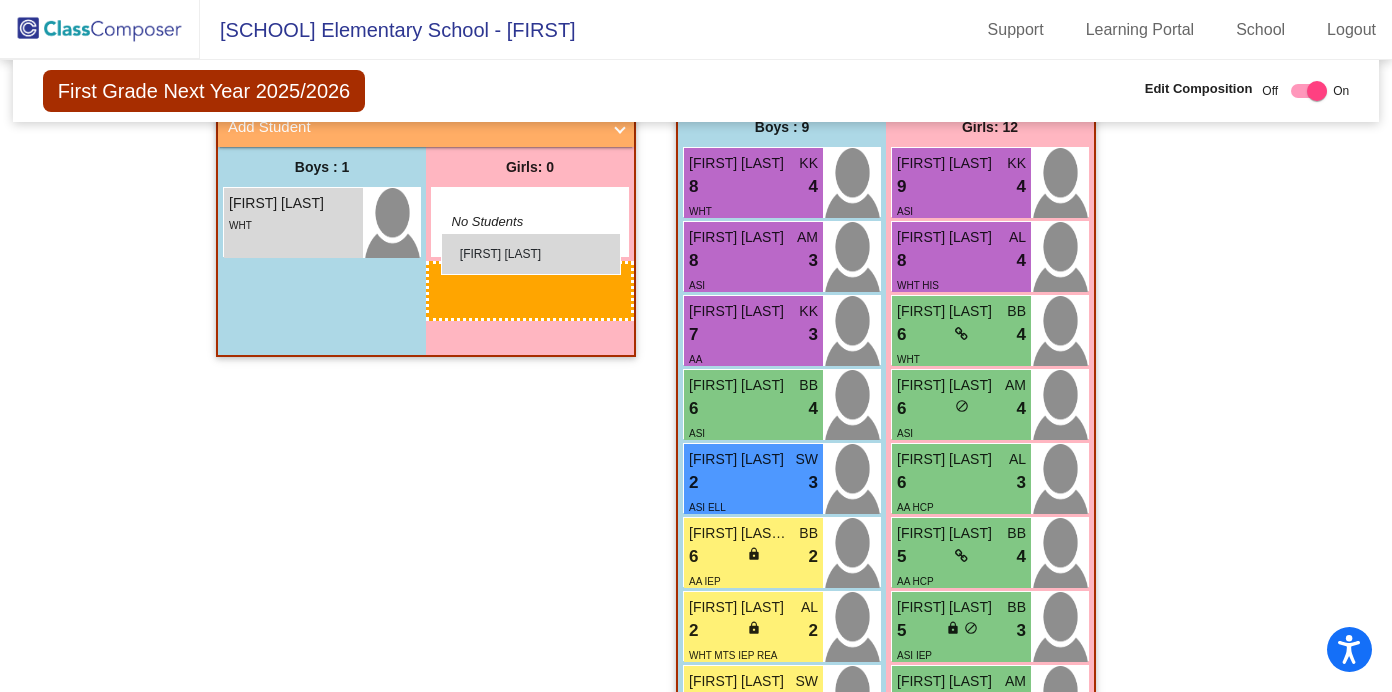 drag, startPoint x: 976, startPoint y: 651, endPoint x: 443, endPoint y: 232, distance: 677.9749 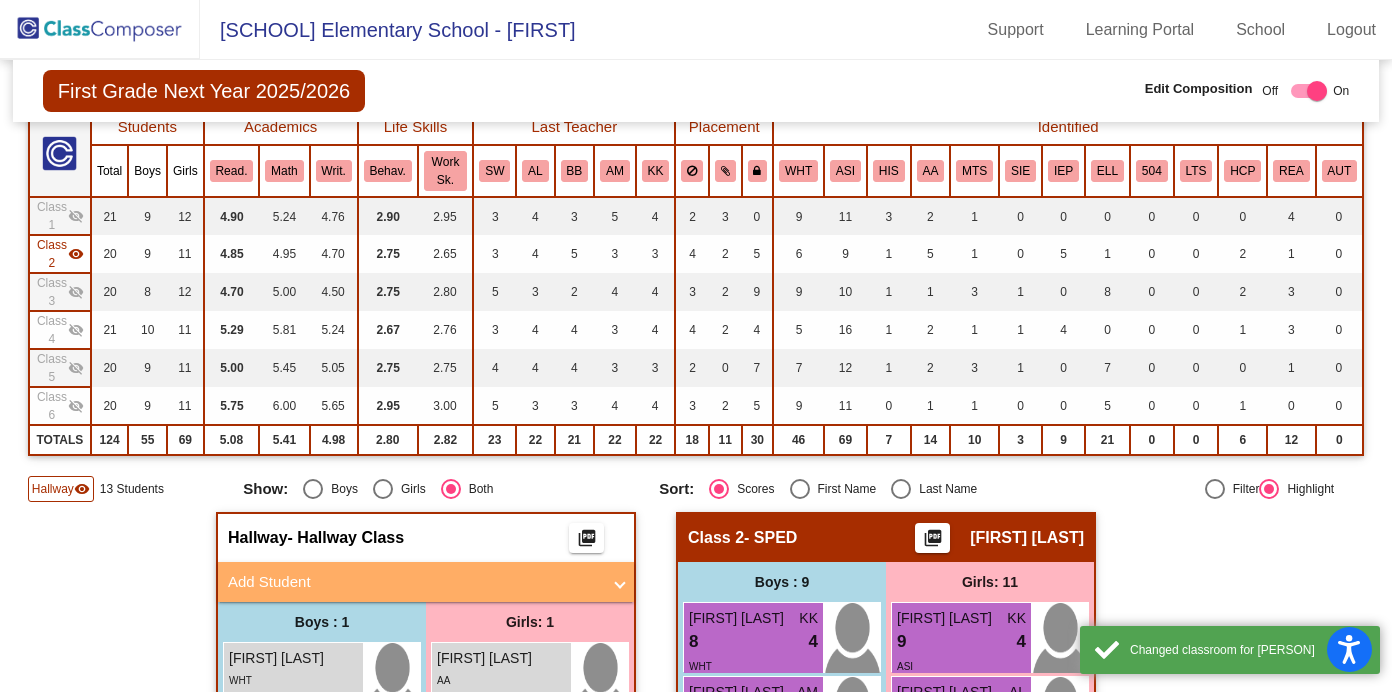 scroll, scrollTop: 171, scrollLeft: 0, axis: vertical 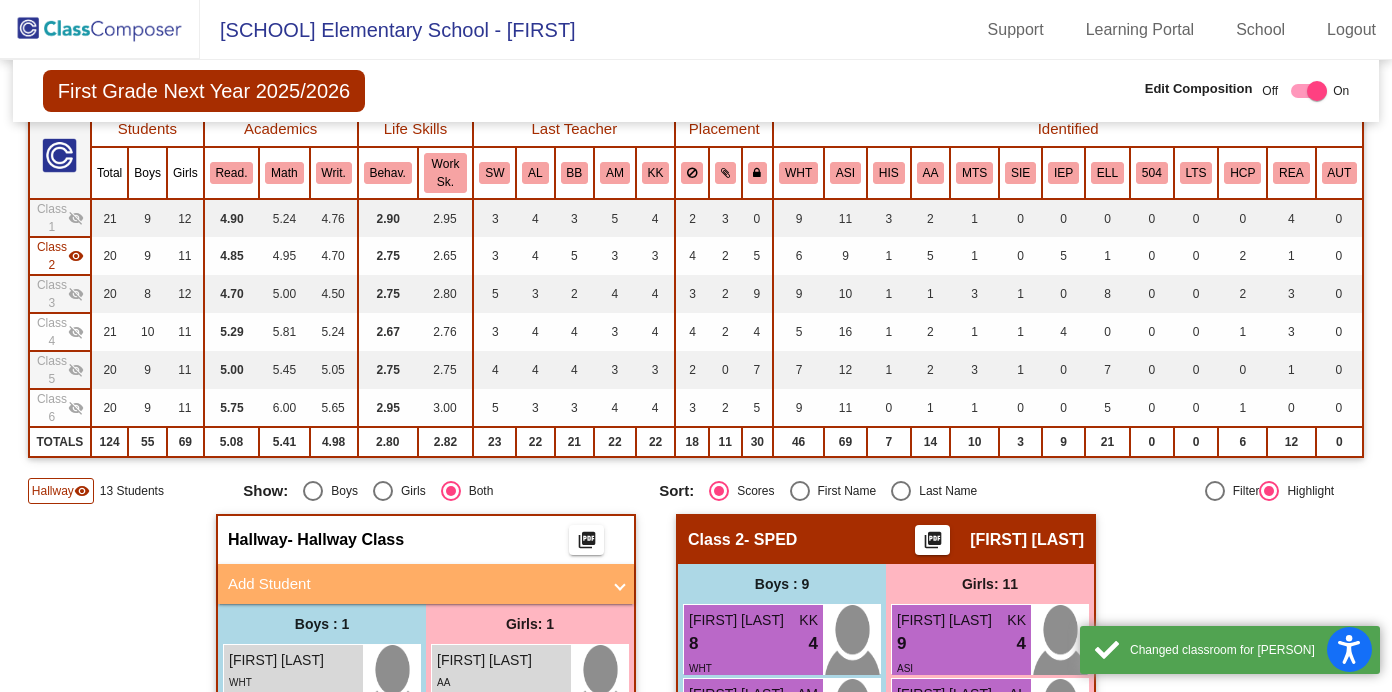 click on "visibility" 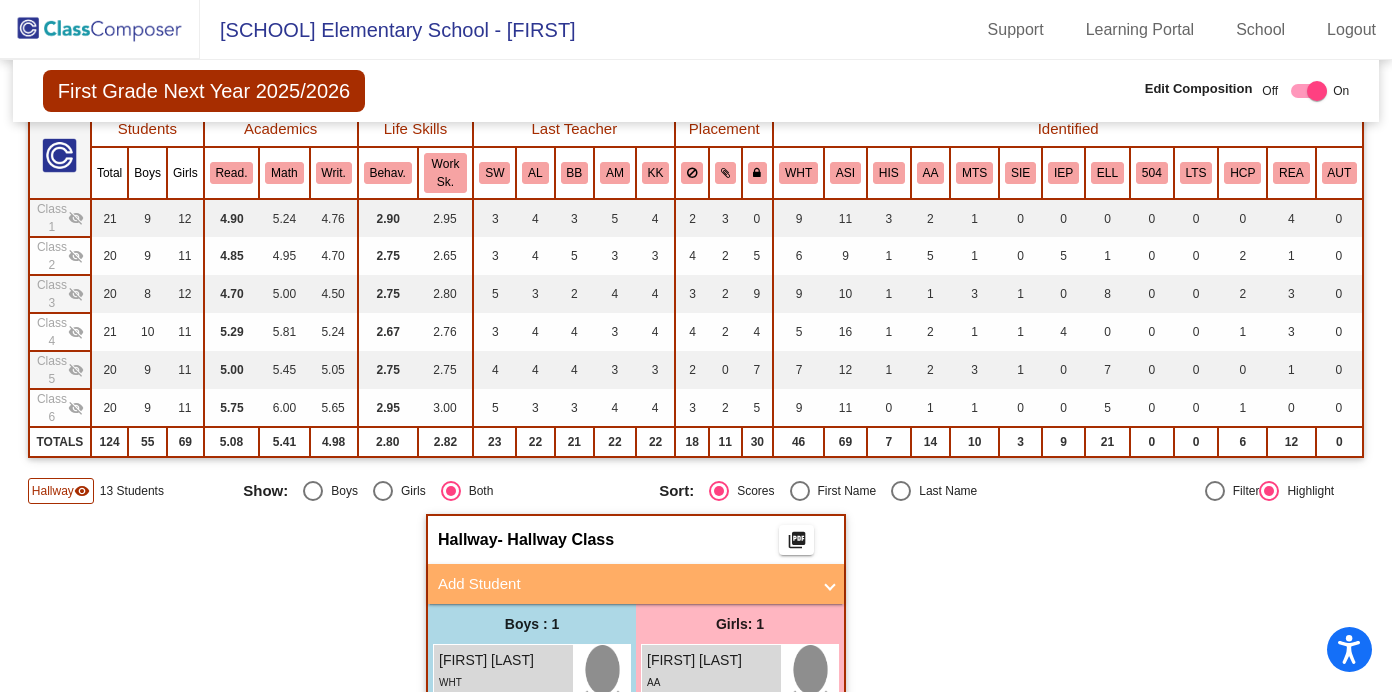 click on "visibility_off" 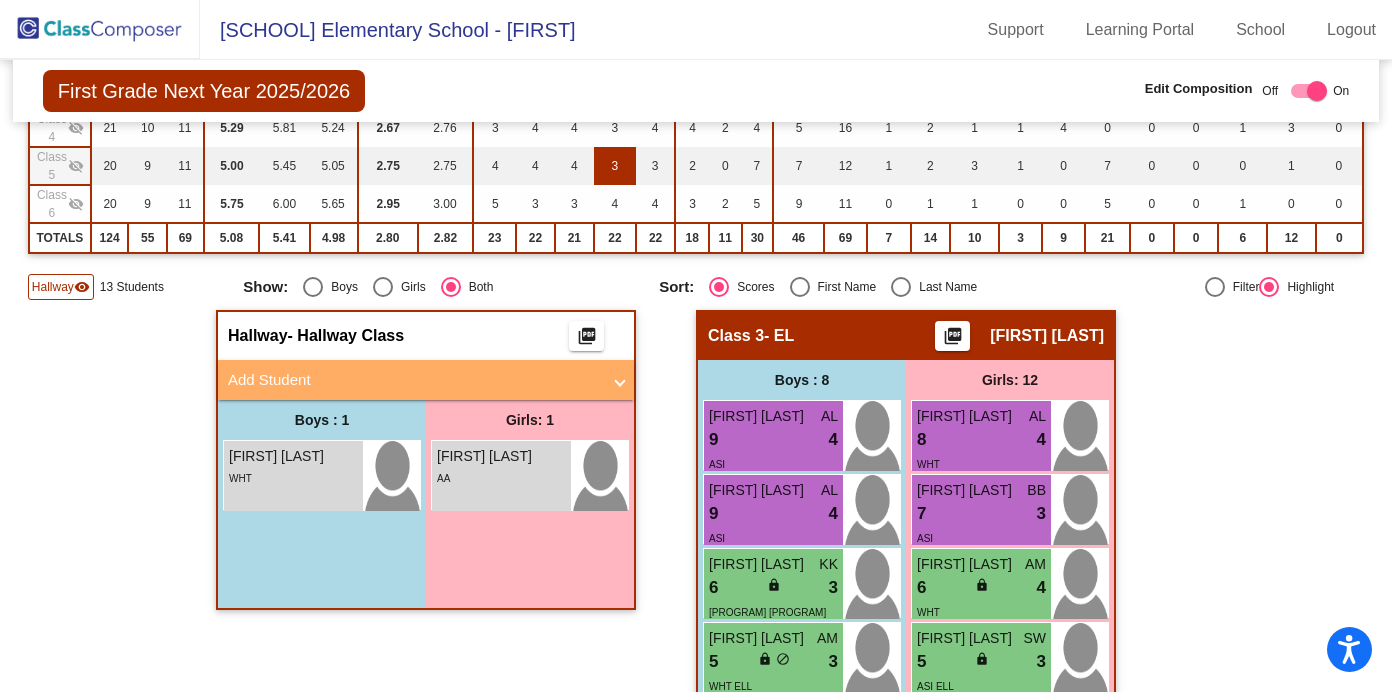 scroll, scrollTop: 384, scrollLeft: 0, axis: vertical 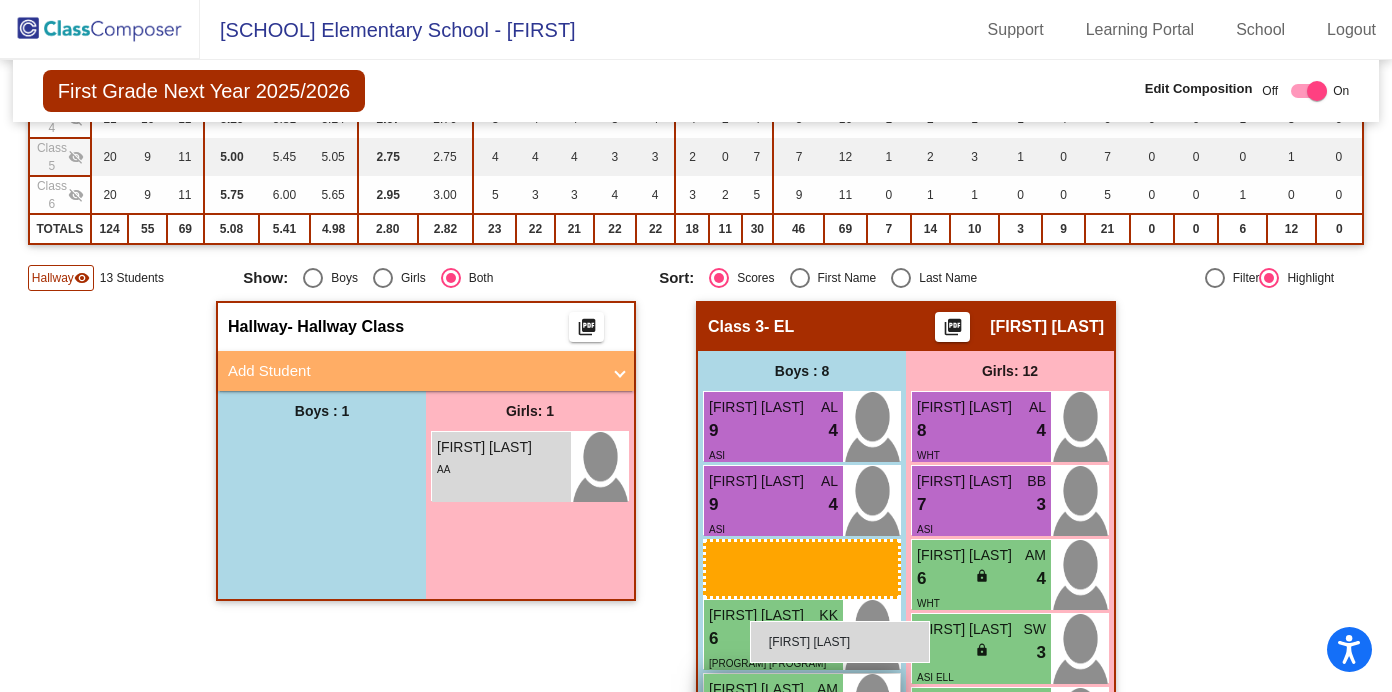 drag, startPoint x: 294, startPoint y: 473, endPoint x: 746, endPoint y: 620, distance: 475.30307 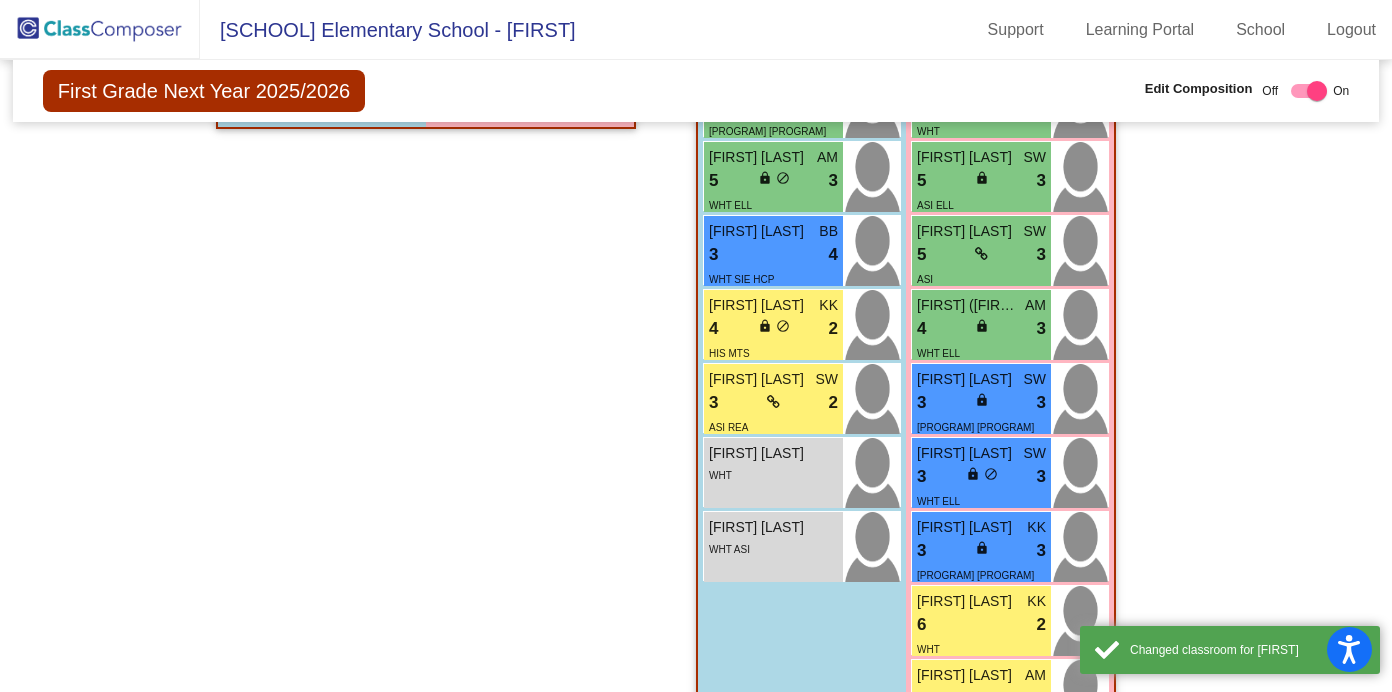 scroll, scrollTop: 904, scrollLeft: 0, axis: vertical 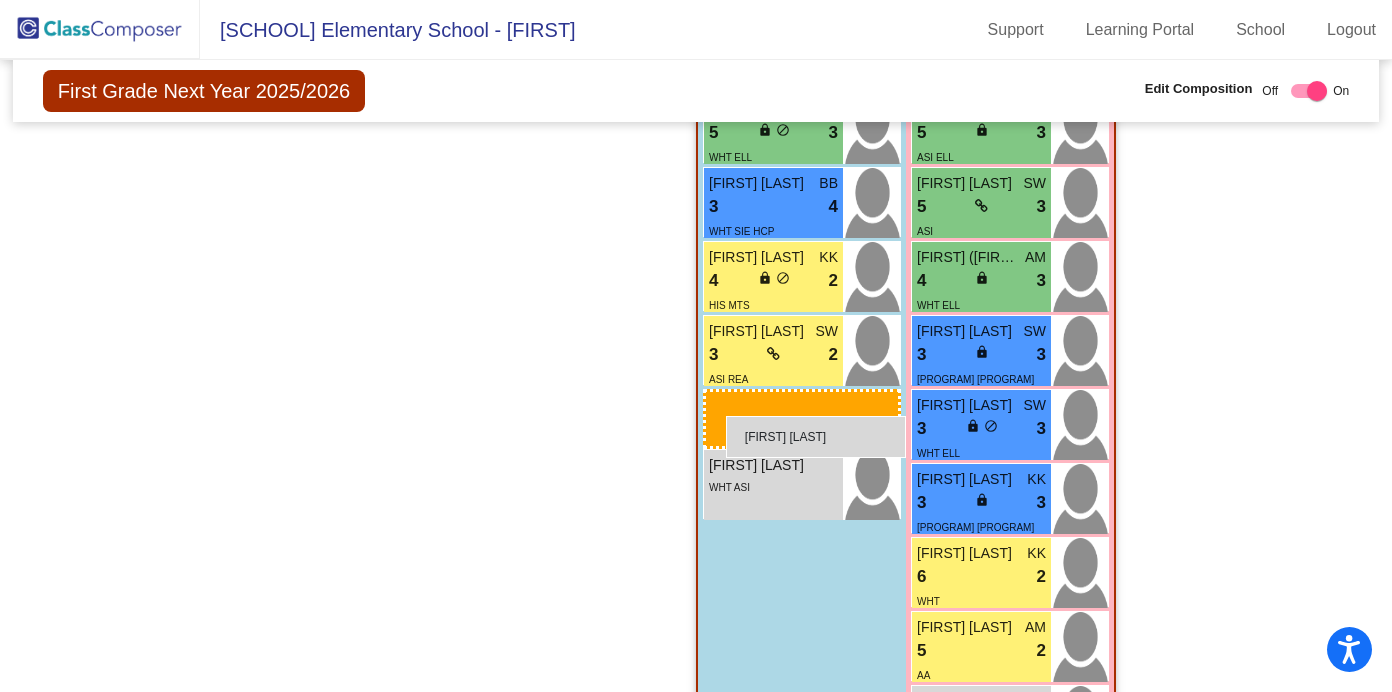 drag, startPoint x: 758, startPoint y: 437, endPoint x: 726, endPoint y: 415, distance: 38.832977 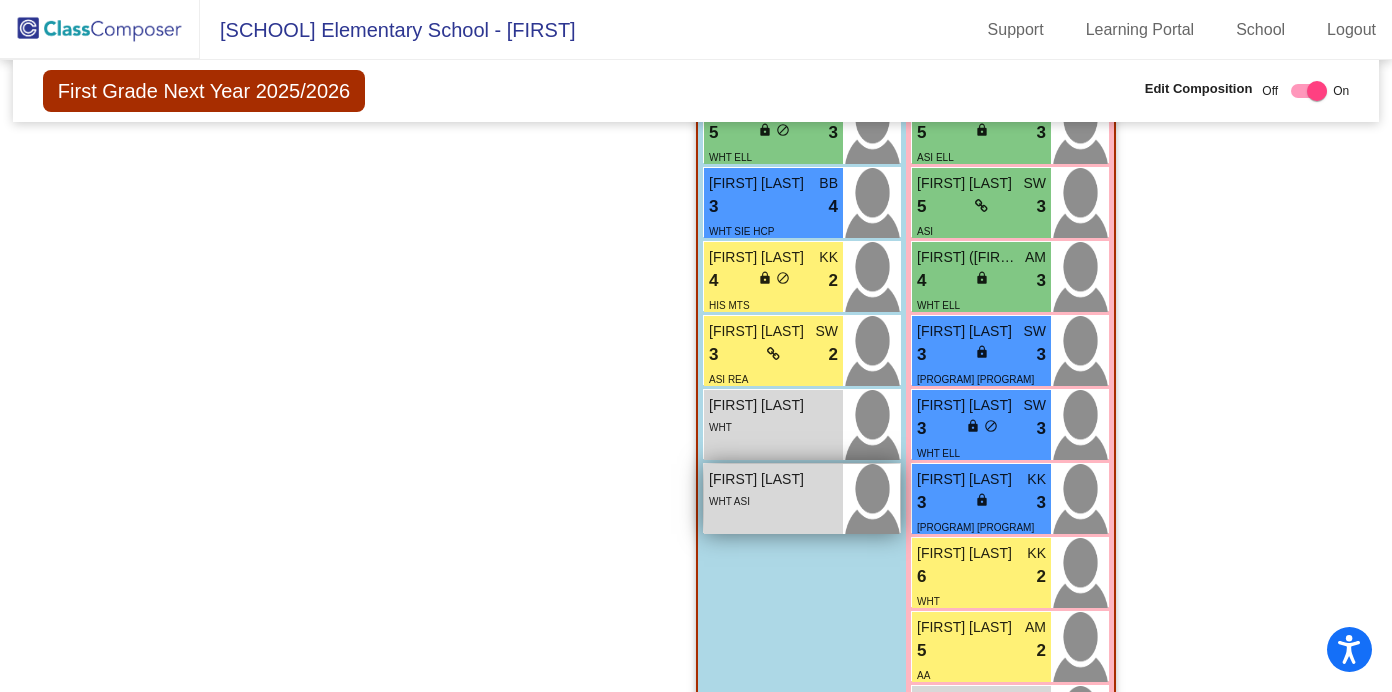 click on "WHT ASI" at bounding box center (773, 500) 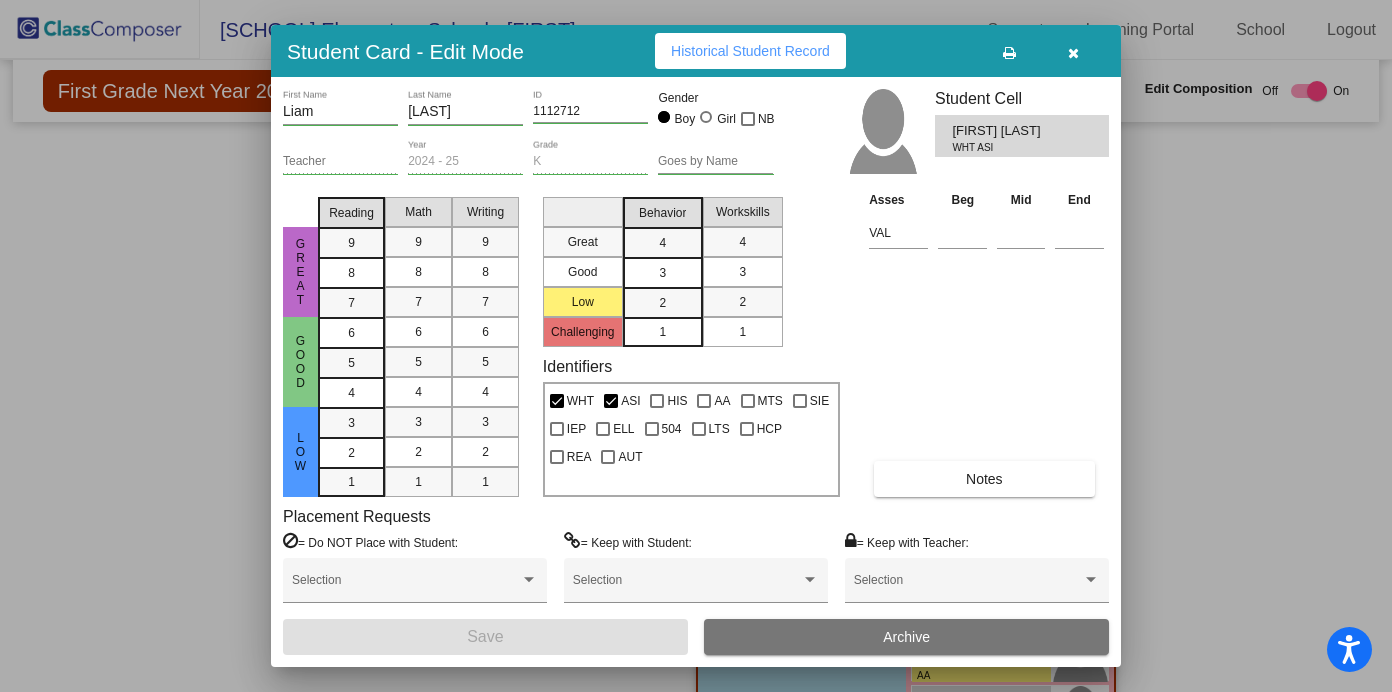 click at bounding box center [1073, 53] 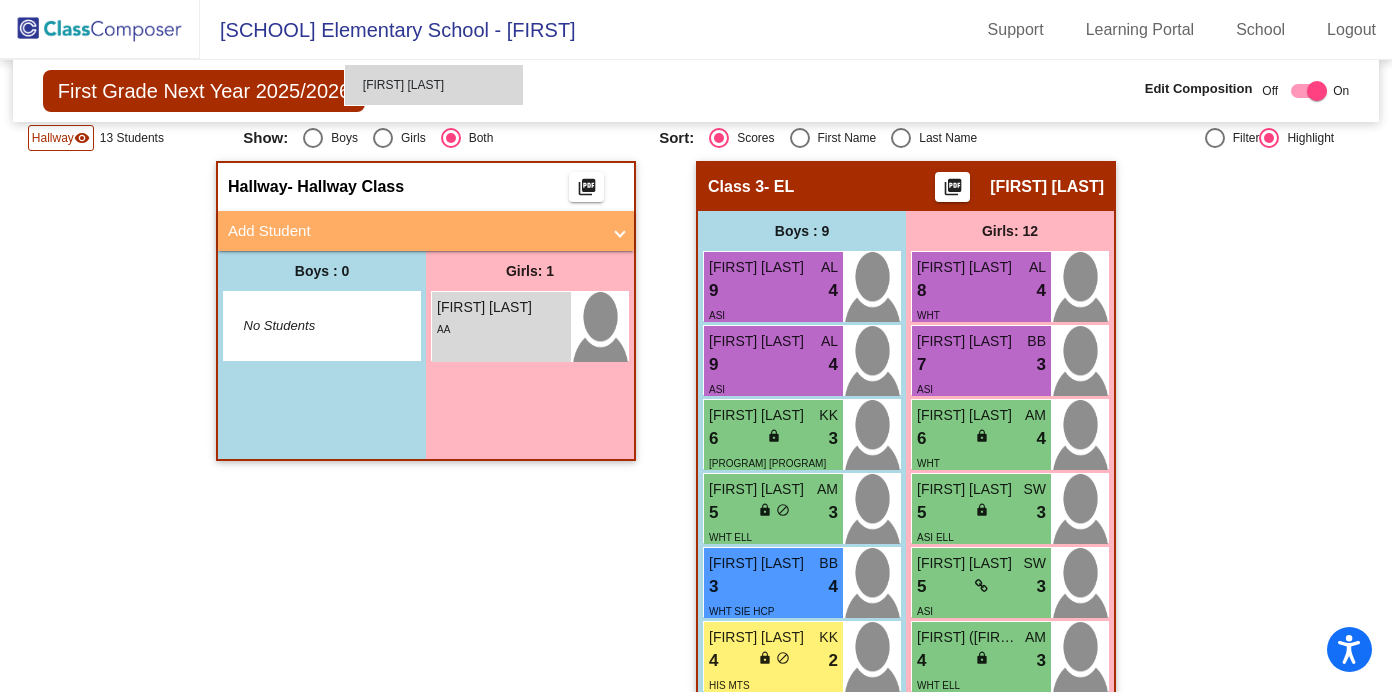 scroll, scrollTop: 508, scrollLeft: 0, axis: vertical 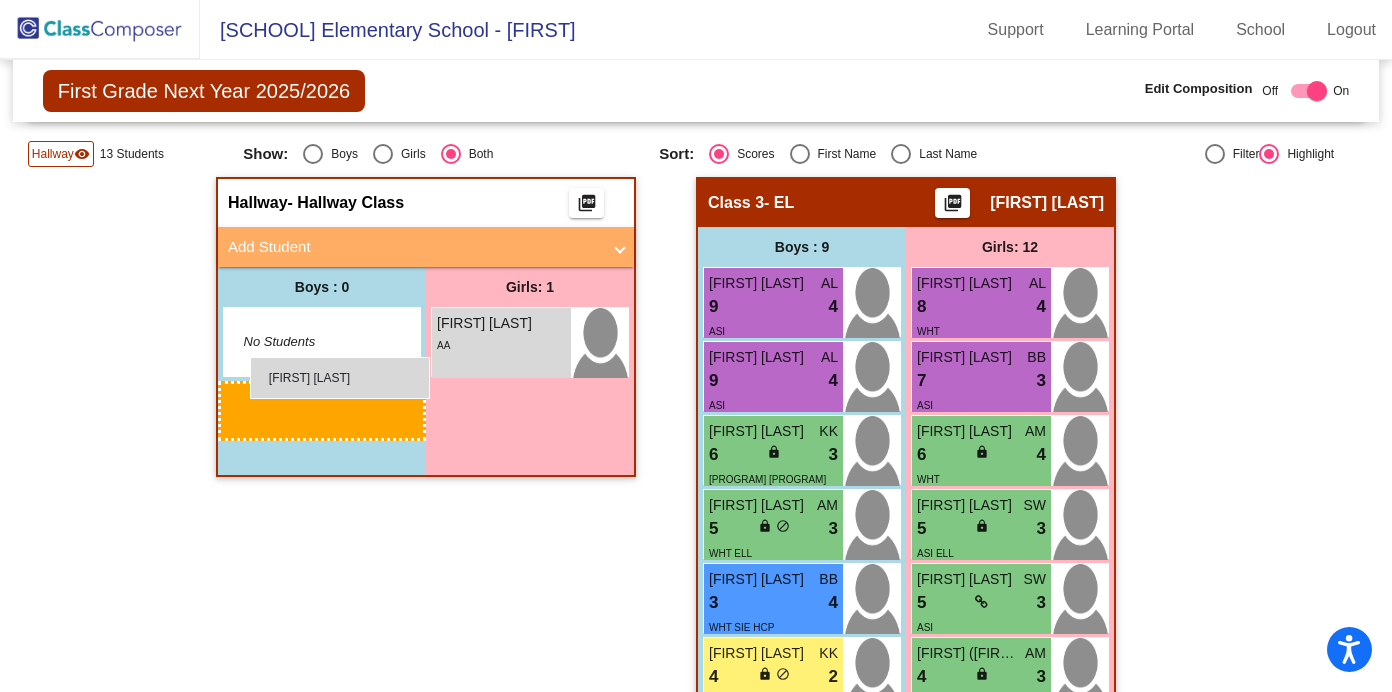 drag, startPoint x: 770, startPoint y: 428, endPoint x: 250, endPoint y: 356, distance: 524.96094 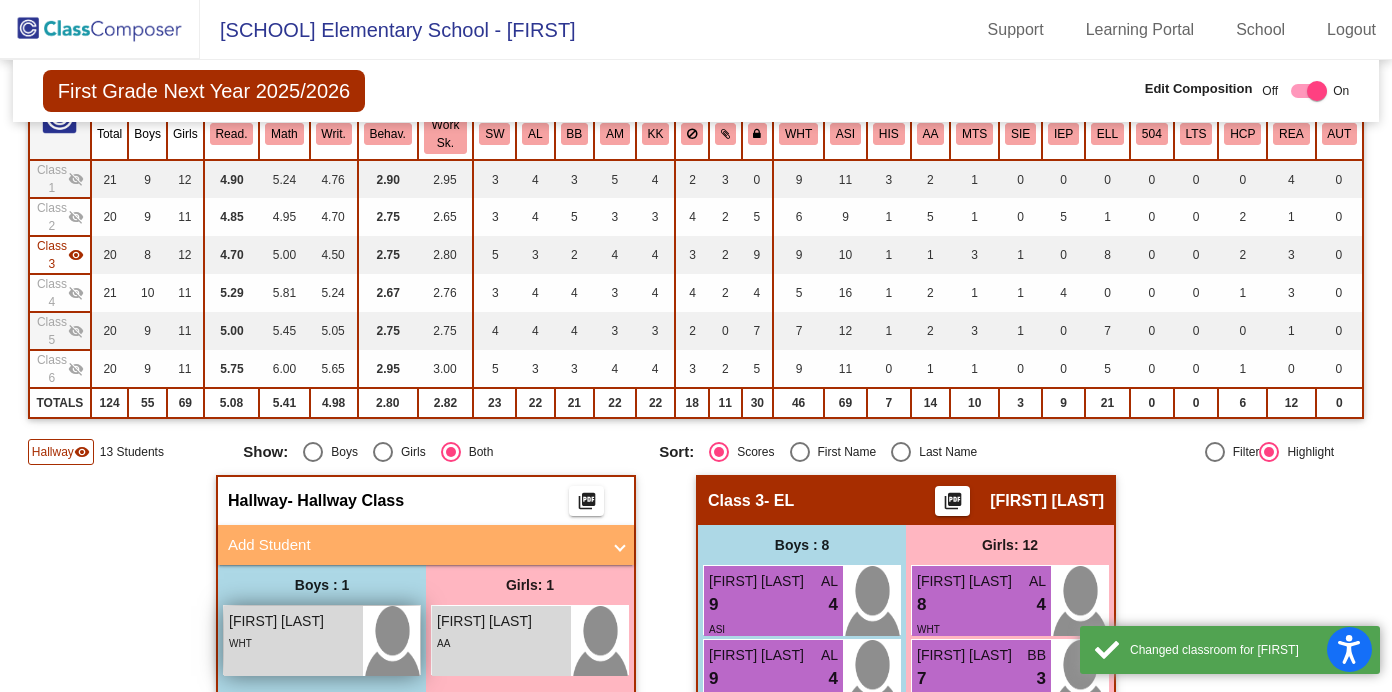 scroll, scrollTop: 204, scrollLeft: 0, axis: vertical 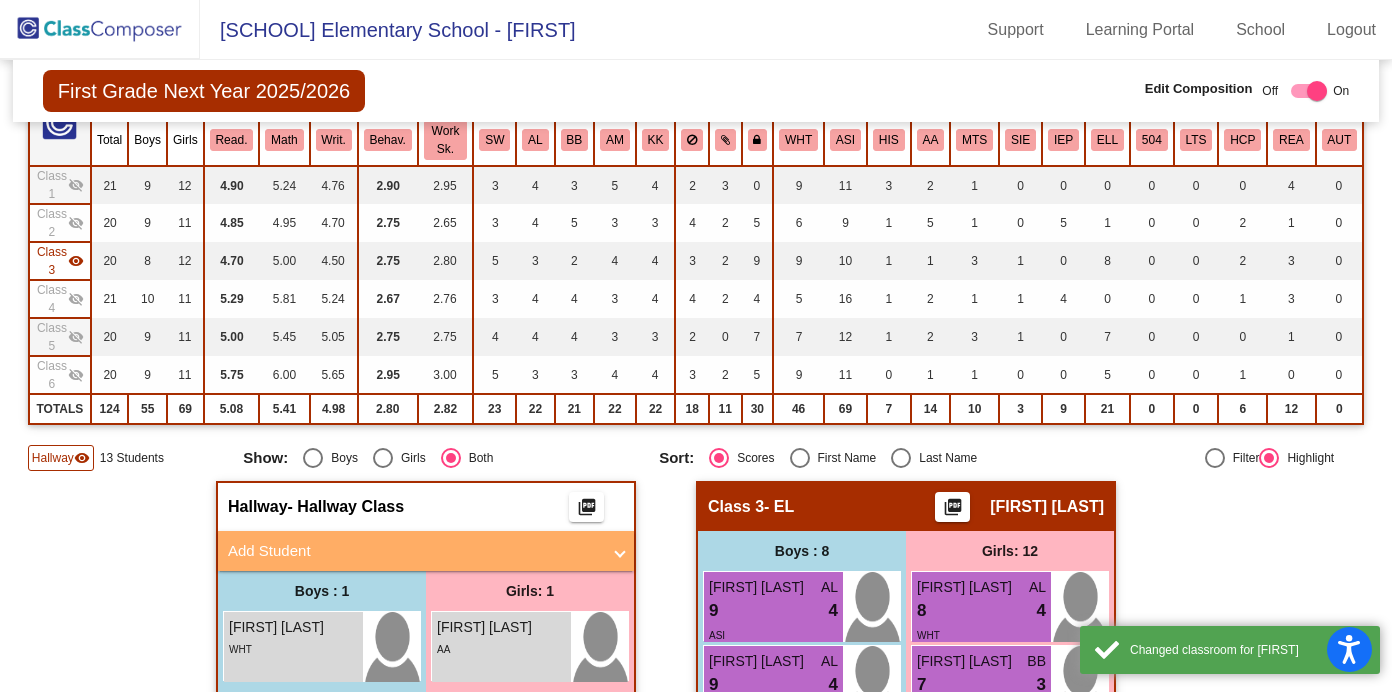 click on "visibility" 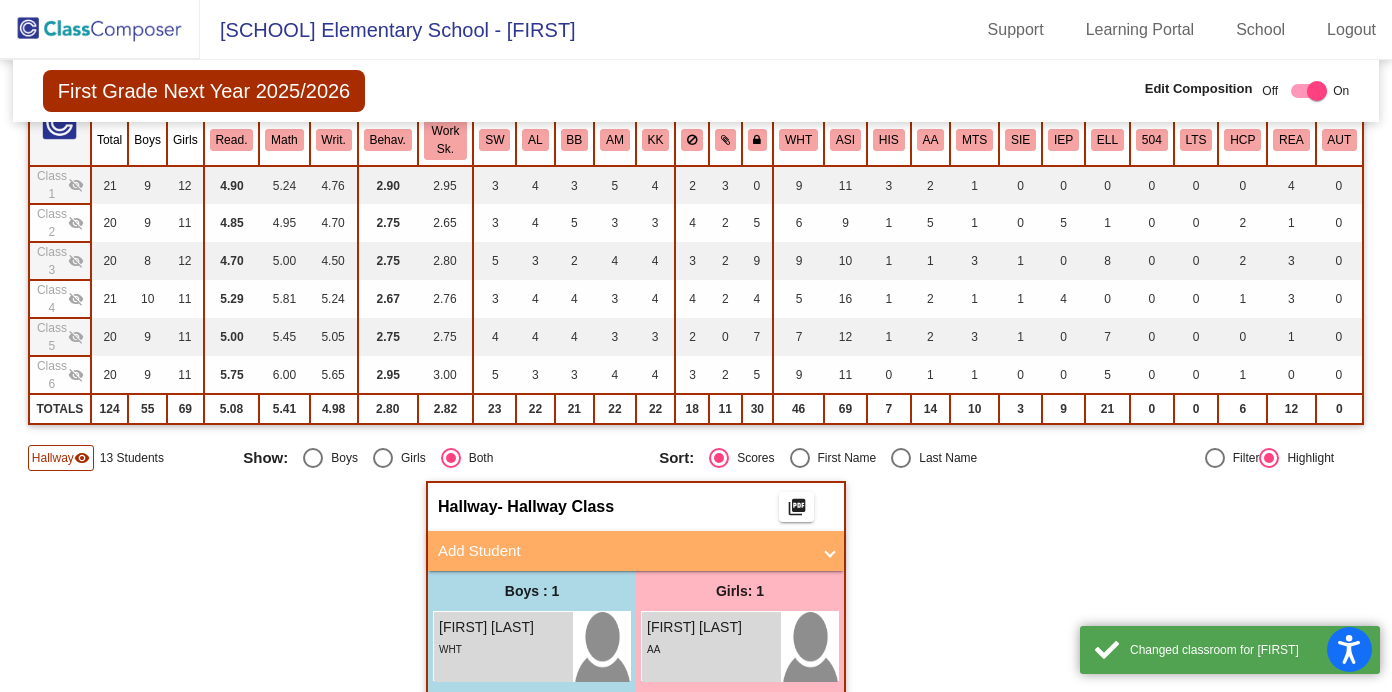 click on "visibility_off" 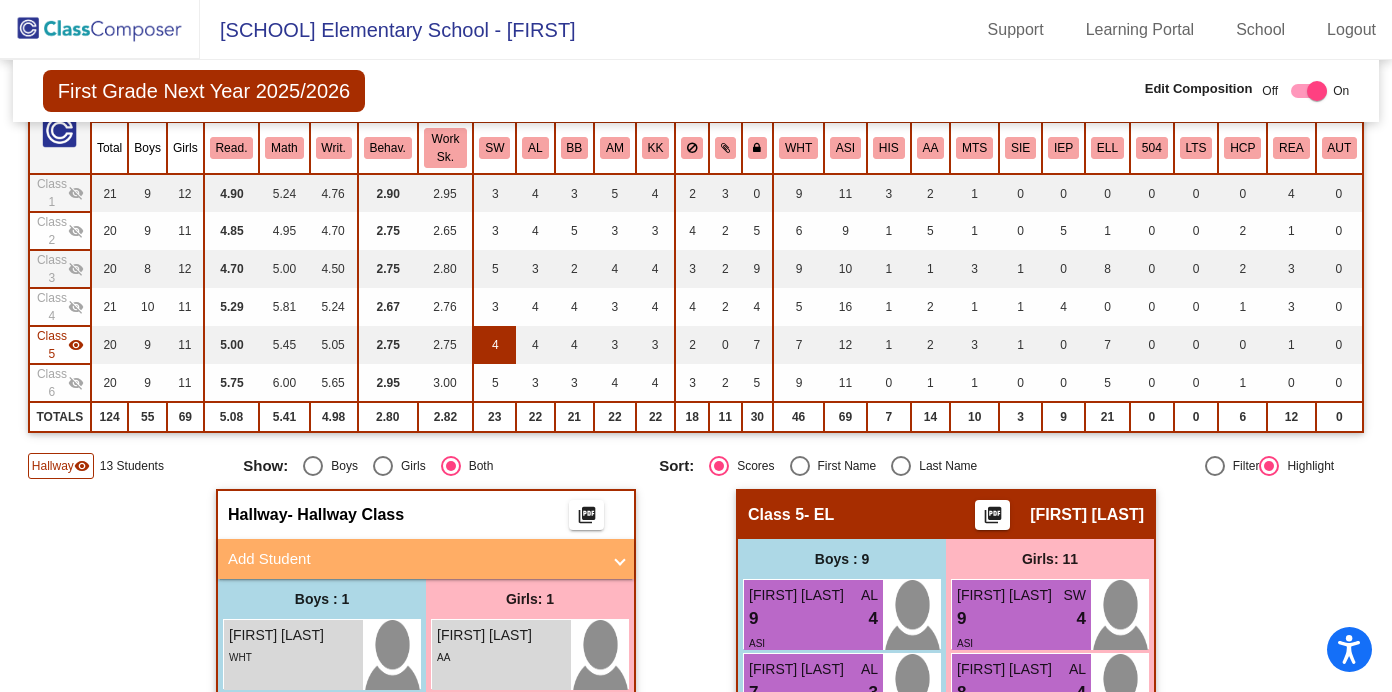 scroll, scrollTop: 189, scrollLeft: 0, axis: vertical 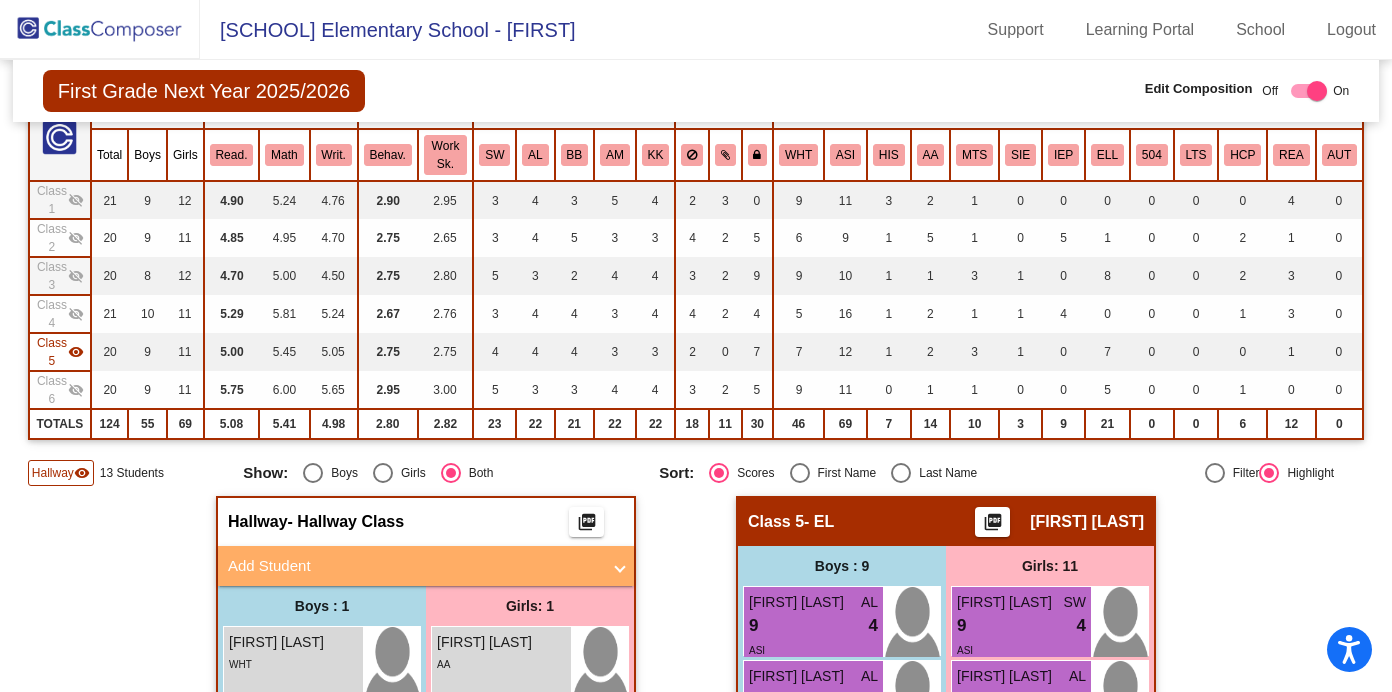 click on "visibility" 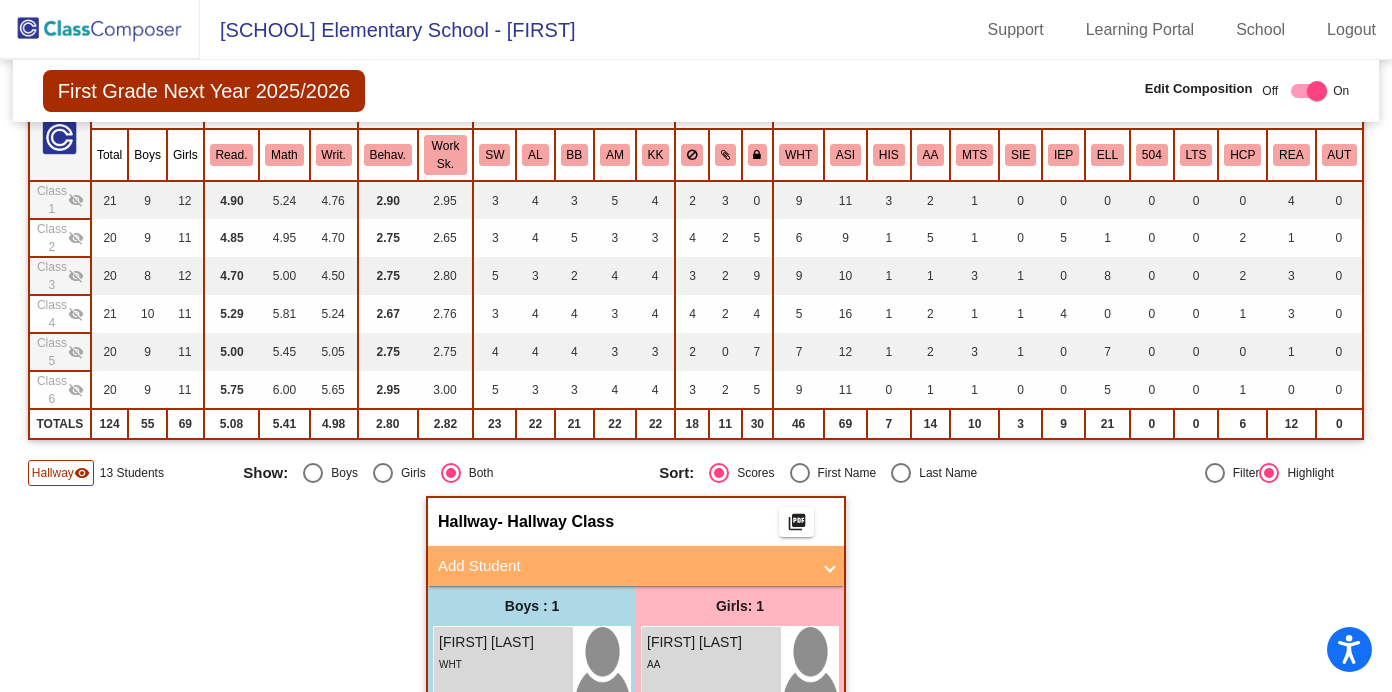 click on "visibility_off" 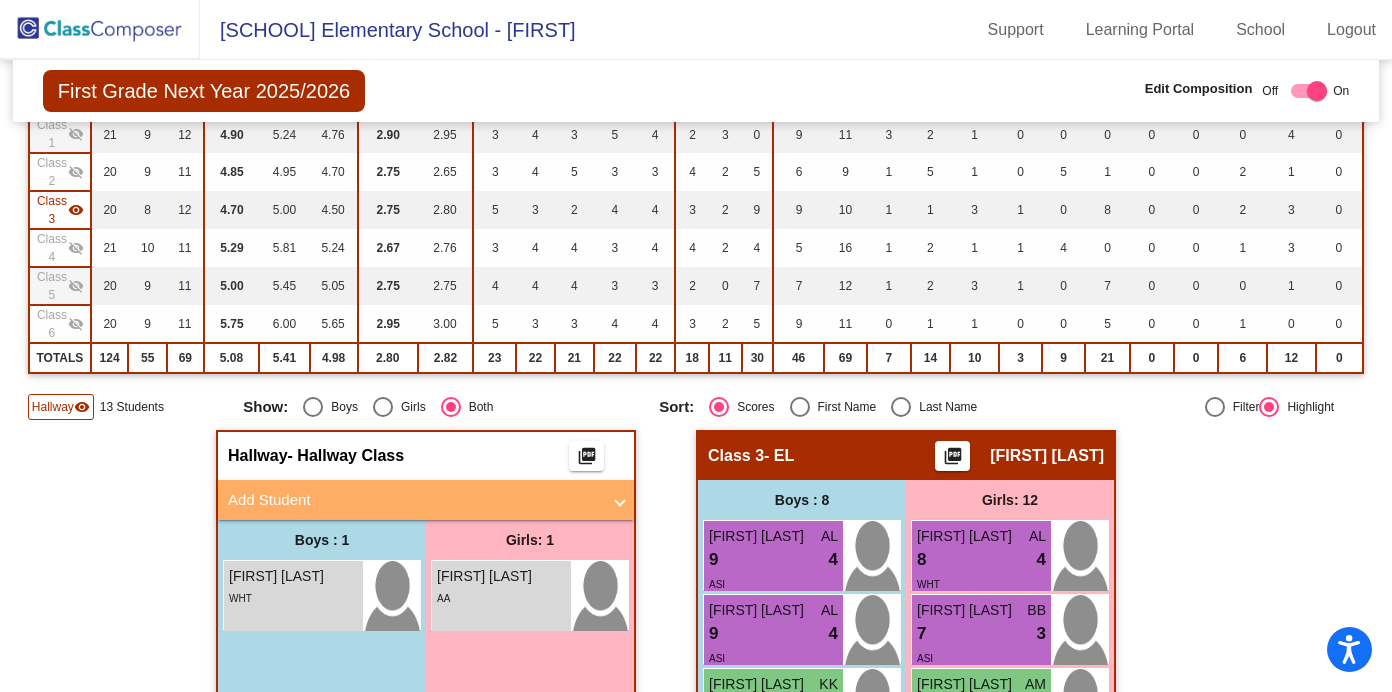 scroll, scrollTop: 258, scrollLeft: 0, axis: vertical 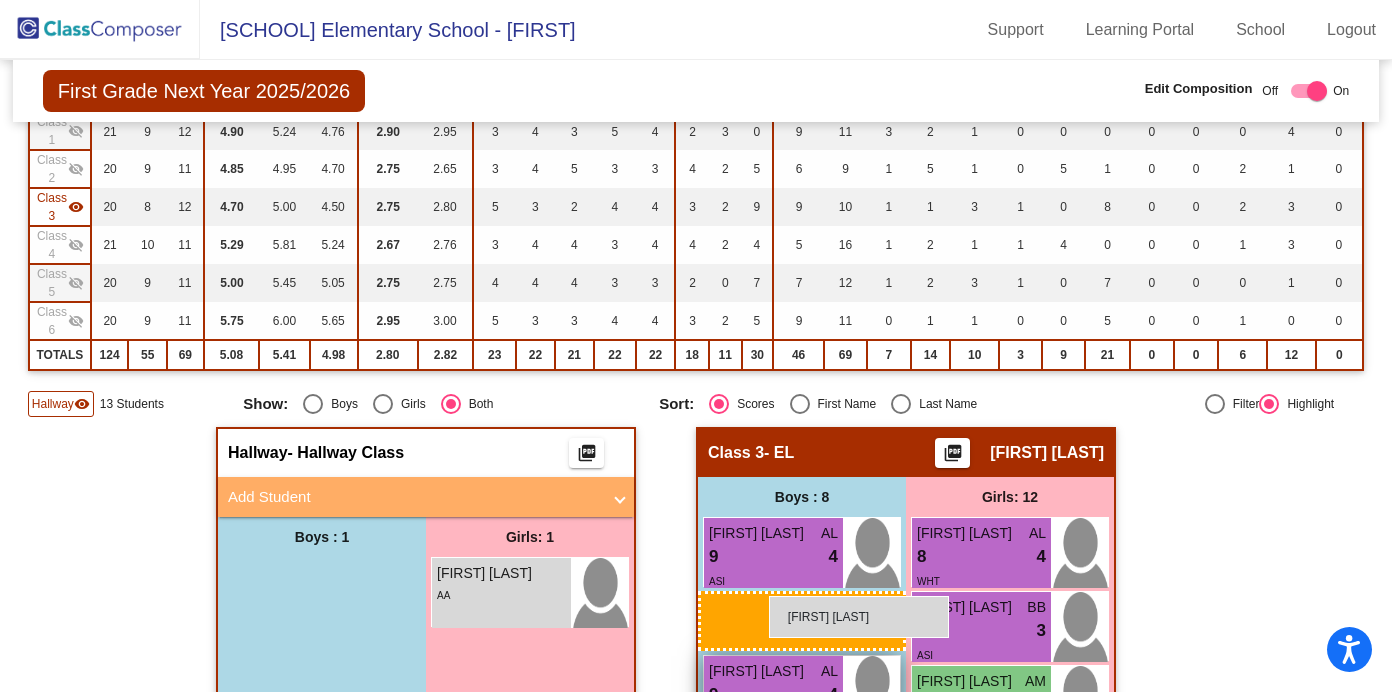 drag, startPoint x: 315, startPoint y: 611, endPoint x: 781, endPoint y: 596, distance: 466.24136 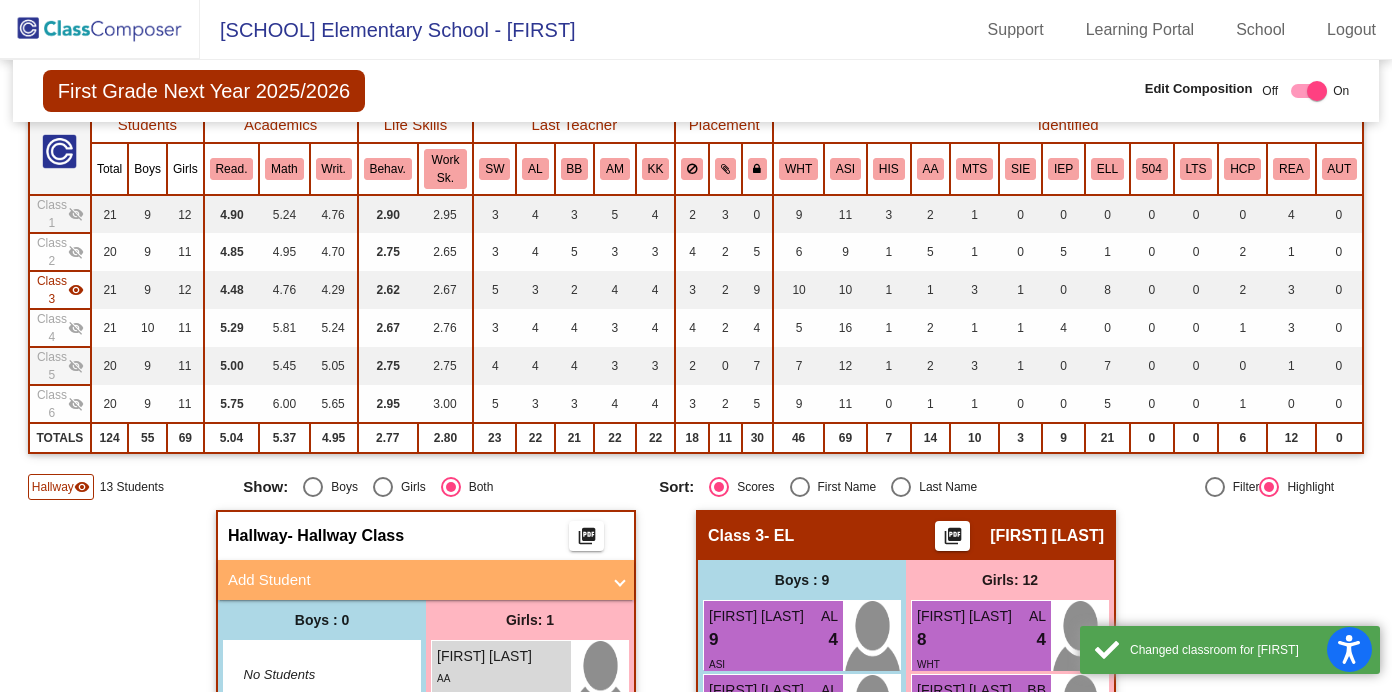 scroll, scrollTop: 143, scrollLeft: 0, axis: vertical 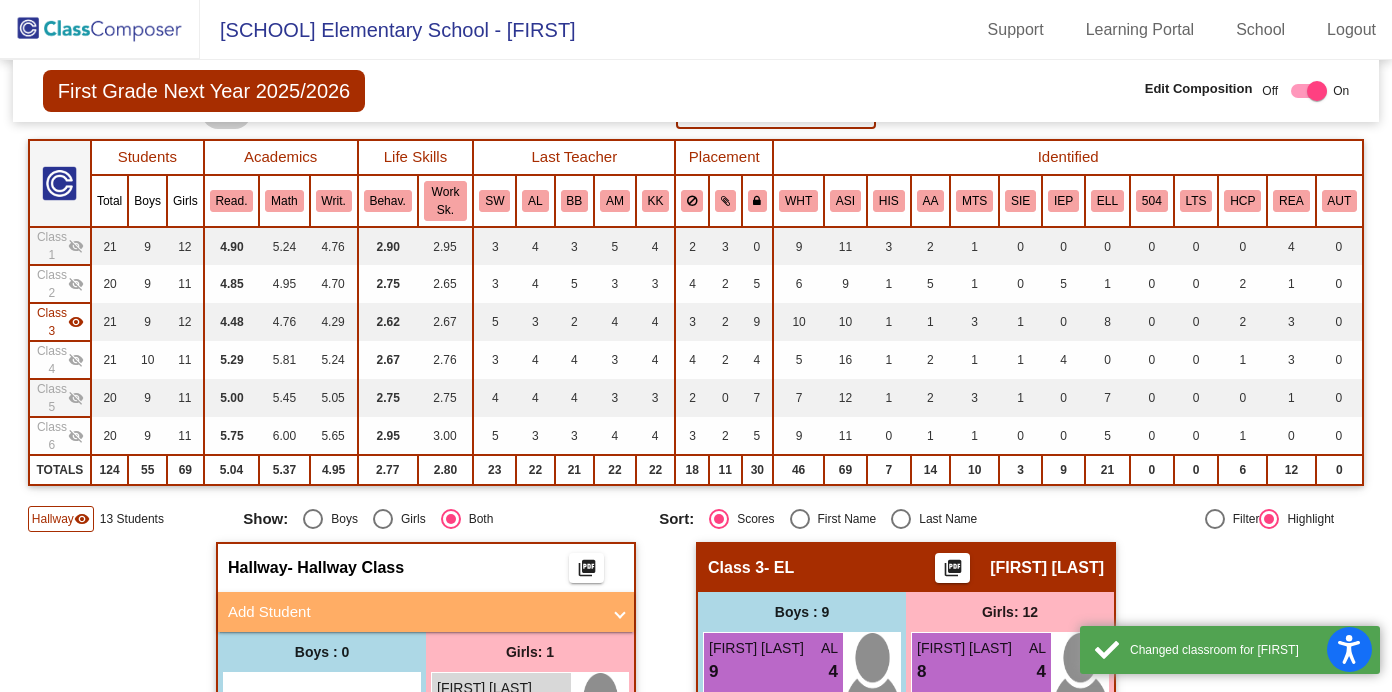 click on "visibility" 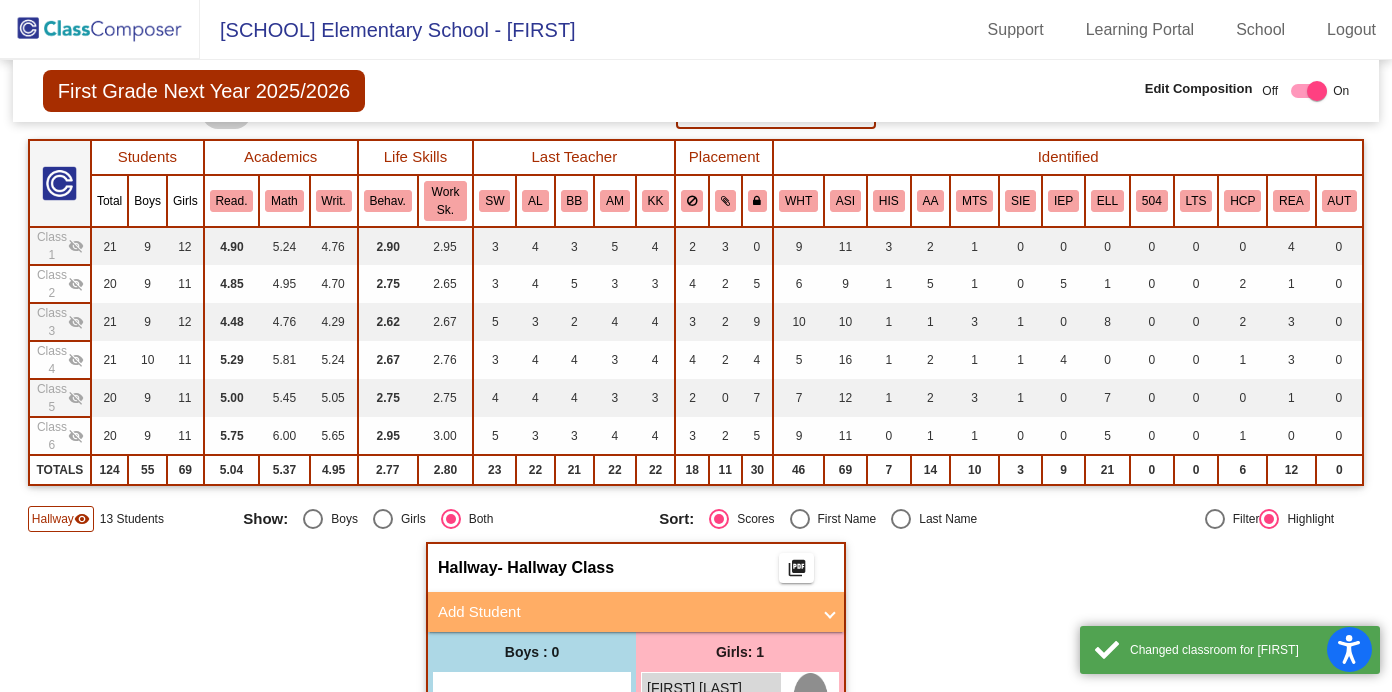 click on "visibility_off" 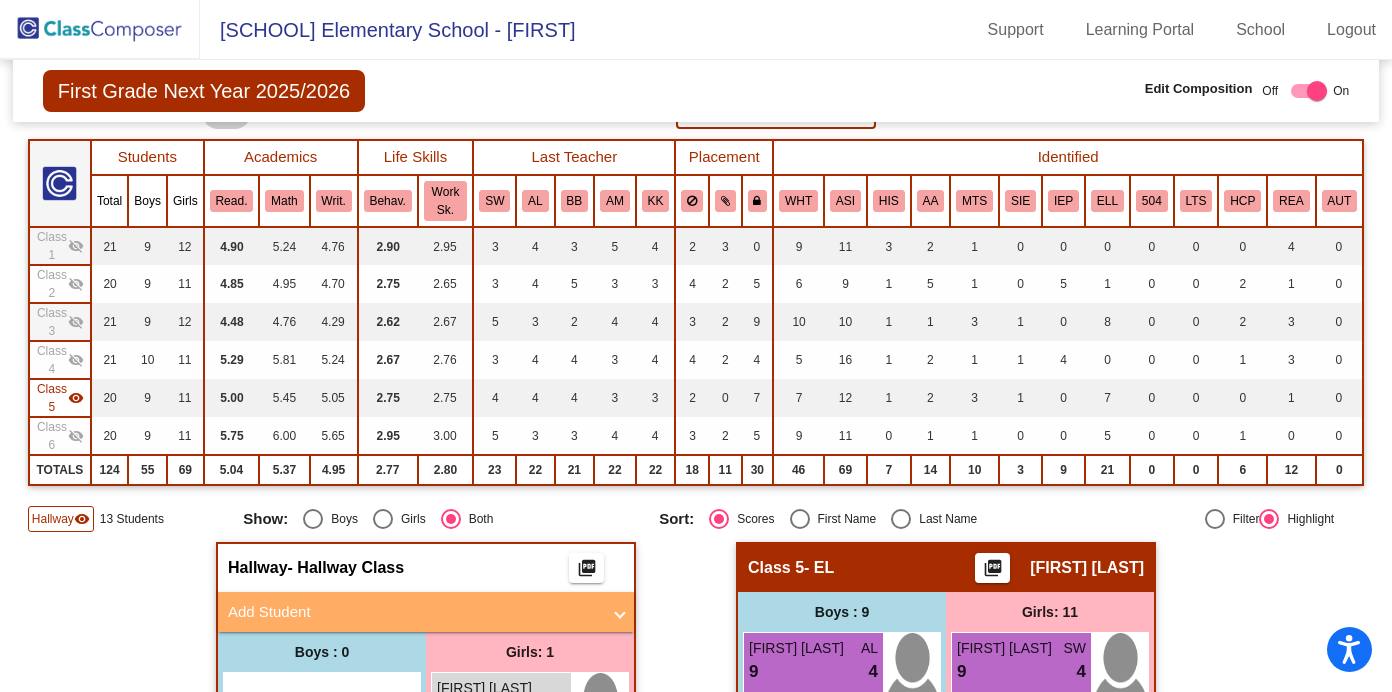 click on "visibility" 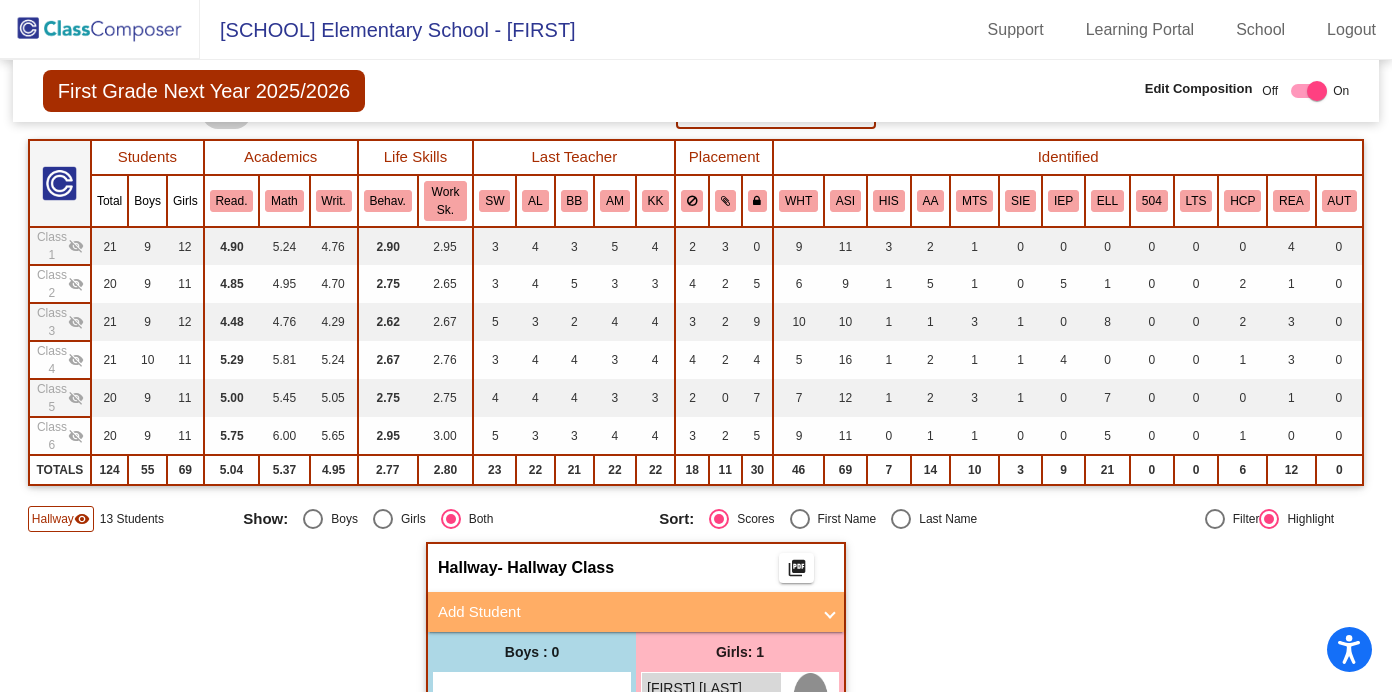 click on "visibility_off" 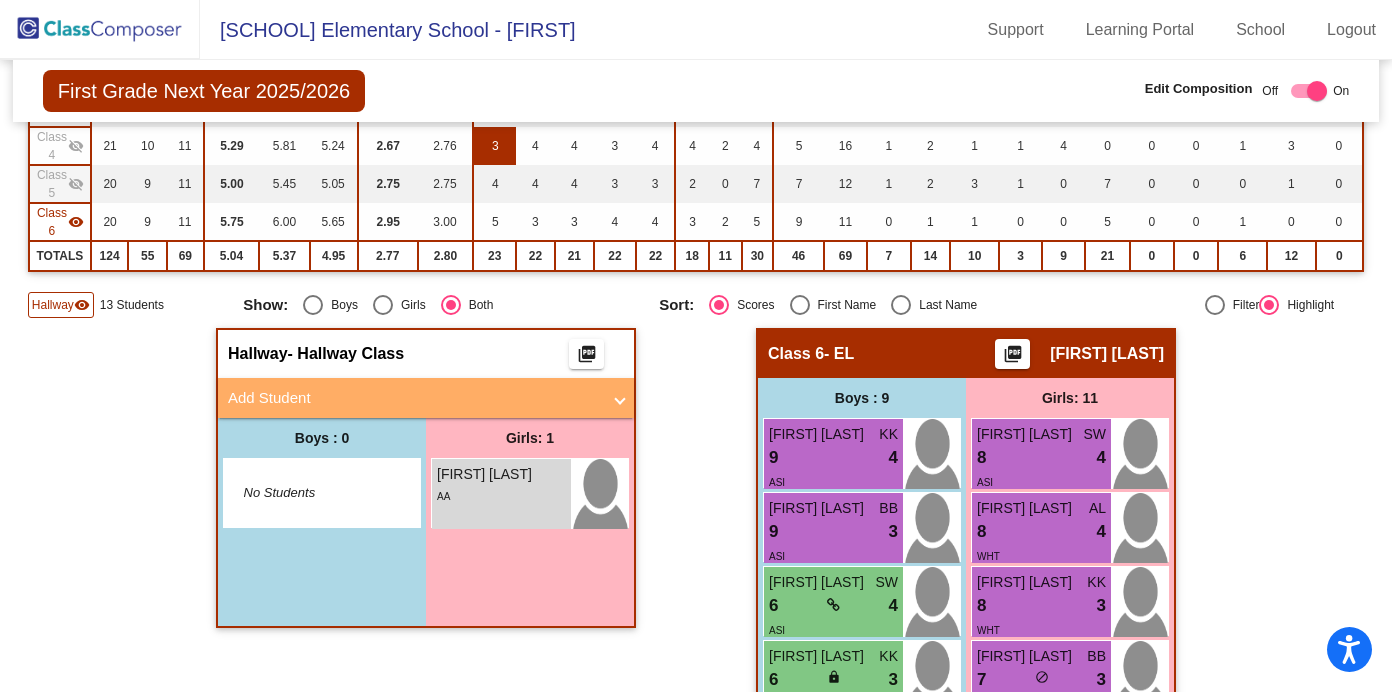 scroll, scrollTop: 386, scrollLeft: 0, axis: vertical 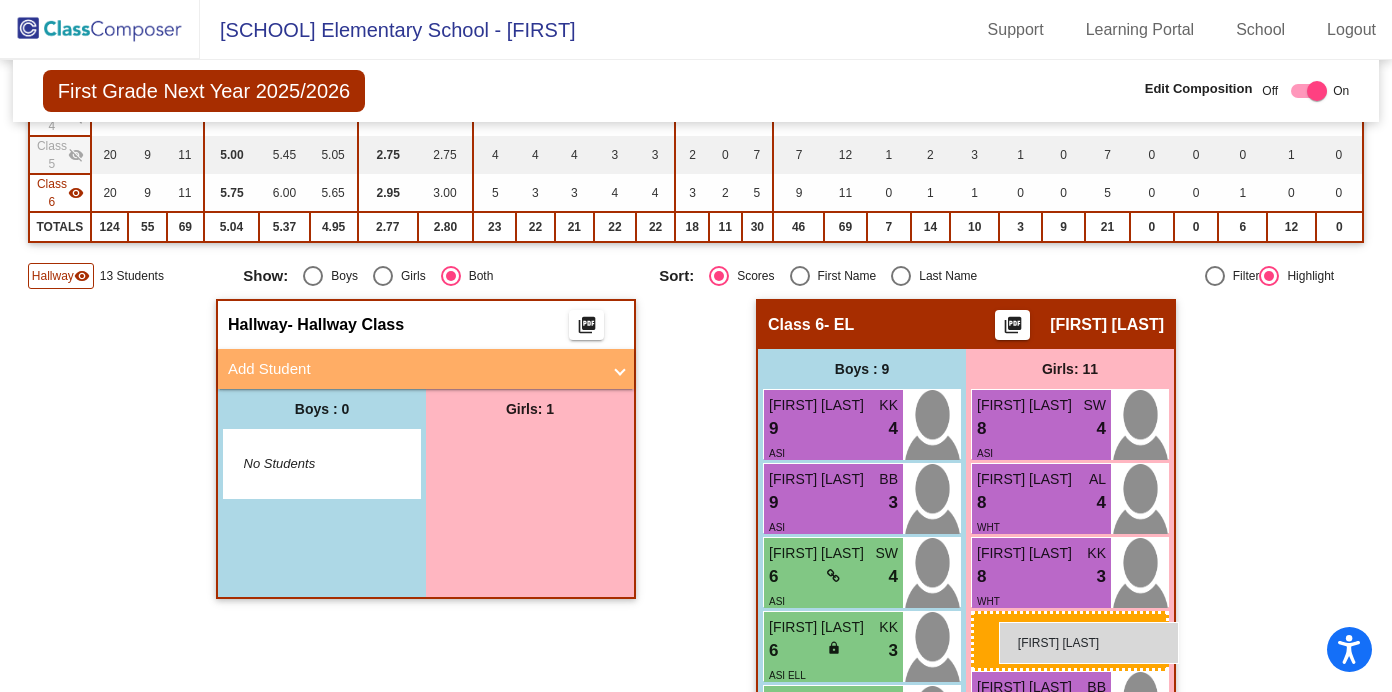drag, startPoint x: 486, startPoint y: 473, endPoint x: 999, endPoint y: 622, distance: 534.2003 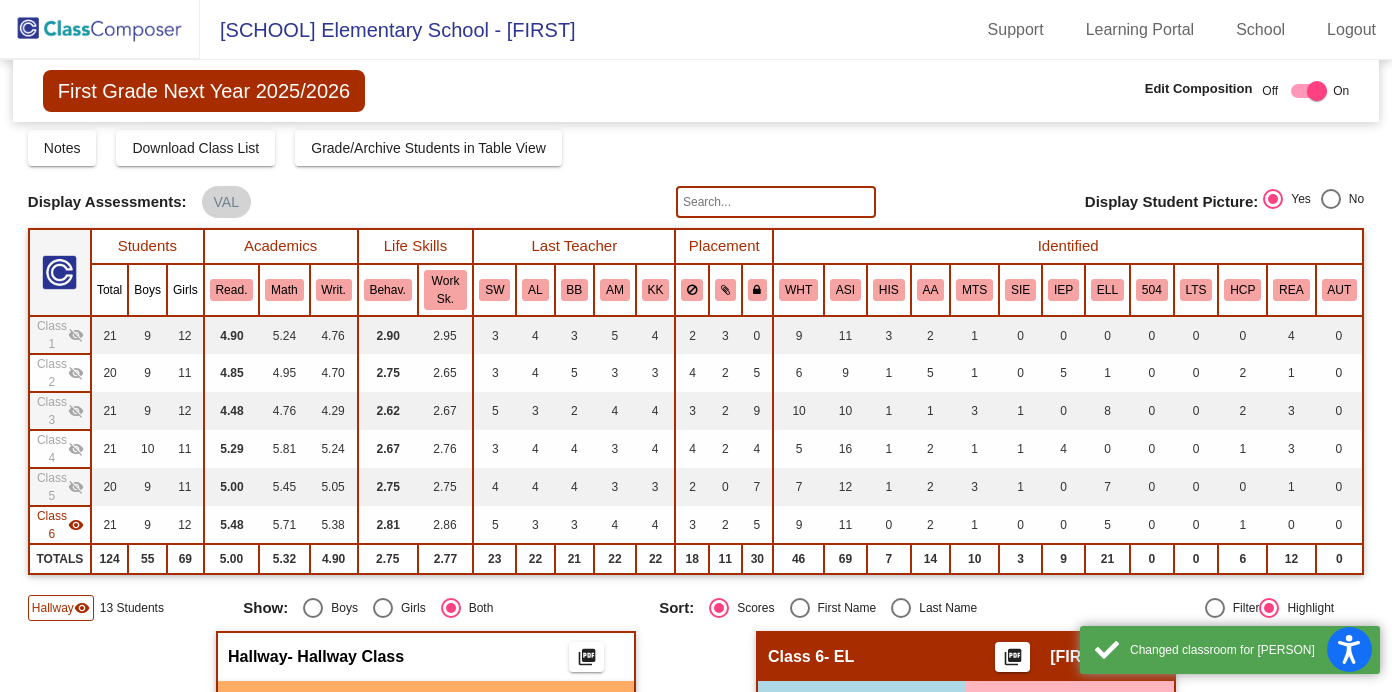 scroll, scrollTop: 0, scrollLeft: 0, axis: both 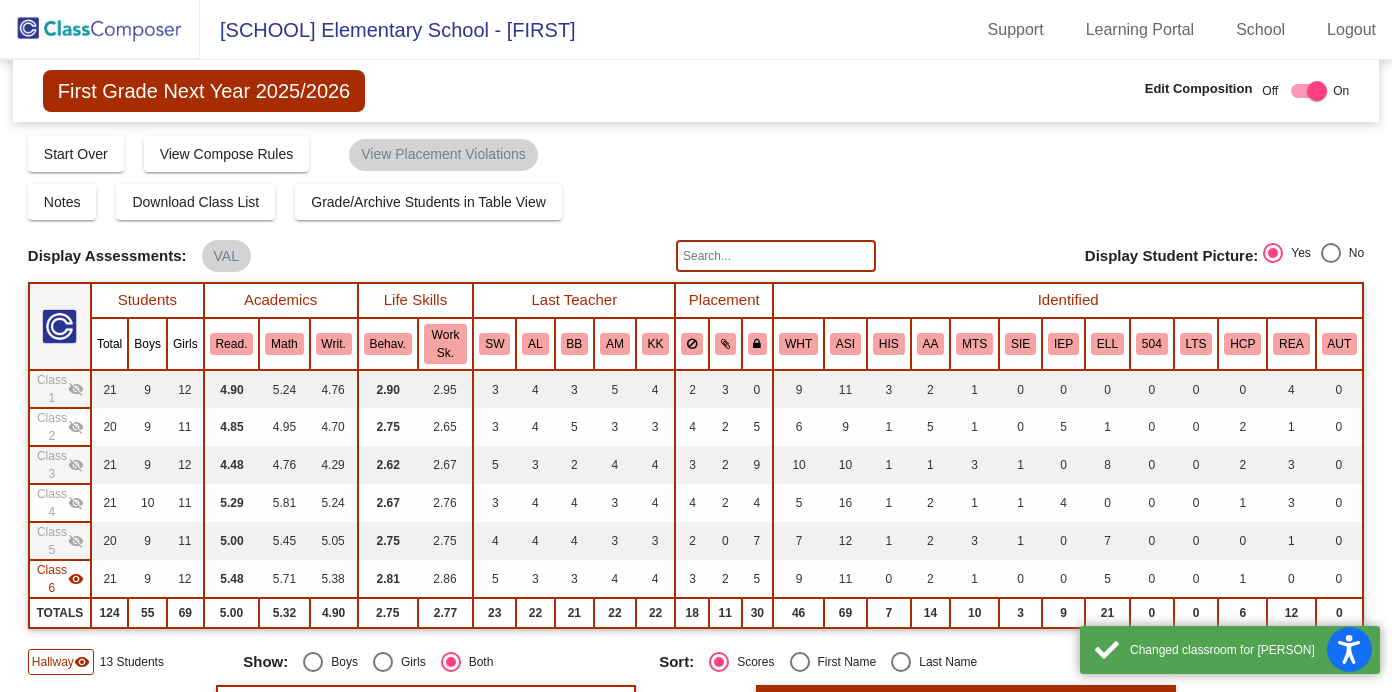 click 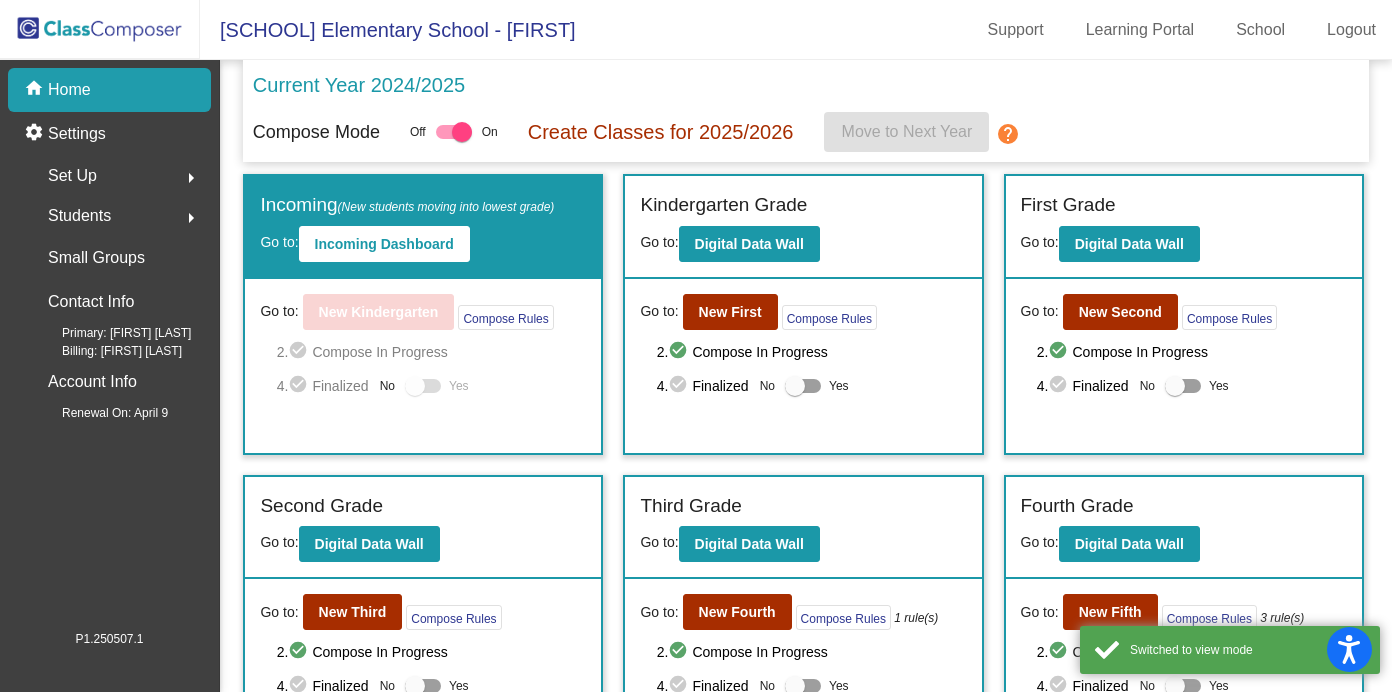 click on "Incoming   (New students moving into lowest grade) Go to:  Incoming Dashboard" 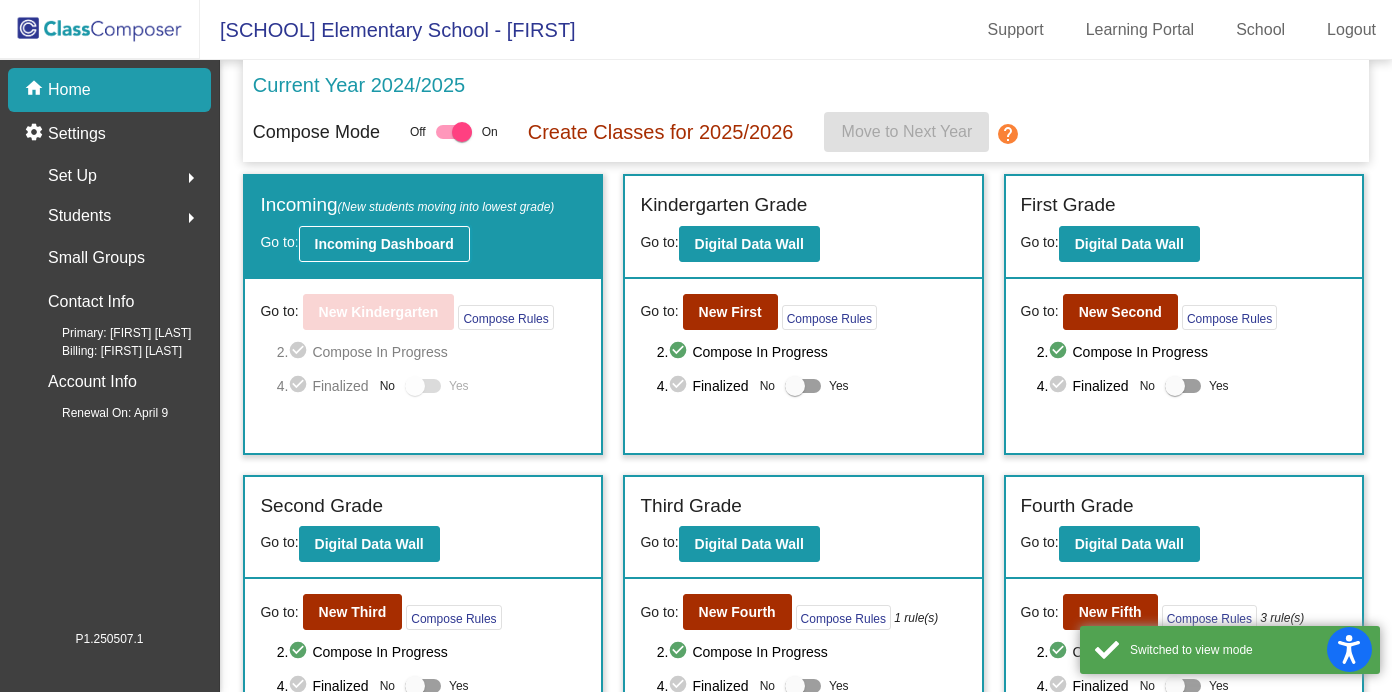 click on "Incoming Dashboard" 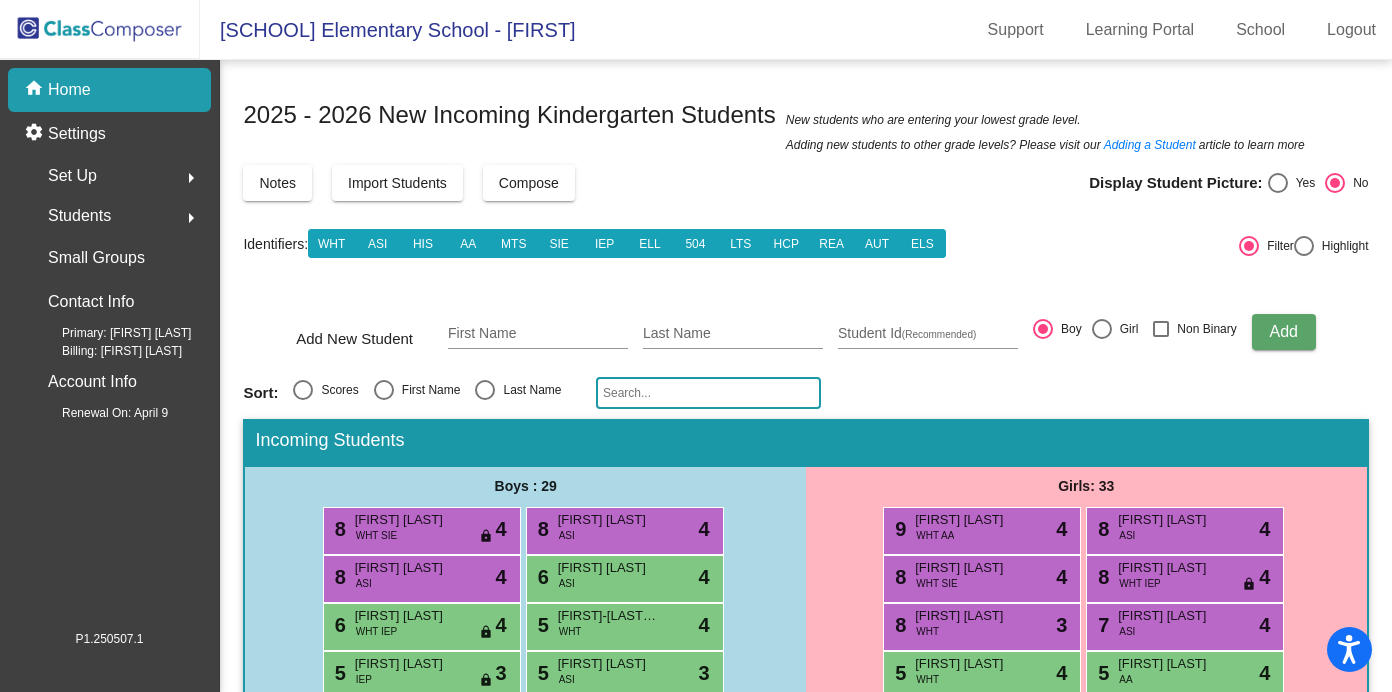 click on "Home" 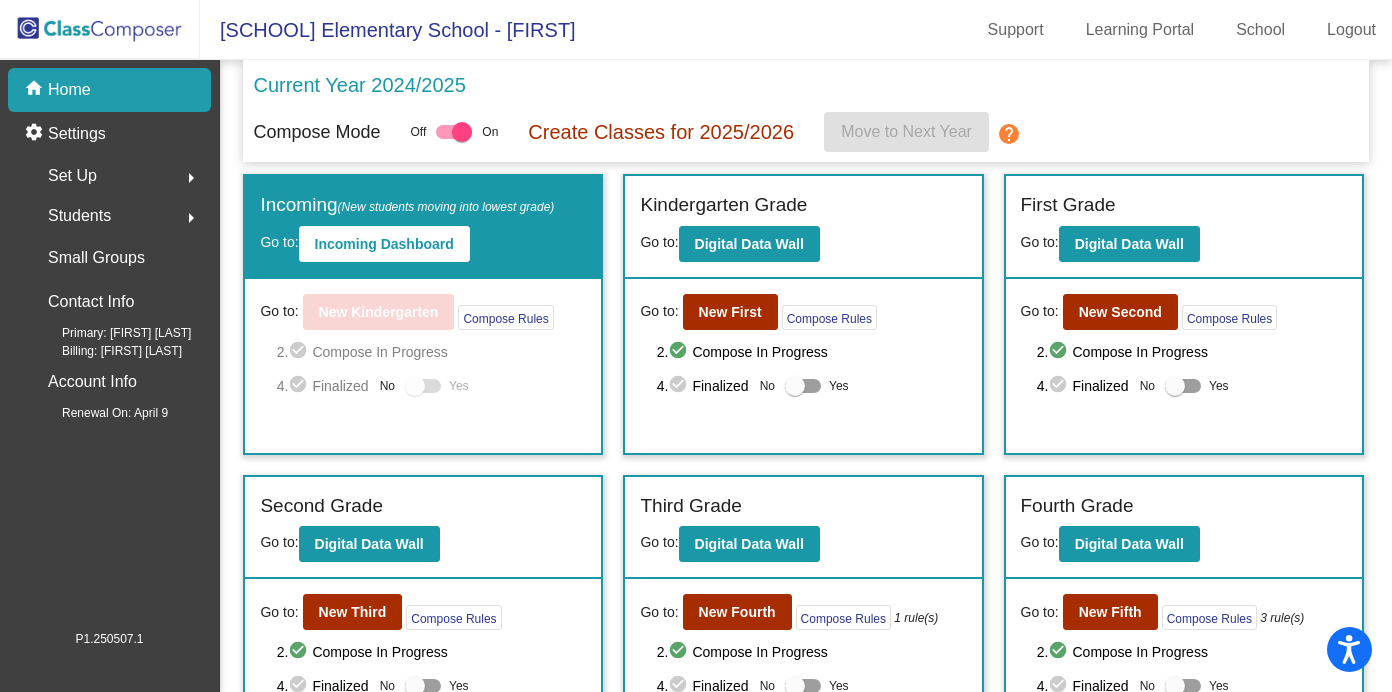 click on "Students" 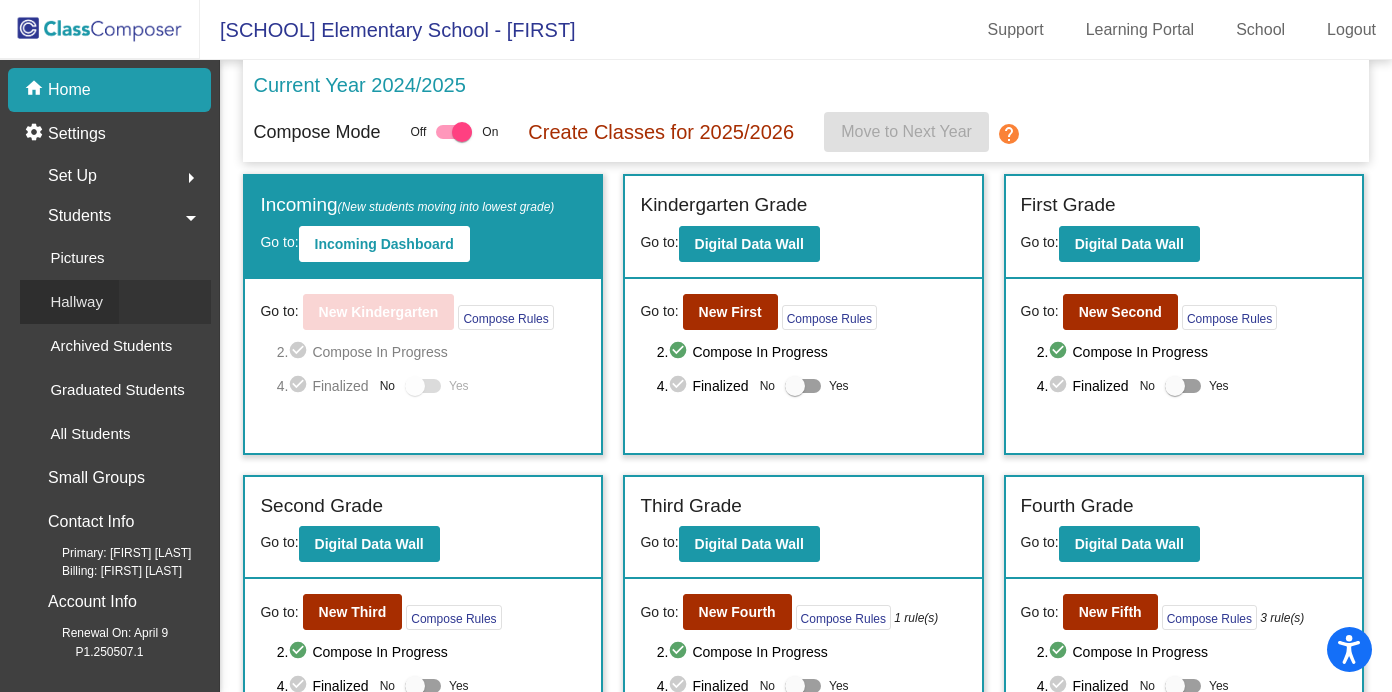 click on "Hallway" 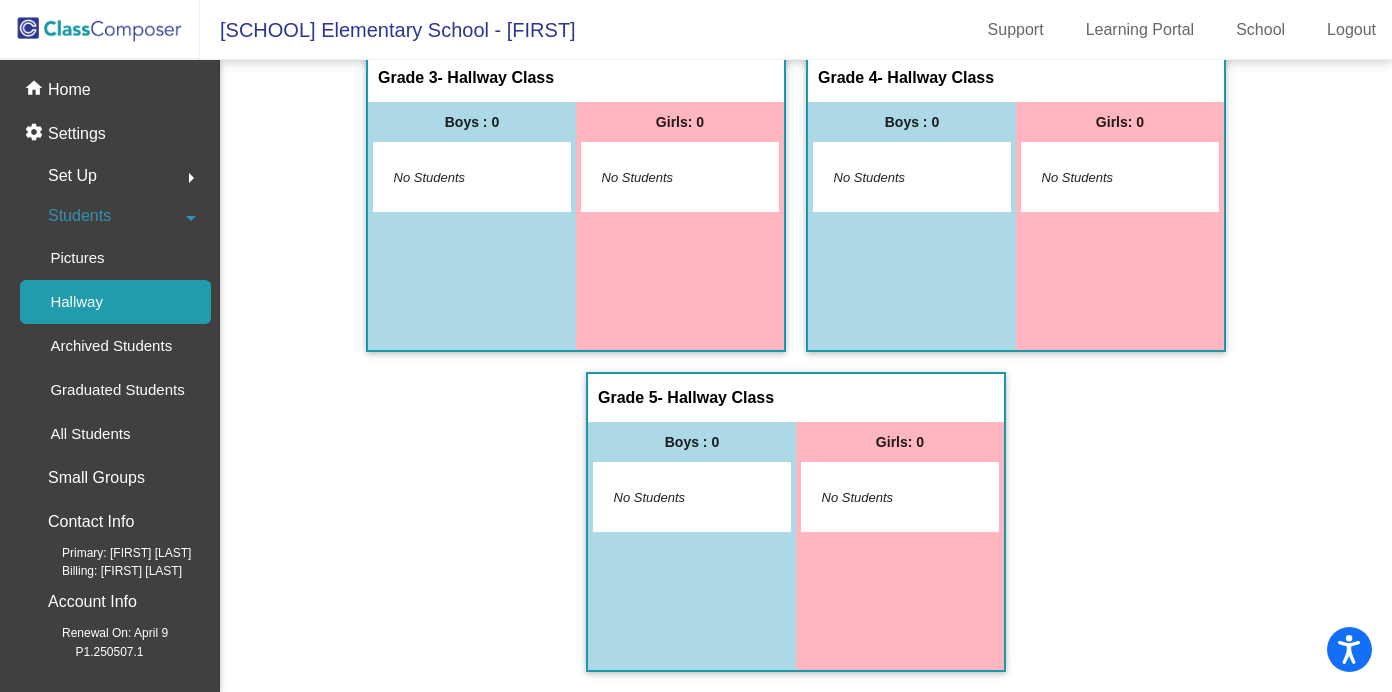 scroll, scrollTop: 0, scrollLeft: 0, axis: both 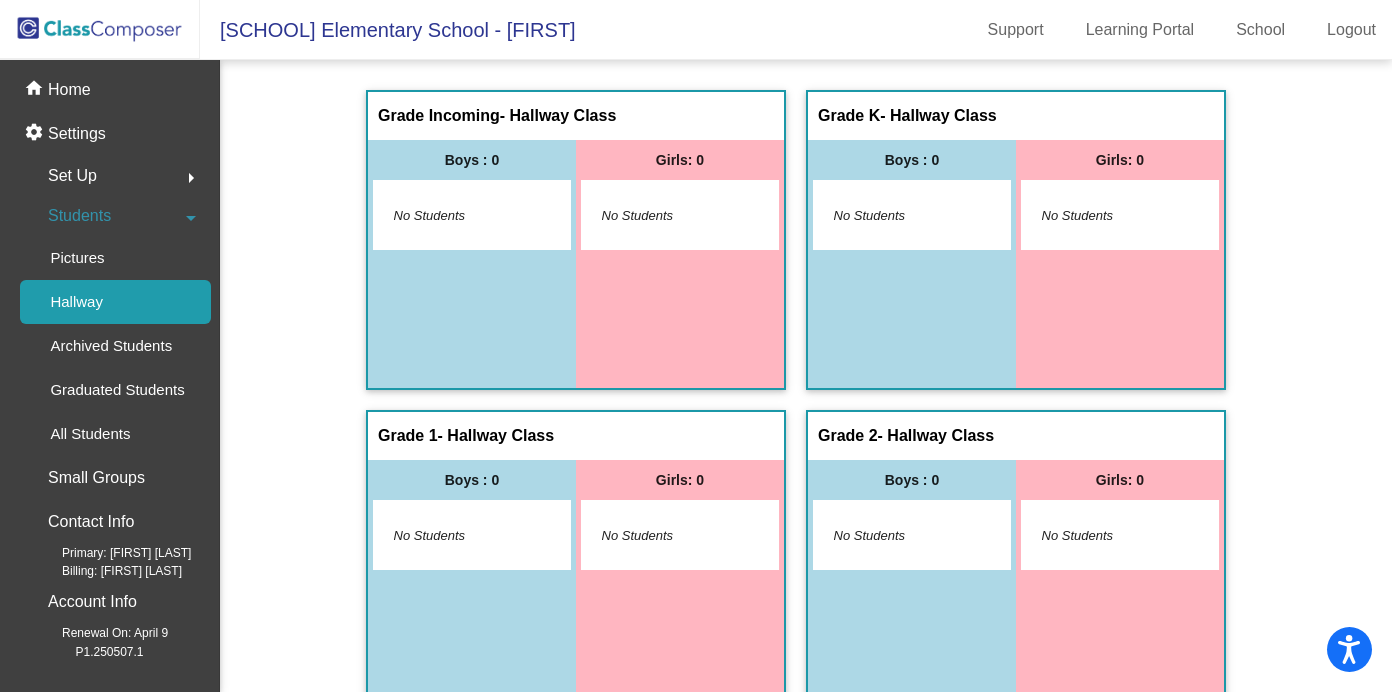 click on "Students" 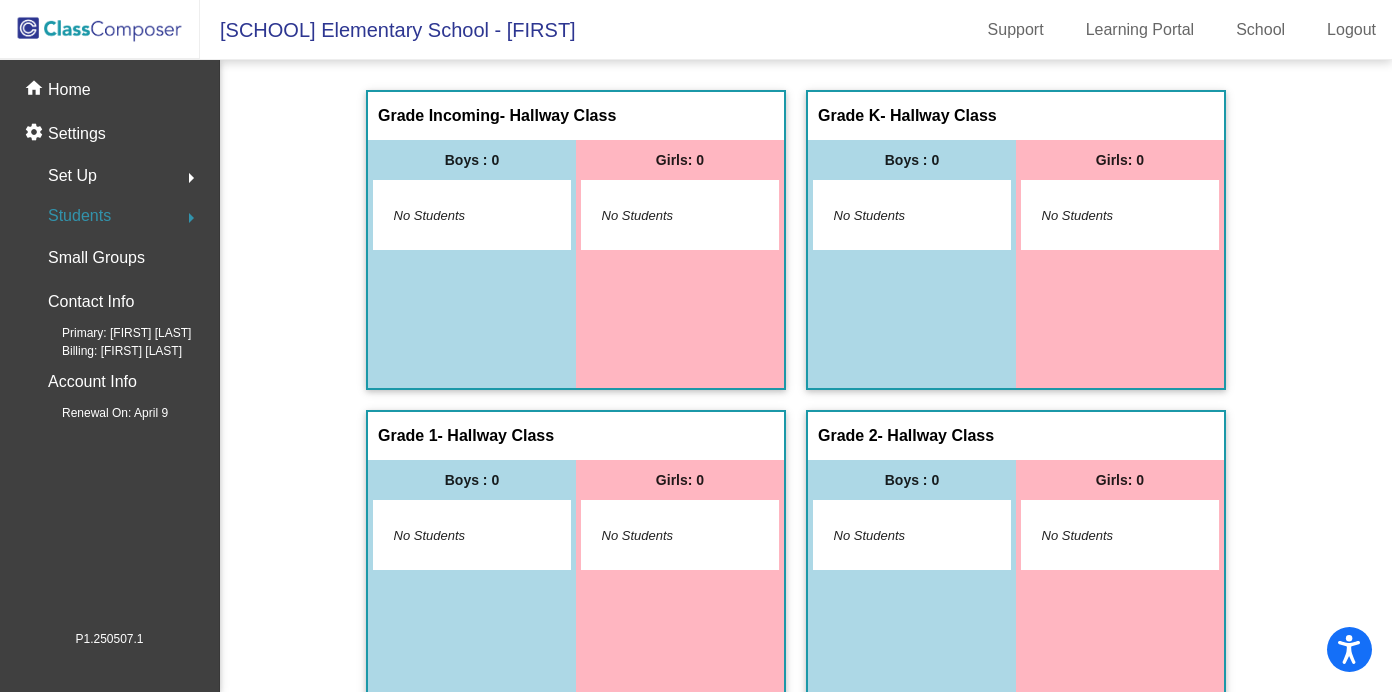 click on "Students" 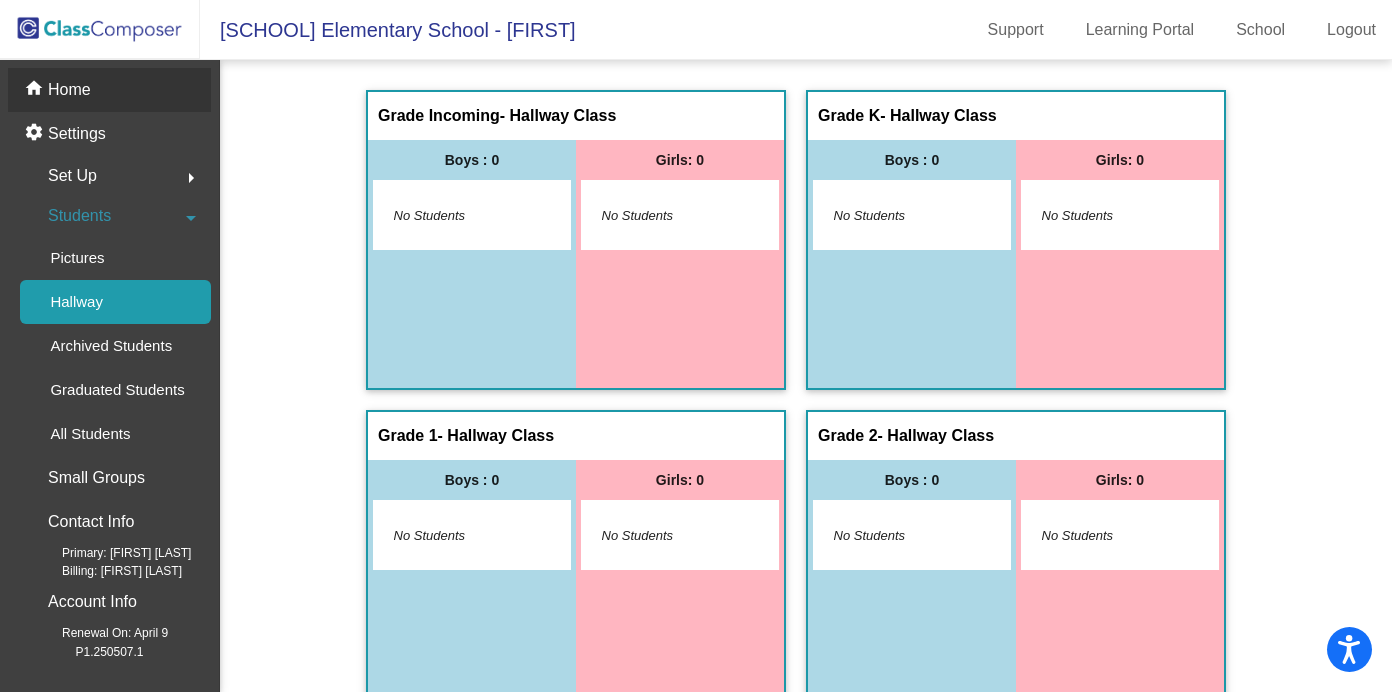 click on "Home" 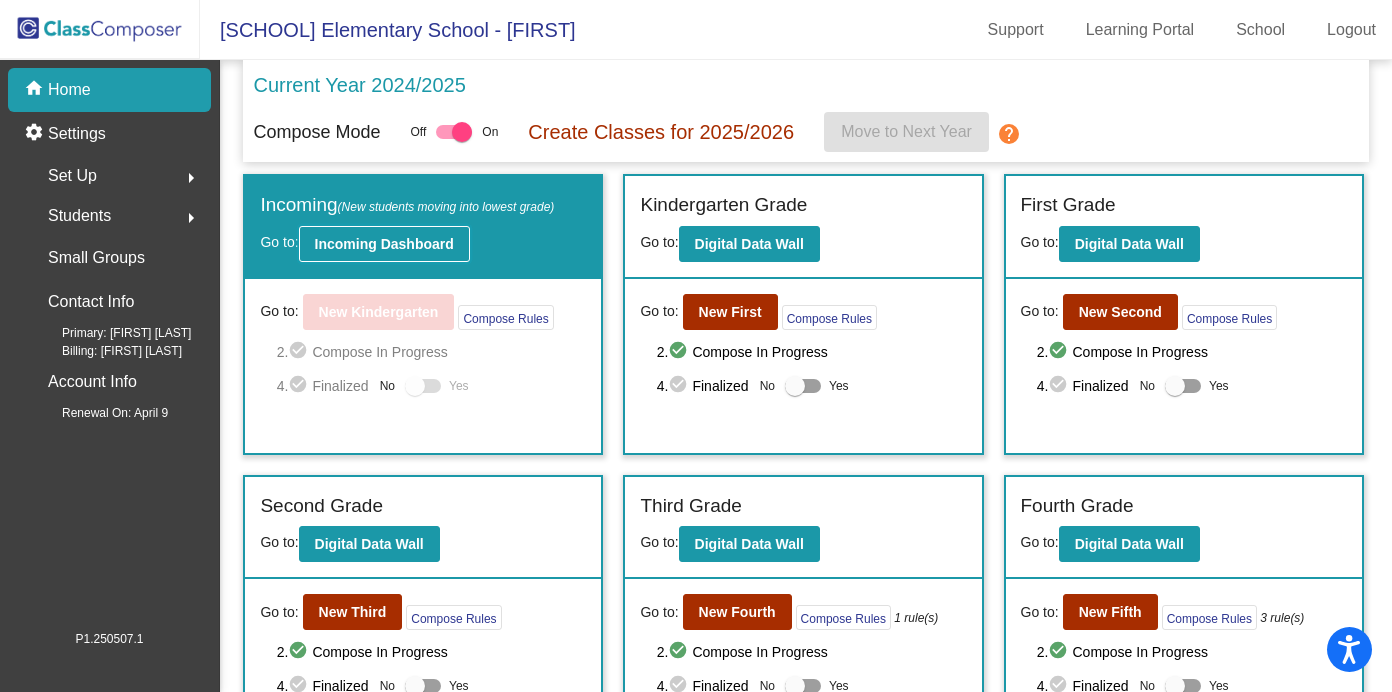 click on "Incoming Dashboard" 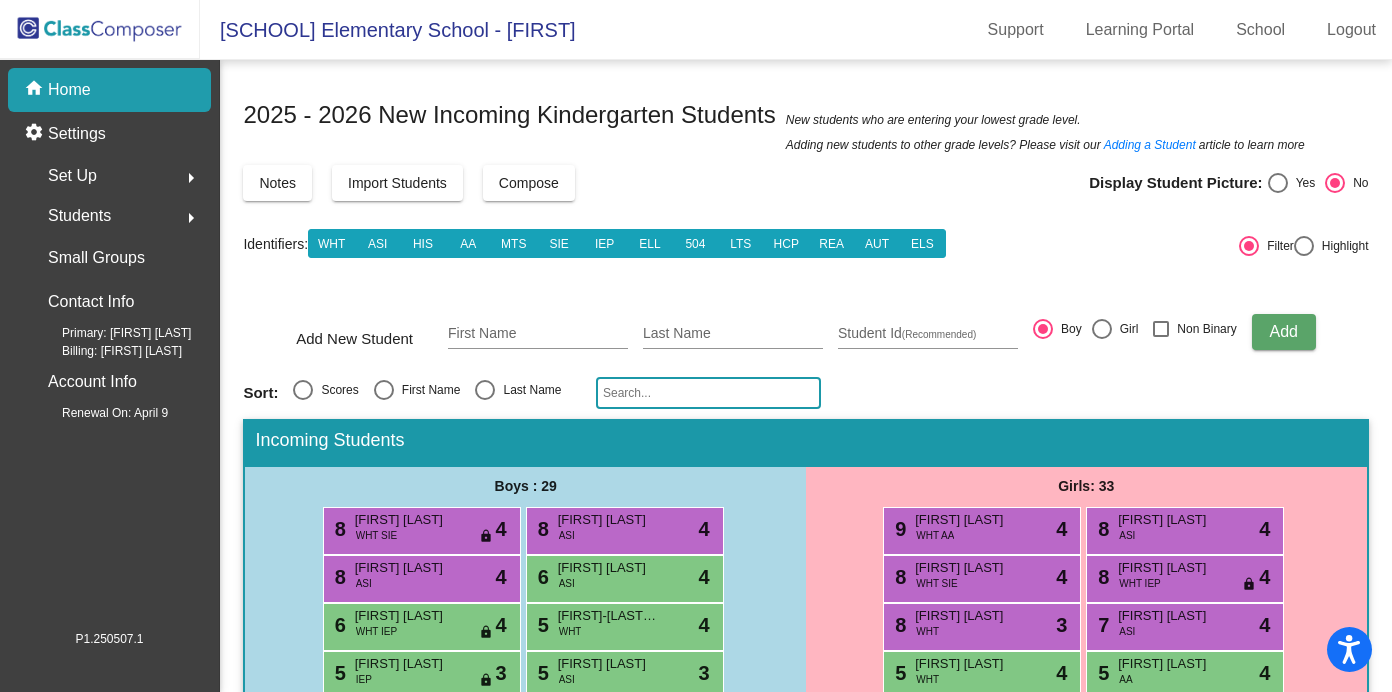 click 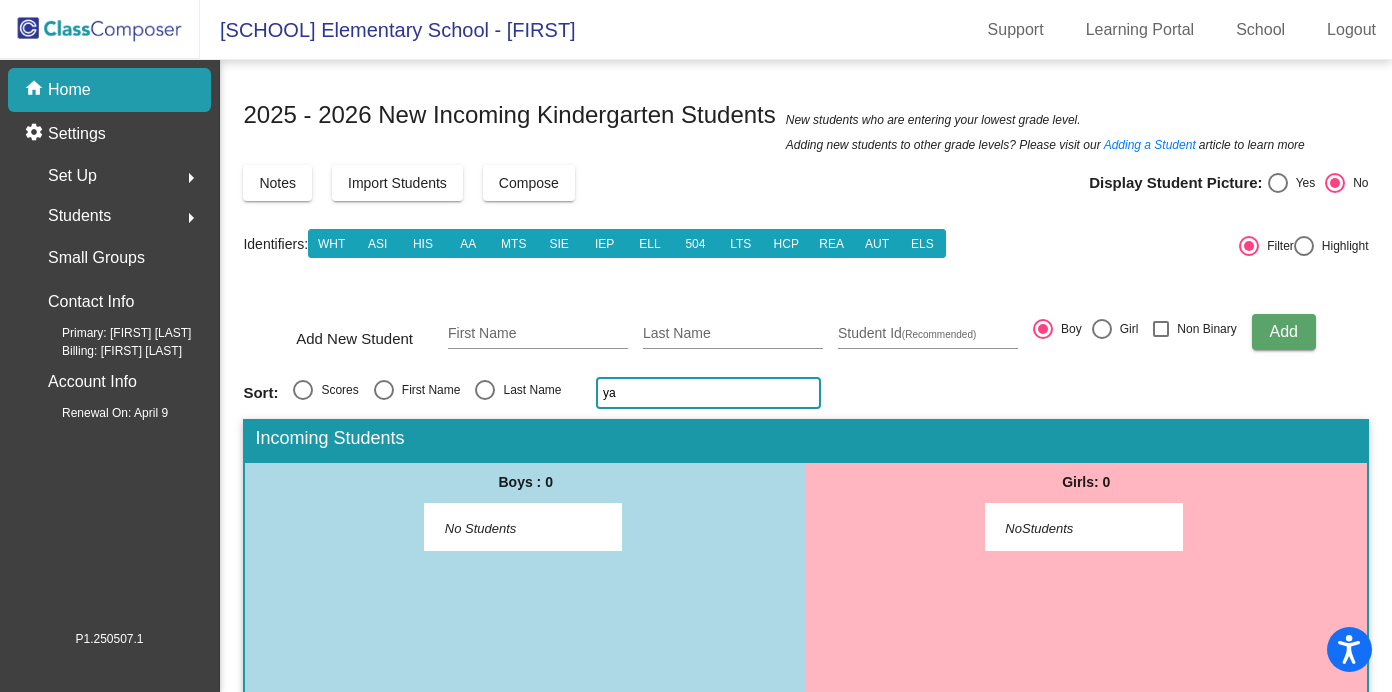 type on "[FIRST]" 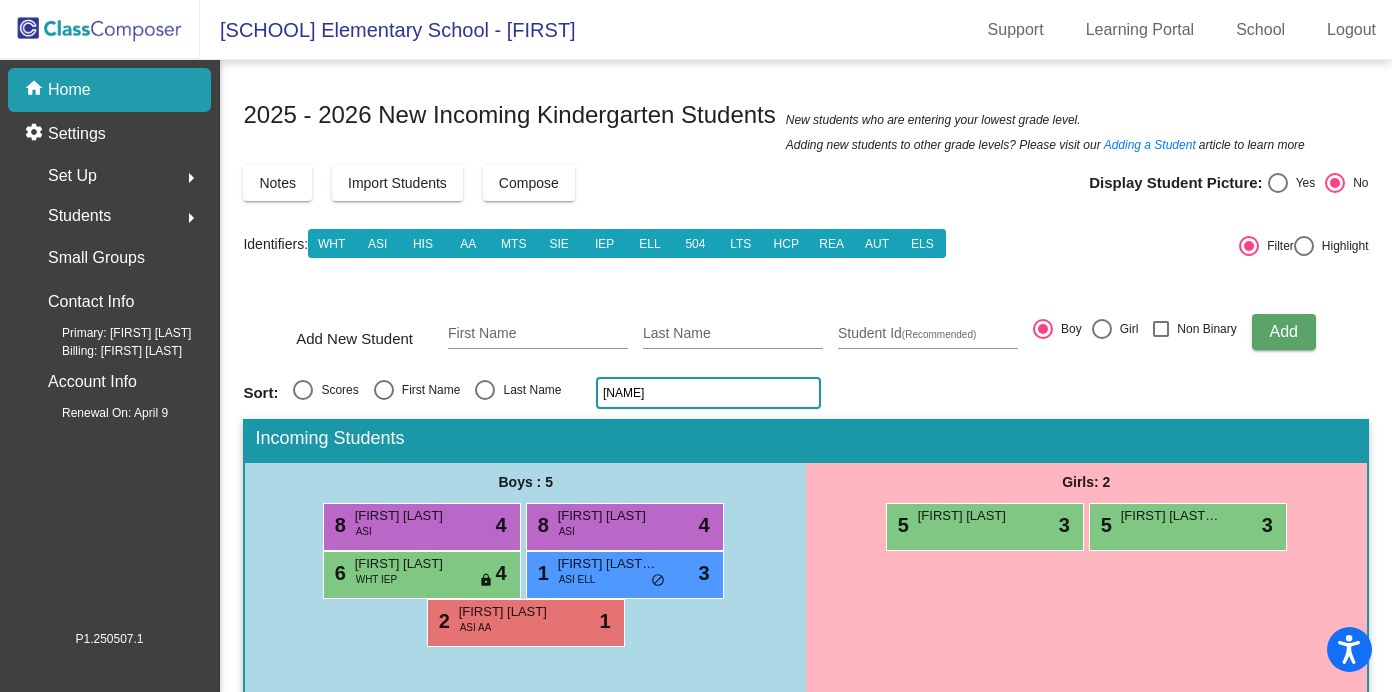 type on "k" 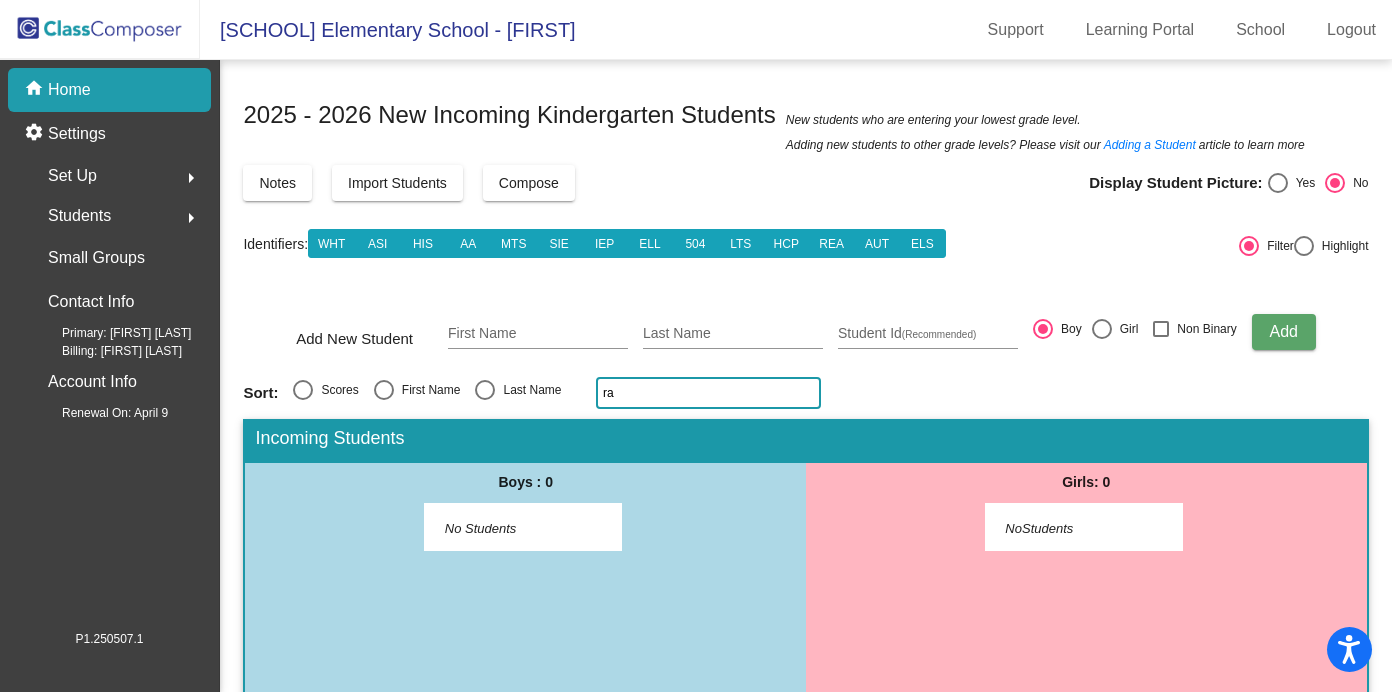 type on "r" 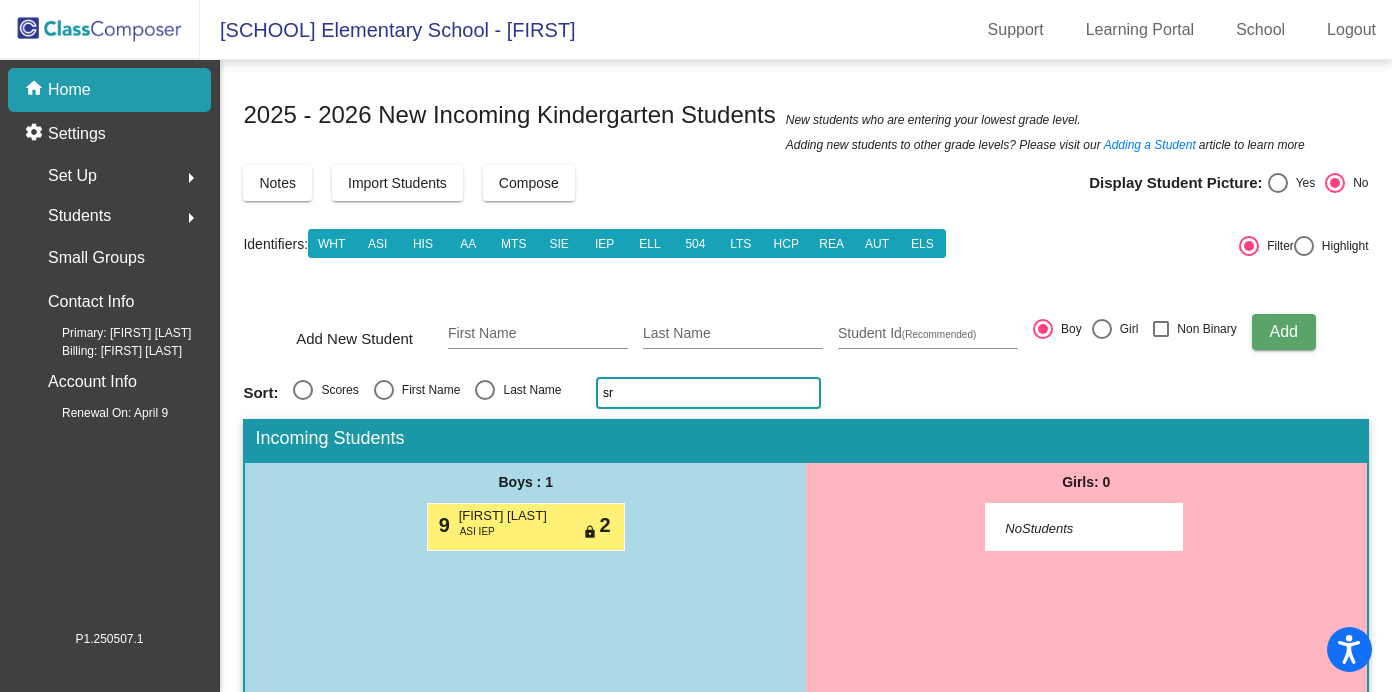 type on "s" 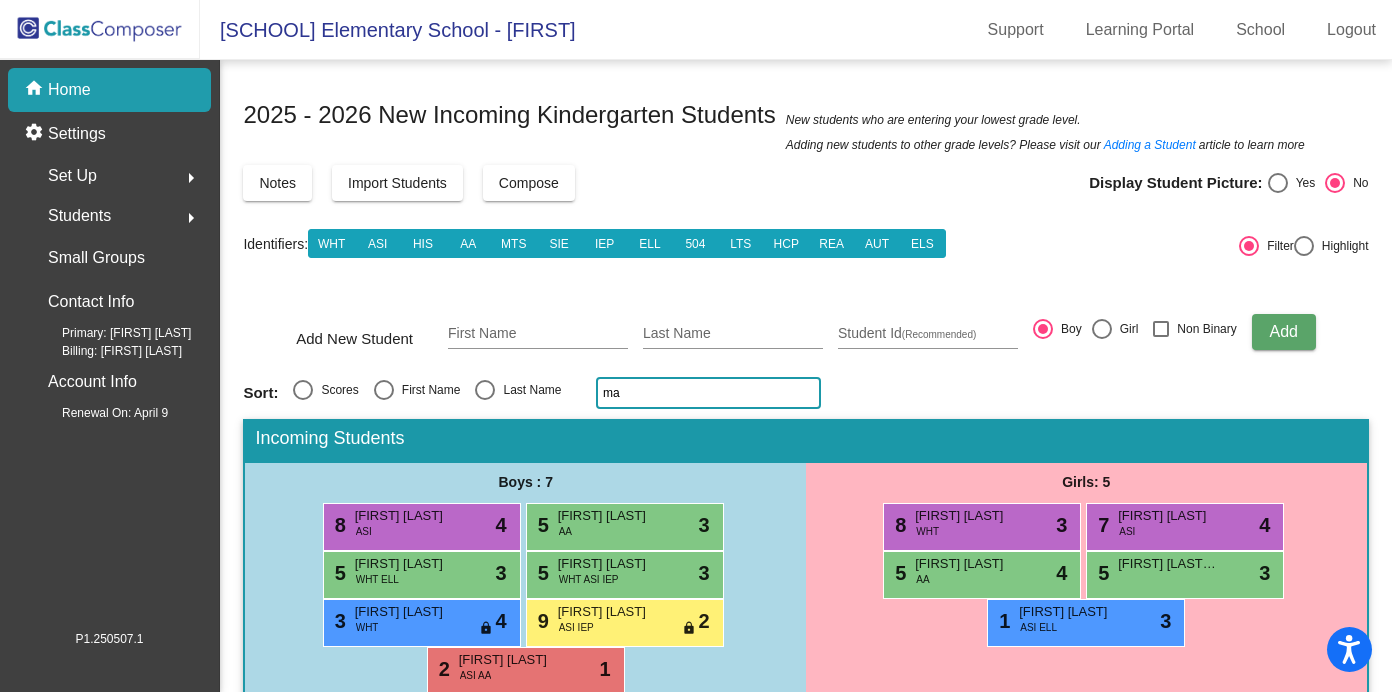 type on "m" 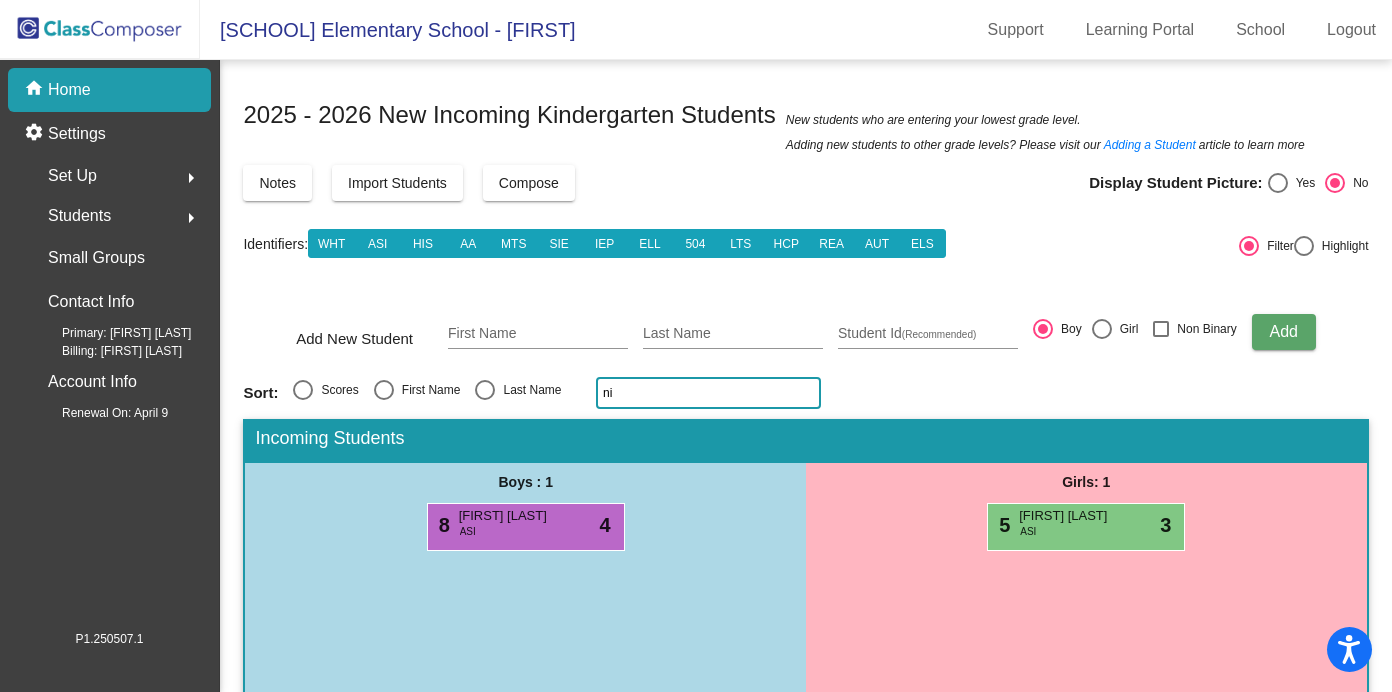 type on "n" 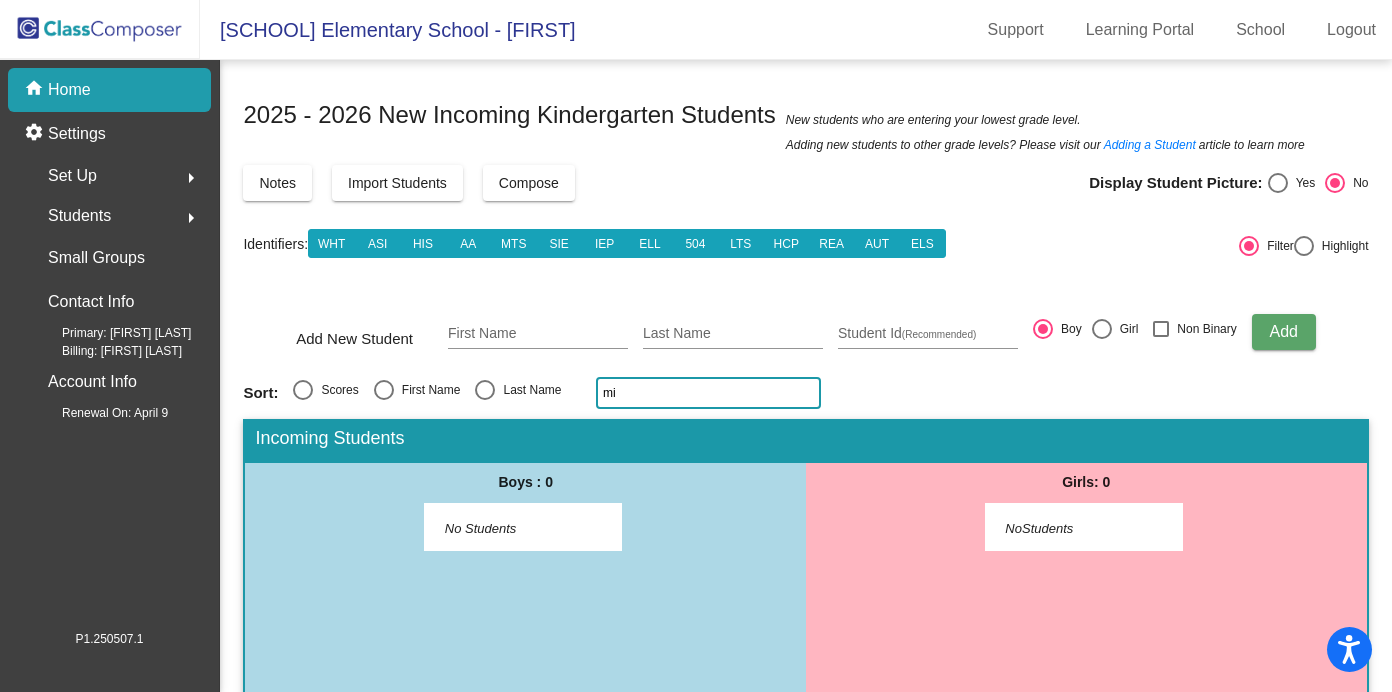 type on "m" 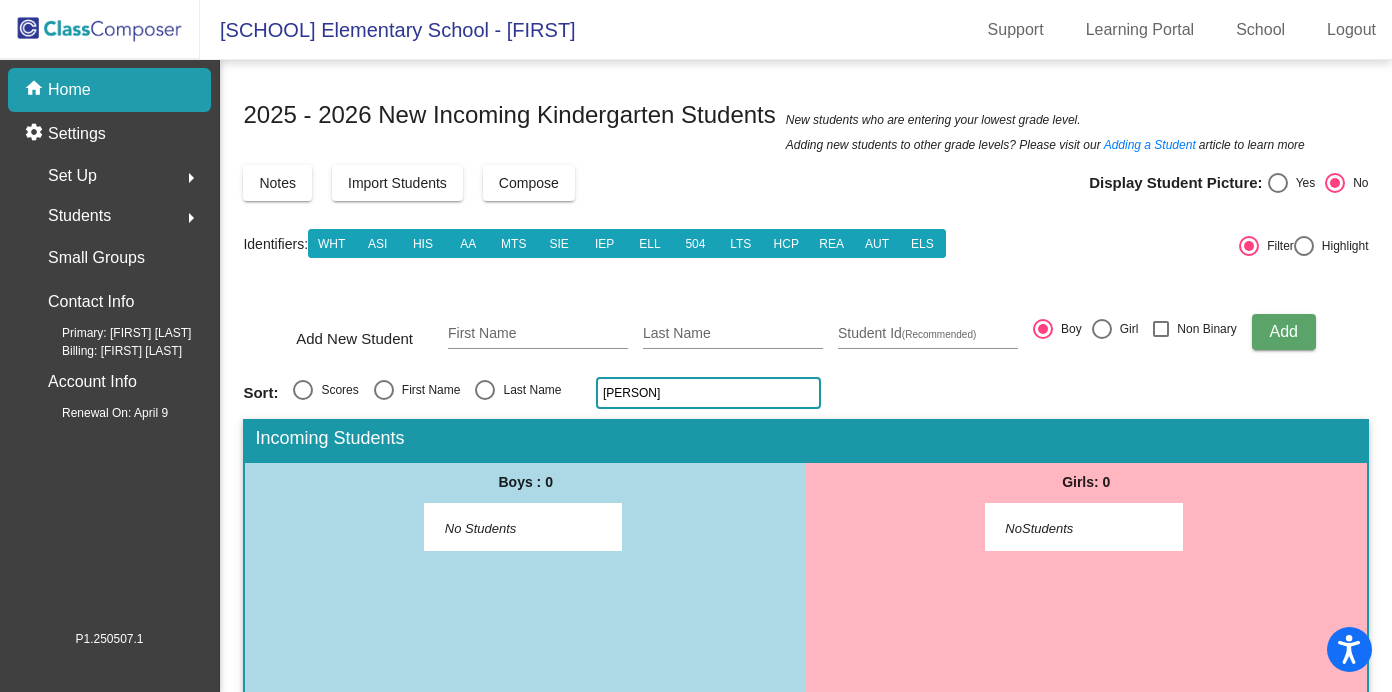 type on "[NAME]" 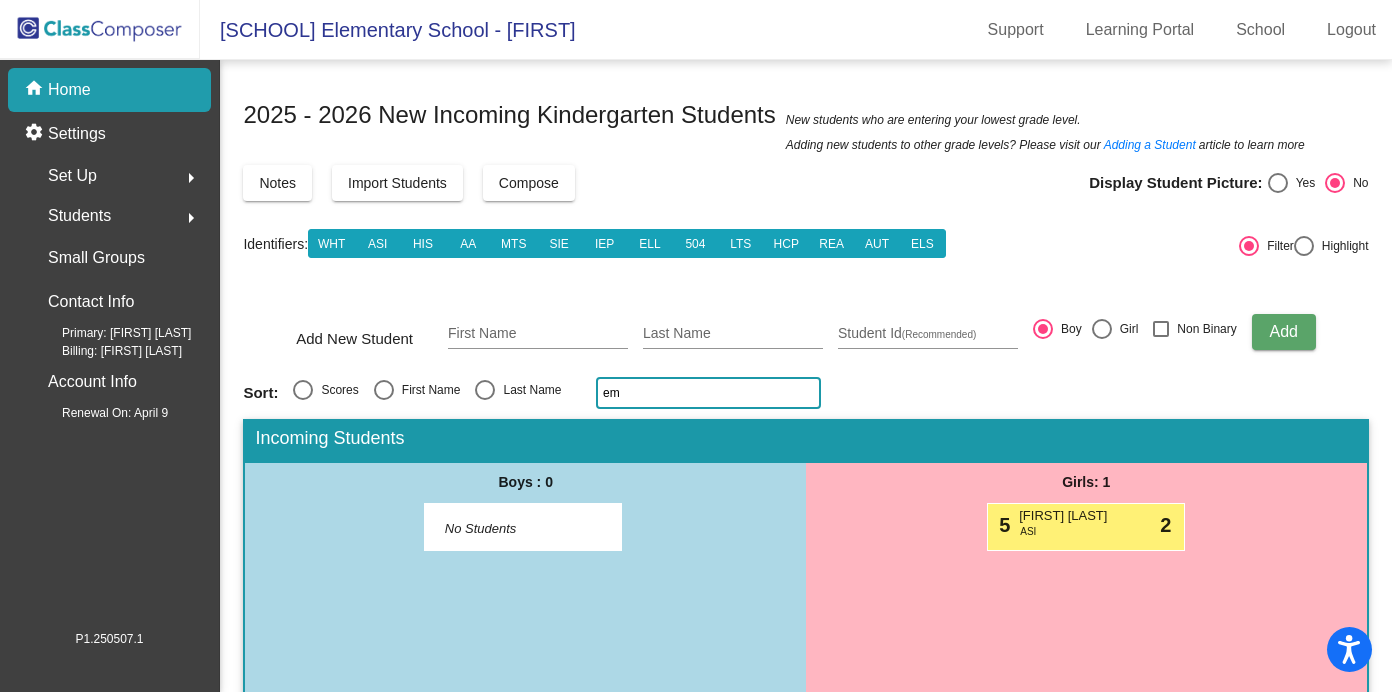 type on "e" 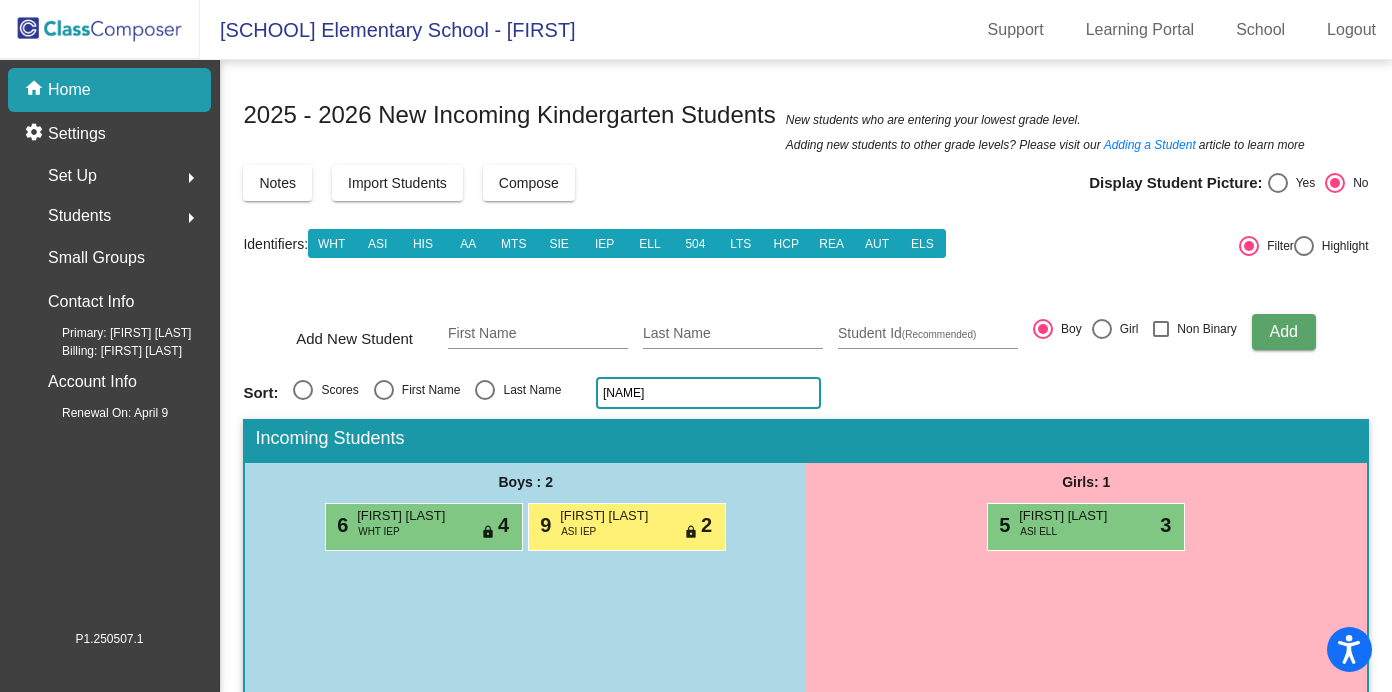 type on "a" 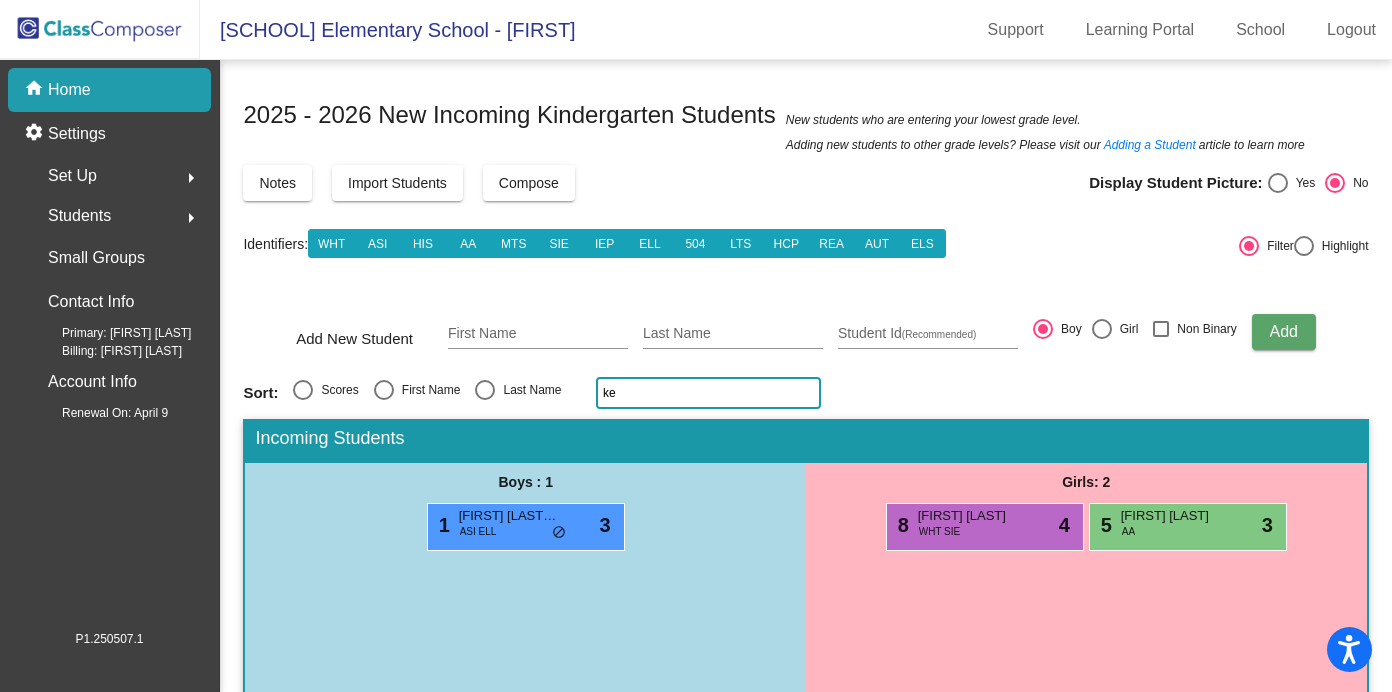 type on "k" 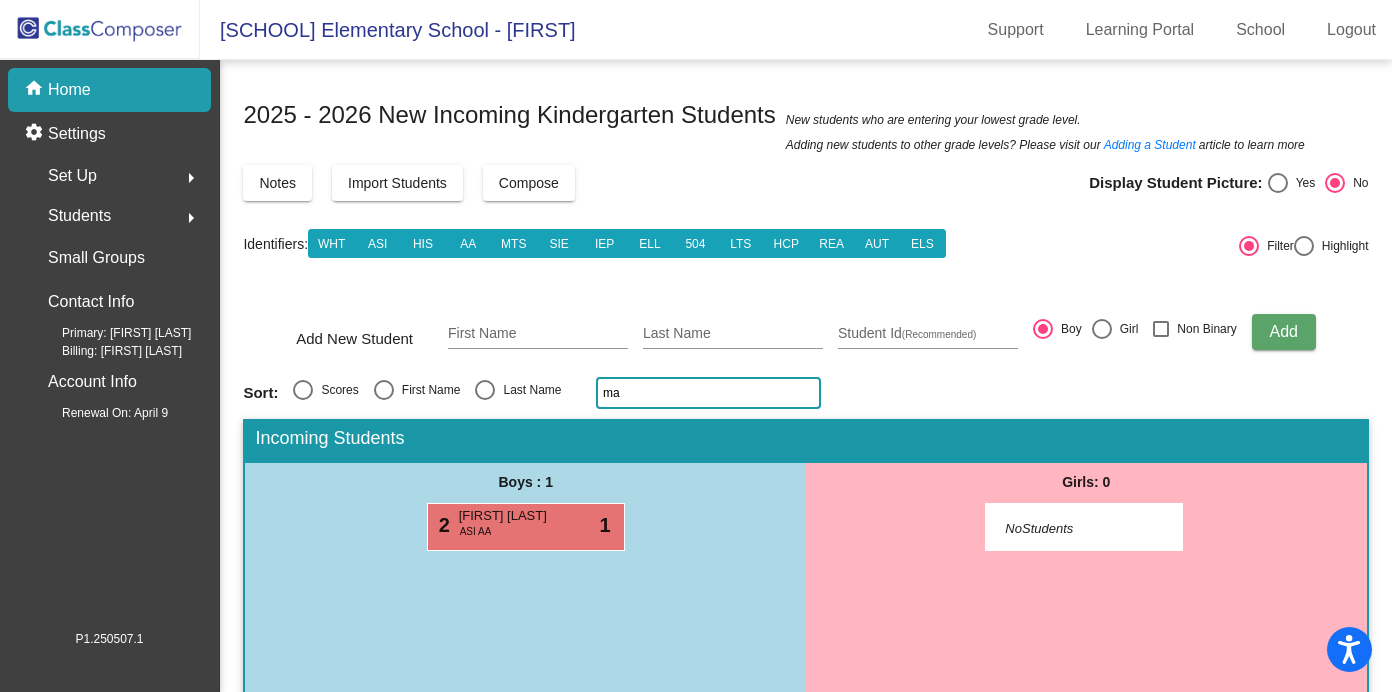 type on "m" 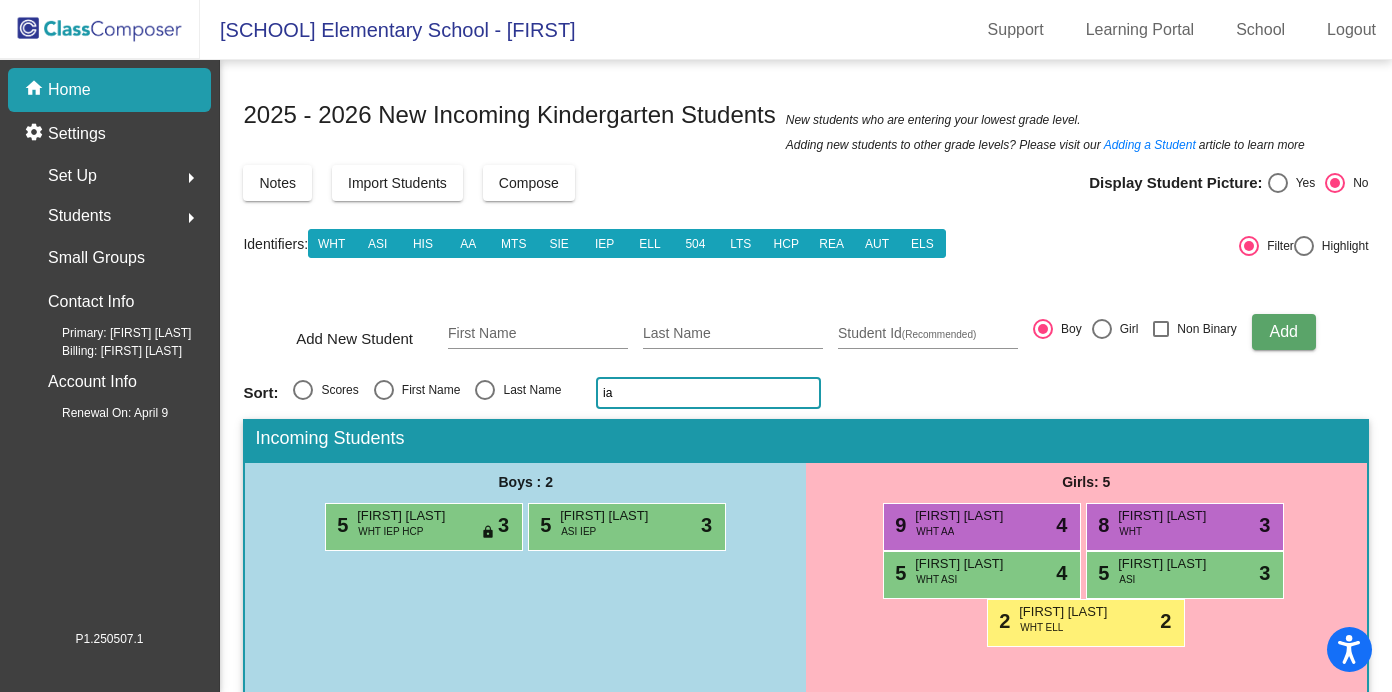 type on "i" 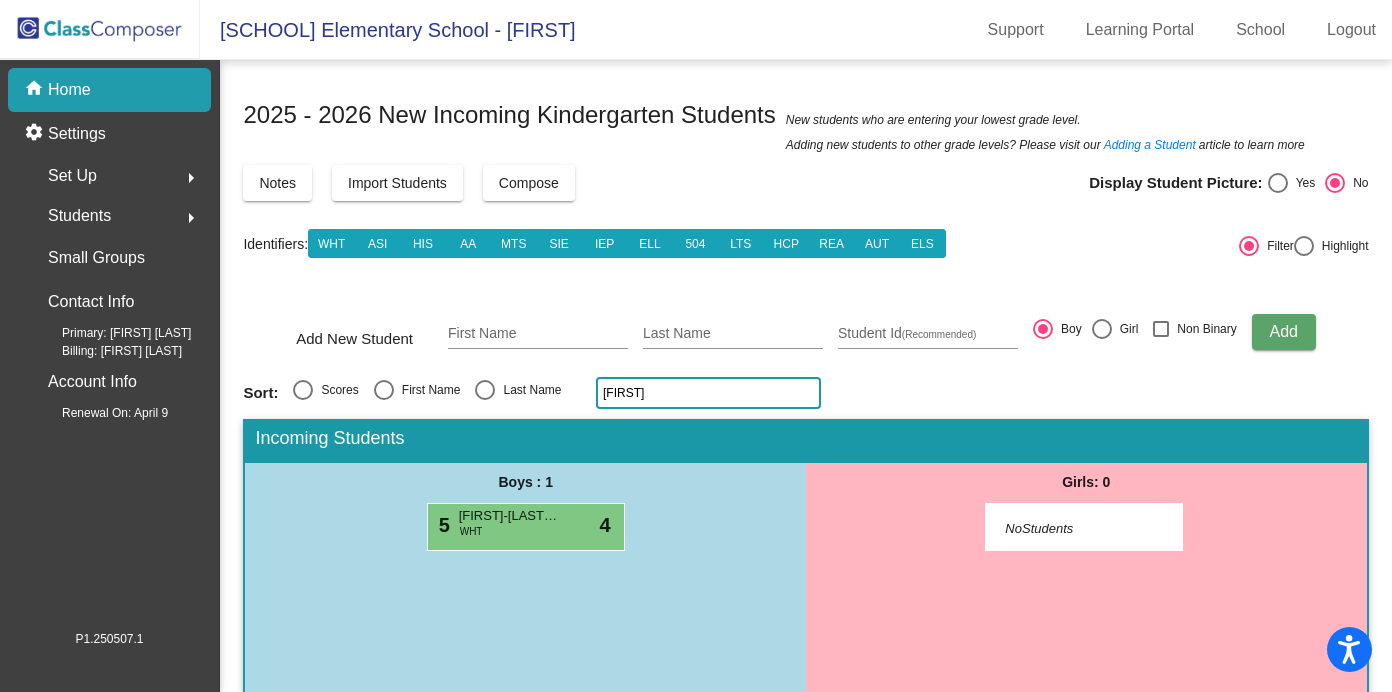 type on "l" 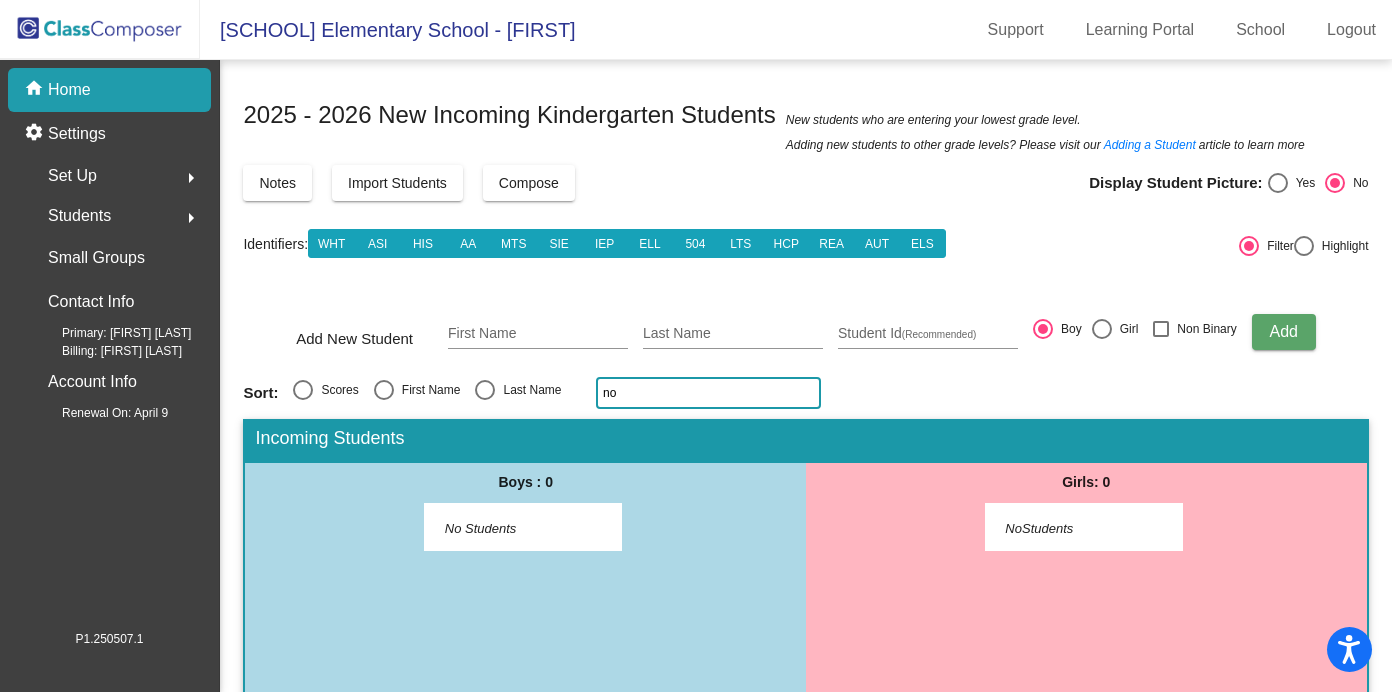 type on "n" 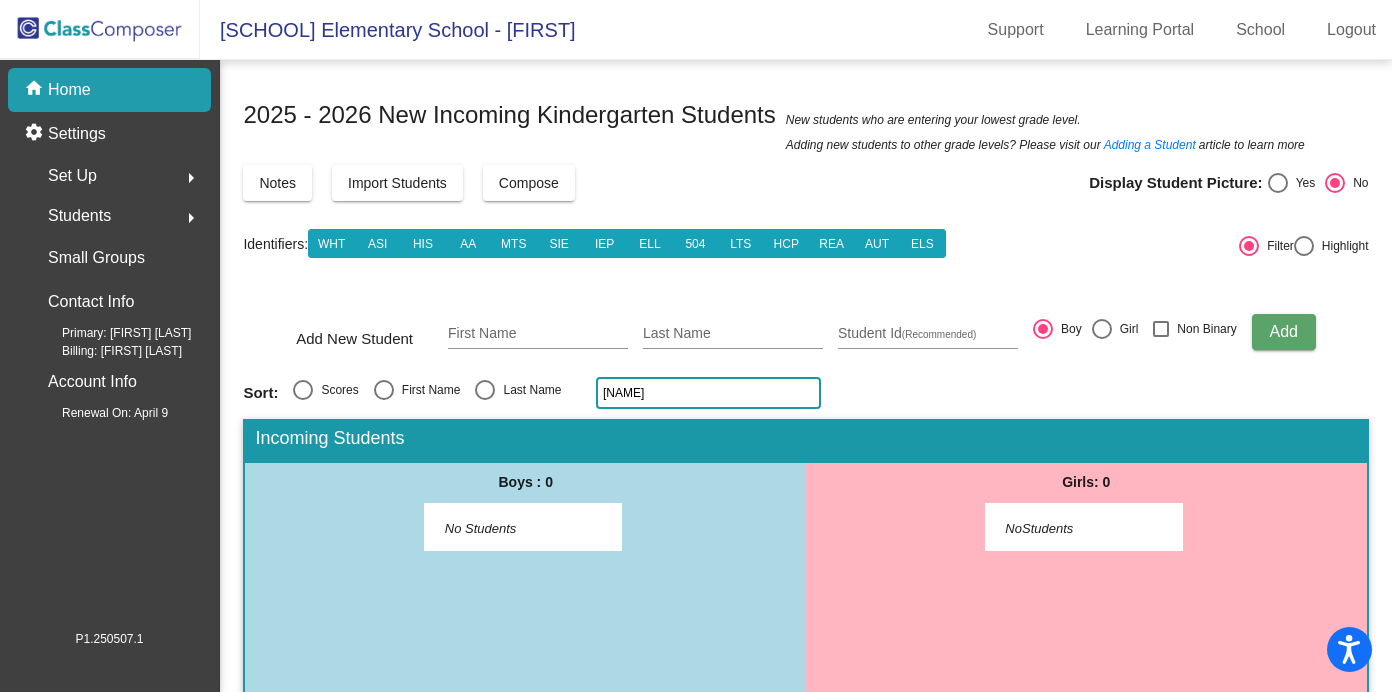 type on "k" 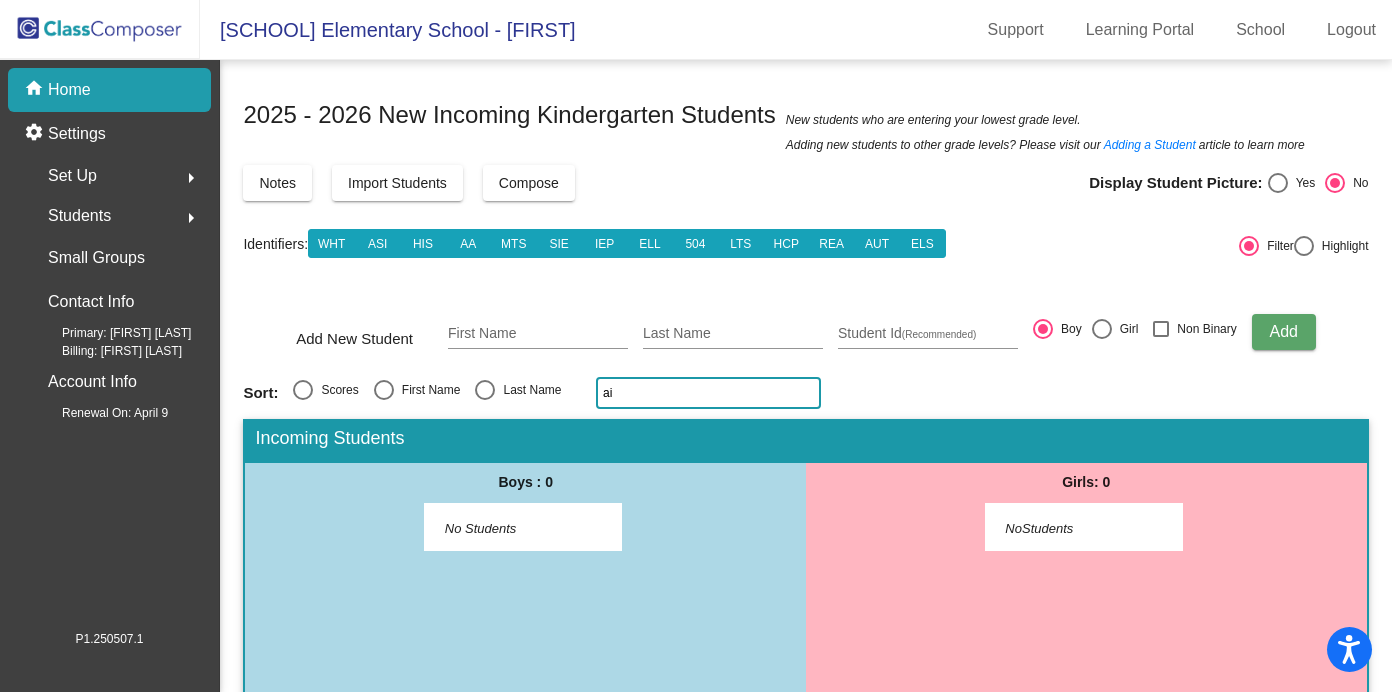 type on "a" 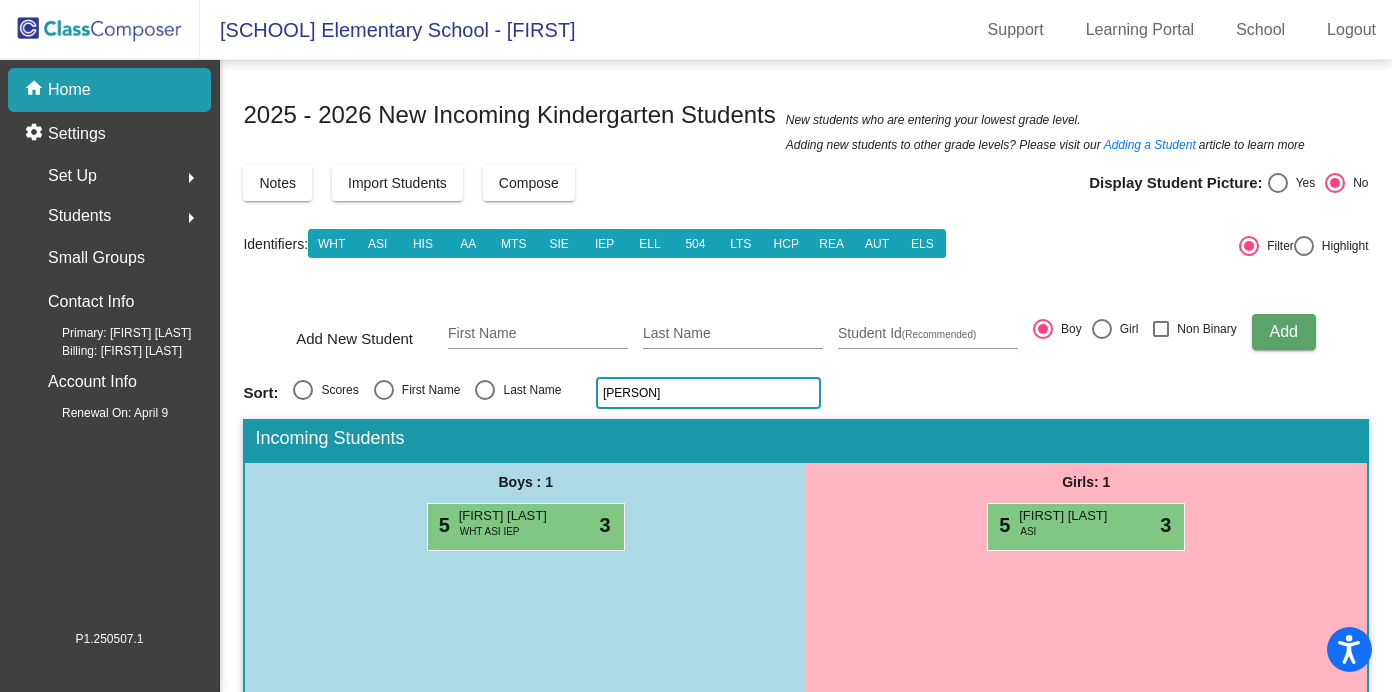 type on "[NAME]" 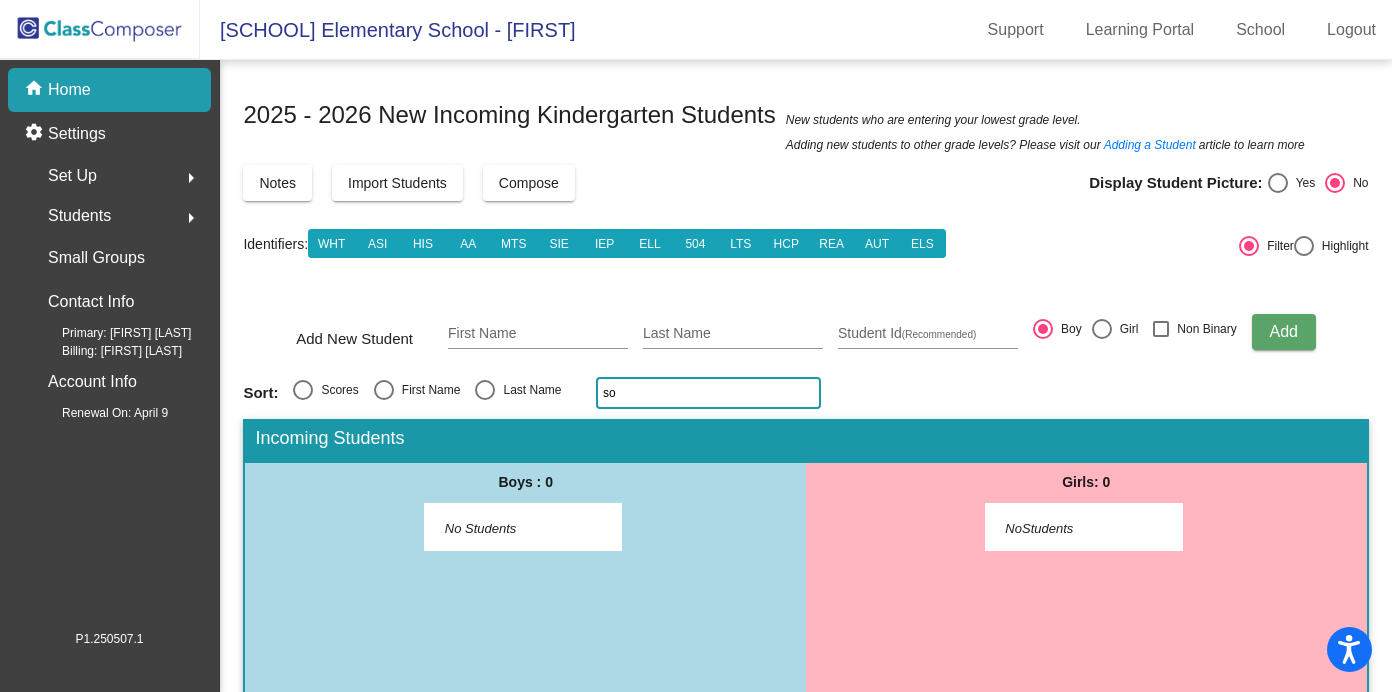 type on "s" 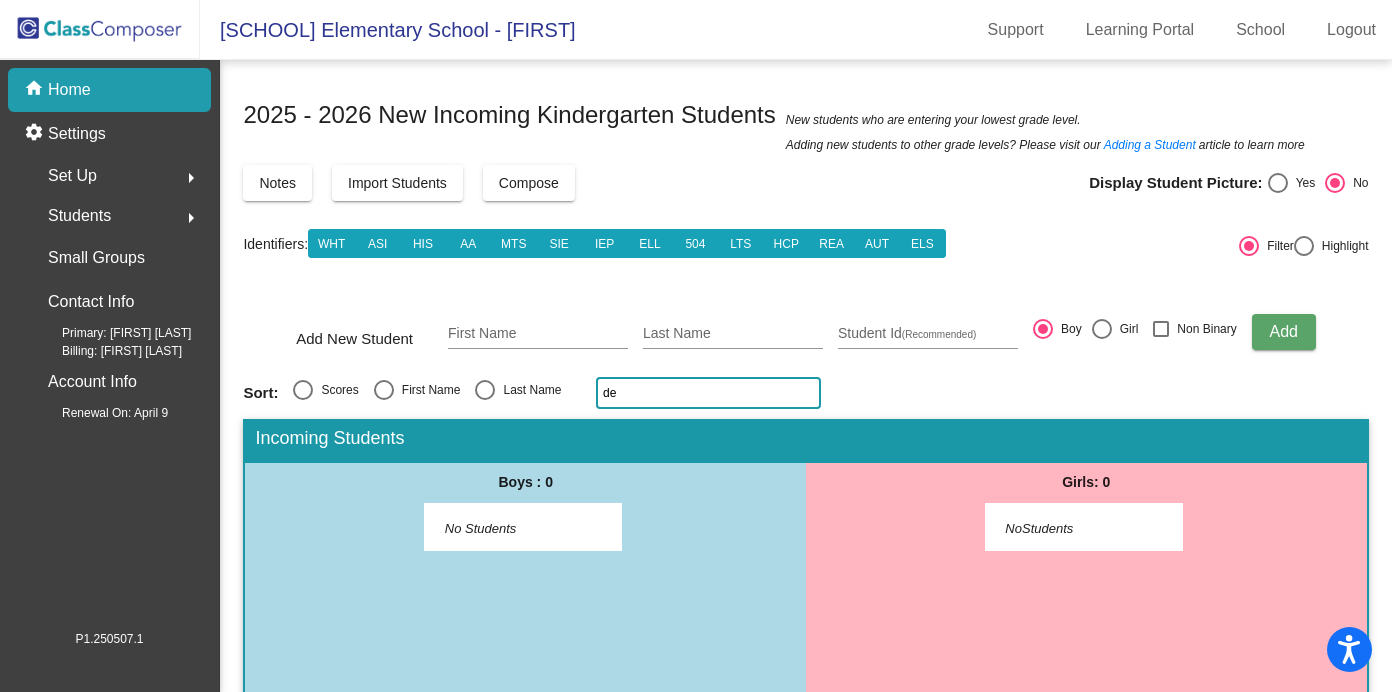 type on "d" 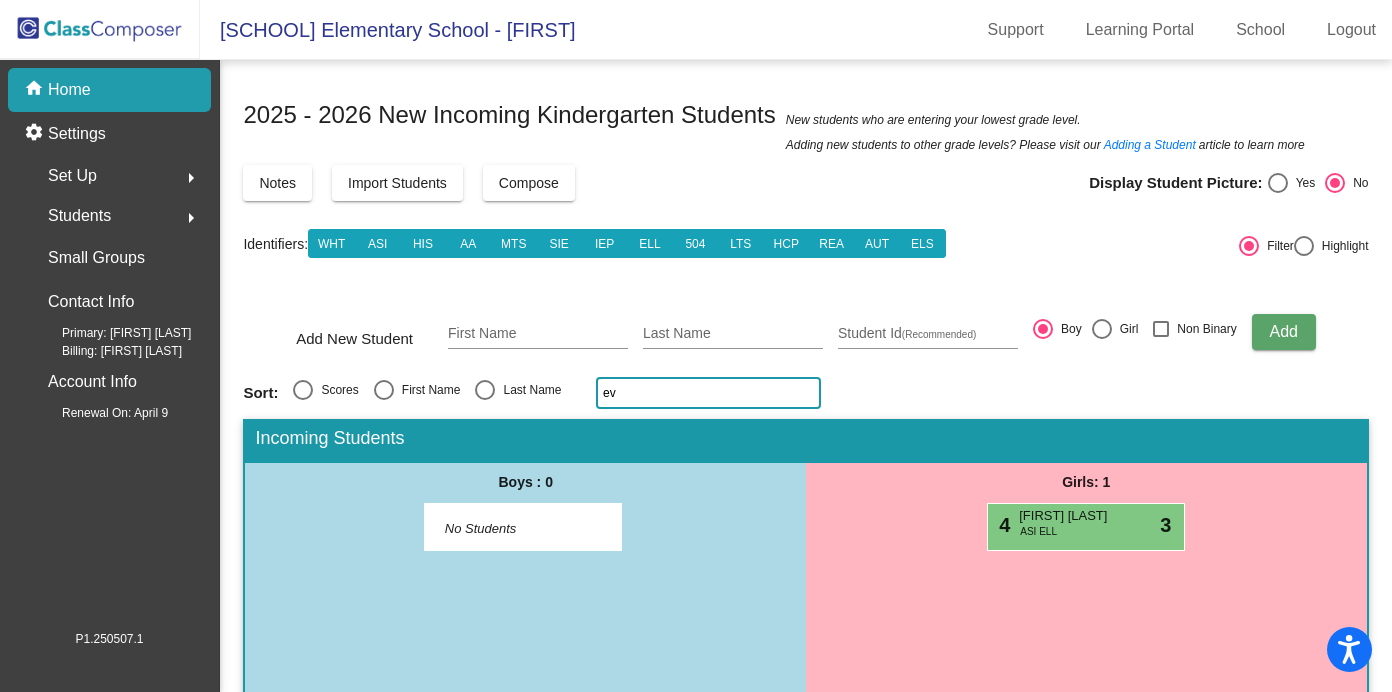 type on "e" 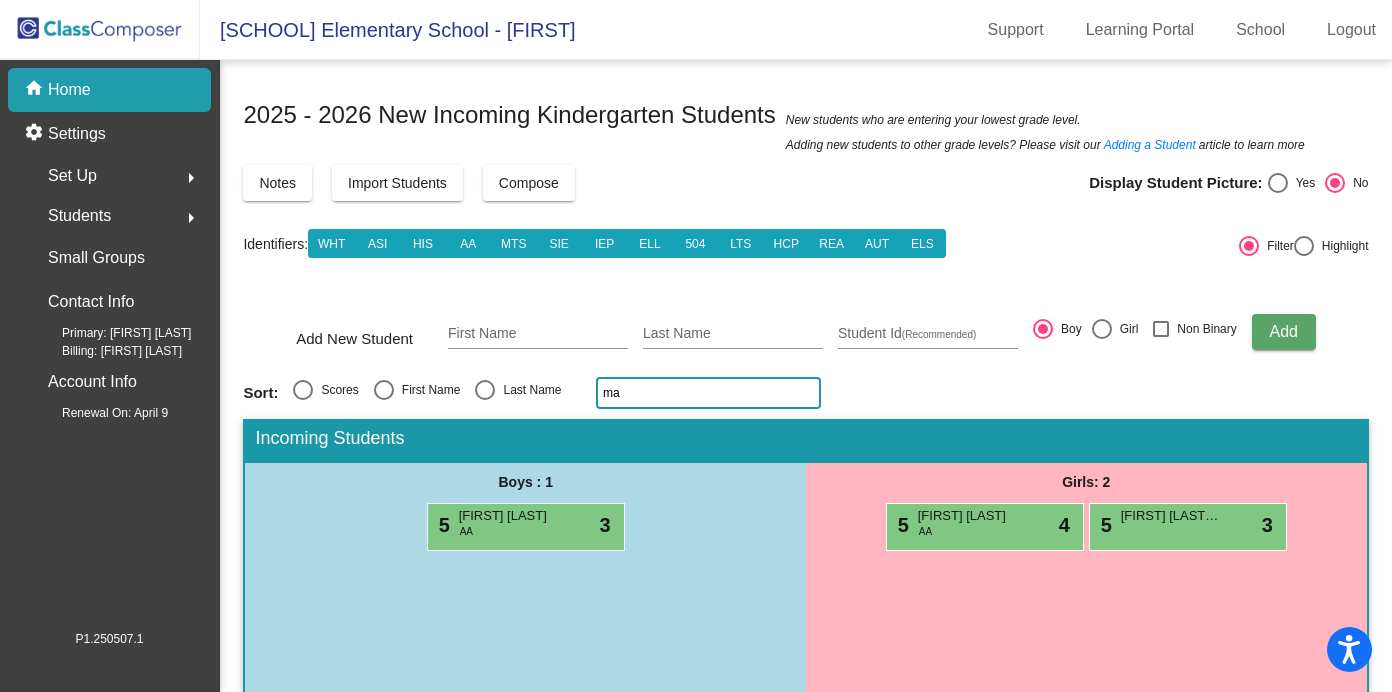 type on "m" 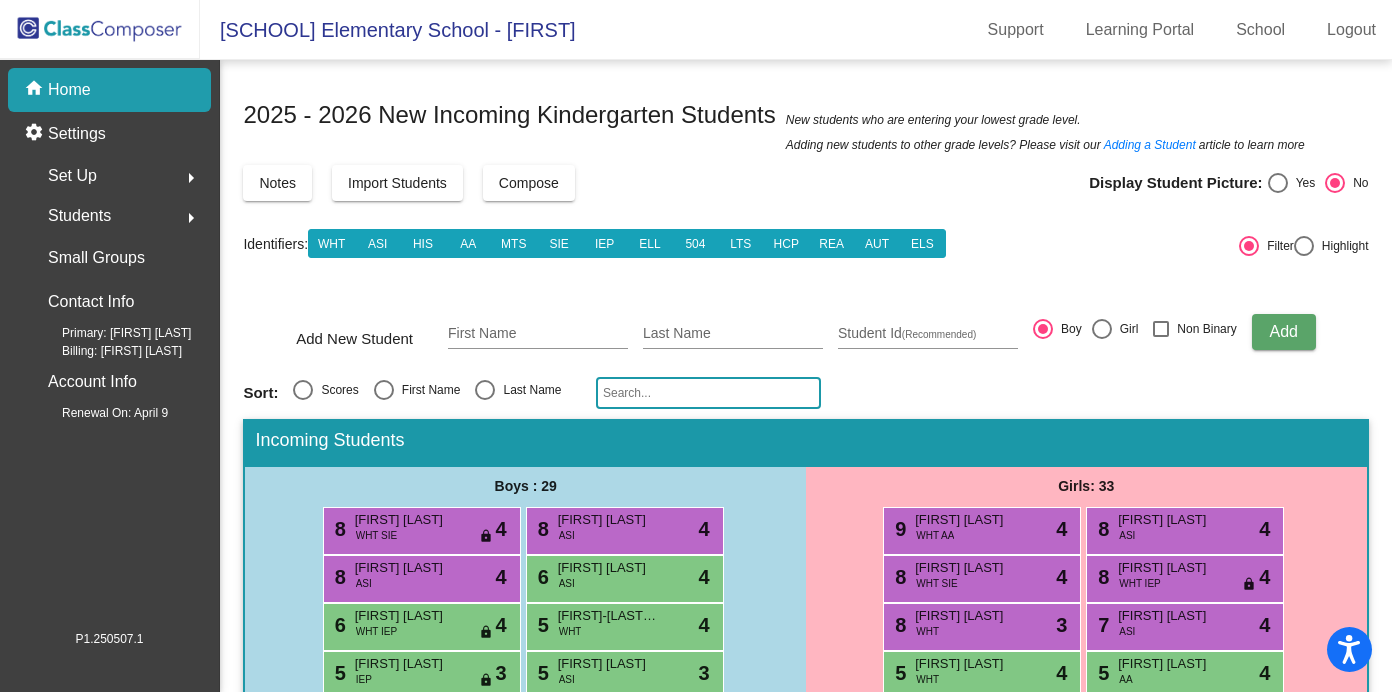 type on "n" 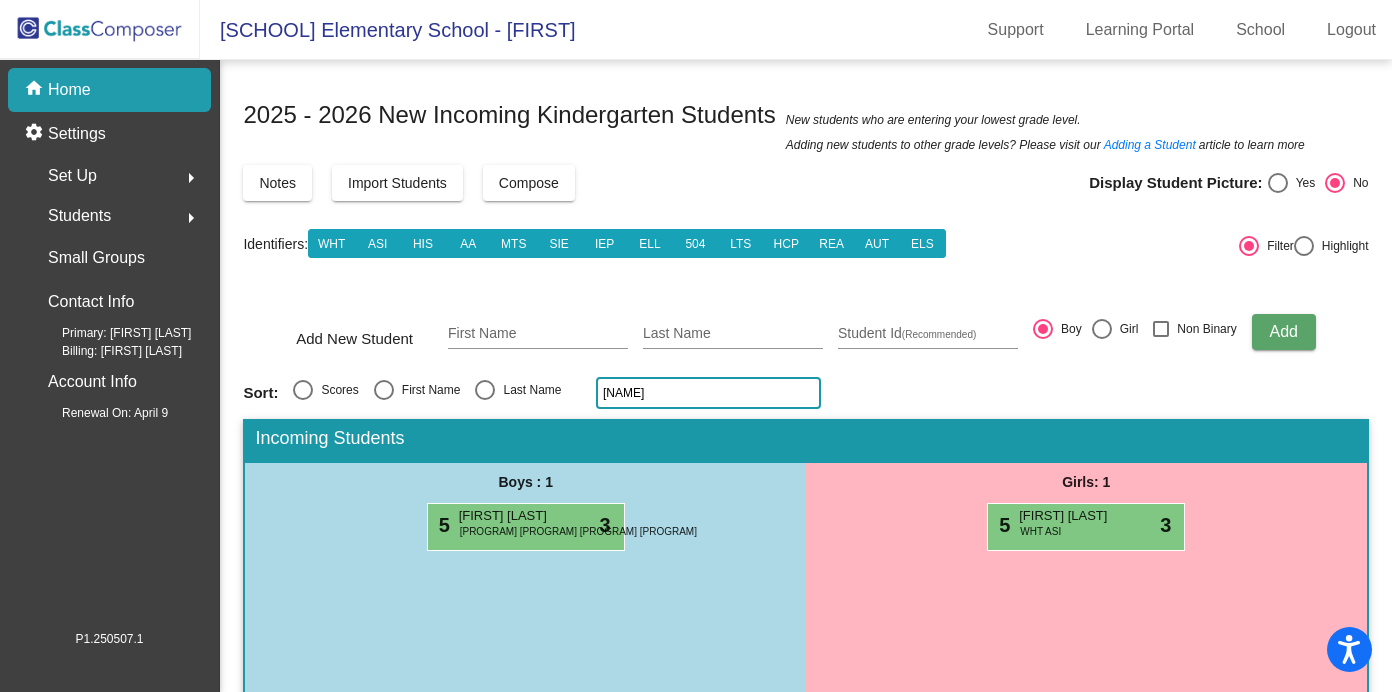 type on "a" 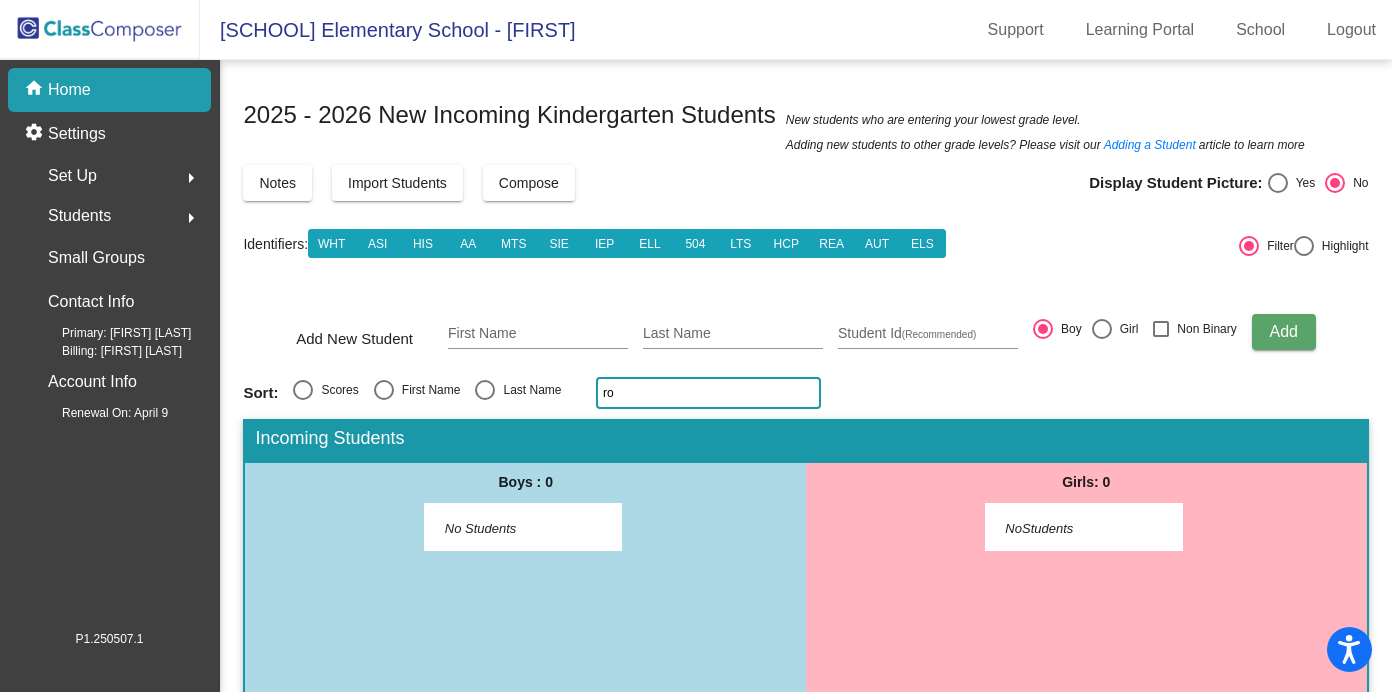 type on "r" 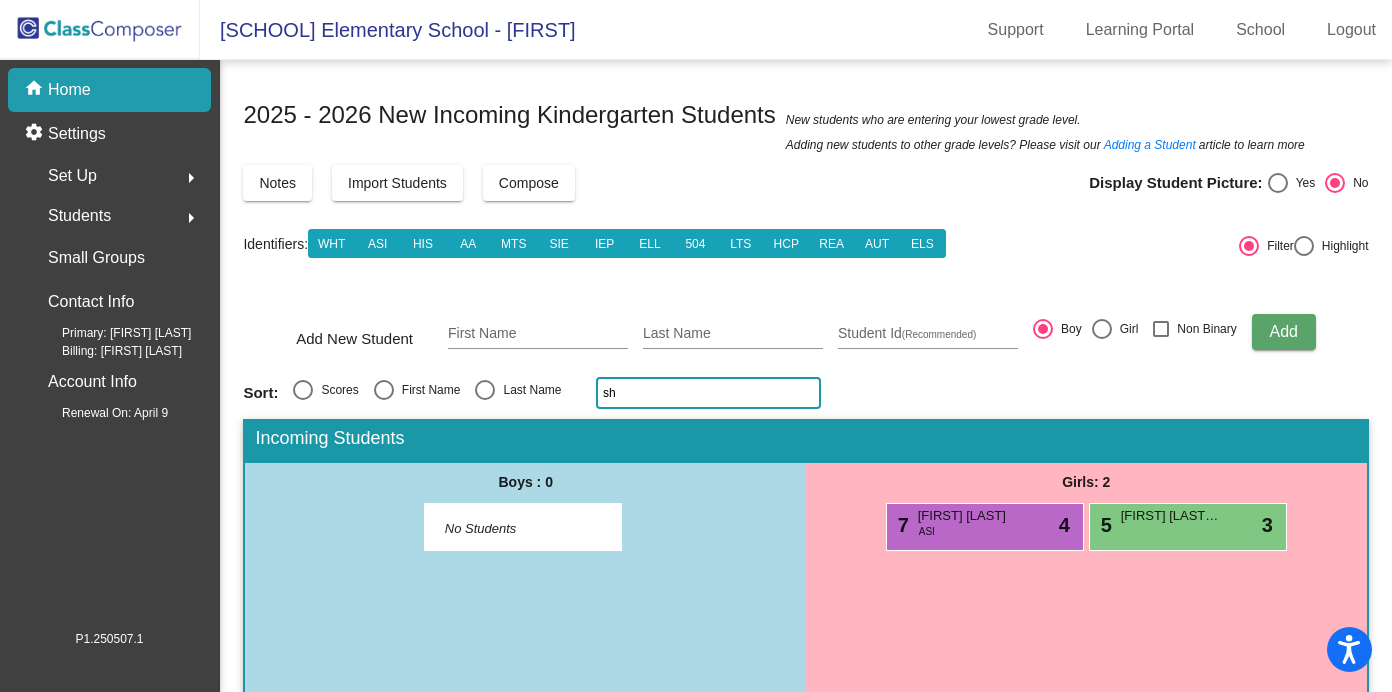 type on "s" 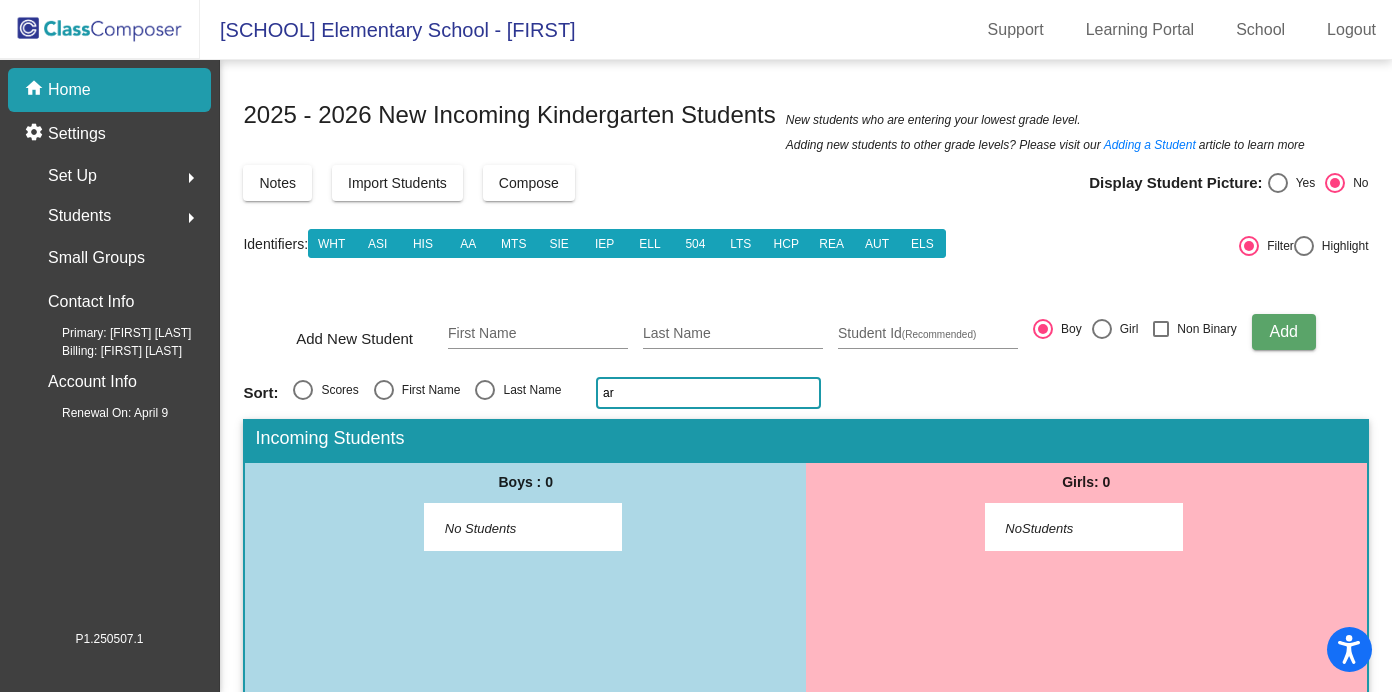 type on "a" 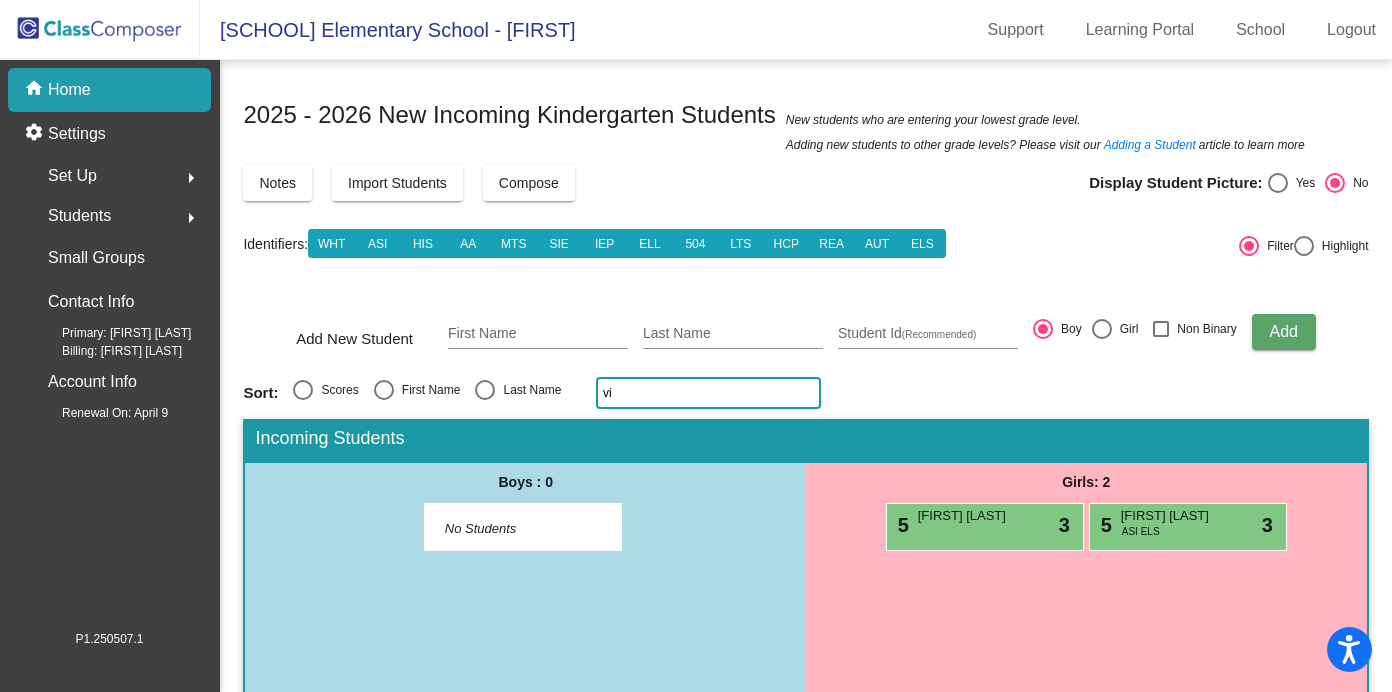 type on "v" 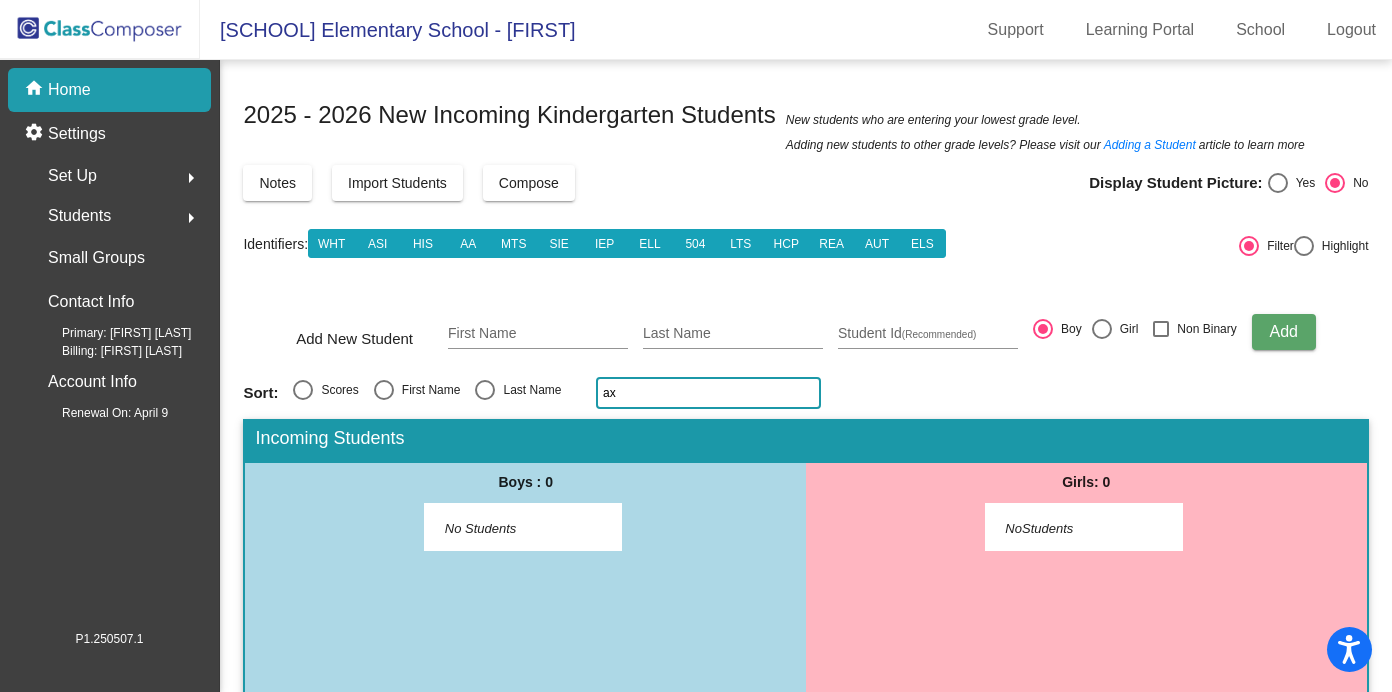 type on "a" 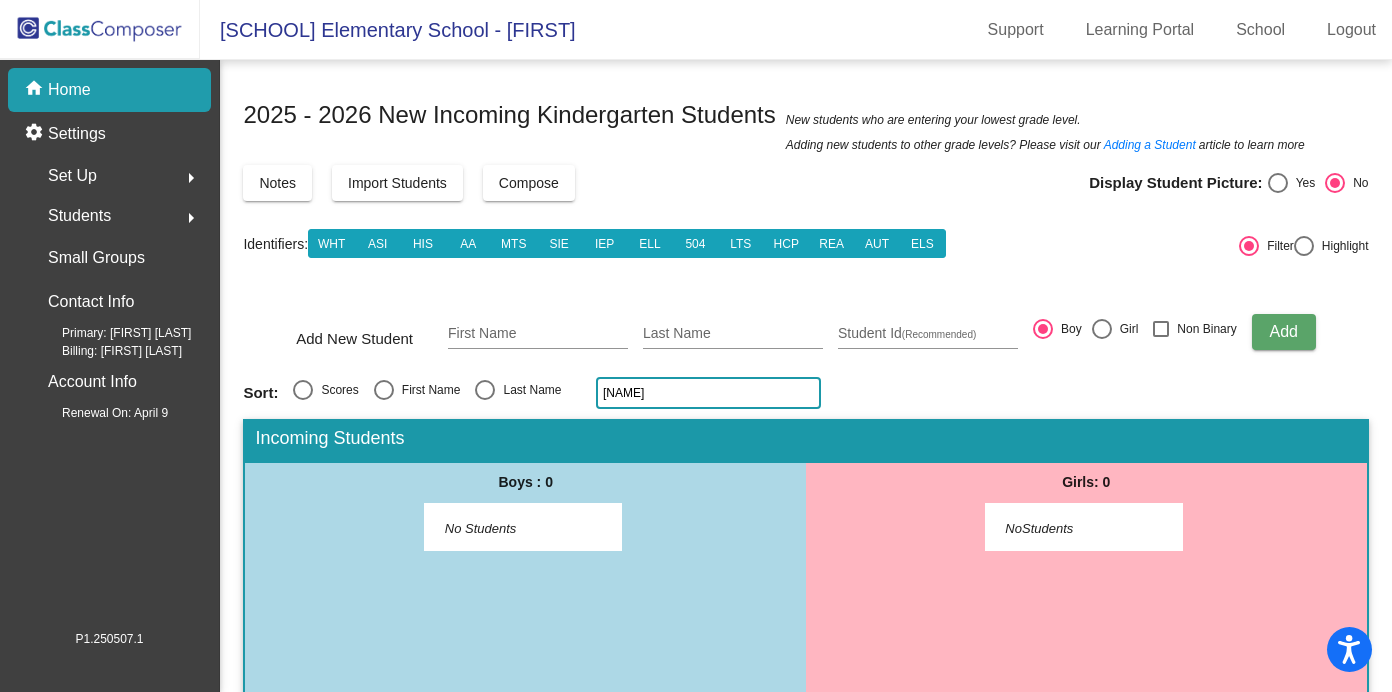type on "a" 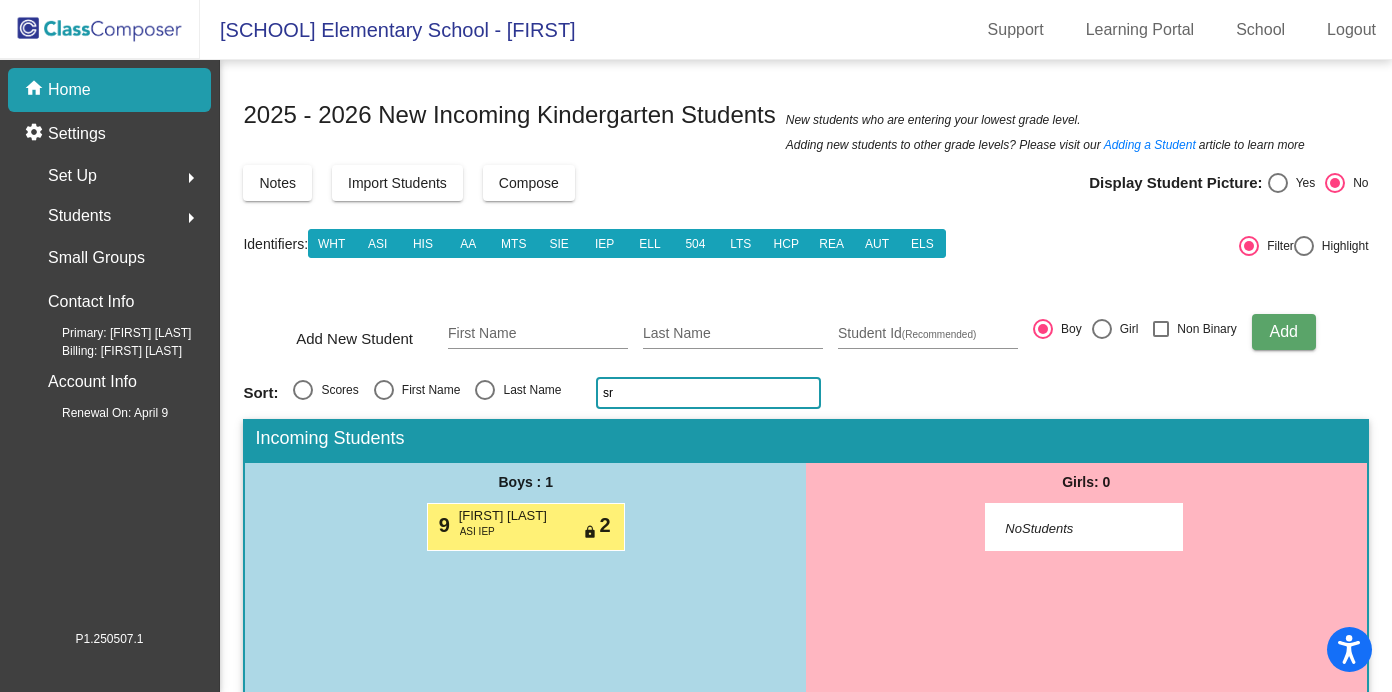 type on "s" 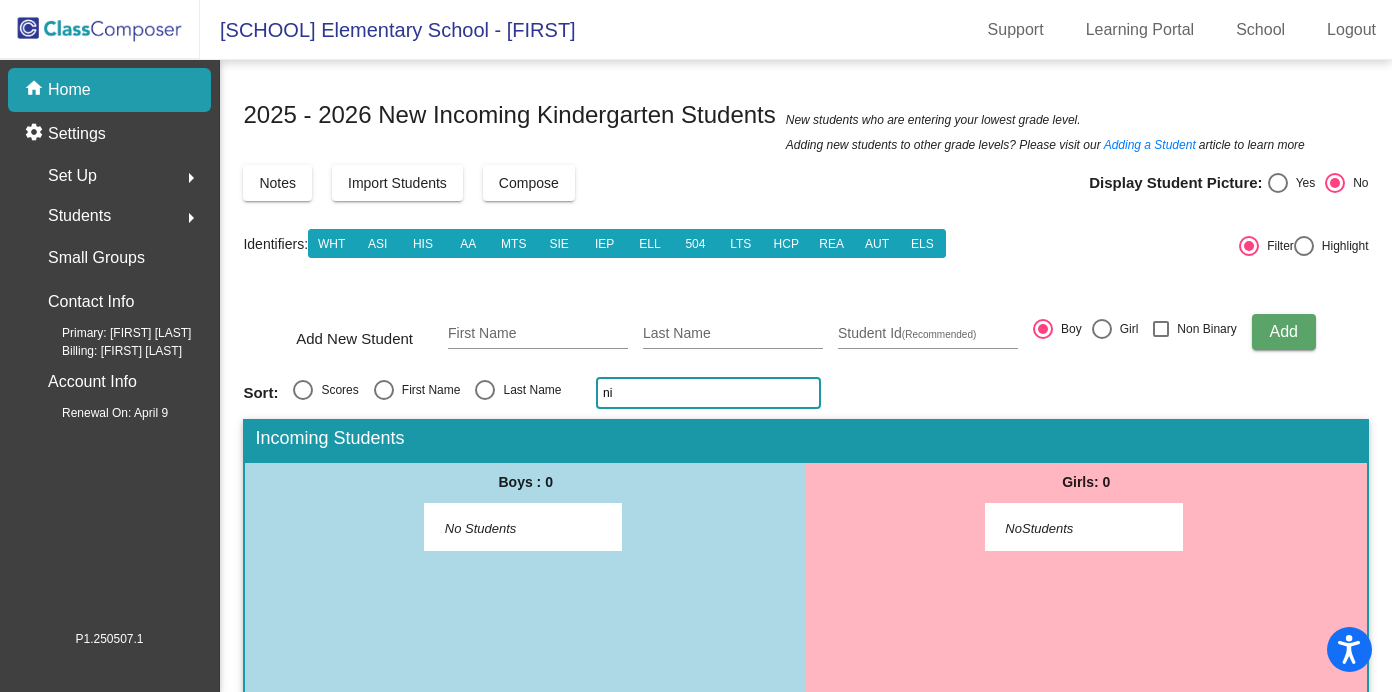 type on "n" 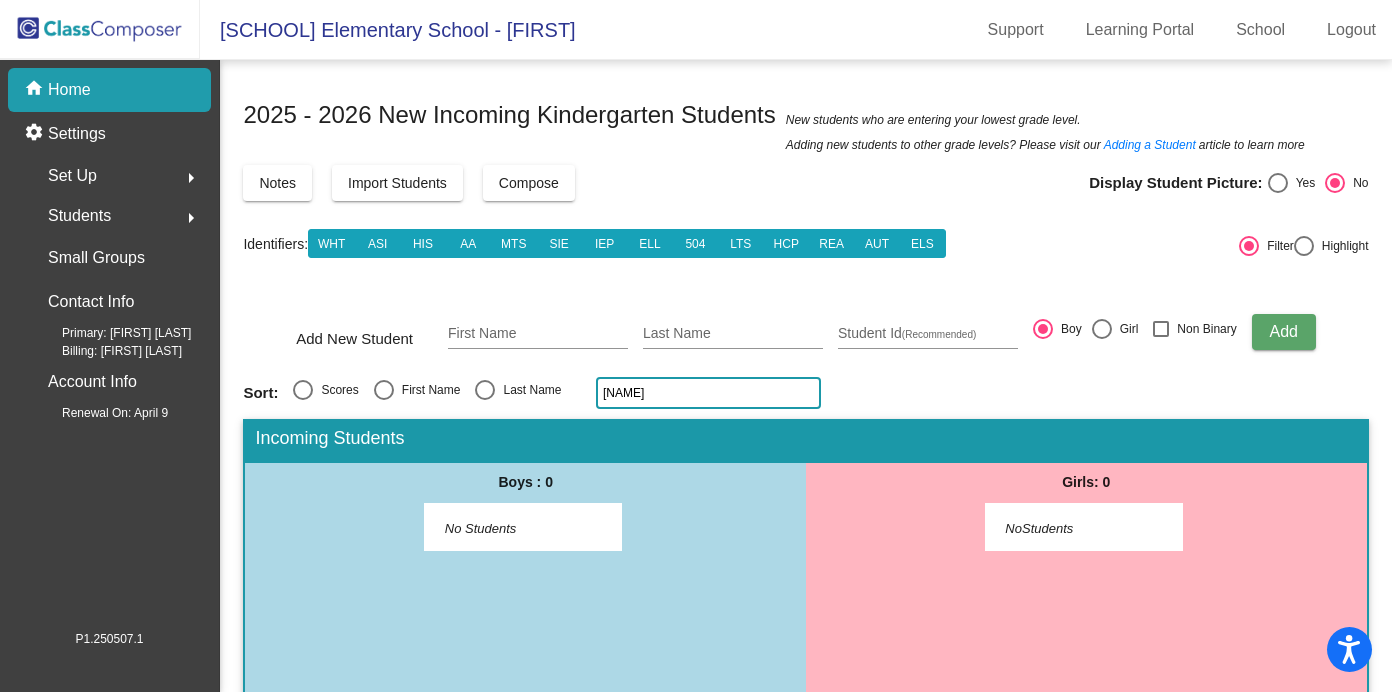 type on "a" 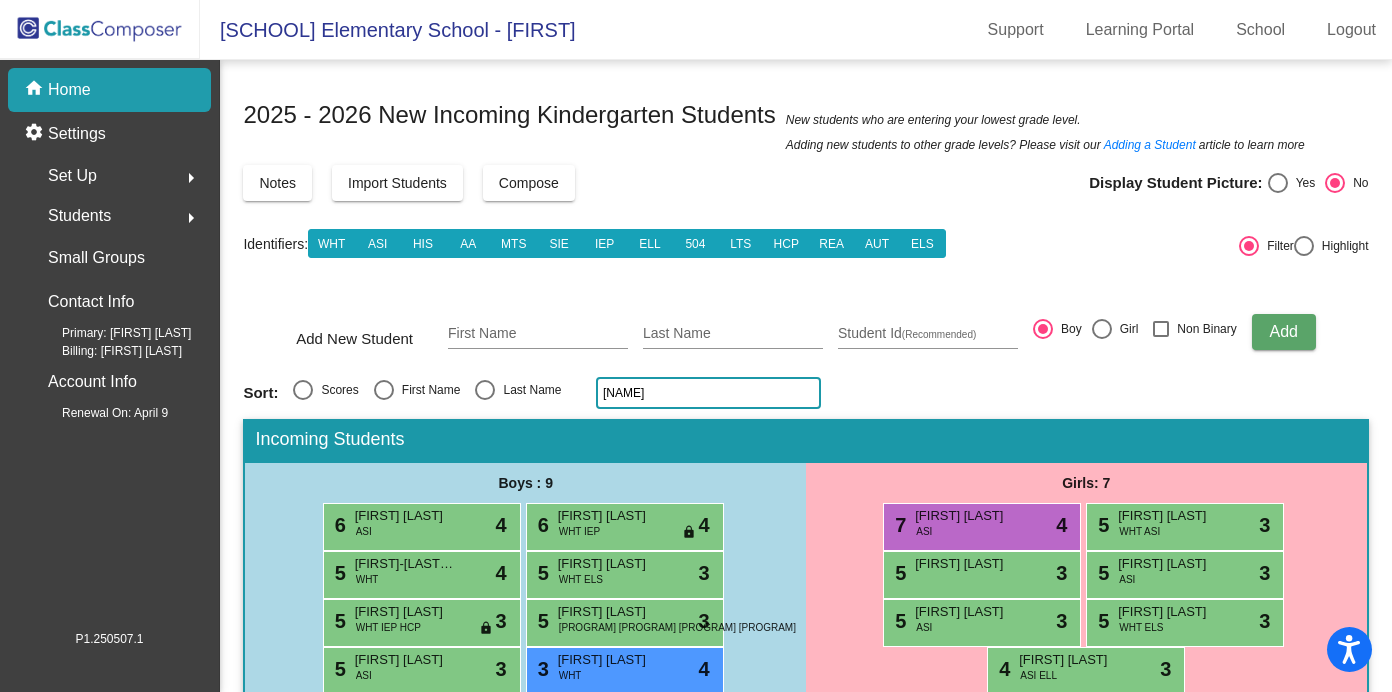 type on "a" 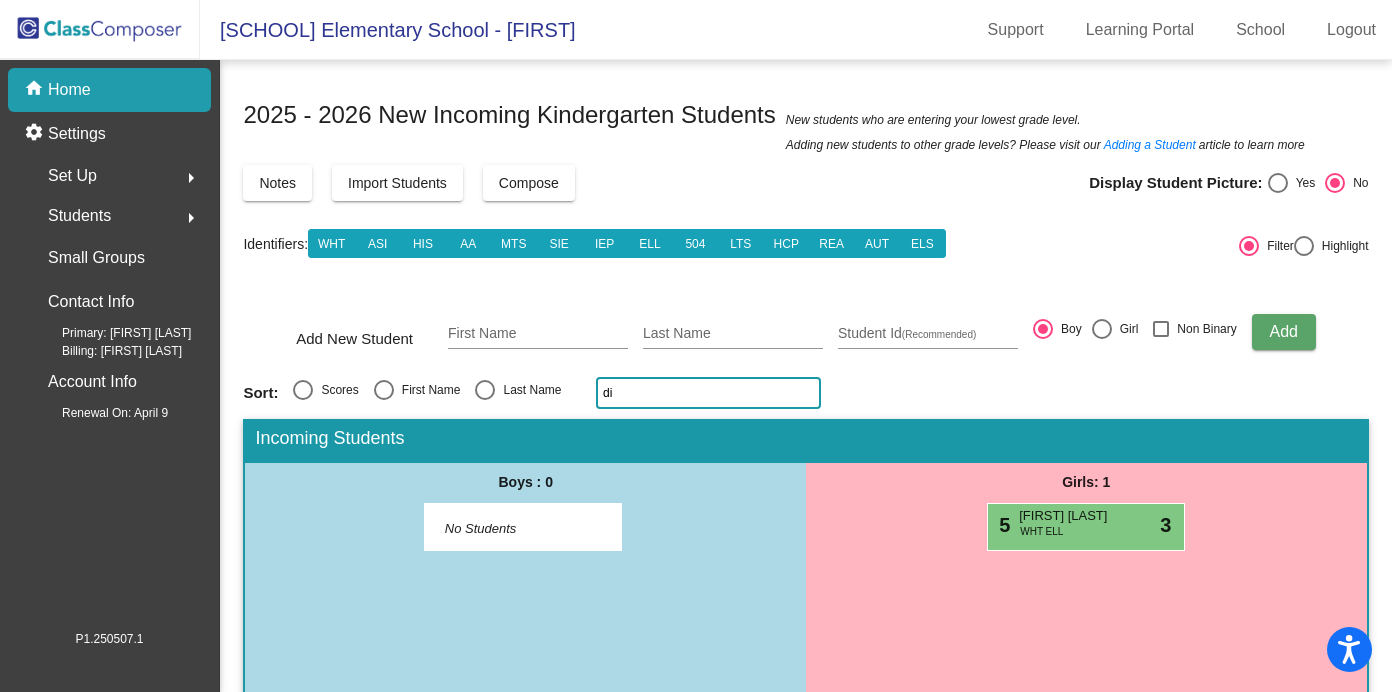 type on "d" 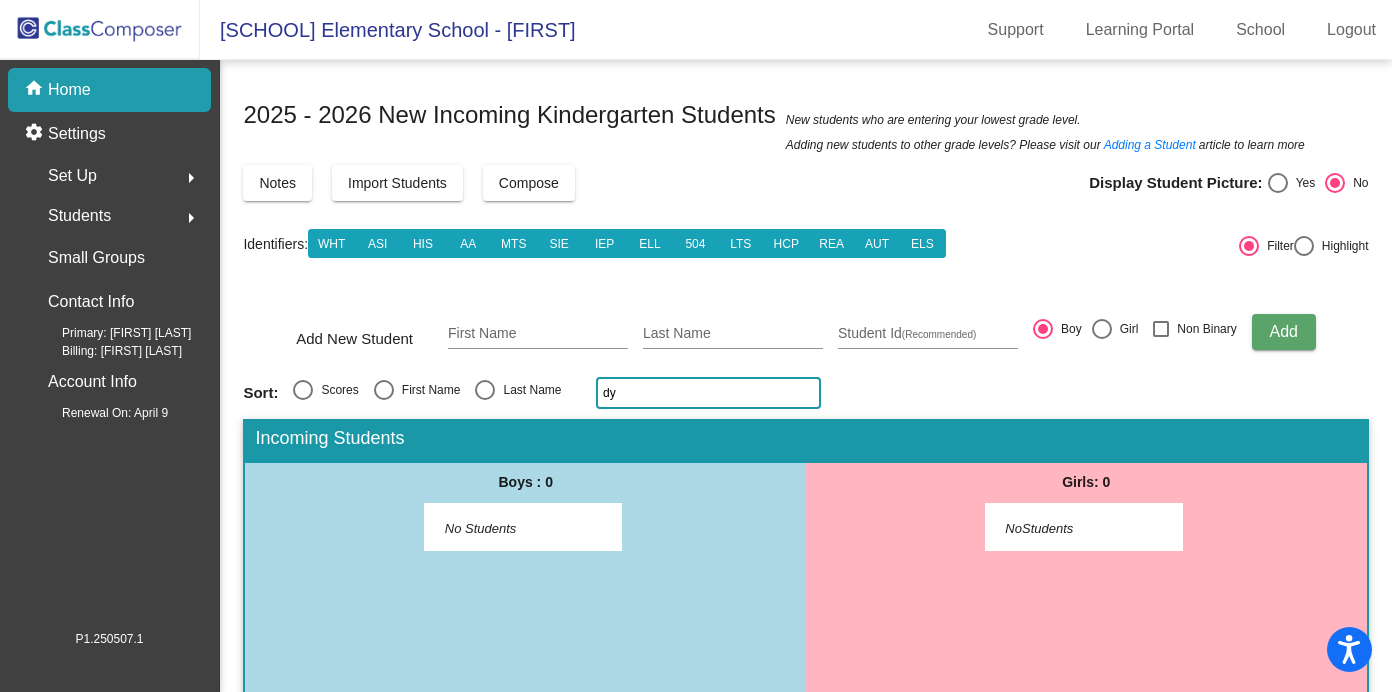 type on "d" 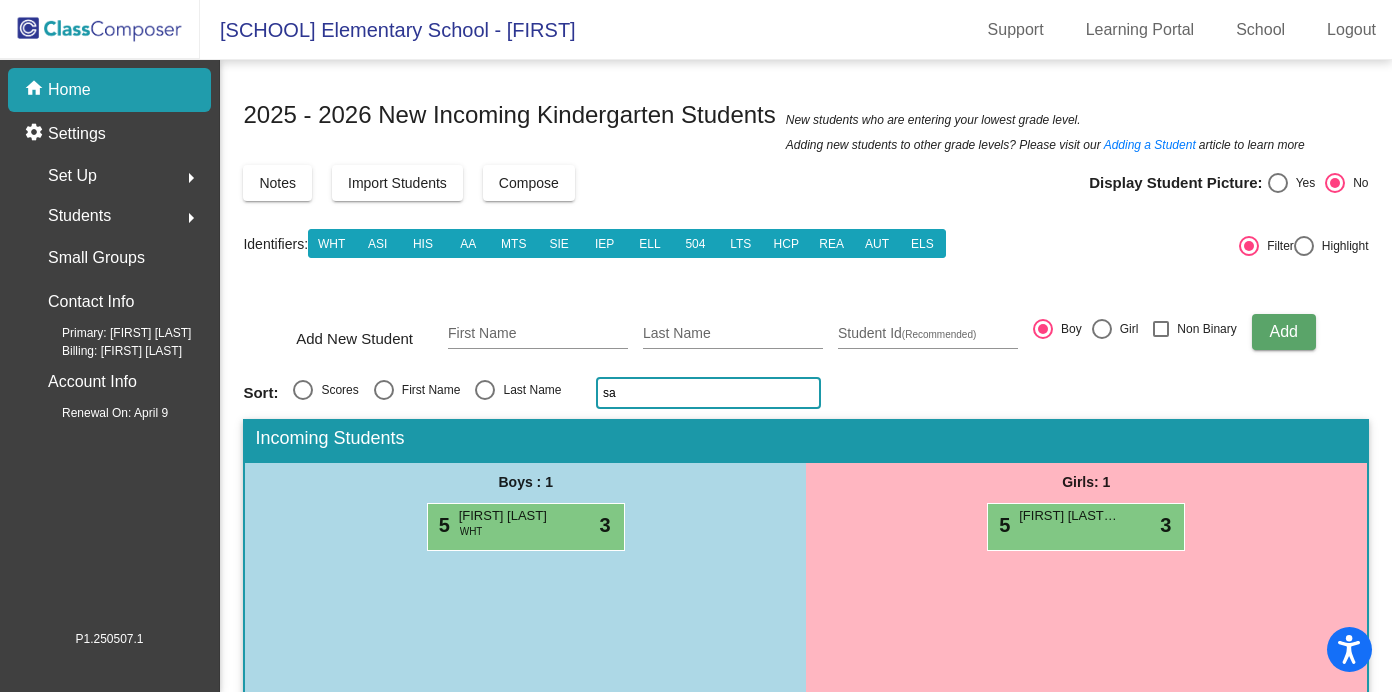 type on "s" 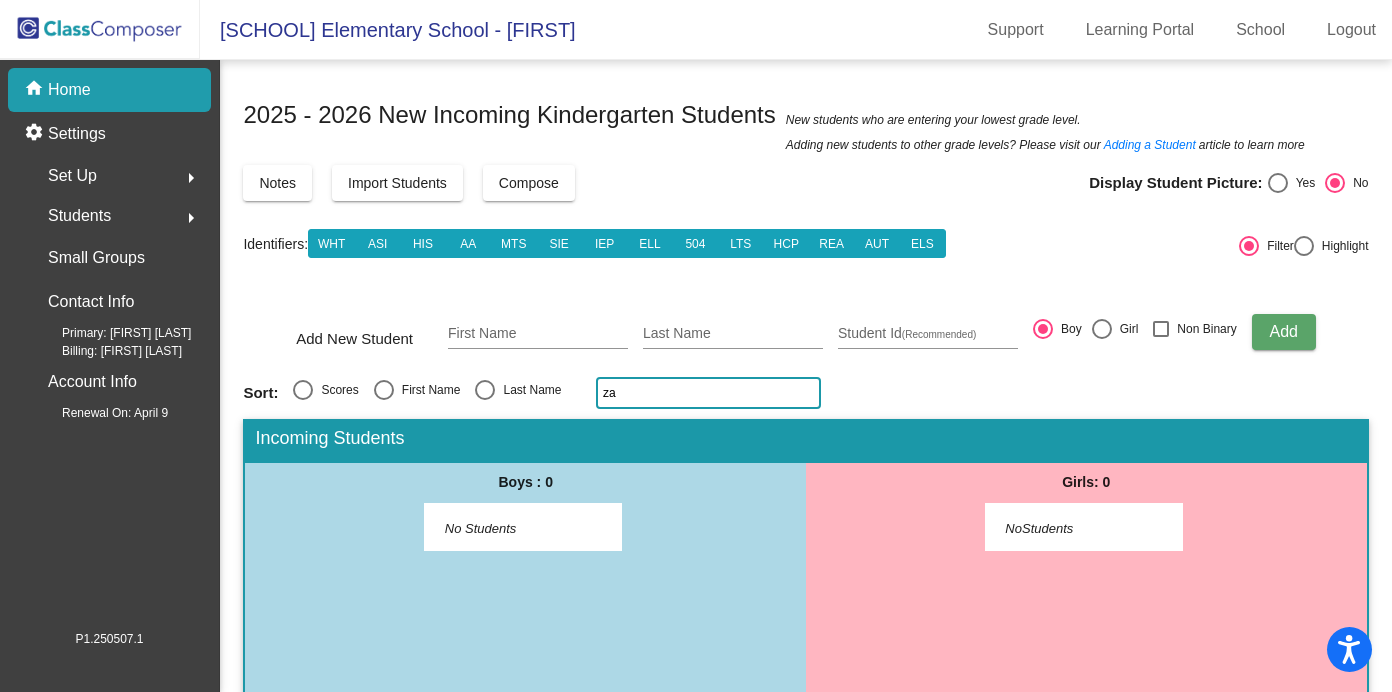 type on "z" 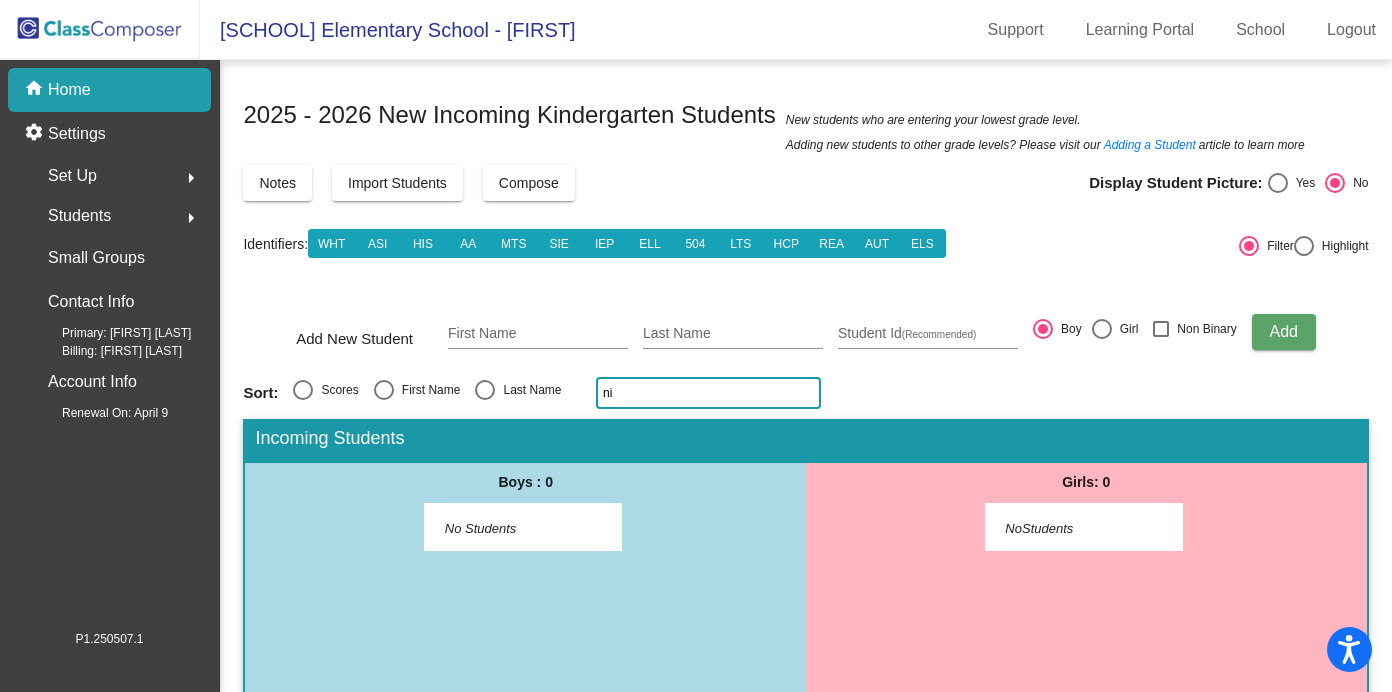 type on "n" 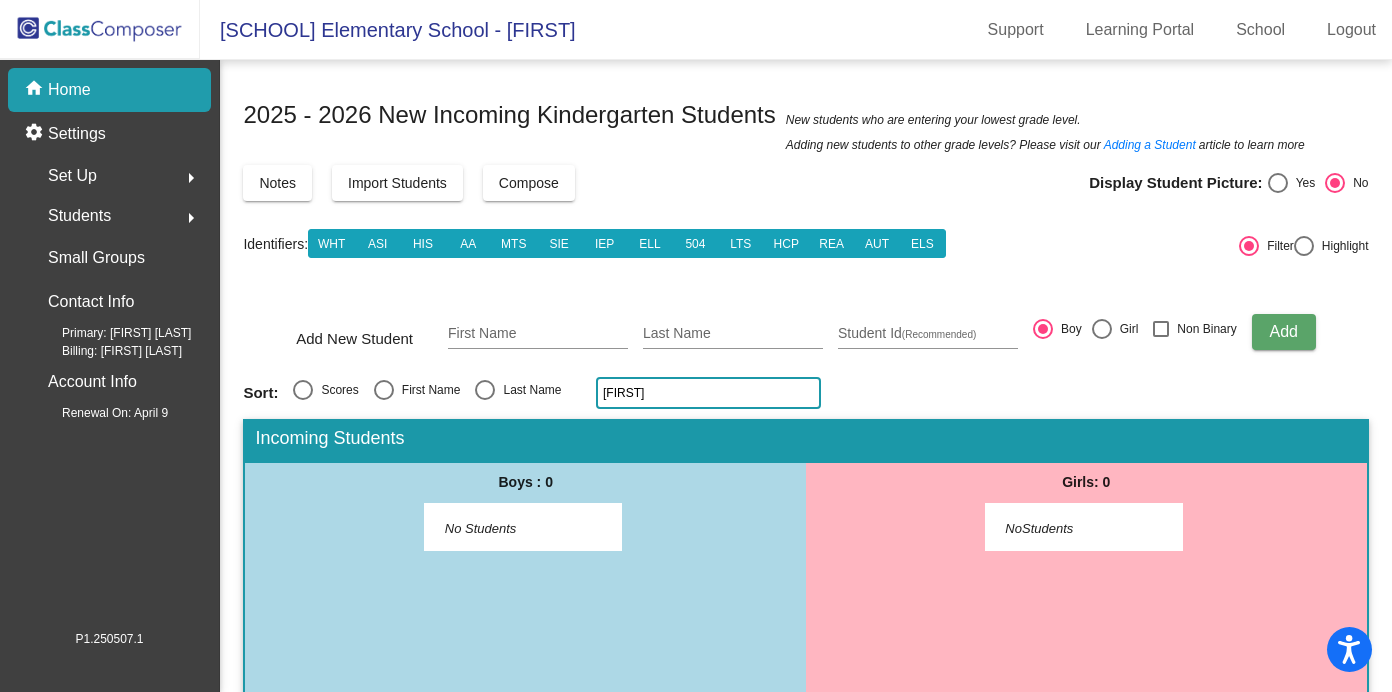 type on "s" 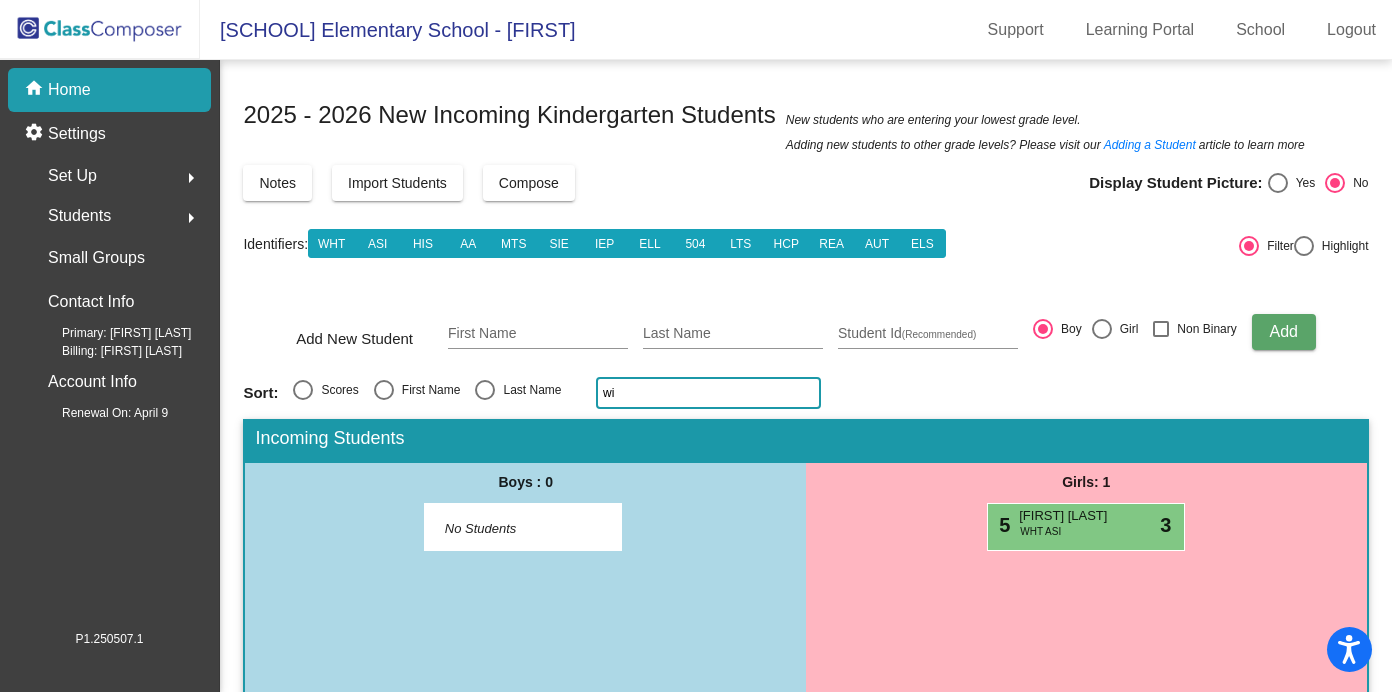 type on "w" 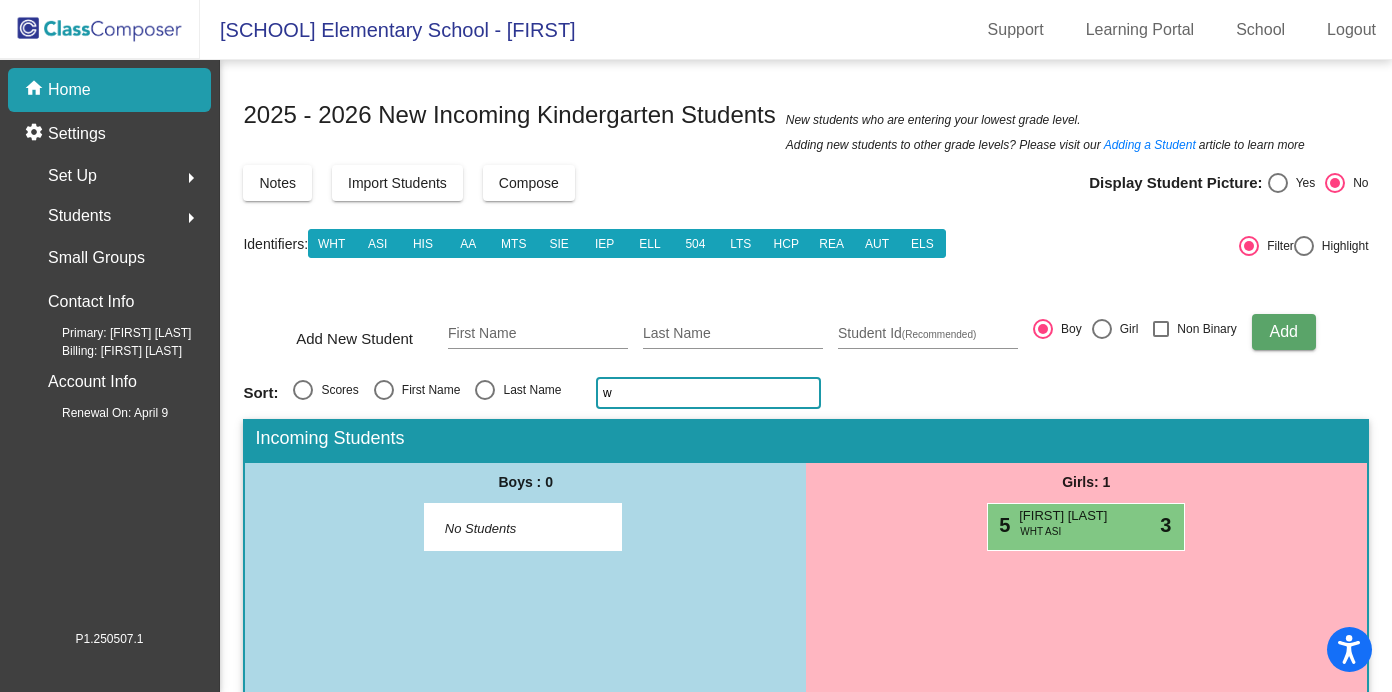 type 